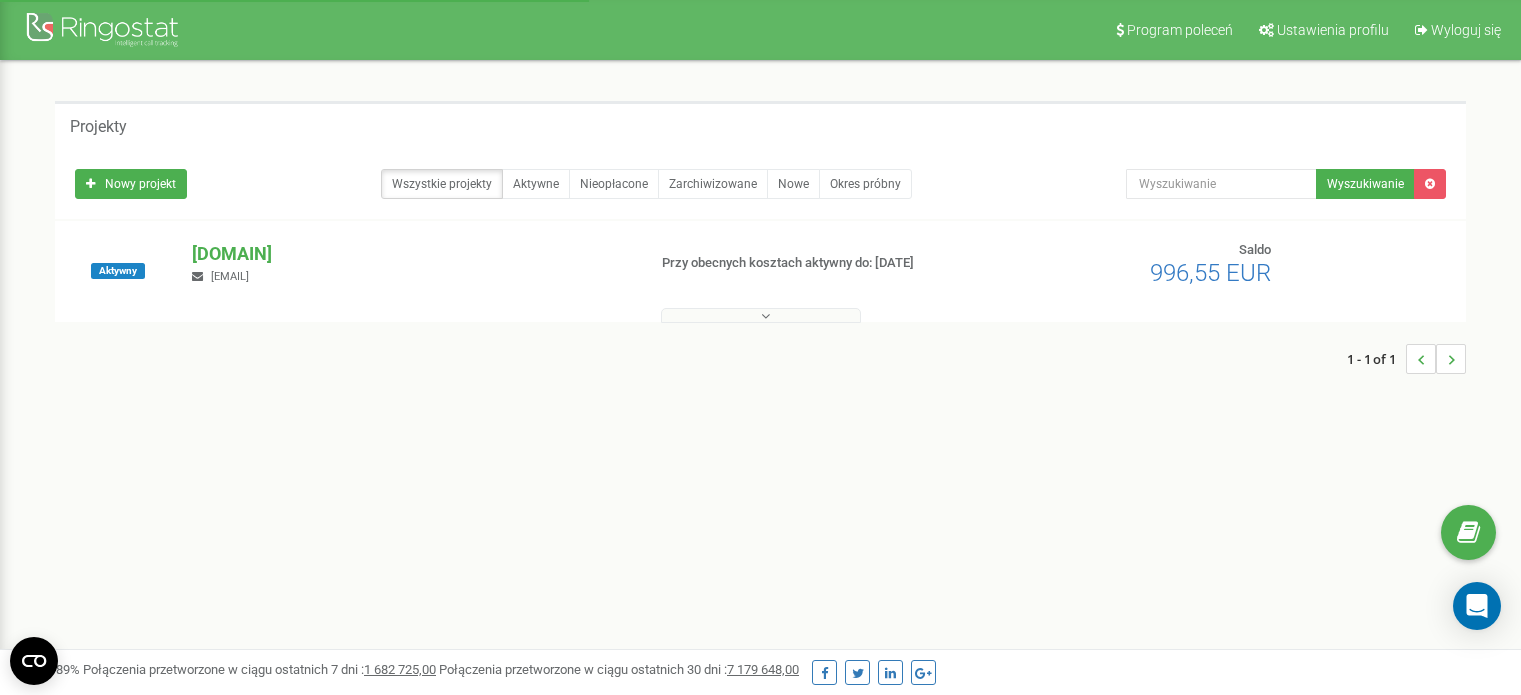 scroll, scrollTop: 0, scrollLeft: 0, axis: both 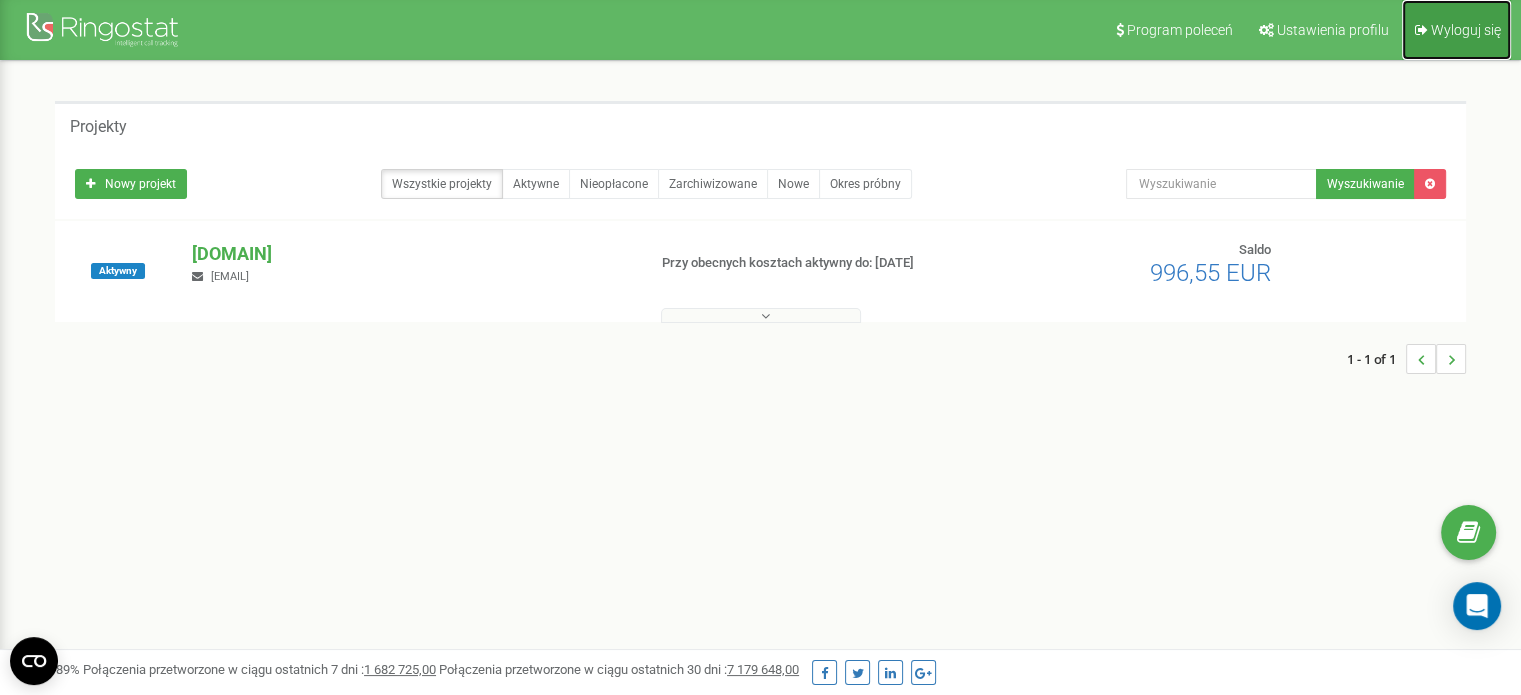 click on "Wyloguj się" at bounding box center (1466, 30) 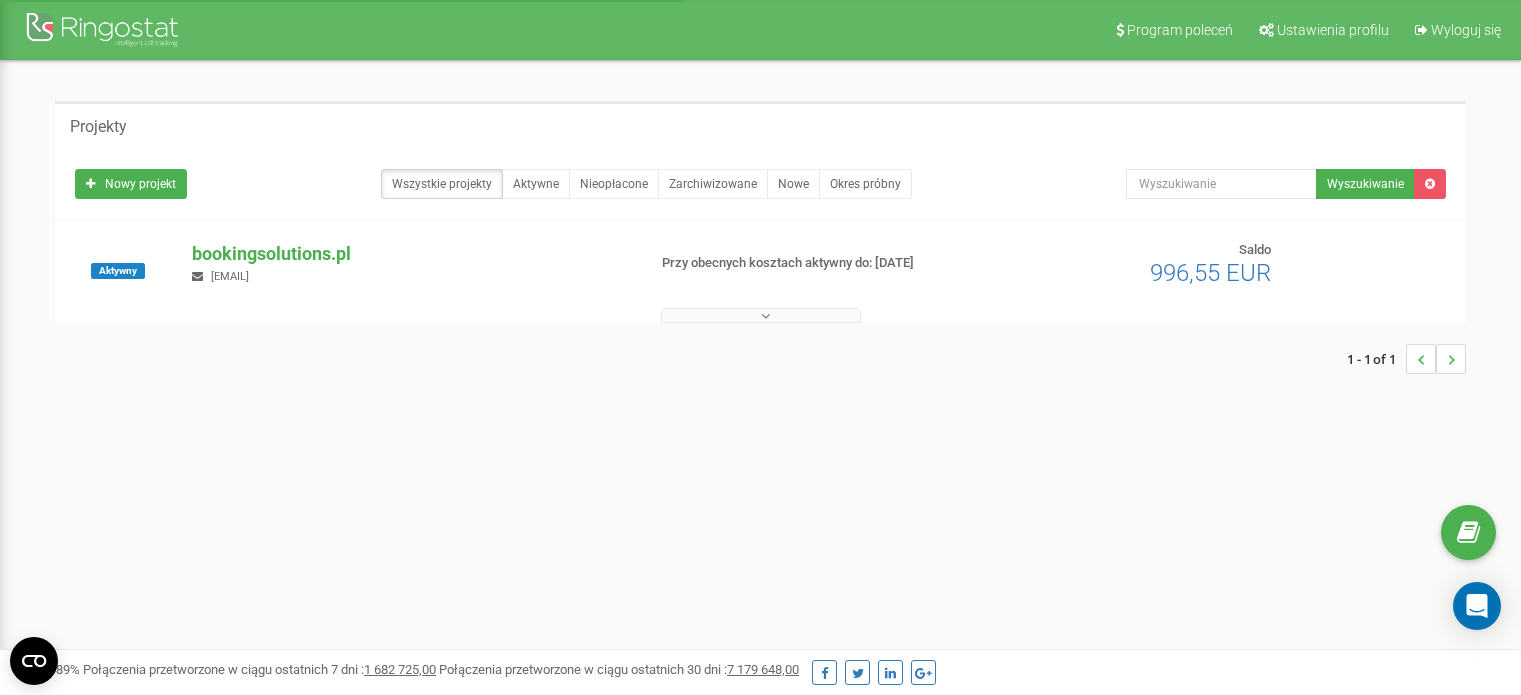 scroll, scrollTop: 0, scrollLeft: 0, axis: both 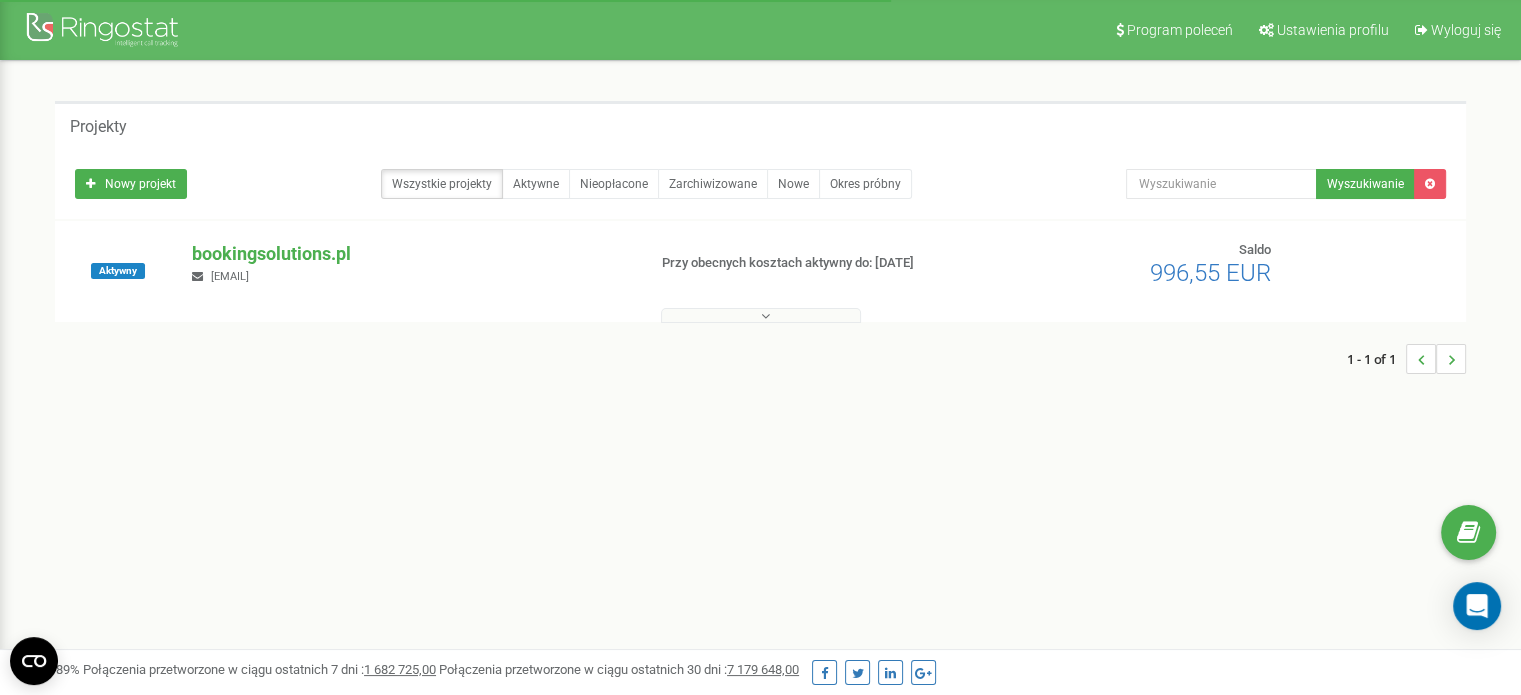 click on "Program poleceń
Ustawienia profilu
Wyloguj się
Projekty
Nowy projekt
Wszystkie projekty
Aktywne
Nieopłacone
Zarchiwizowane
Nowe
Okres próbny" at bounding box center [760, 600] 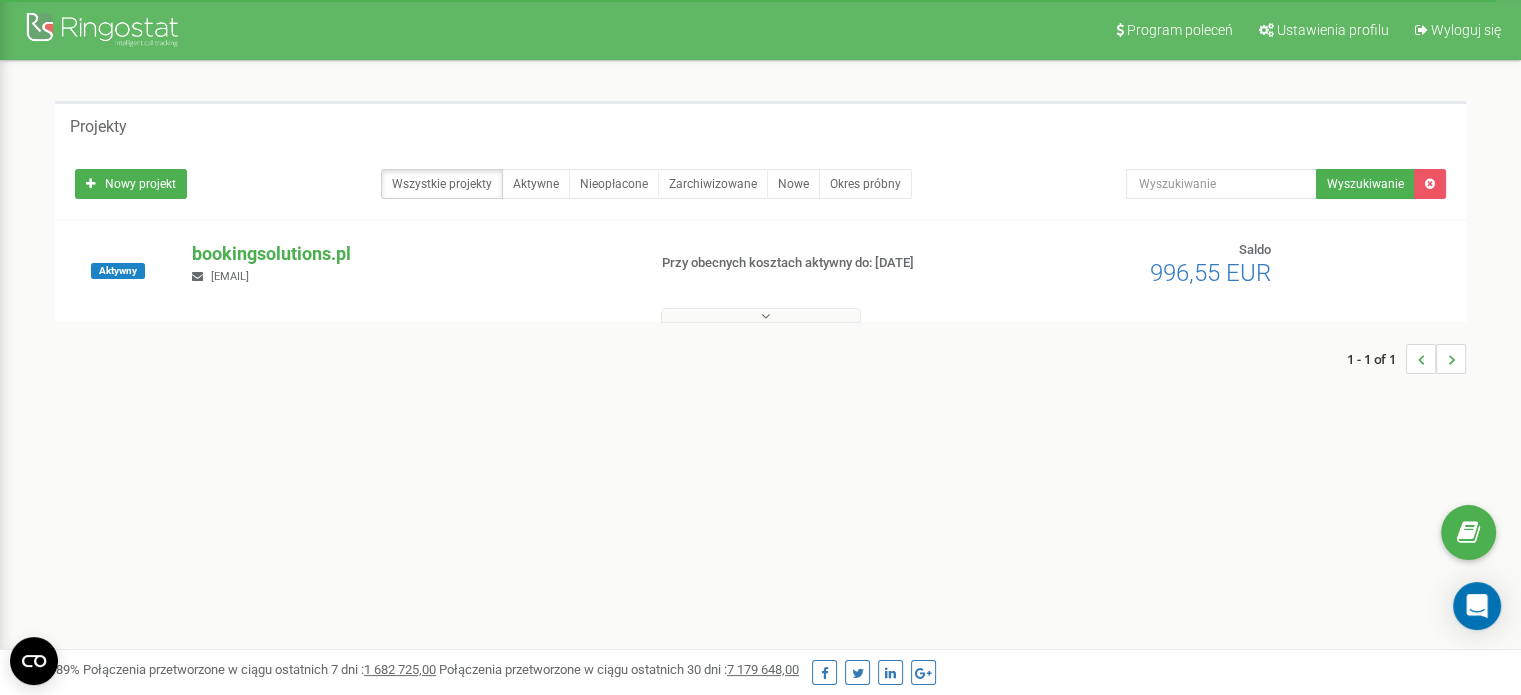 click at bounding box center [761, 315] 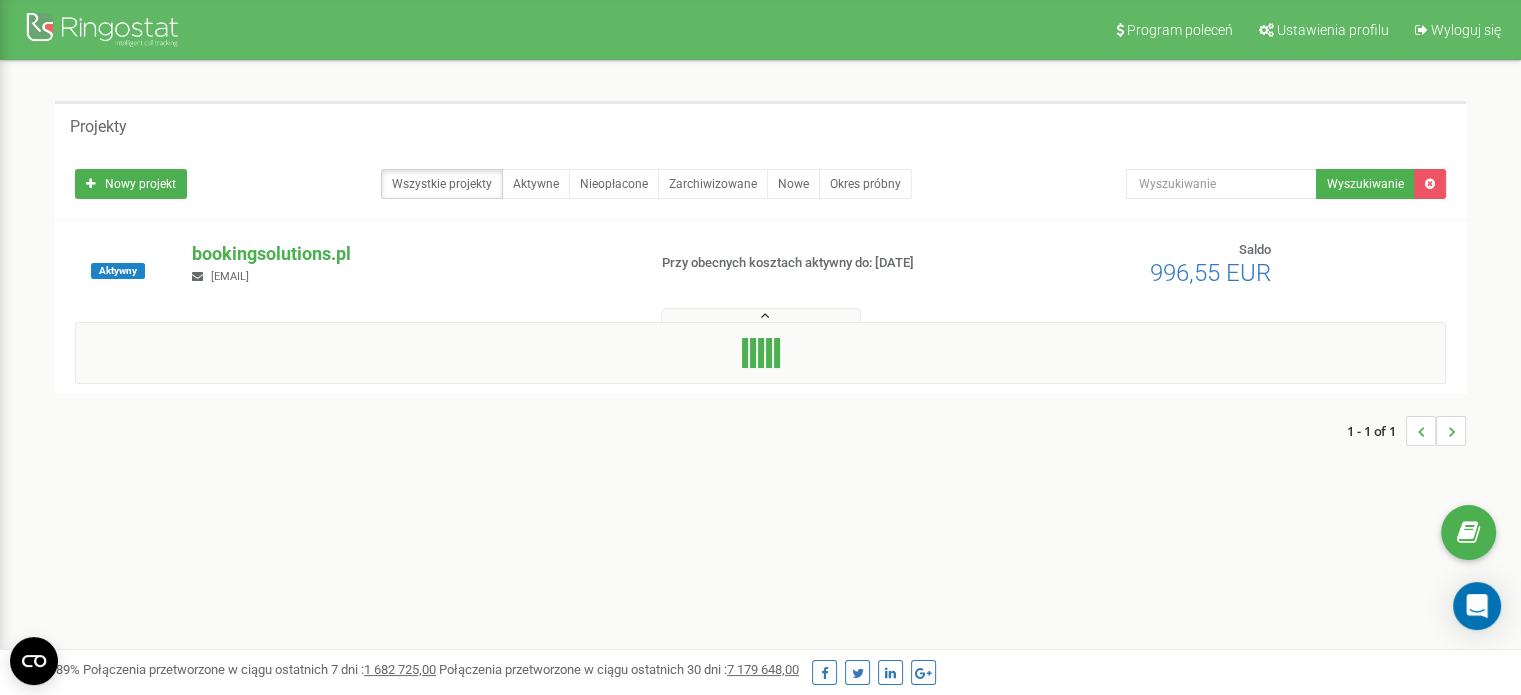 drag, startPoint x: 72, startPoint y: 550, endPoint x: 219, endPoint y: 444, distance: 181.2319 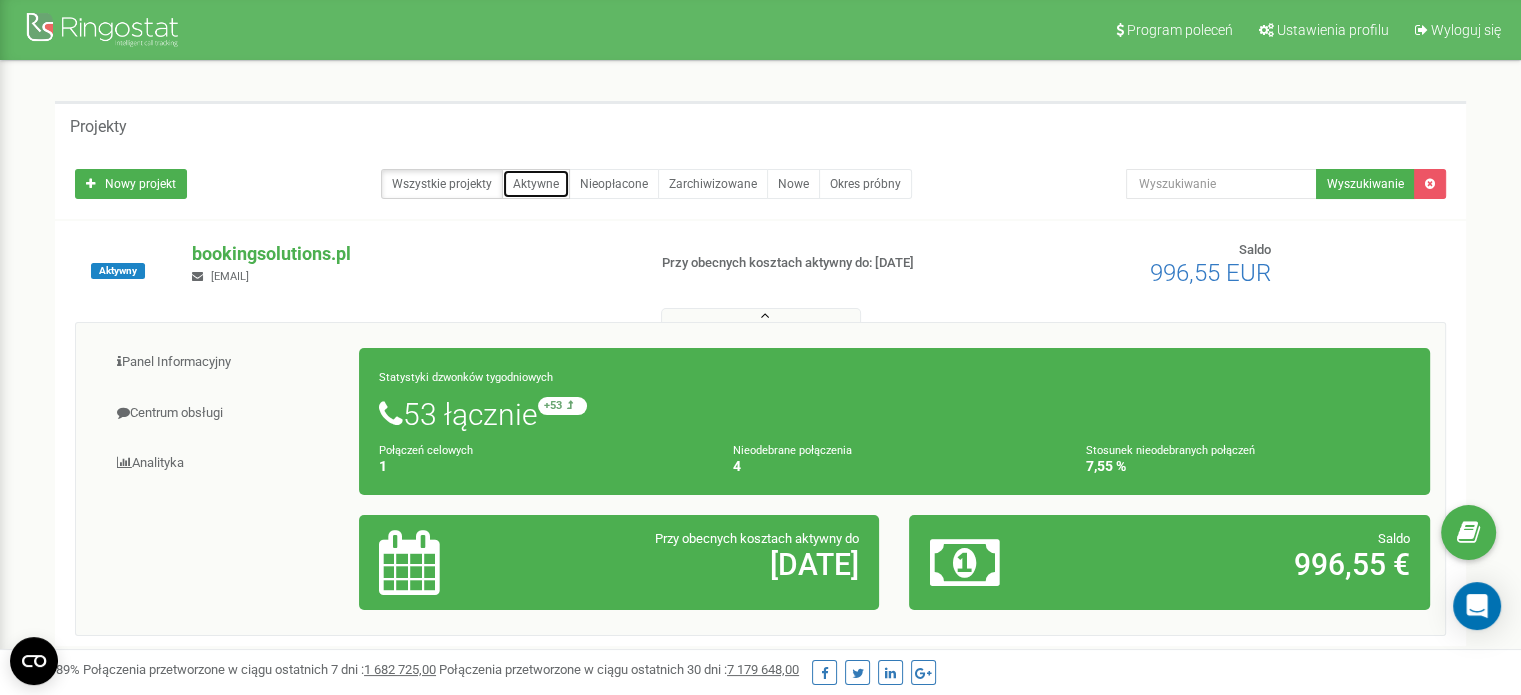 click on "Aktywne" at bounding box center (536, 184) 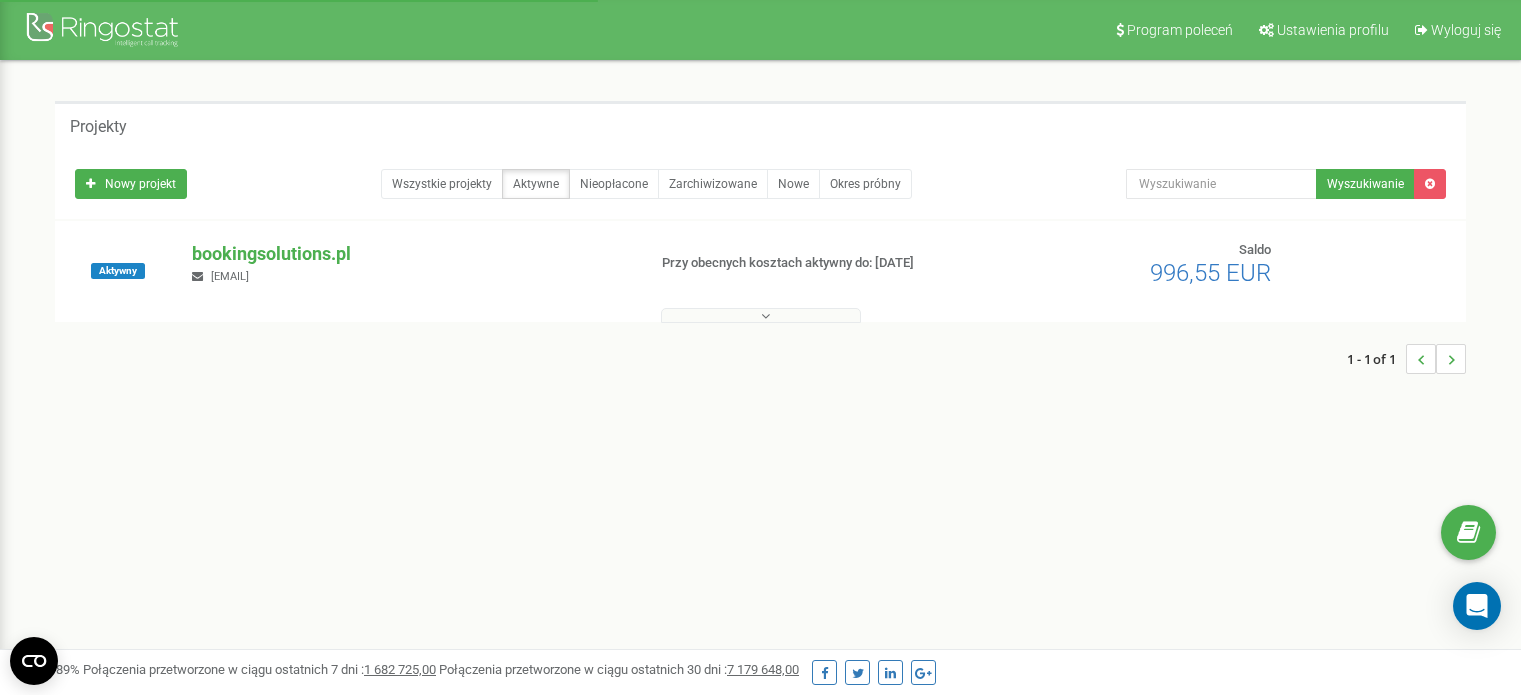 scroll, scrollTop: 0, scrollLeft: 0, axis: both 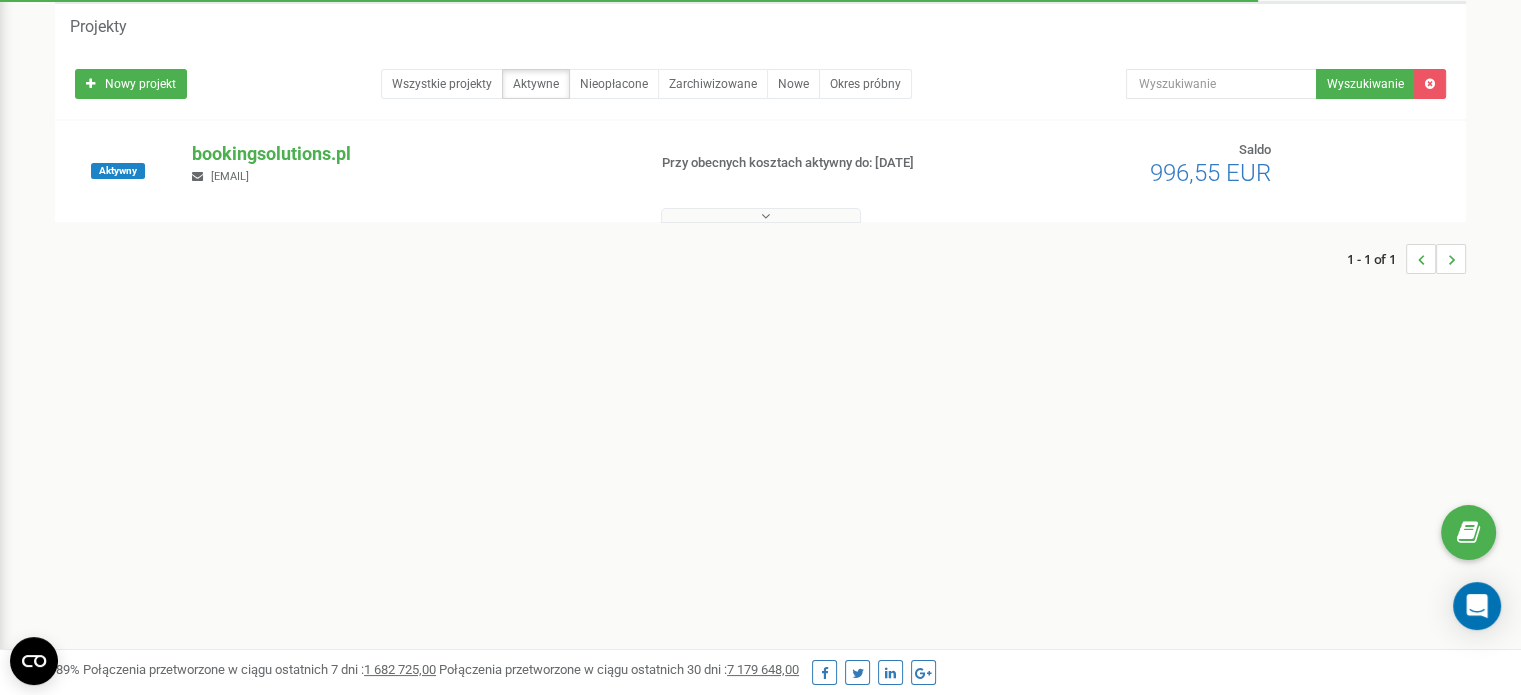 drag, startPoint x: 417, startPoint y: 390, endPoint x: 584, endPoint y: 179, distance: 269.09106 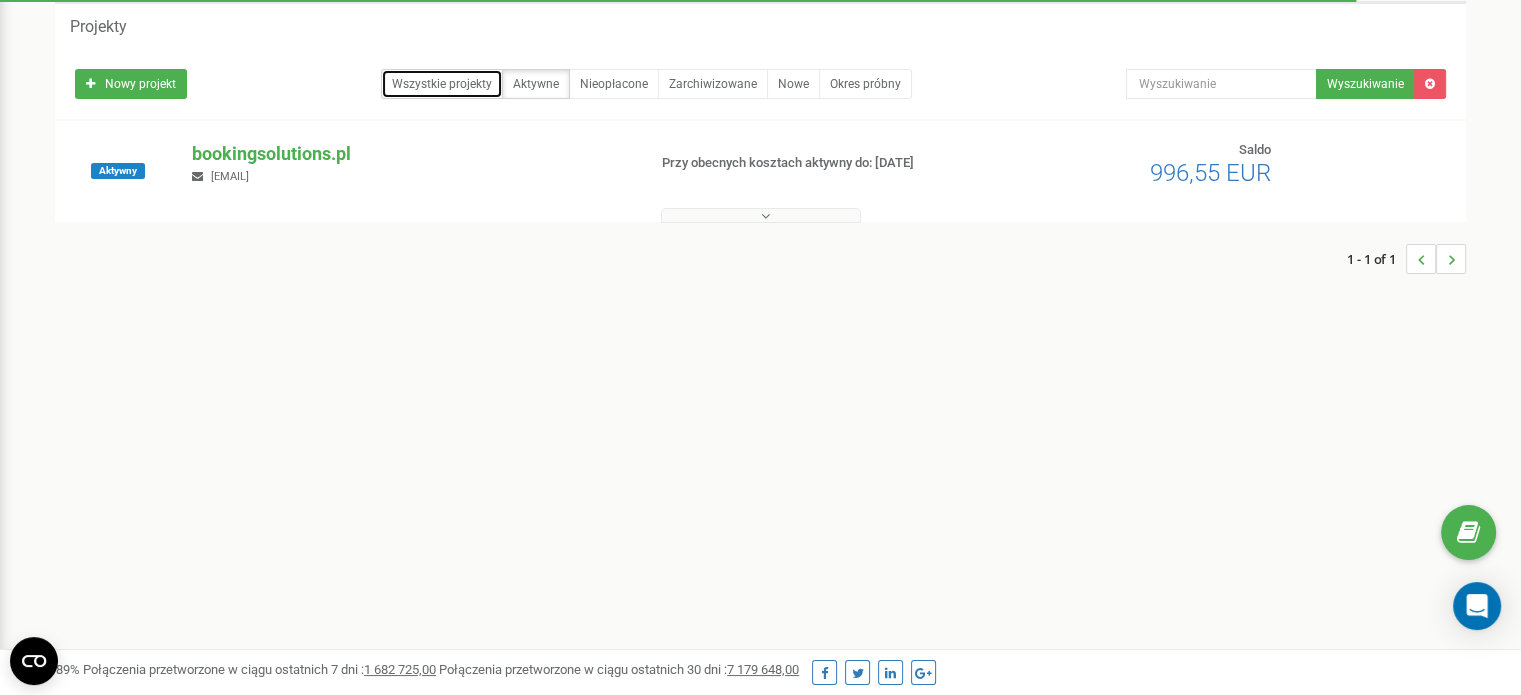 click on "Wszystkie projekty" at bounding box center (442, 84) 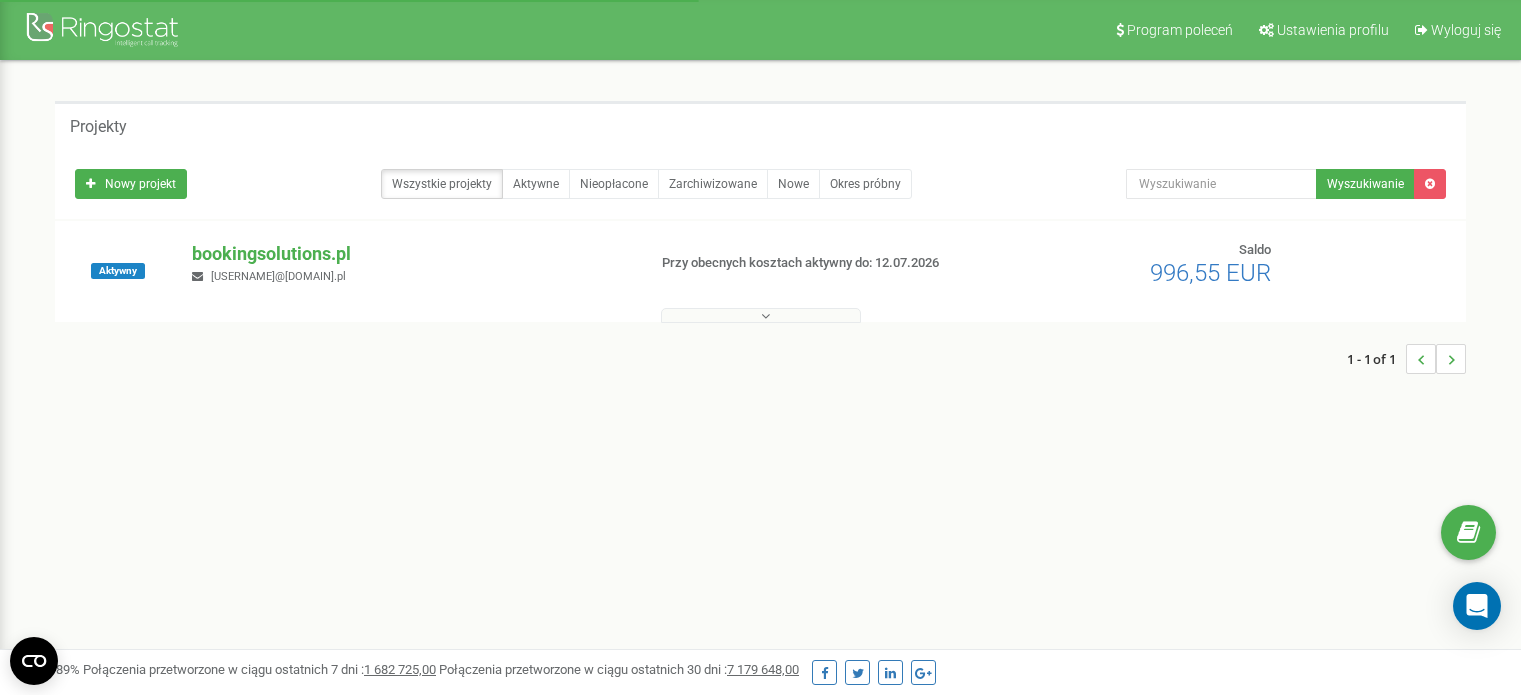 scroll, scrollTop: 0, scrollLeft: 0, axis: both 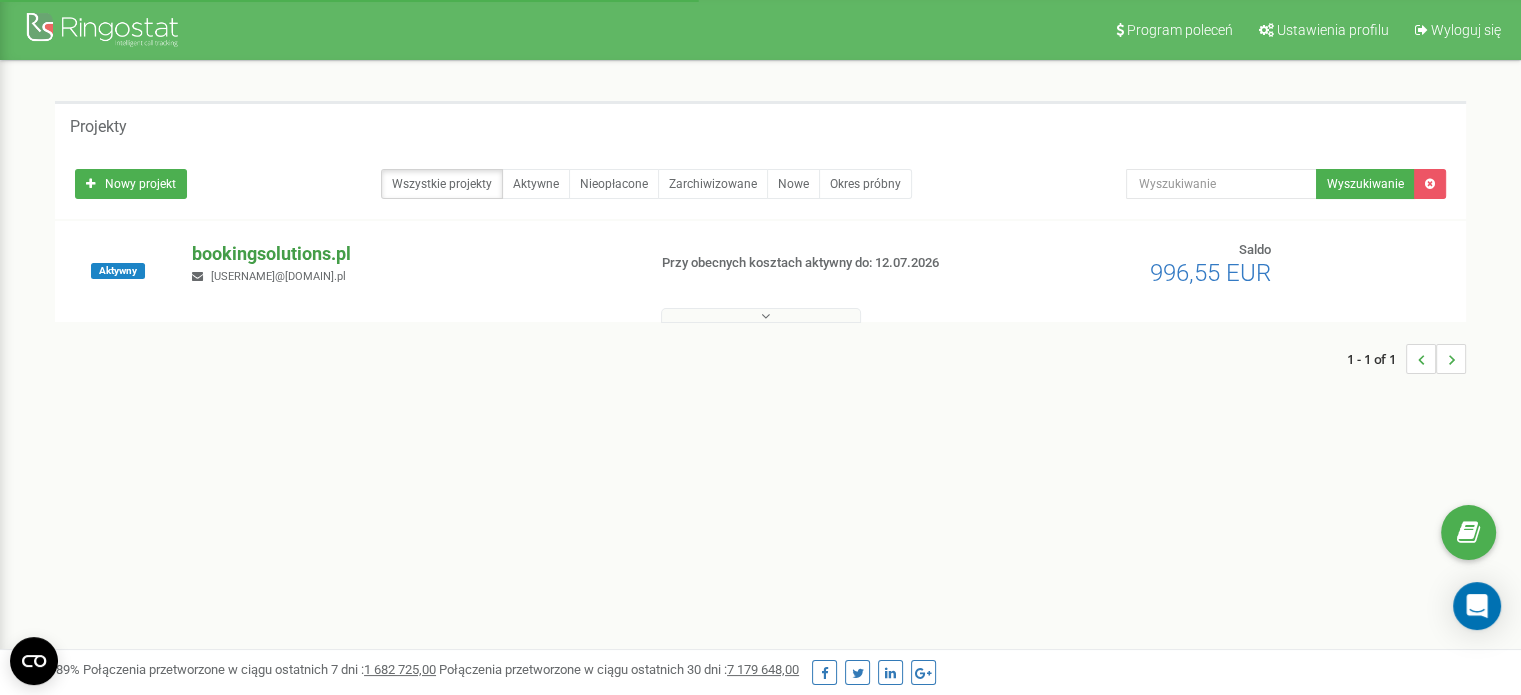 drag, startPoint x: 0, startPoint y: 0, endPoint x: 294, endPoint y: 246, distance: 383.3432 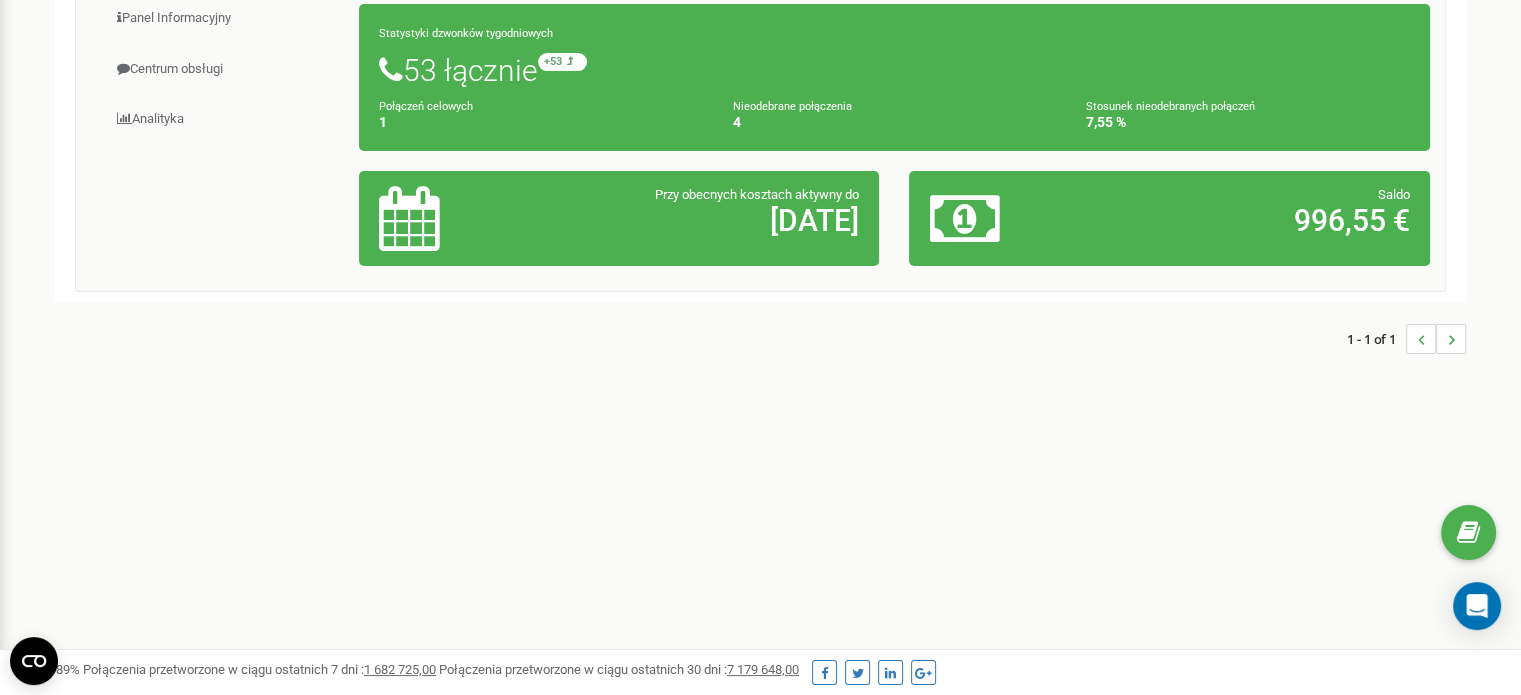 scroll, scrollTop: 0, scrollLeft: 0, axis: both 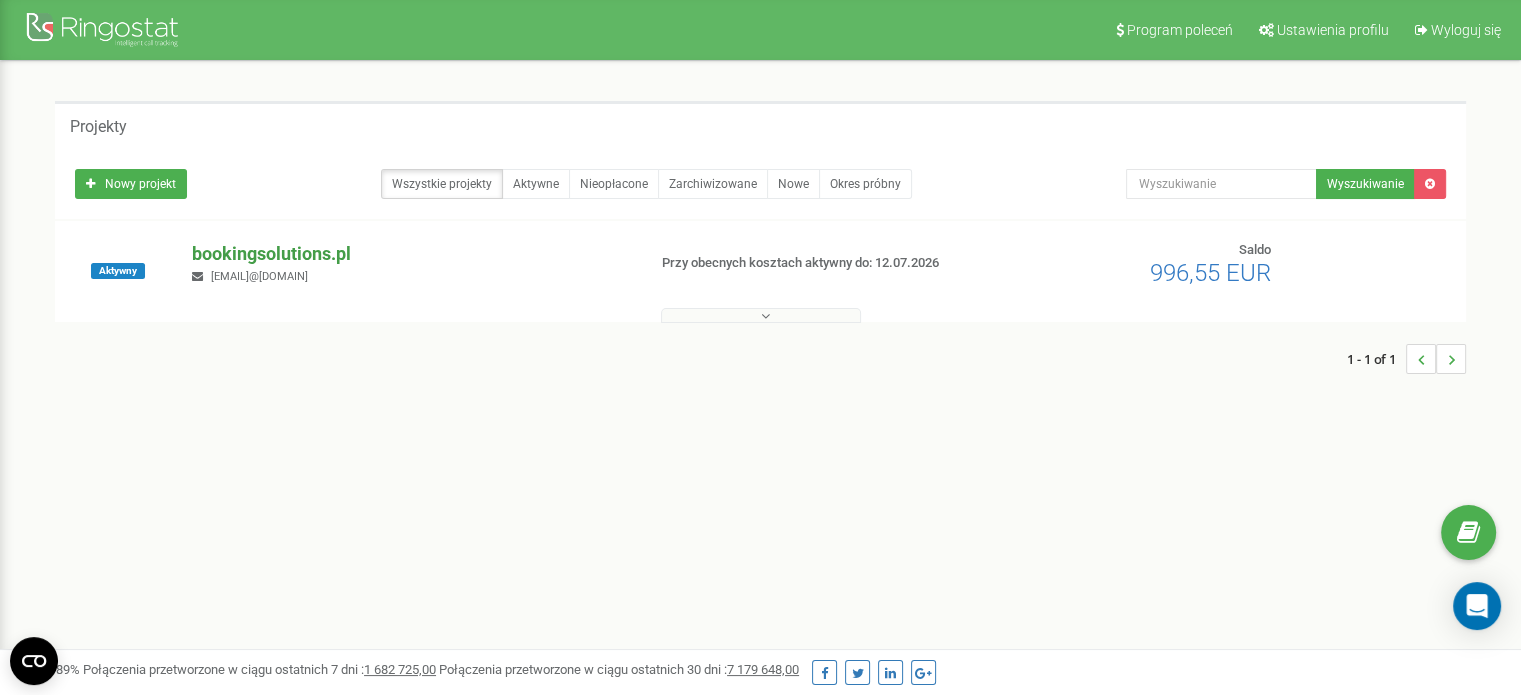 click on "bookingsolutions.pl" at bounding box center (410, 254) 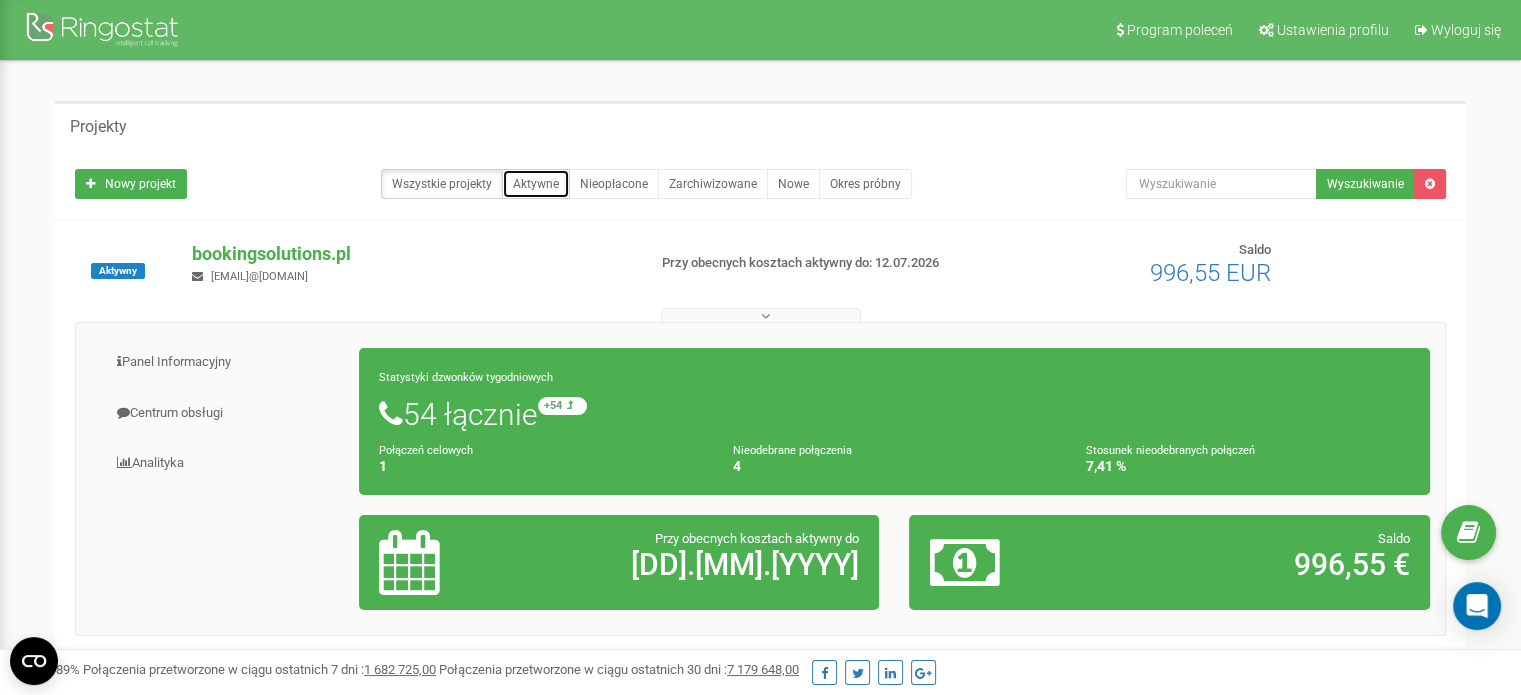 click on "Aktywne" at bounding box center [536, 184] 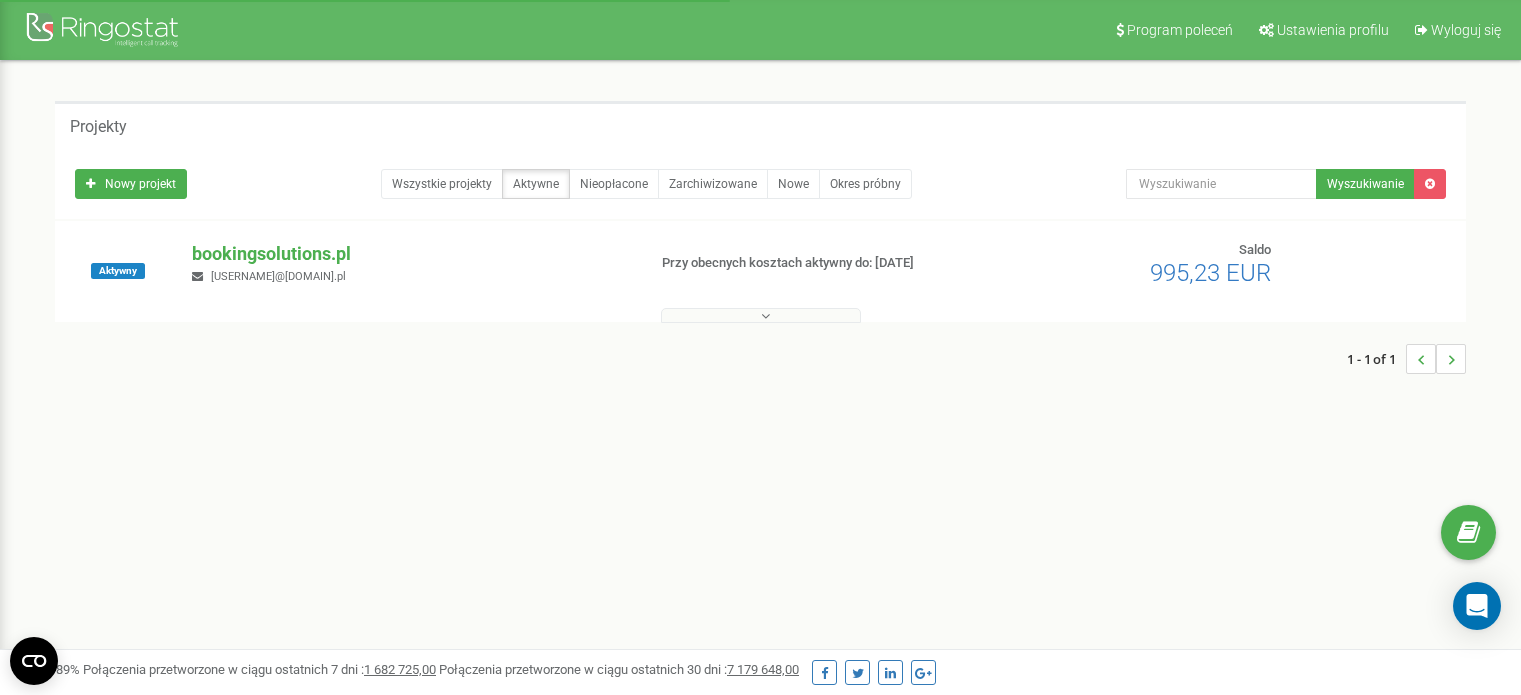 scroll, scrollTop: 0, scrollLeft: 0, axis: both 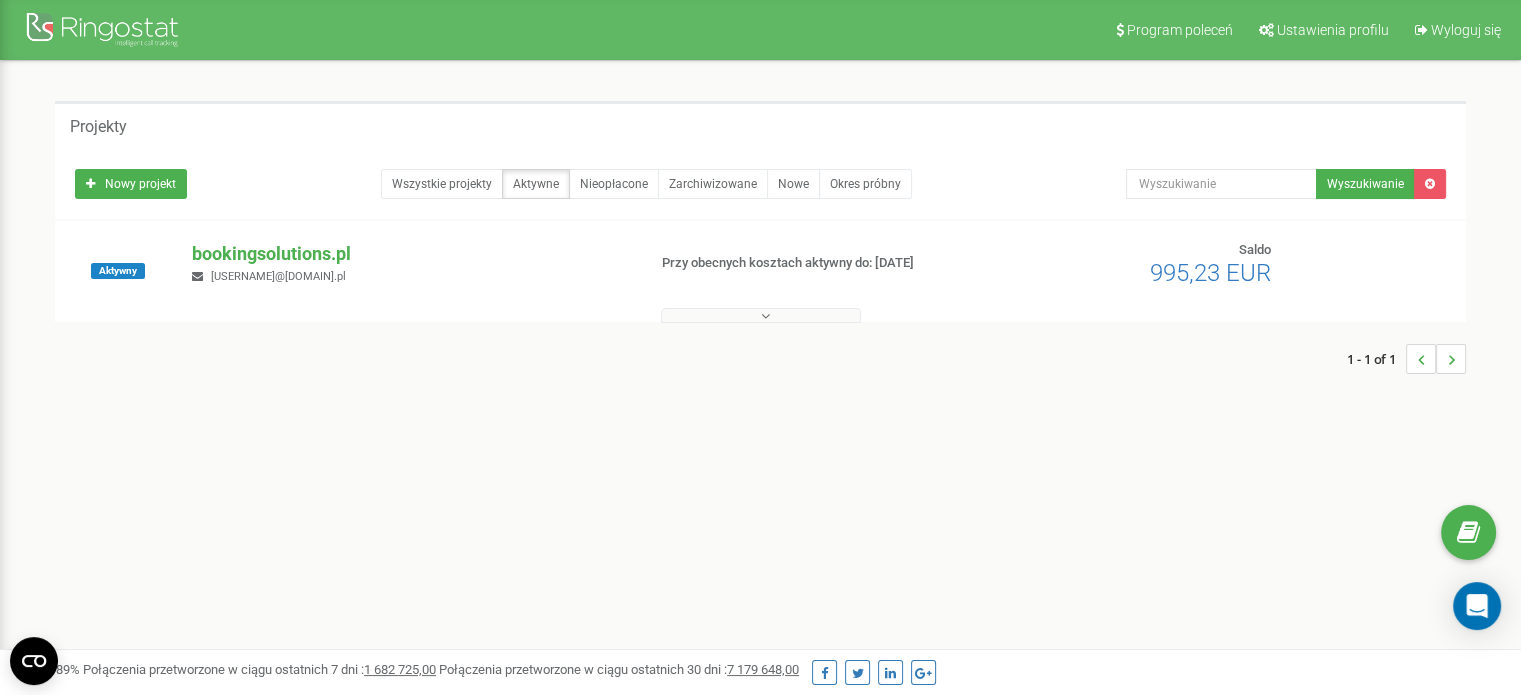 click at bounding box center [761, 315] 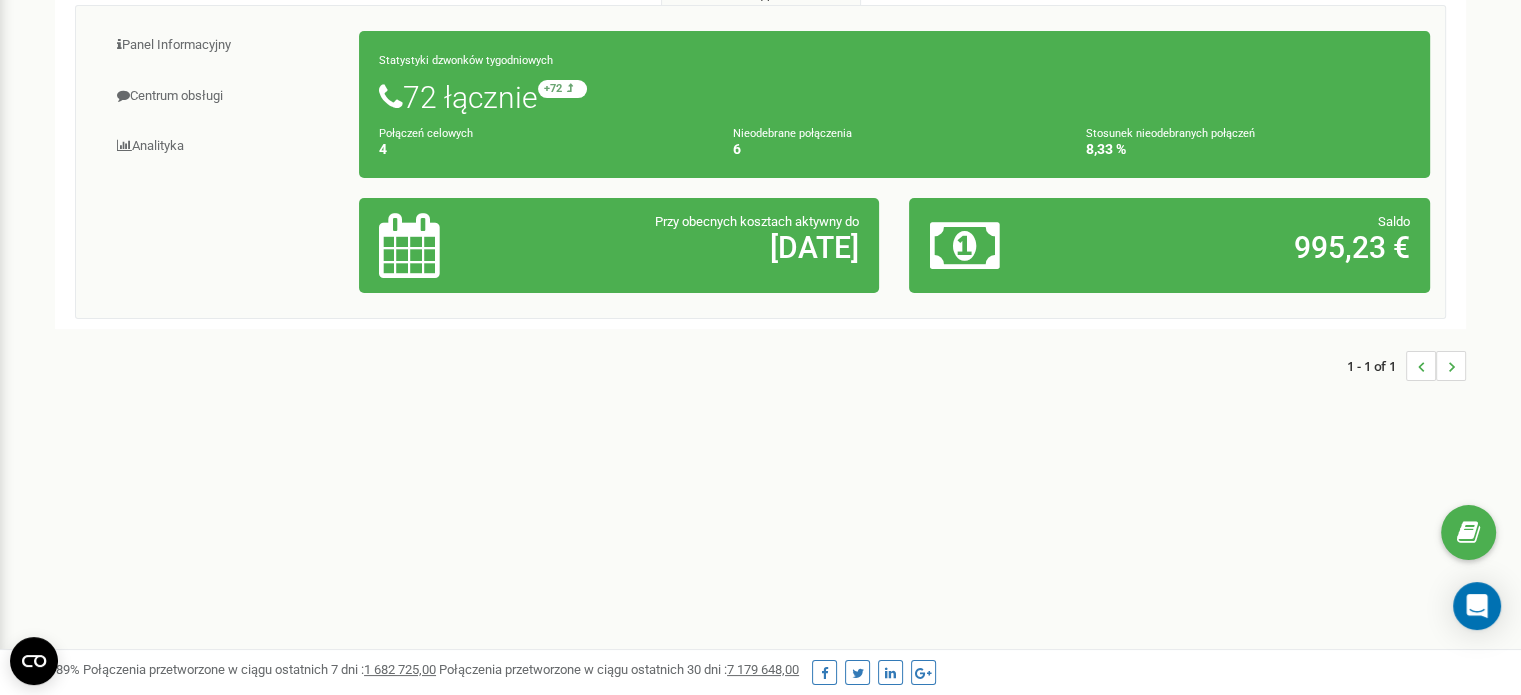 scroll, scrollTop: 0, scrollLeft: 0, axis: both 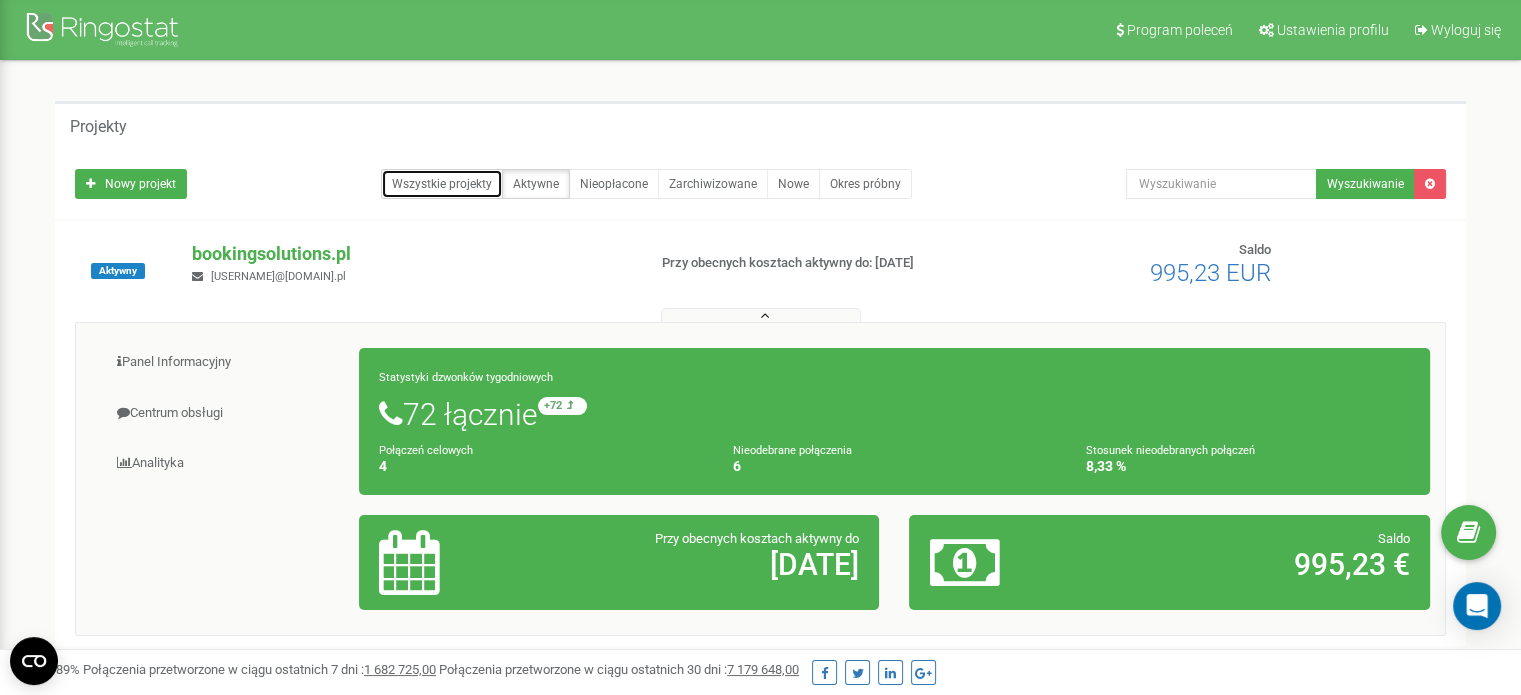 click on "Wszystkie projekty" at bounding box center (442, 184) 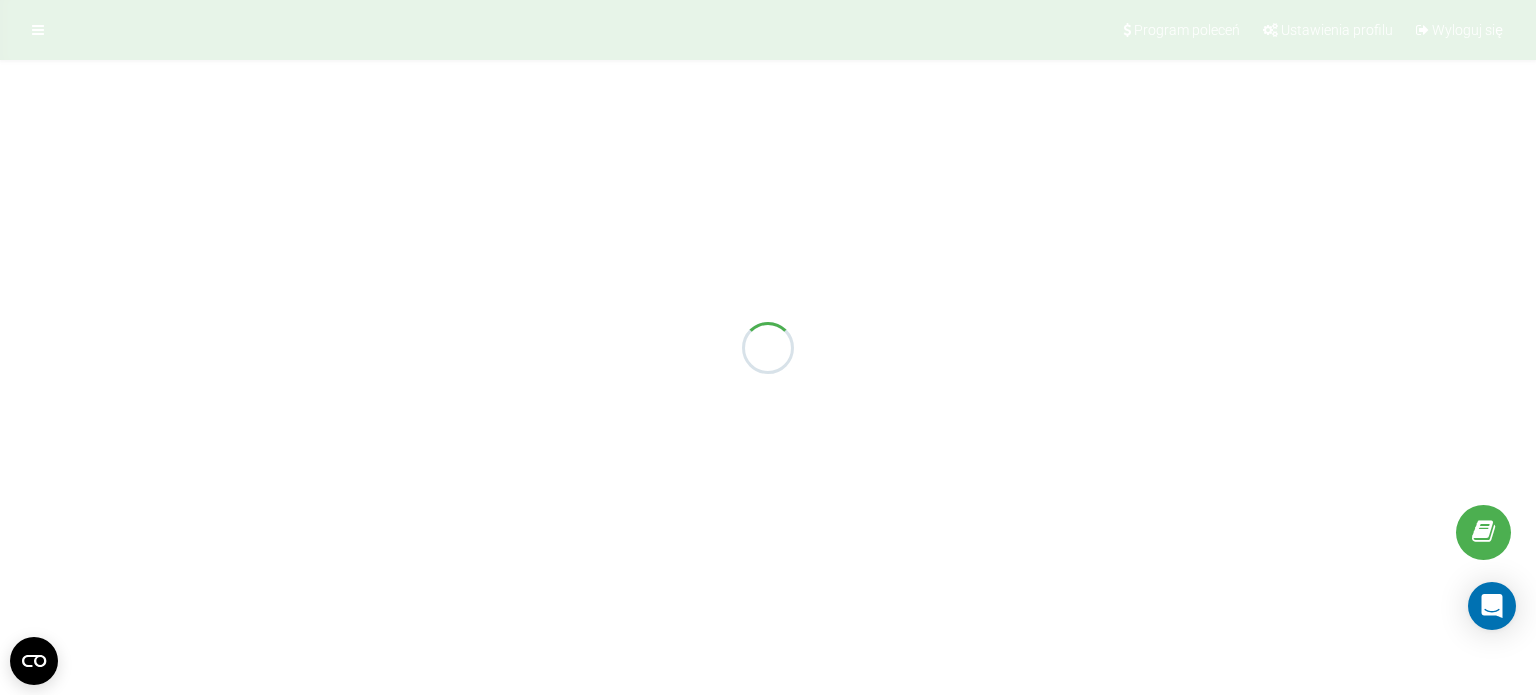 scroll, scrollTop: 0, scrollLeft: 0, axis: both 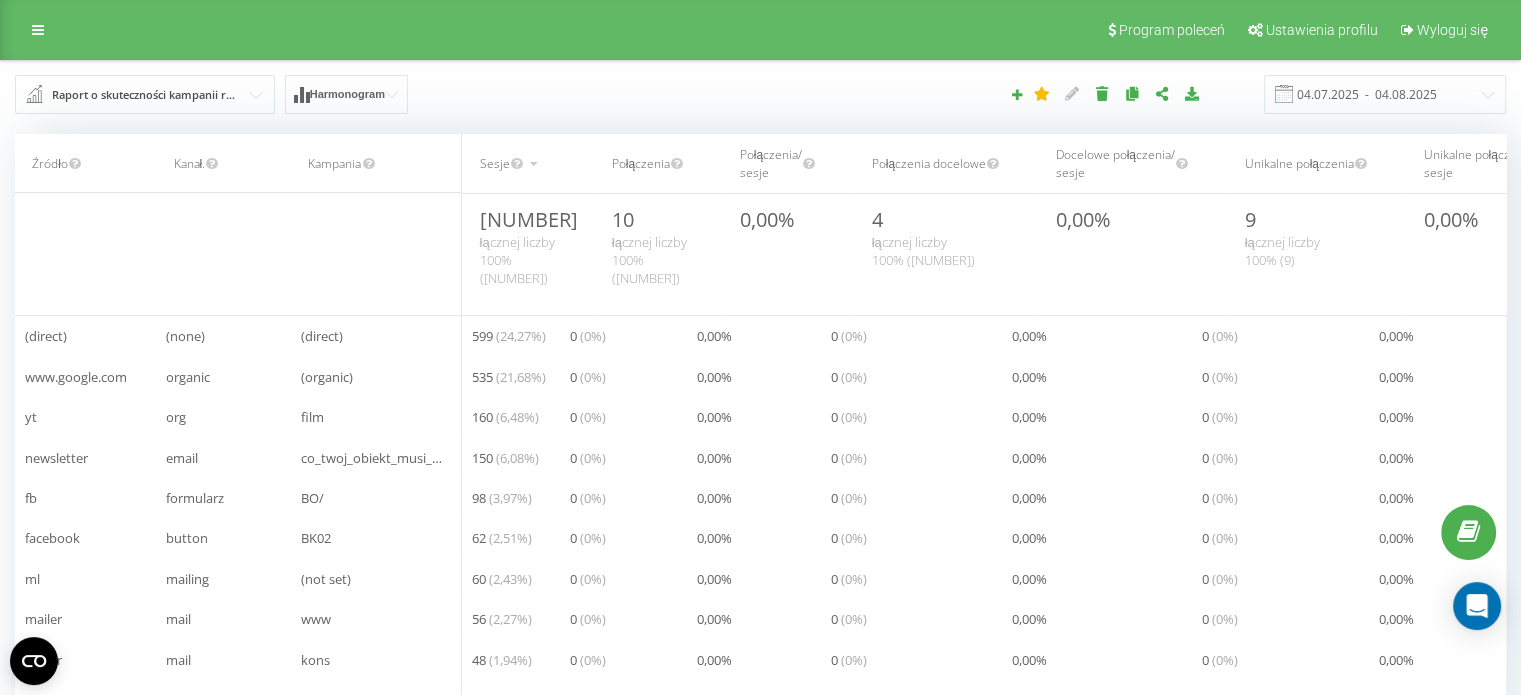 click at bounding box center (223, 254) 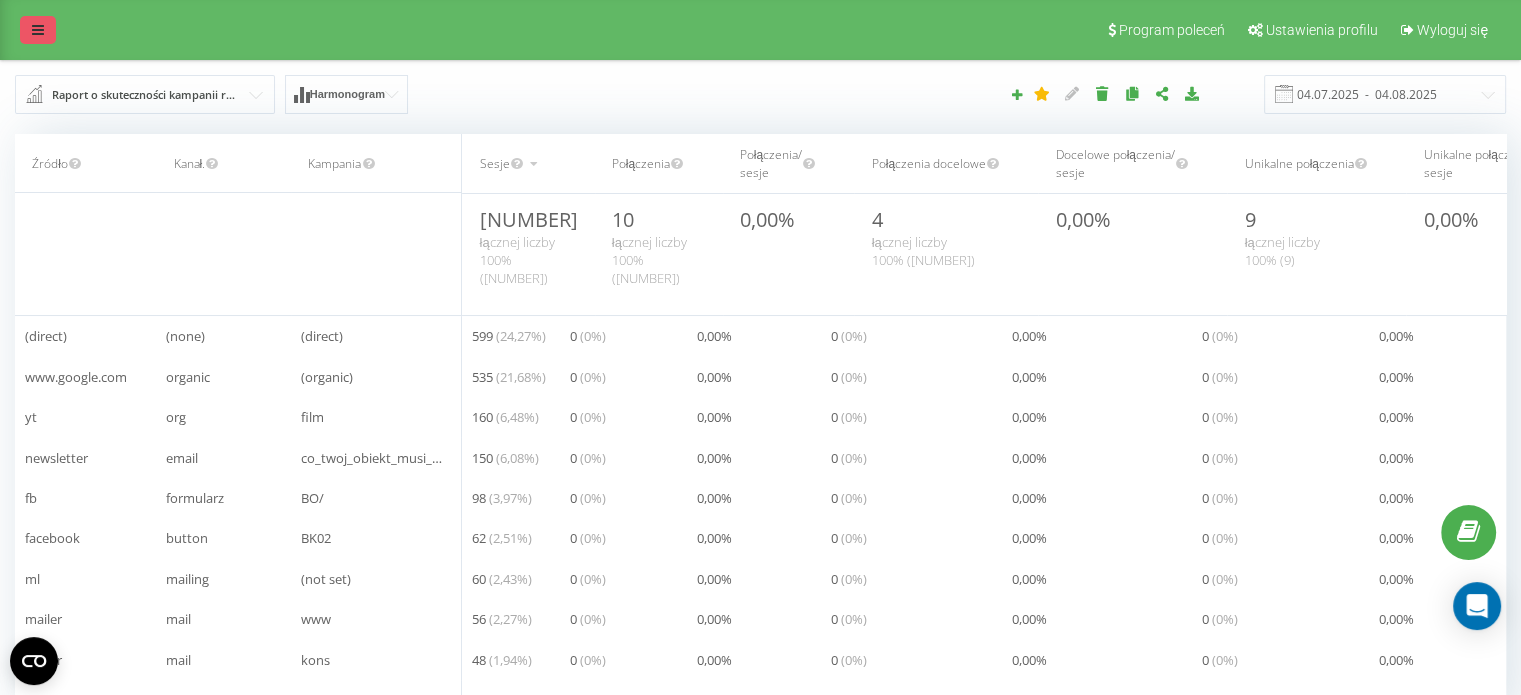 click at bounding box center (38, 30) 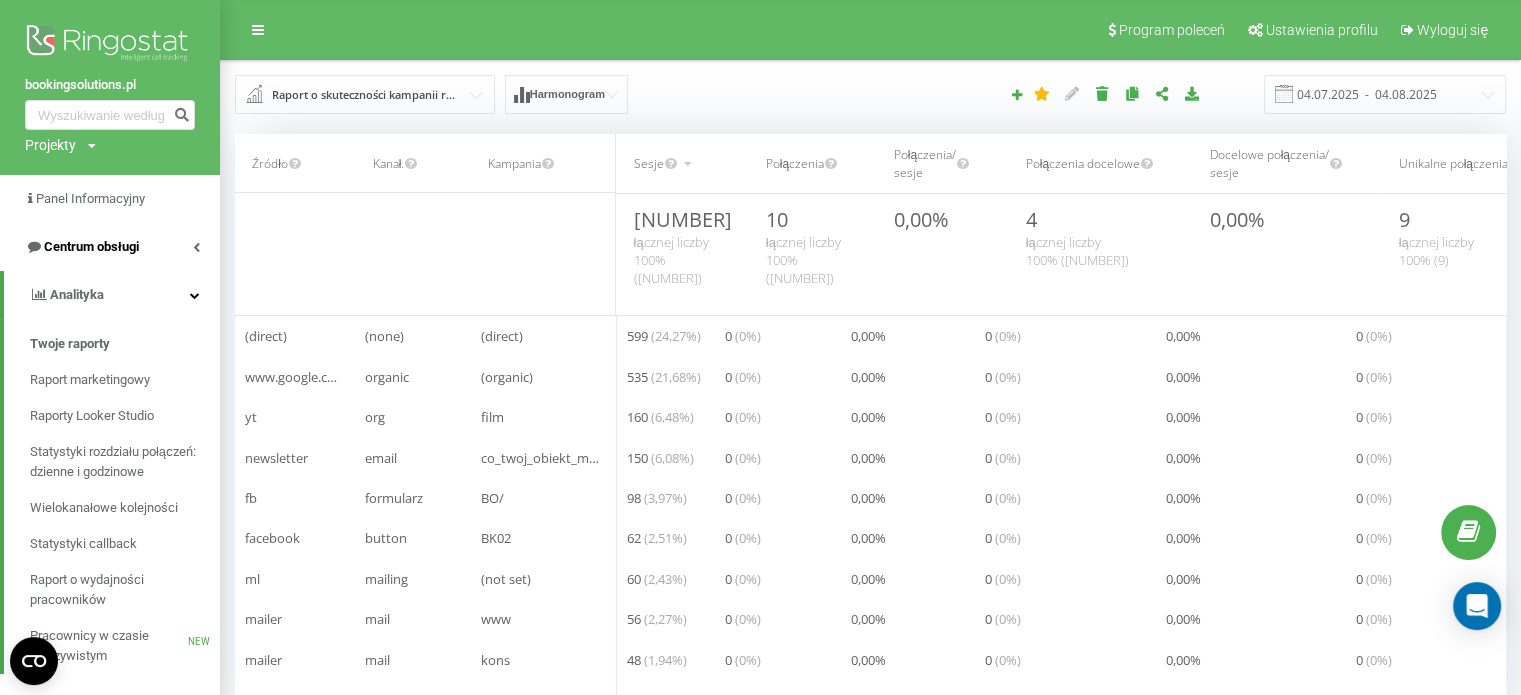 click on "Centrum obsługi" at bounding box center (91, 246) 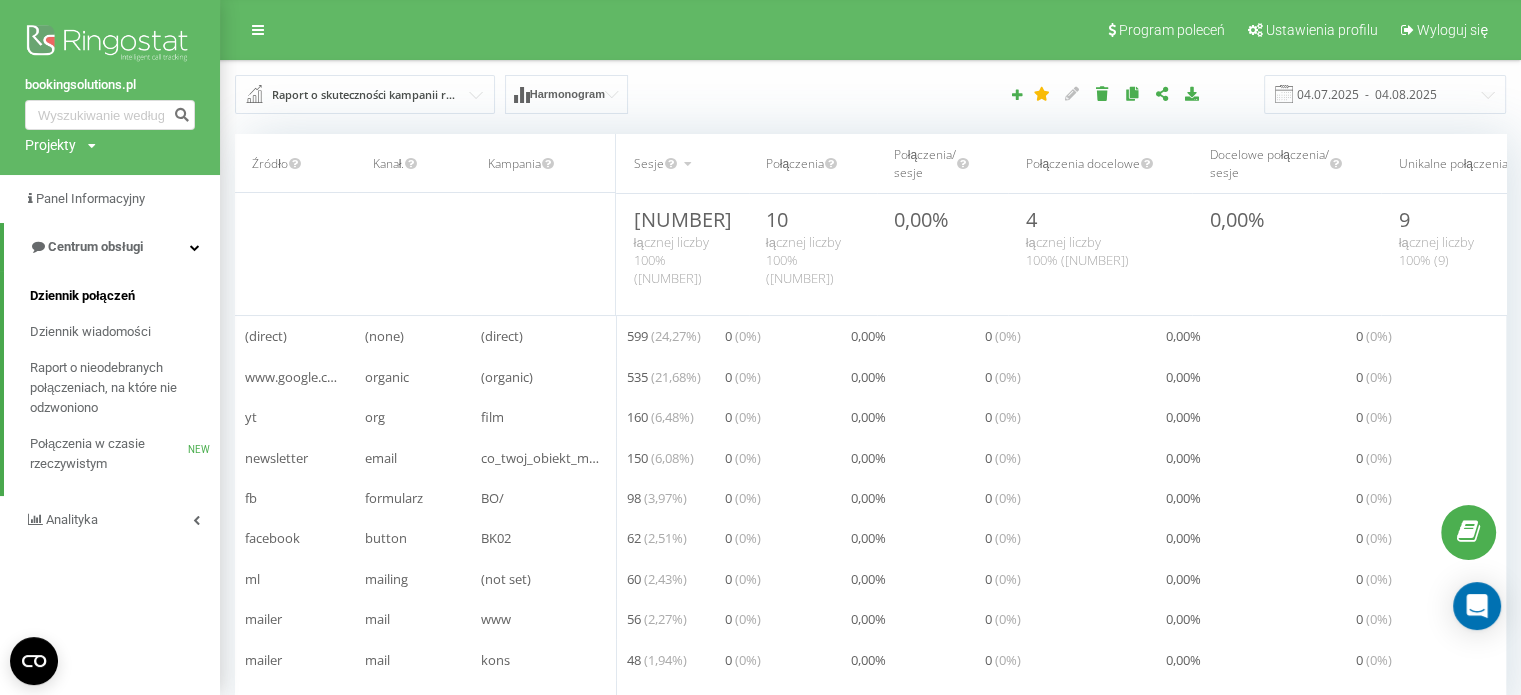 click on "Dziennik połączeń" at bounding box center (82, 296) 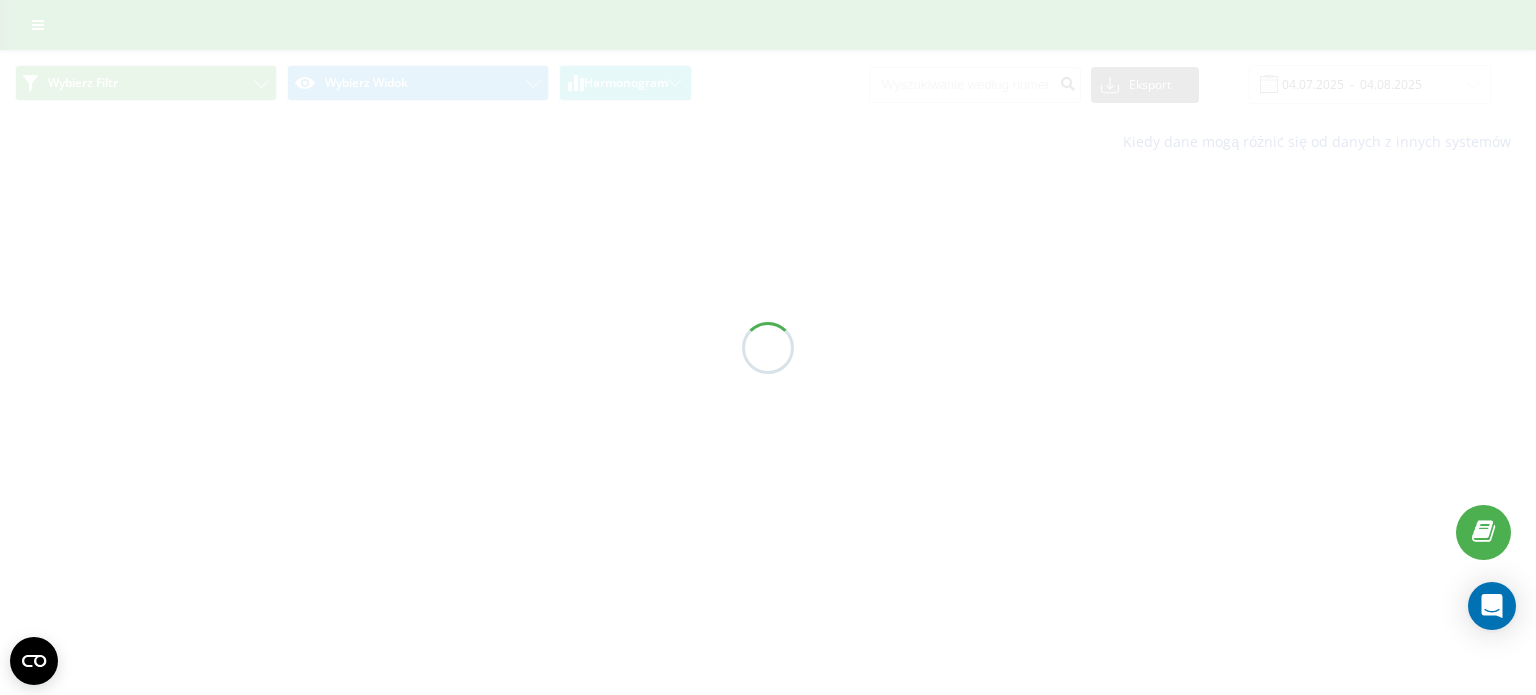 scroll, scrollTop: 0, scrollLeft: 0, axis: both 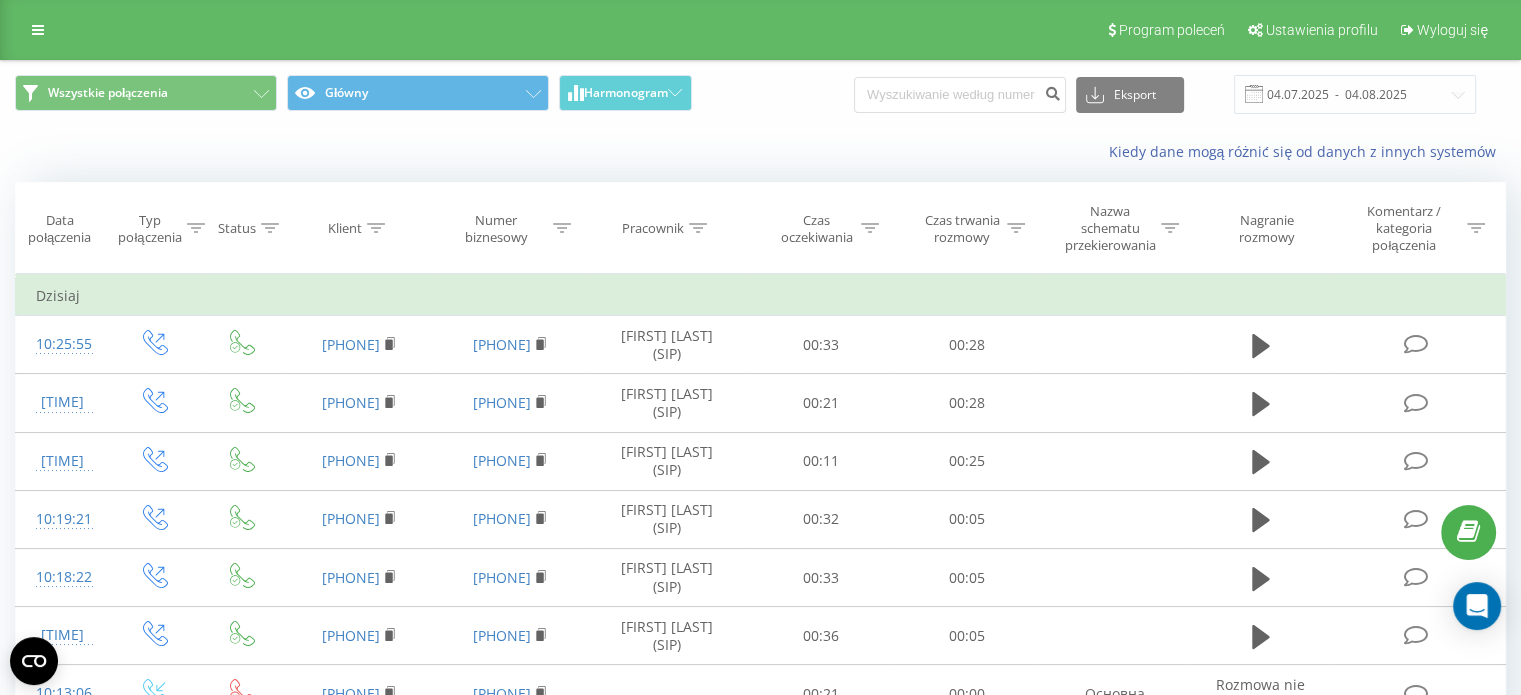 click on "Kiedy dane mogą różnić się od danych z innych systemów" at bounding box center (1045, 152) 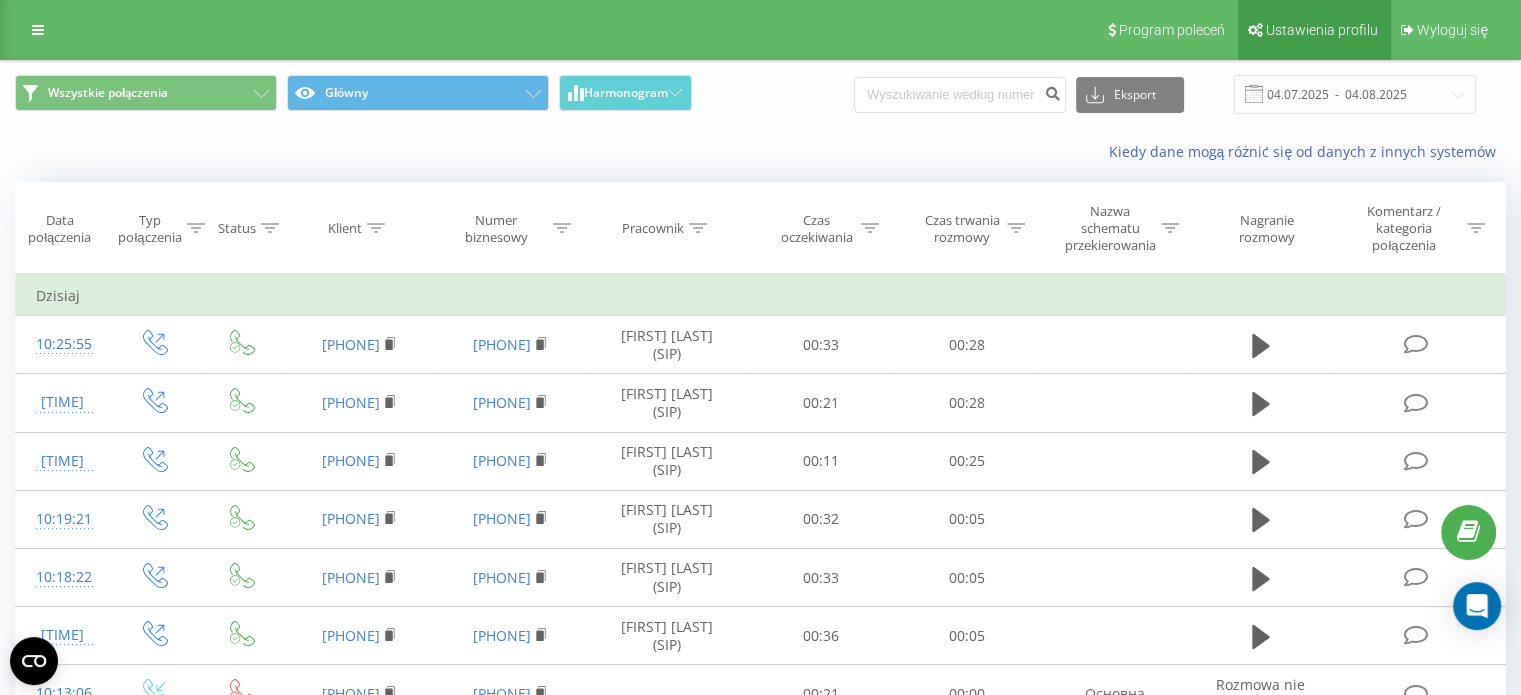click on "Ustawienia profilu" at bounding box center [1322, 30] 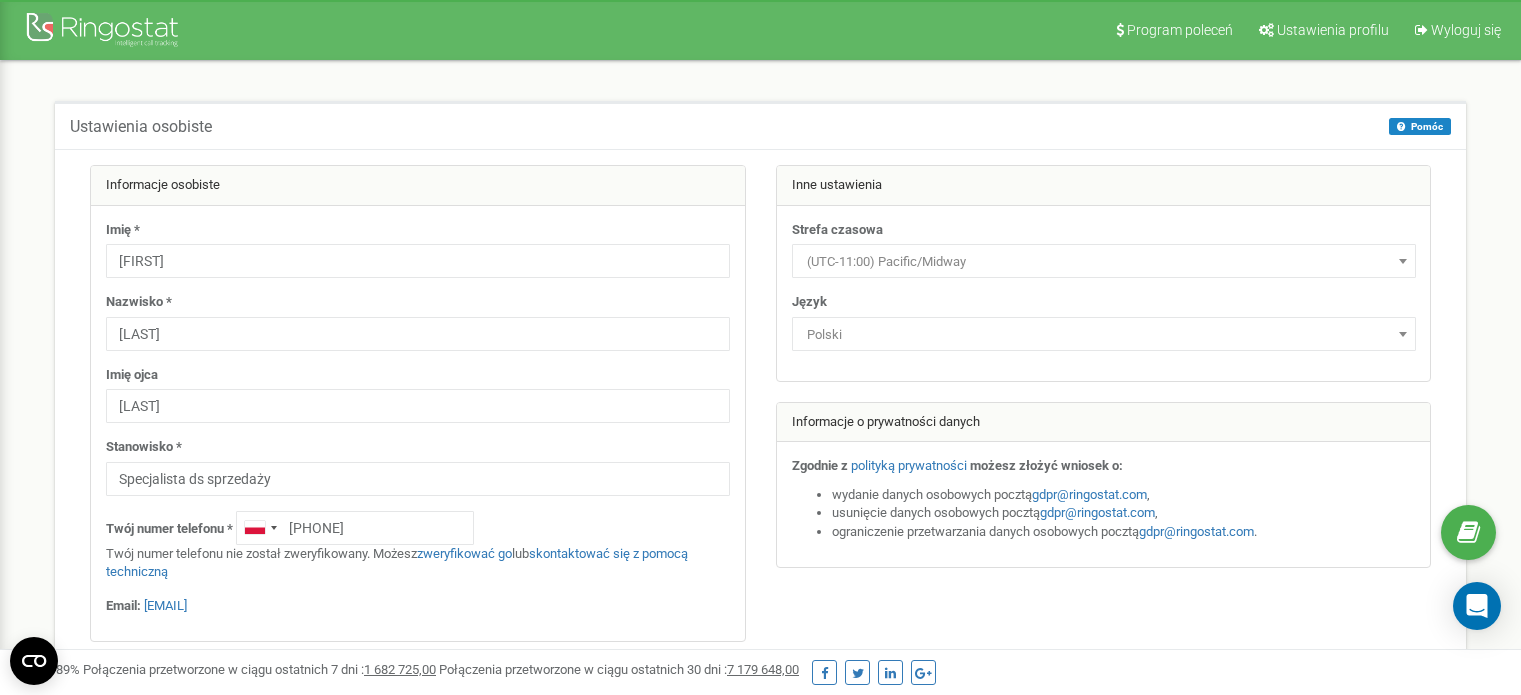 scroll, scrollTop: 0, scrollLeft: 0, axis: both 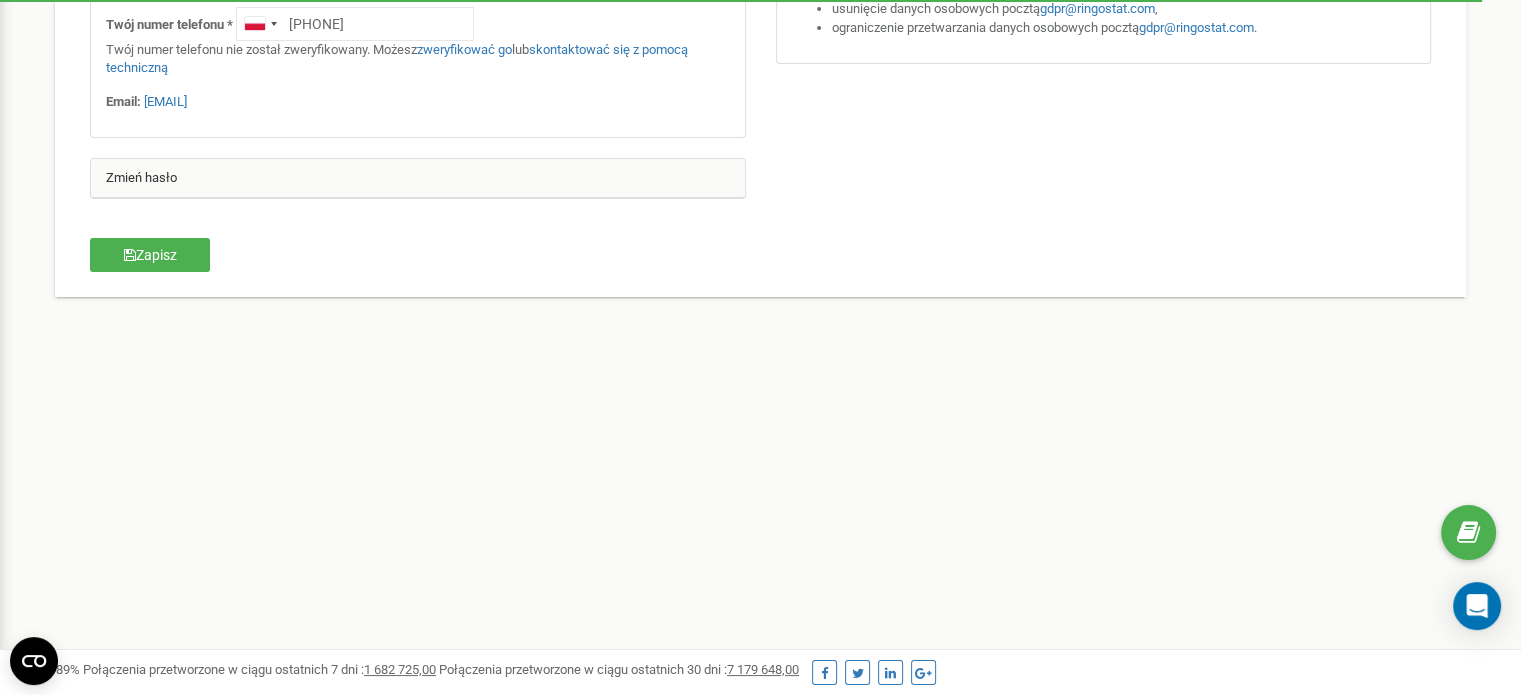click on "Program poleceń
Ustawienia profilu
Wyloguj się
Ustawienia osobiste
Pomóc
Pomóc
Na tej stronie możesz edytować swoje ustawienia osobiste, takie jak język i strefa czasowa.
Informacje osobiste
Imię * Mateusz" at bounding box center [760, 96] 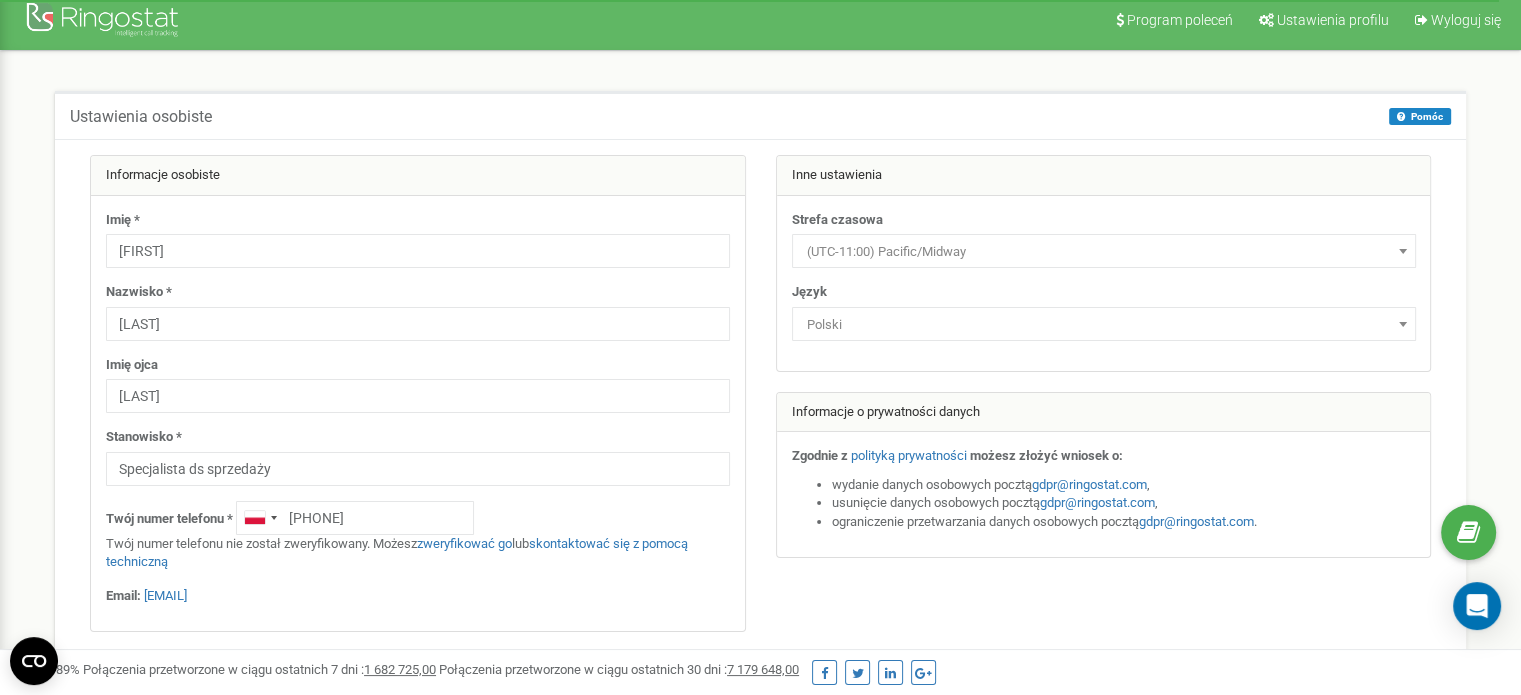 scroll, scrollTop: 0, scrollLeft: 0, axis: both 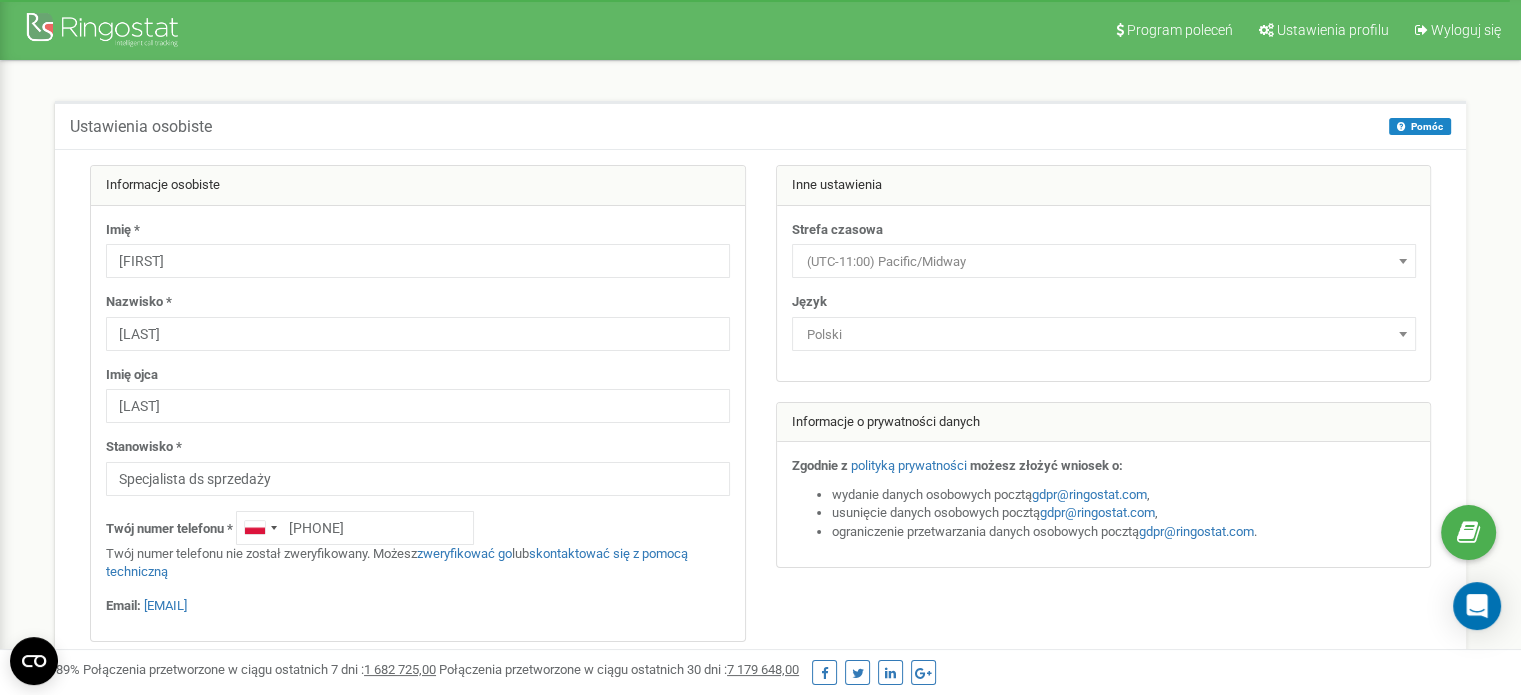 click on "Ustawienia osobiste
Pomóc
Pomóc
Na tej stronie możesz edytować swoje ustawienia osobiste, takie jak język i strefa czasowa.
Informacje osobiste
Imię *
Mateusz
Nazwisko *
Petzold
Ryszard" at bounding box center (760, 463) 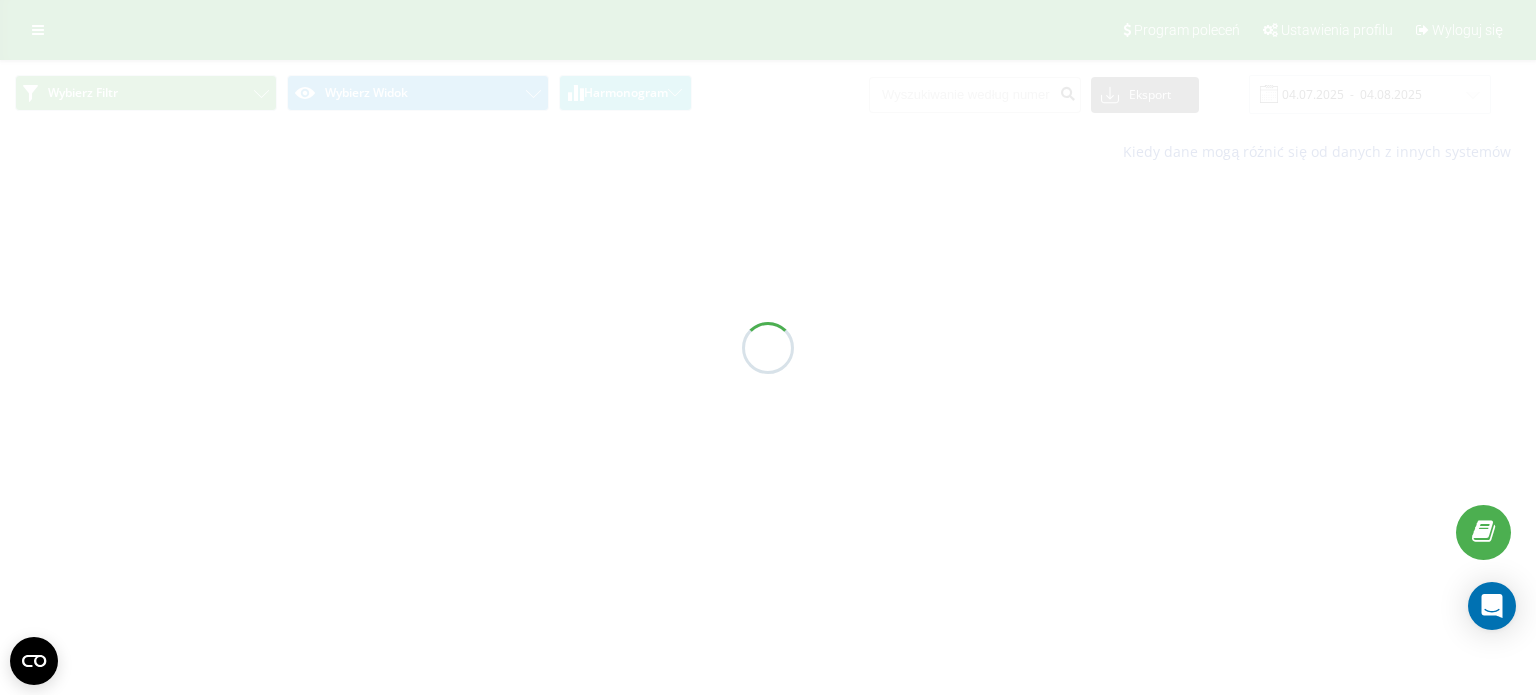 scroll, scrollTop: 0, scrollLeft: 0, axis: both 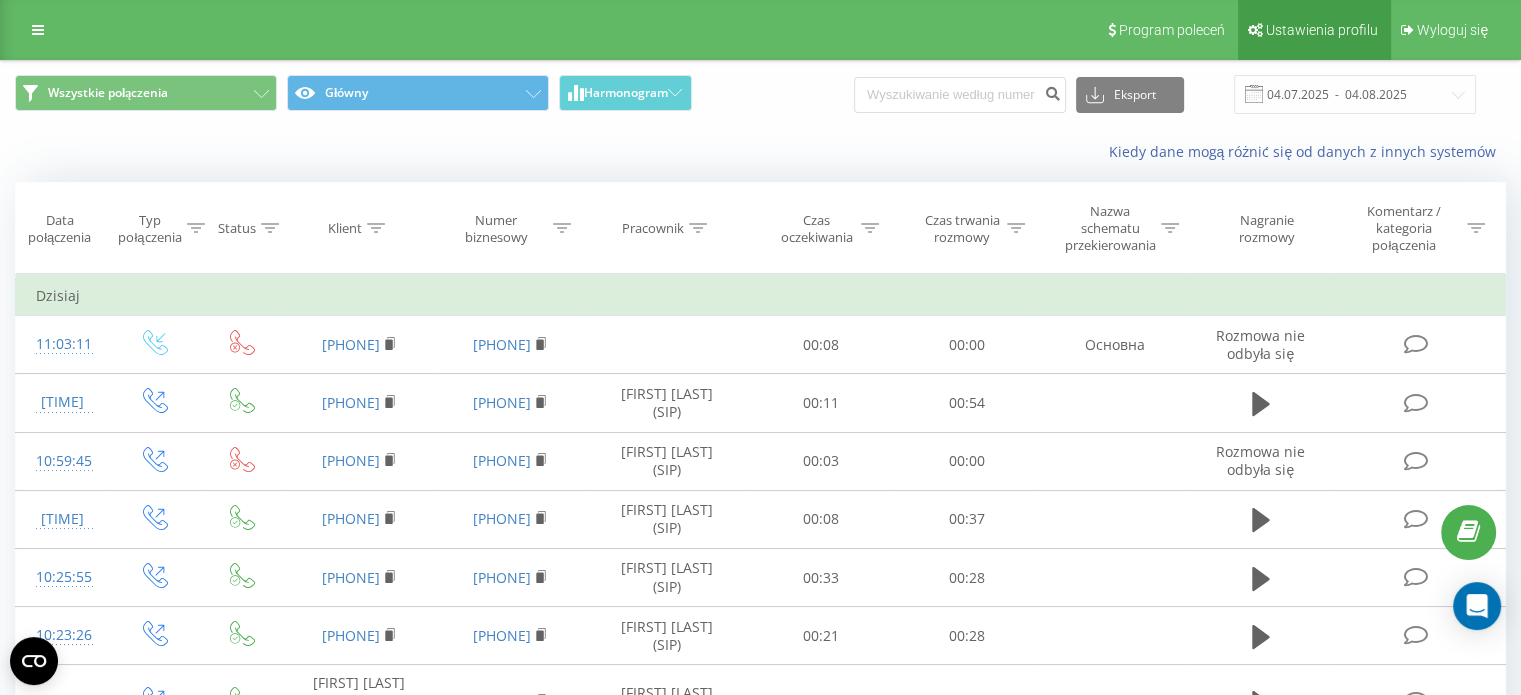 click on "Ustawienia profilu" at bounding box center [1322, 30] 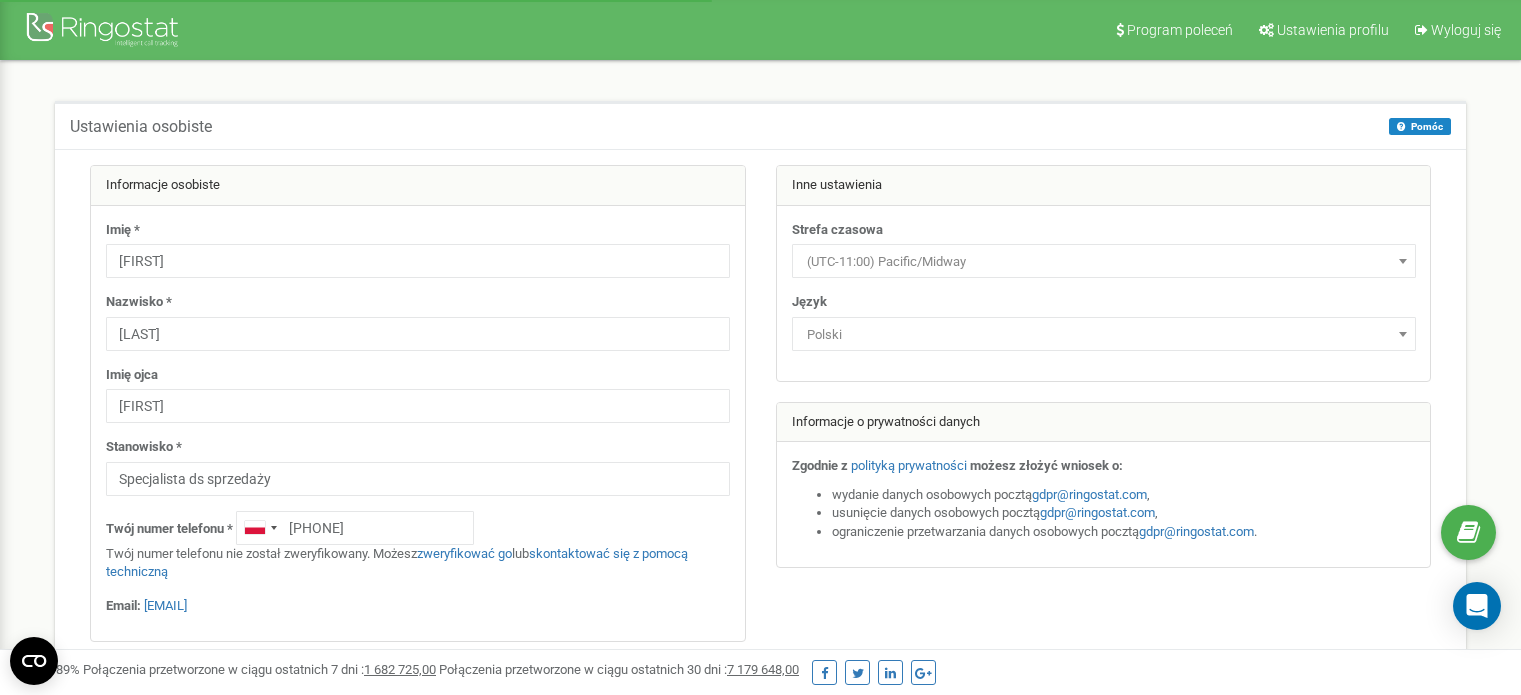 scroll, scrollTop: 0, scrollLeft: 0, axis: both 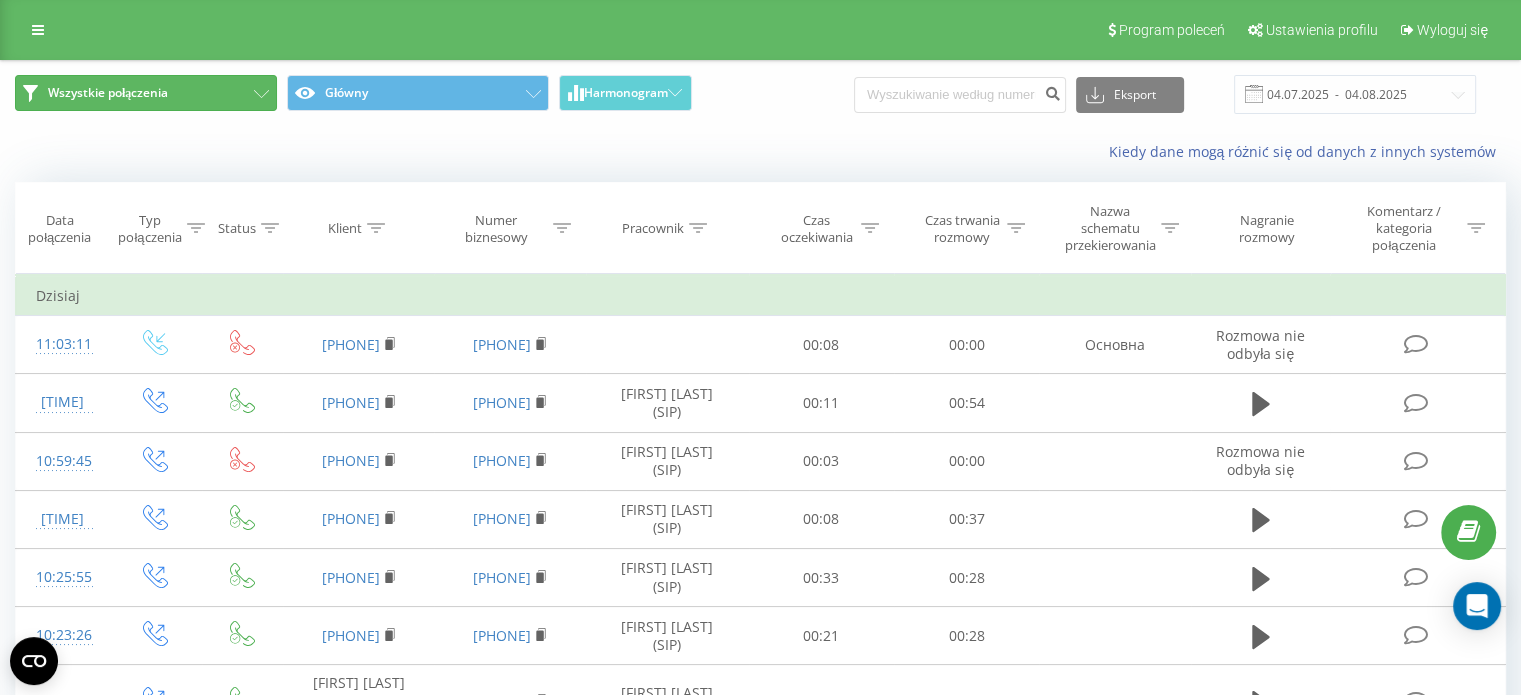 click on "Wszystkie połączenia" at bounding box center [108, 93] 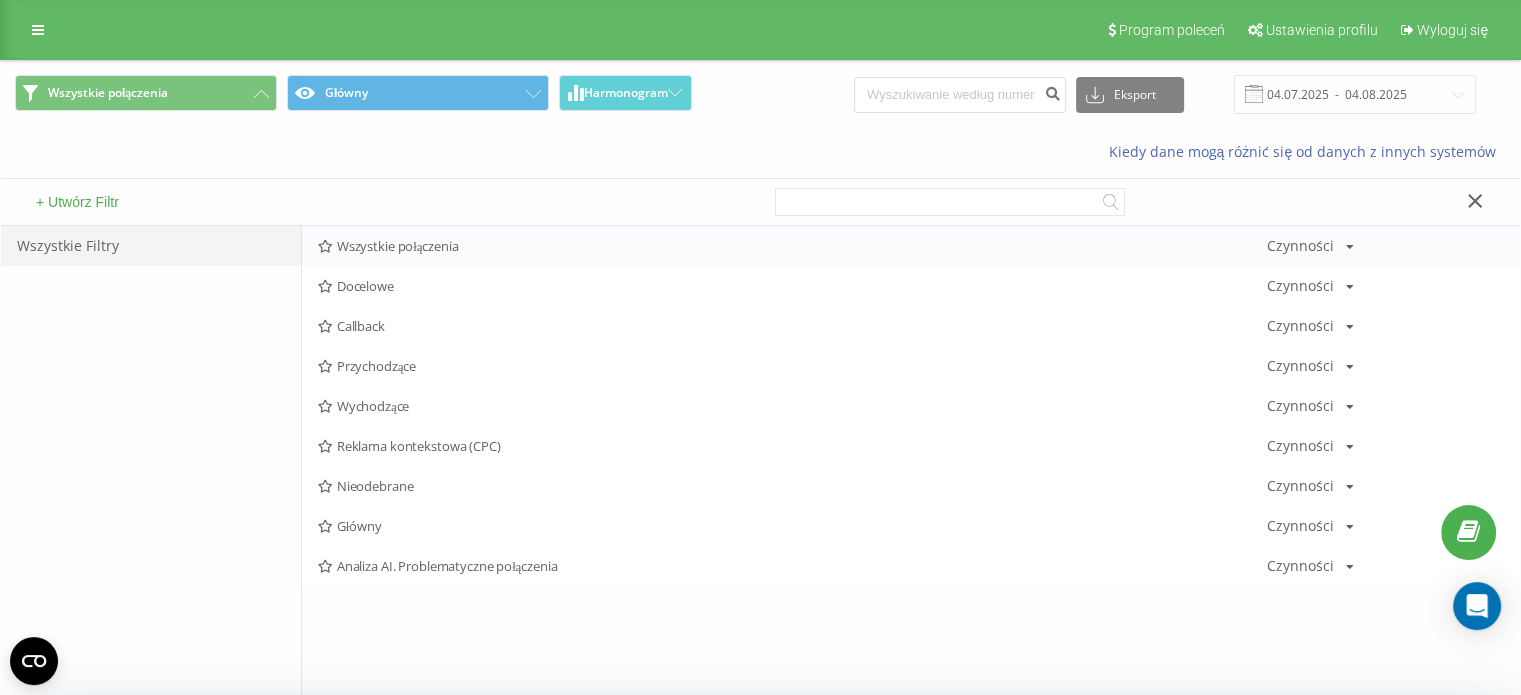 click on "Wszystkie połączenia" at bounding box center (792, 246) 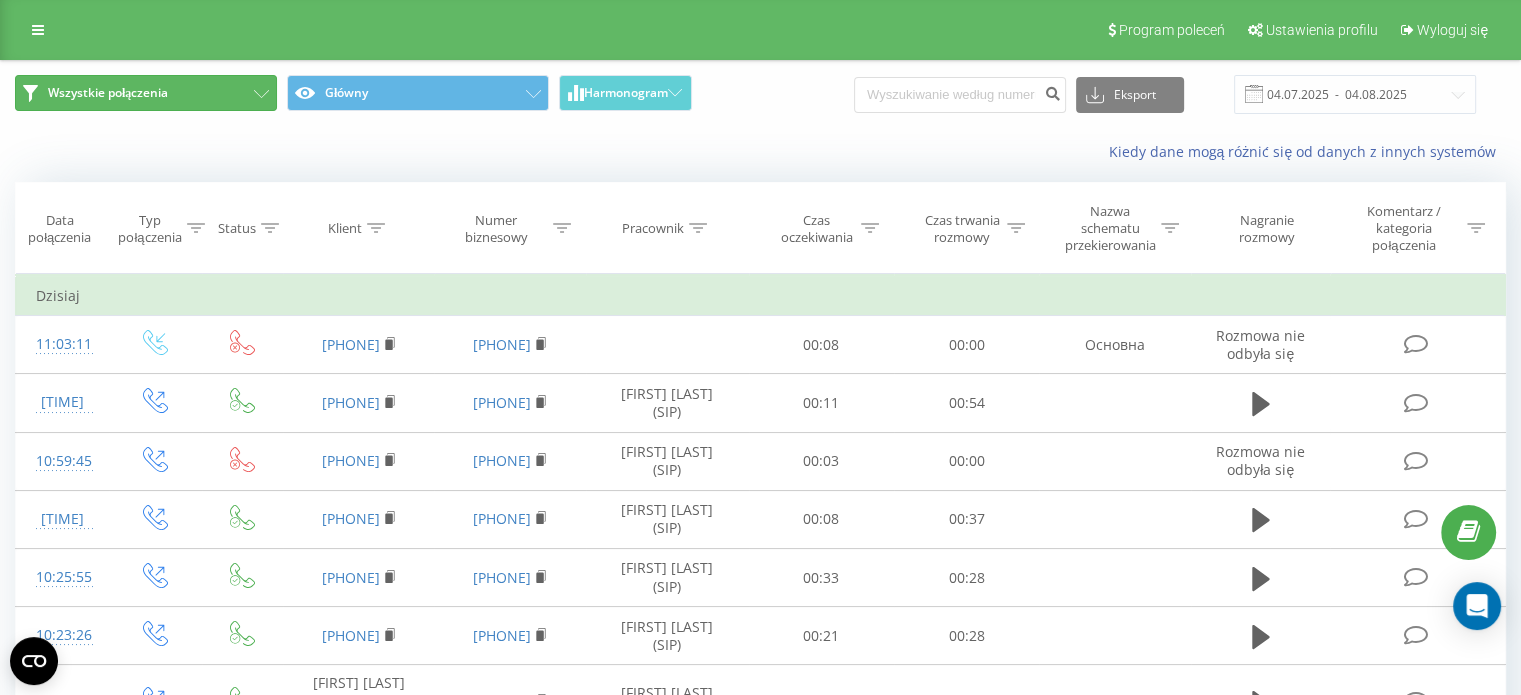 click on "Wszystkie połączenia" at bounding box center [146, 93] 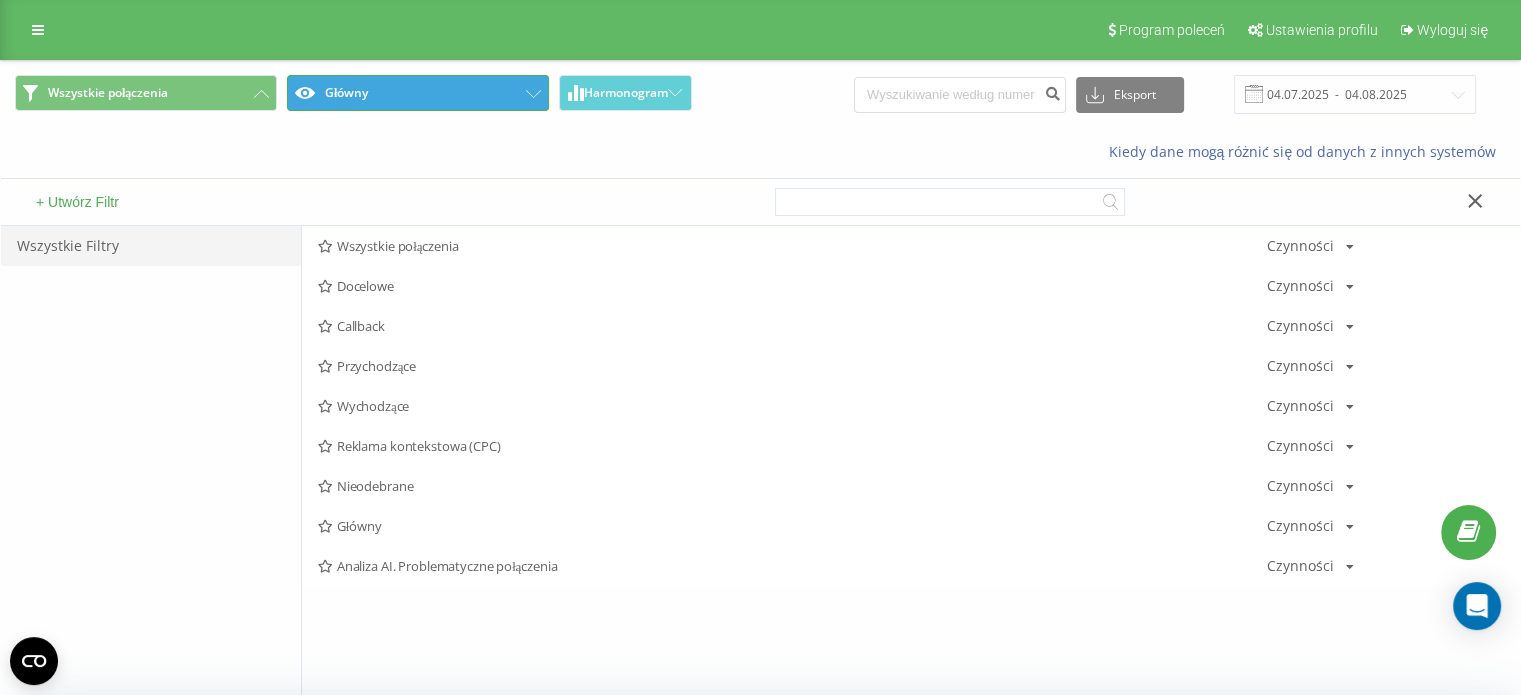 click on "Główny" at bounding box center (418, 93) 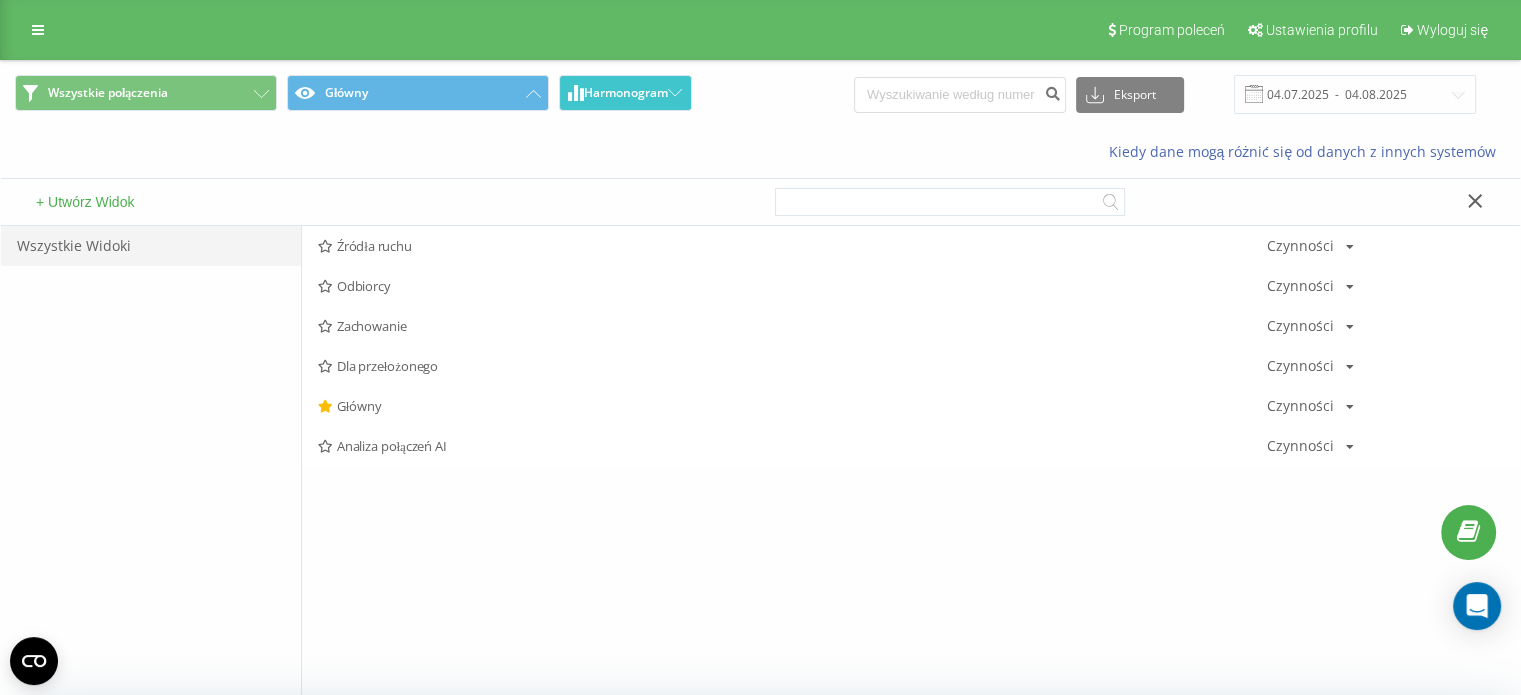 click on "Harmonogram" at bounding box center [626, 93] 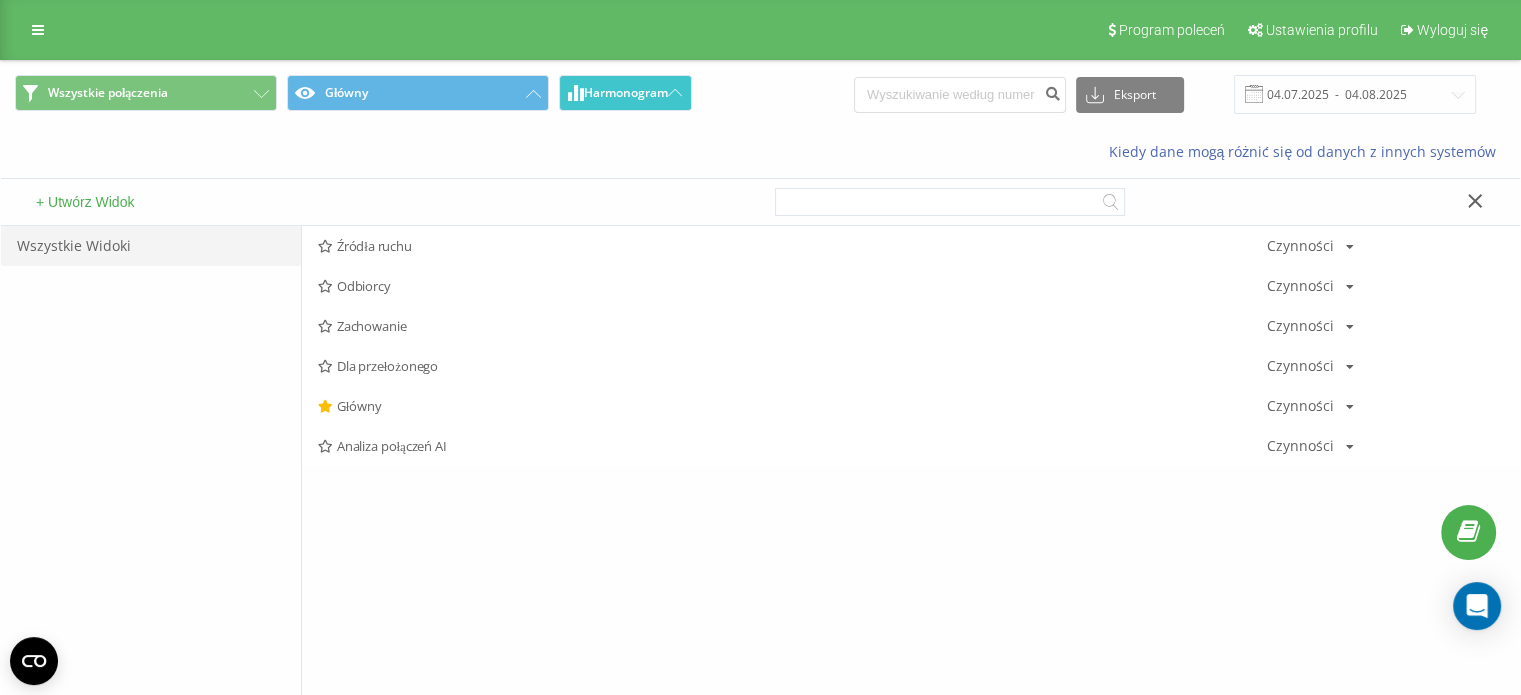 click on "Harmonogram" at bounding box center (625, 93) 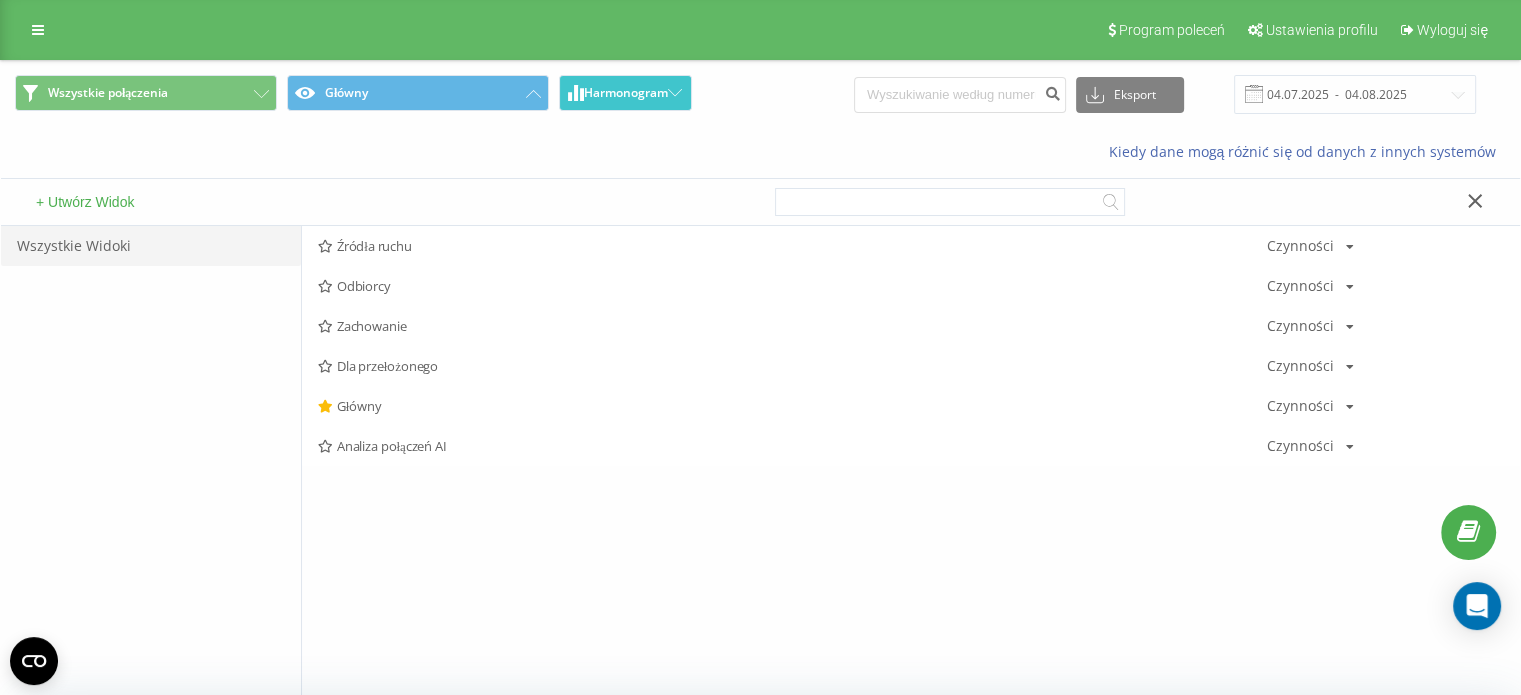 click on "Harmonogram" at bounding box center (625, 93) 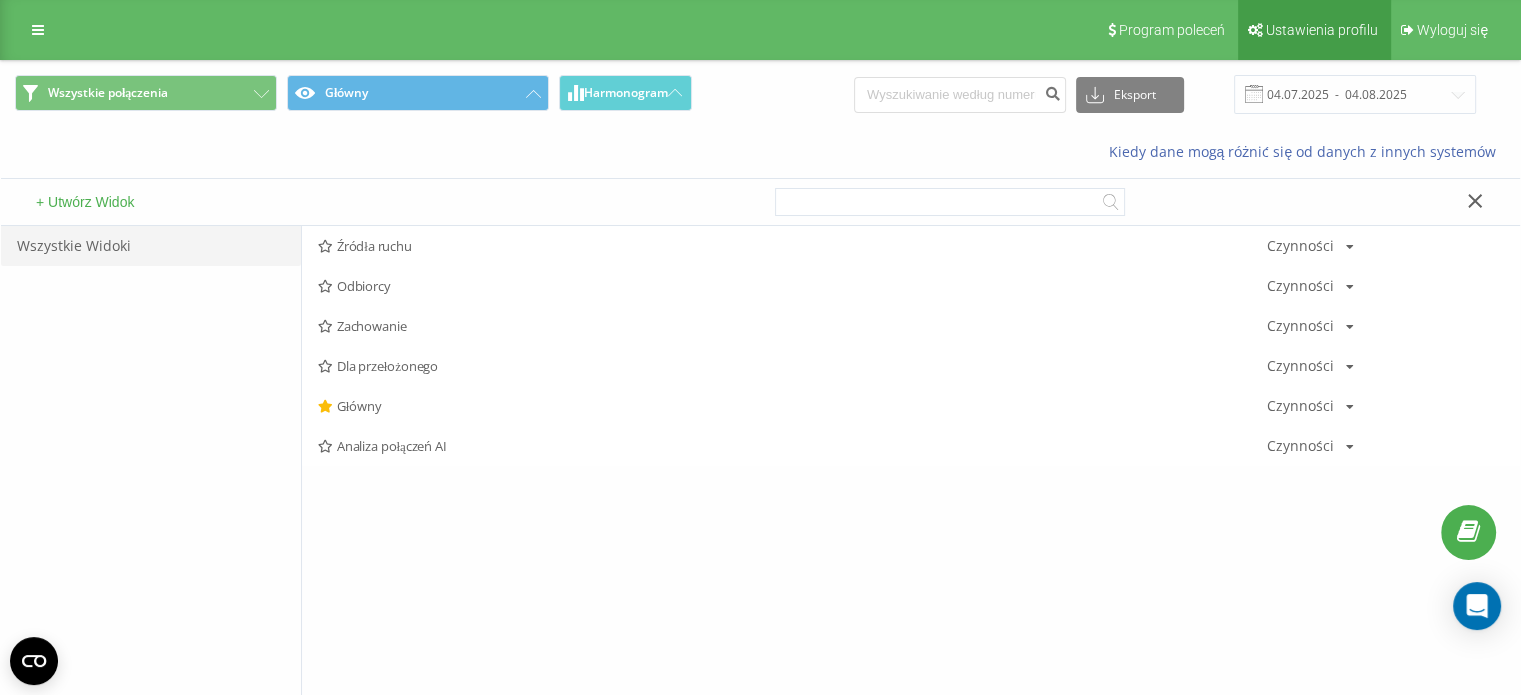 click on "Ustawienia profilu" at bounding box center [1322, 30] 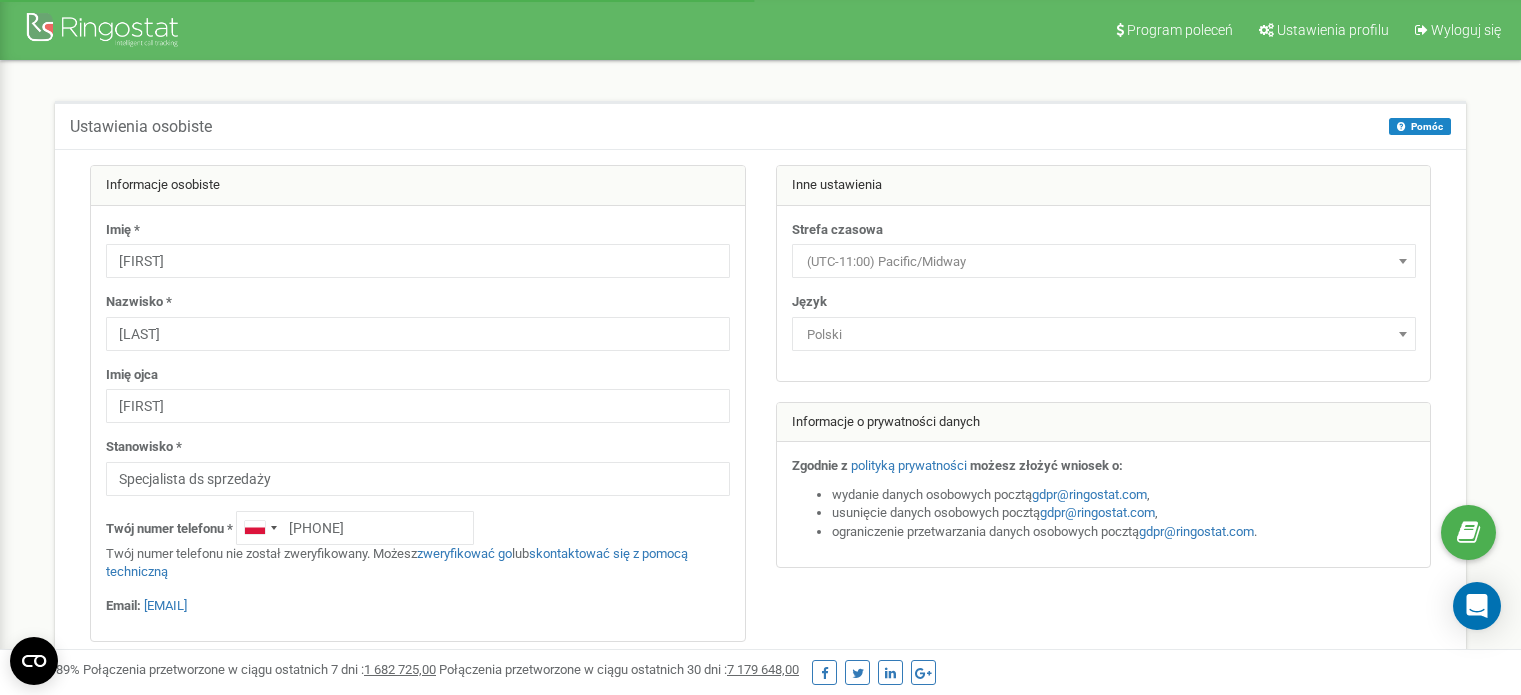 scroll, scrollTop: 504, scrollLeft: 0, axis: vertical 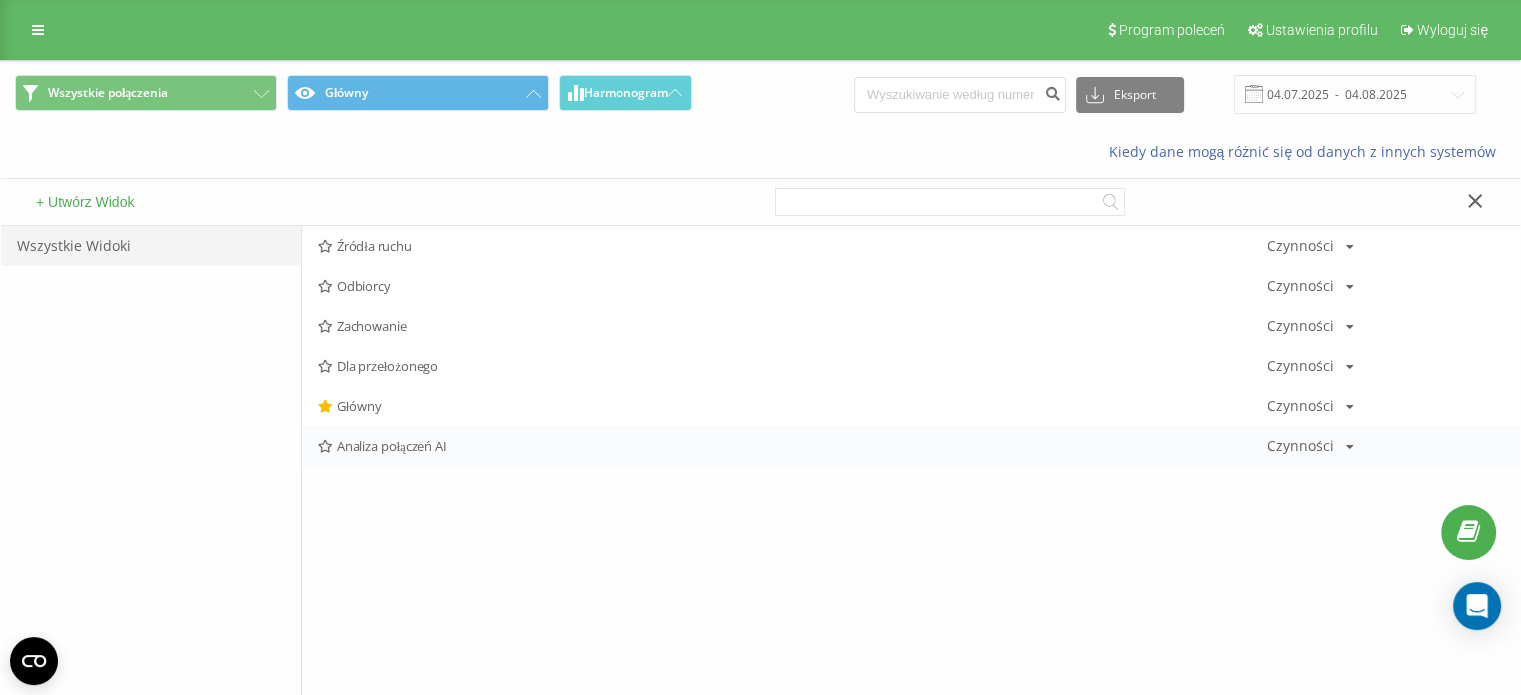 click on "Analiza połączeń AI Czynności Edytuj Kopiuj Usuń Domyślnie Udostępnij" at bounding box center (911, 446) 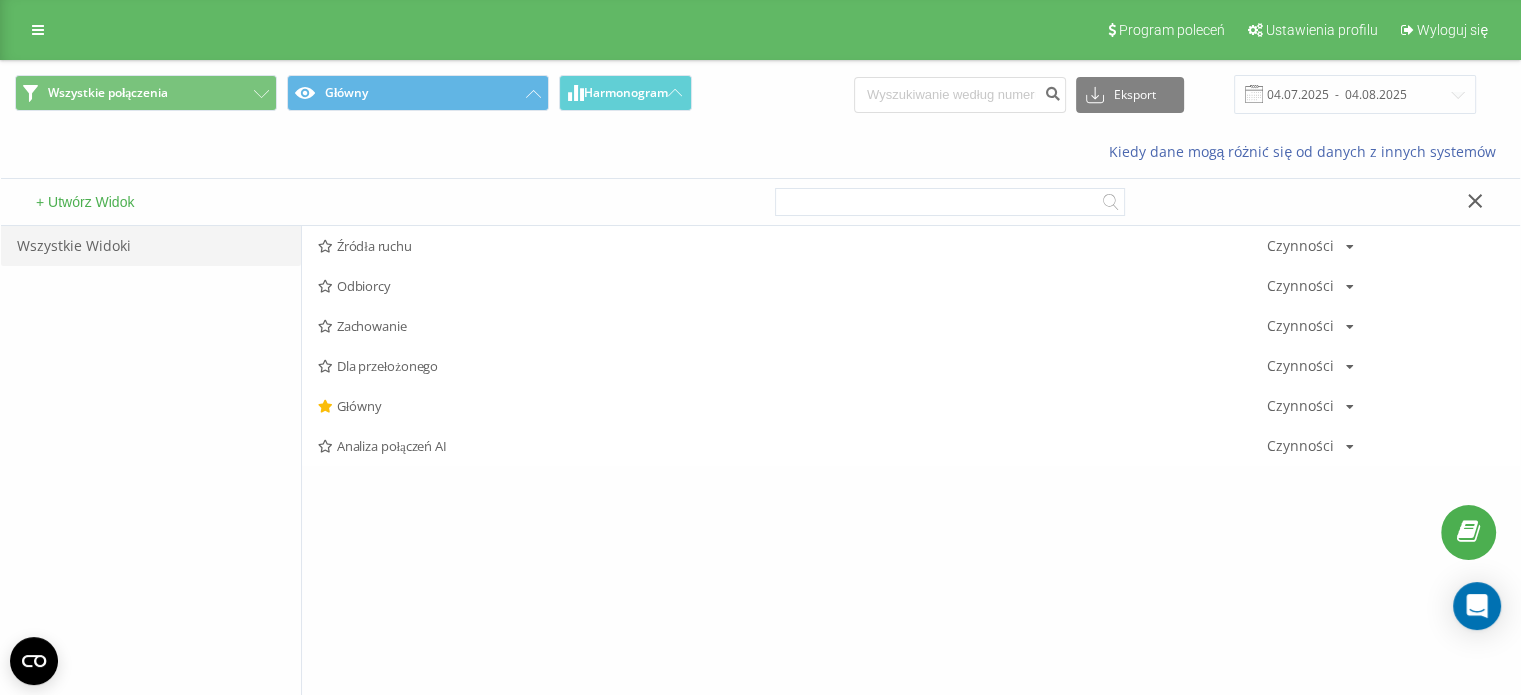 click on "Analiza połączeń AI" at bounding box center (792, 446) 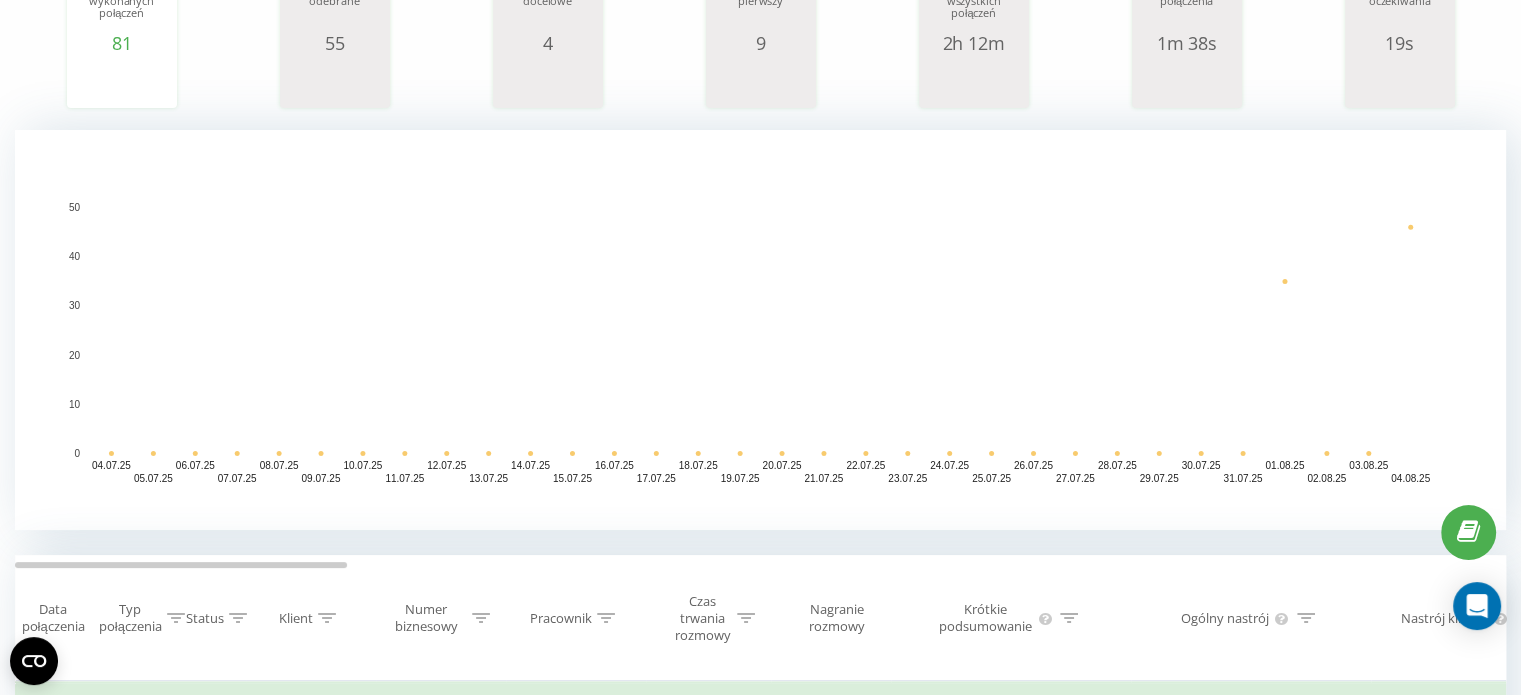scroll, scrollTop: 0, scrollLeft: 0, axis: both 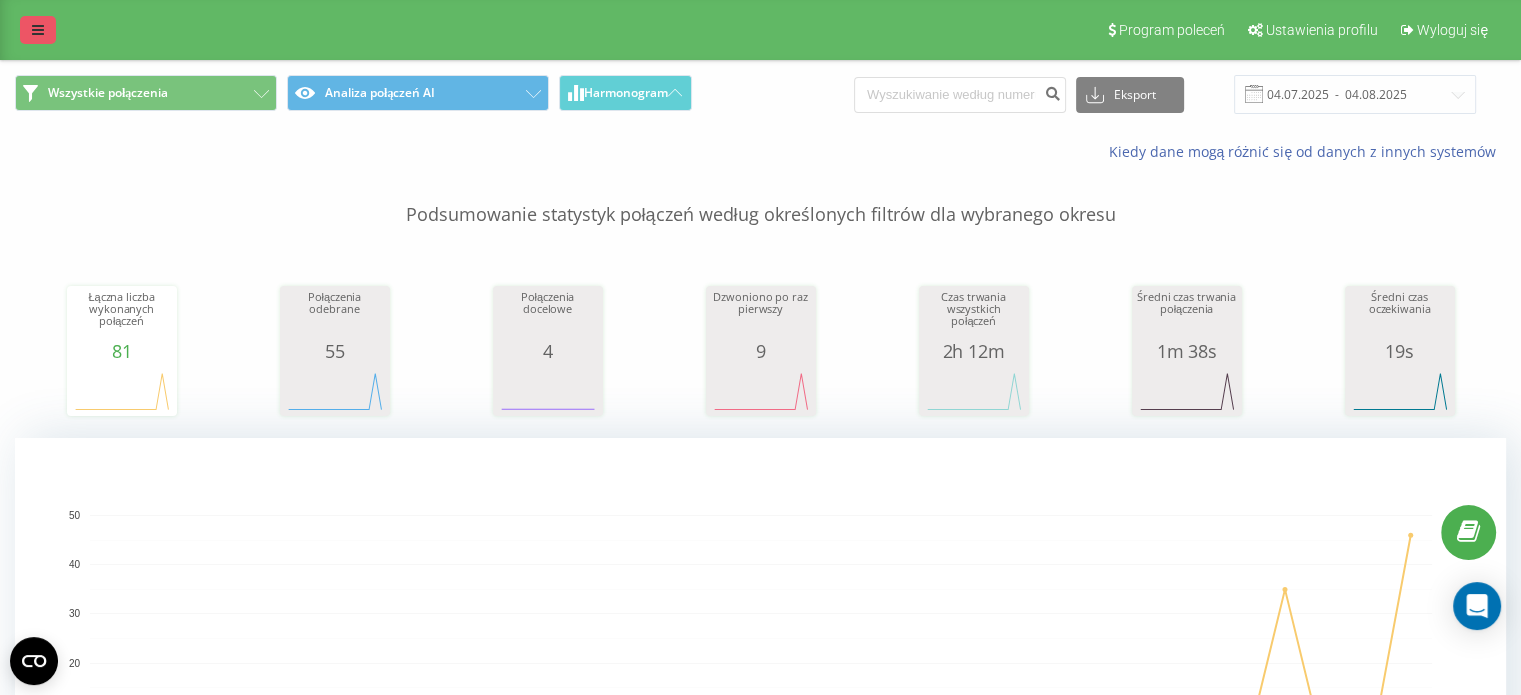 click at bounding box center [38, 30] 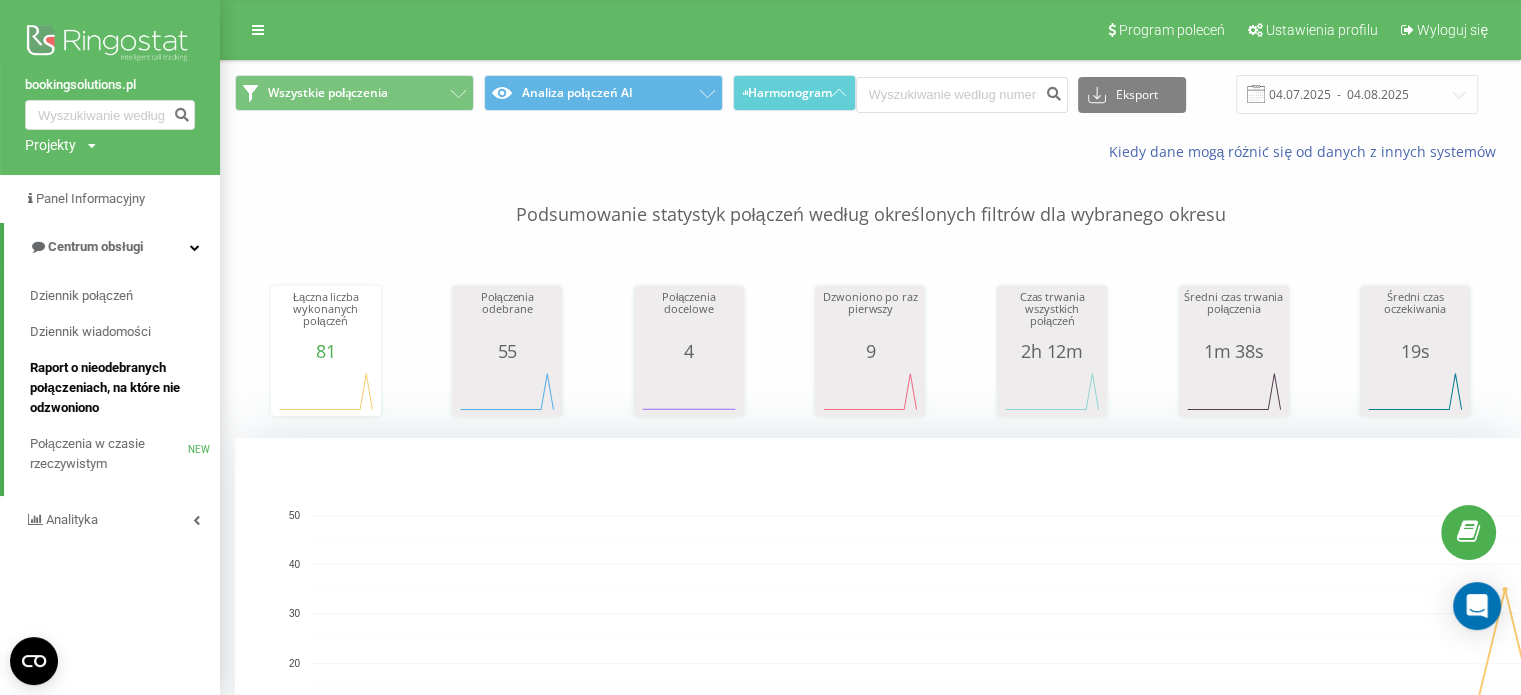 click on "Raport o nieodebranych połączeniach, na które nie odzwoniono" at bounding box center [120, 388] 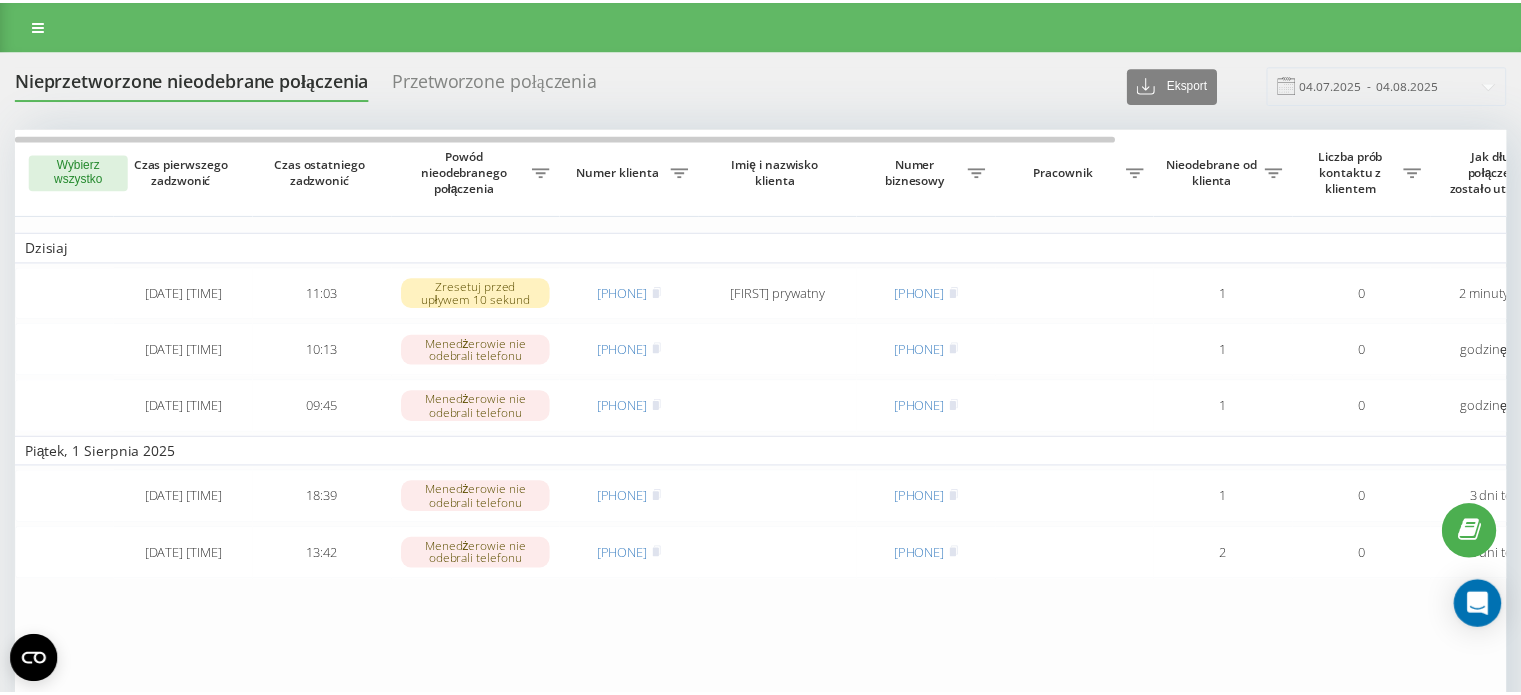 scroll, scrollTop: 0, scrollLeft: 0, axis: both 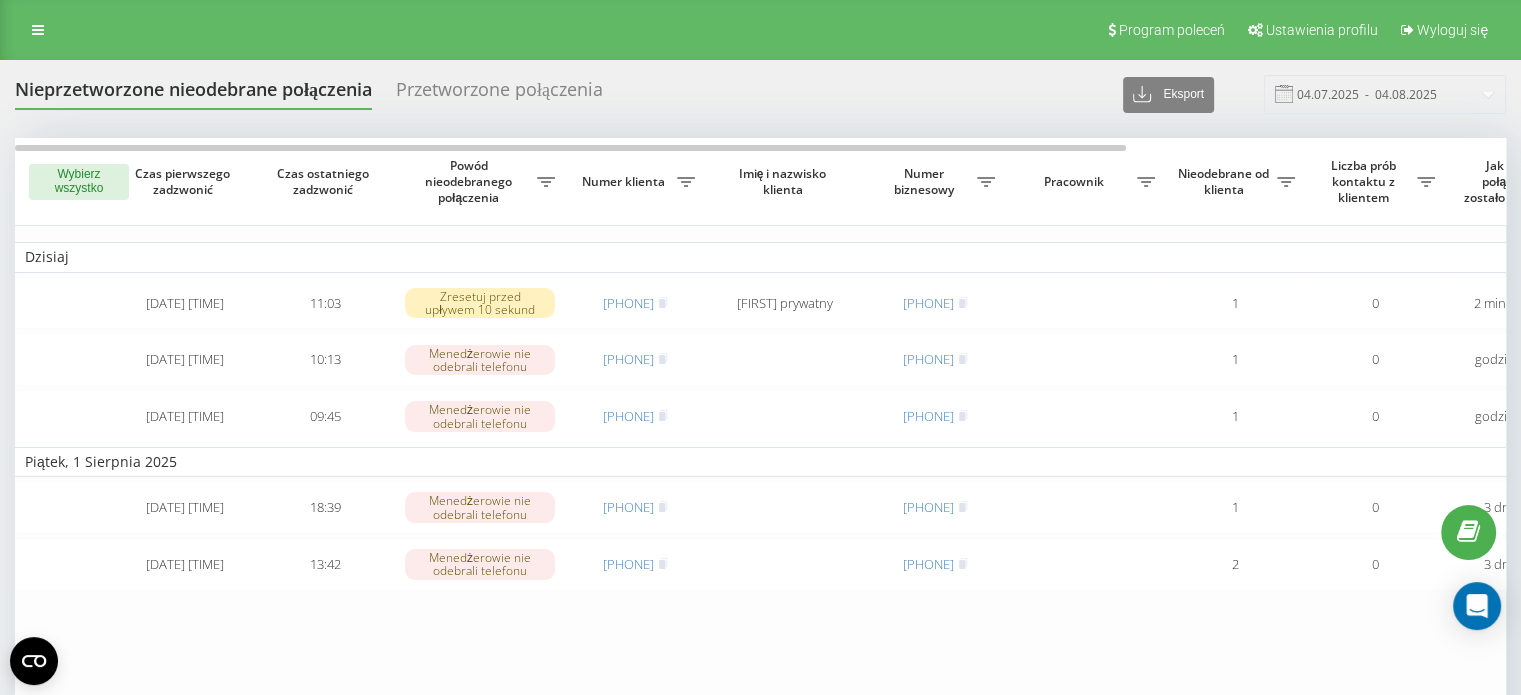 drag, startPoint x: 365, startPoint y: 650, endPoint x: 396, endPoint y: 616, distance: 46.010868 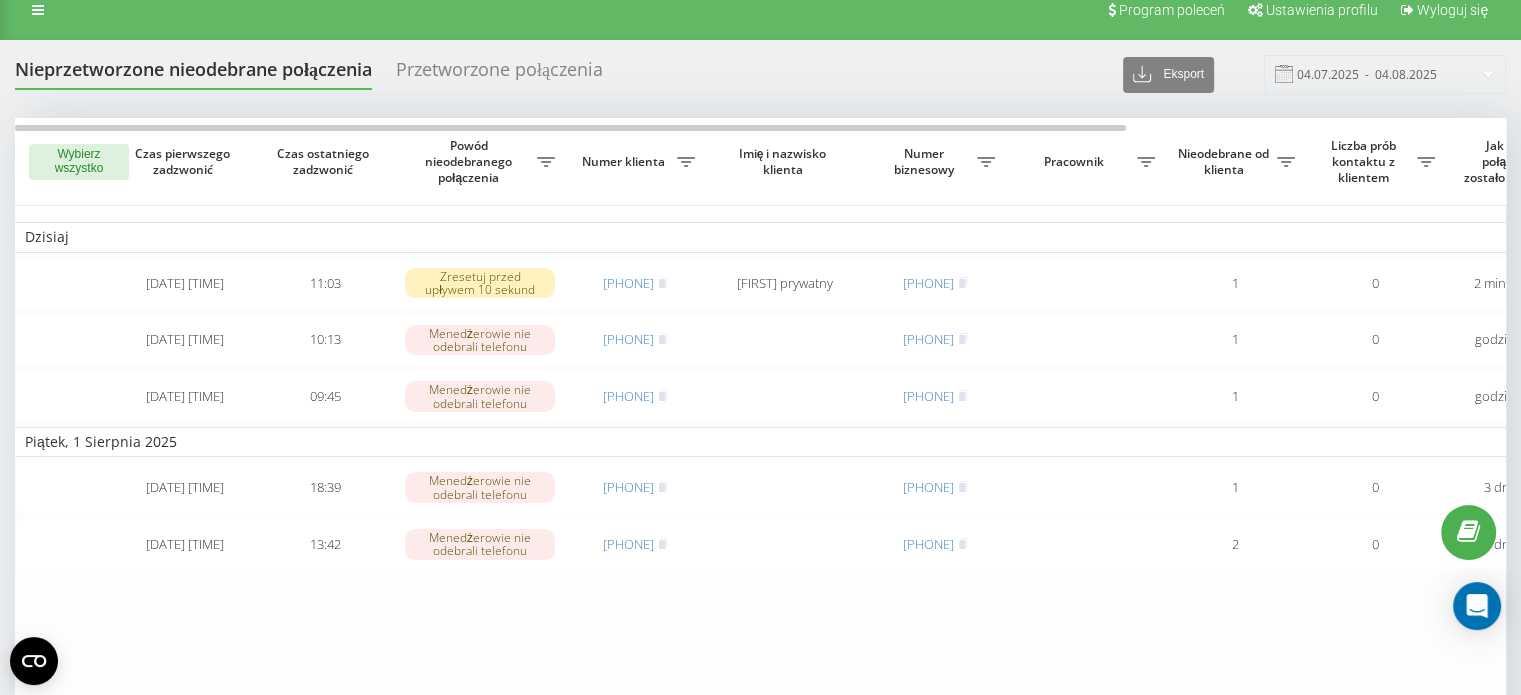 scroll, scrollTop: 0, scrollLeft: 0, axis: both 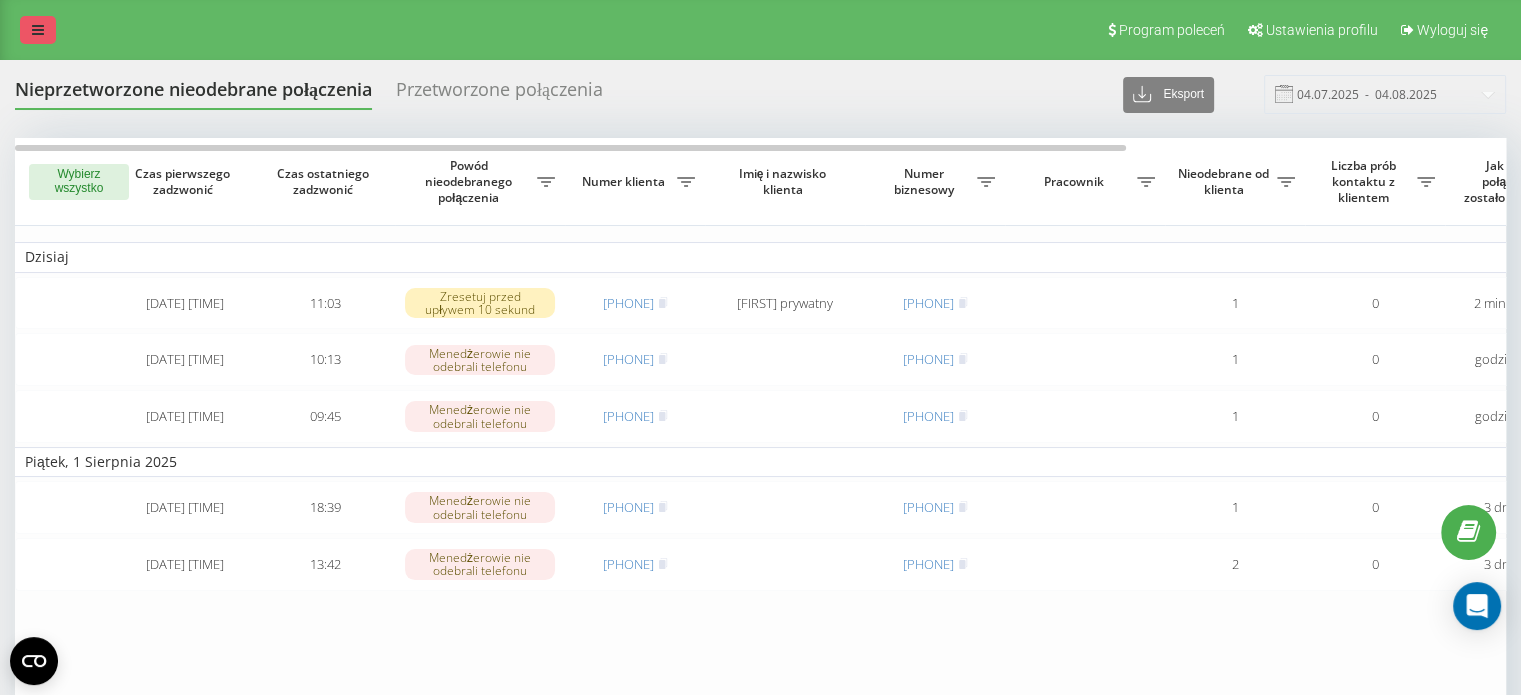 click at bounding box center (38, 30) 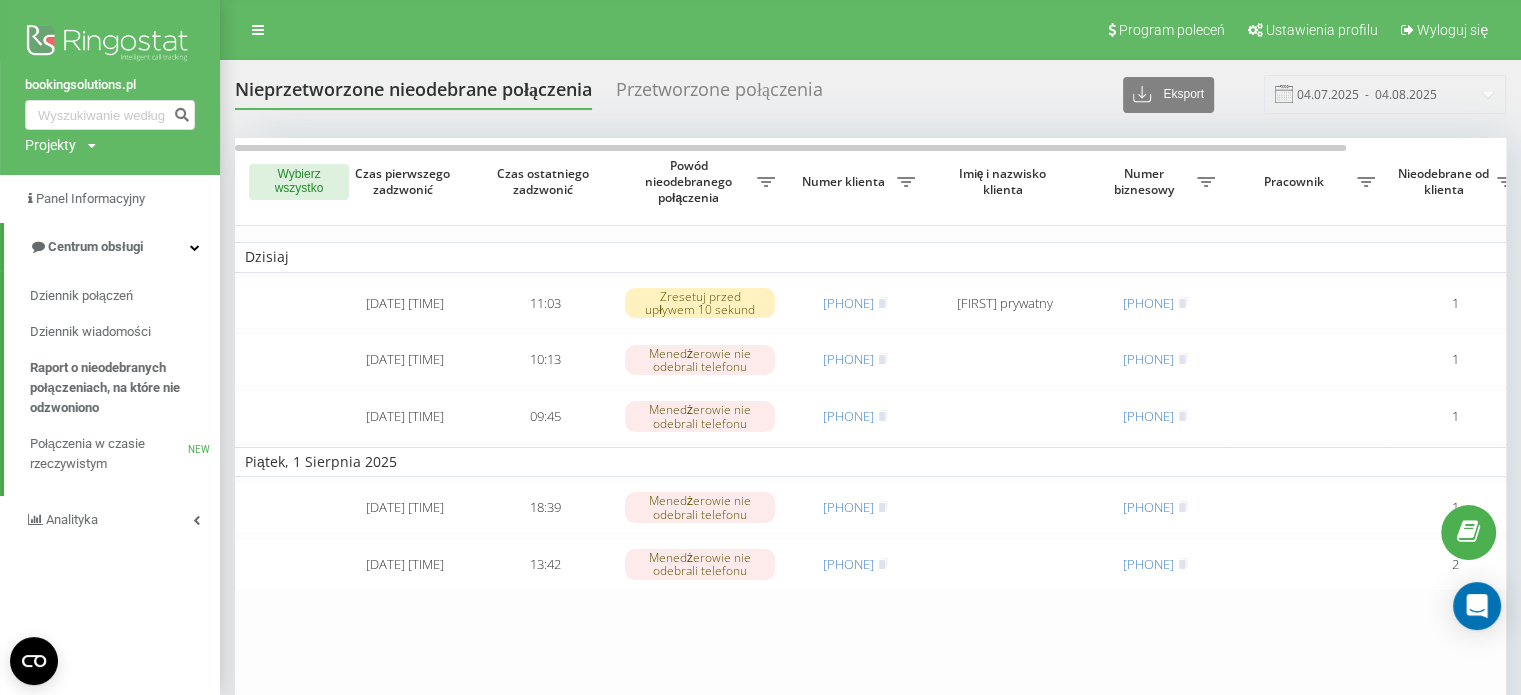 drag, startPoint x: 1476, startPoint y: 621, endPoint x: 1488, endPoint y: 685, distance: 65.11528 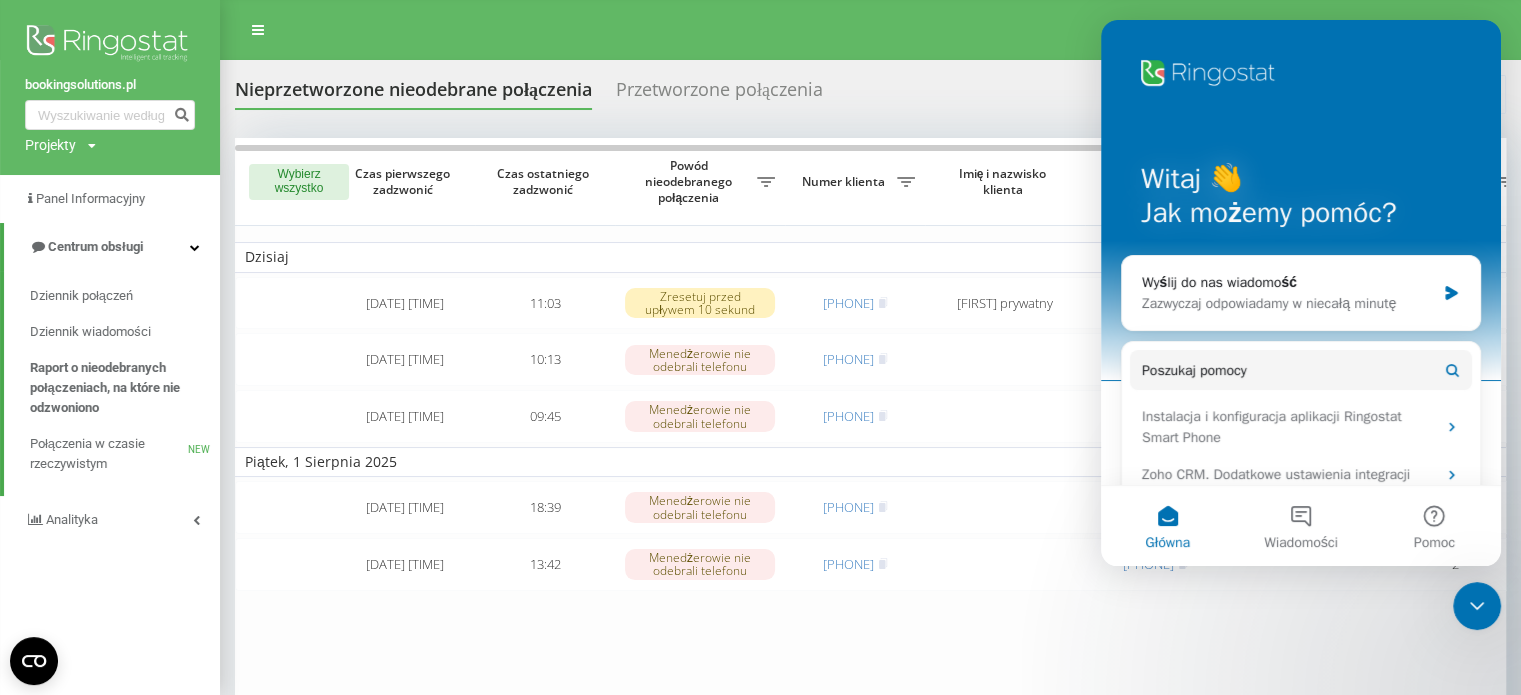 scroll, scrollTop: 0, scrollLeft: 0, axis: both 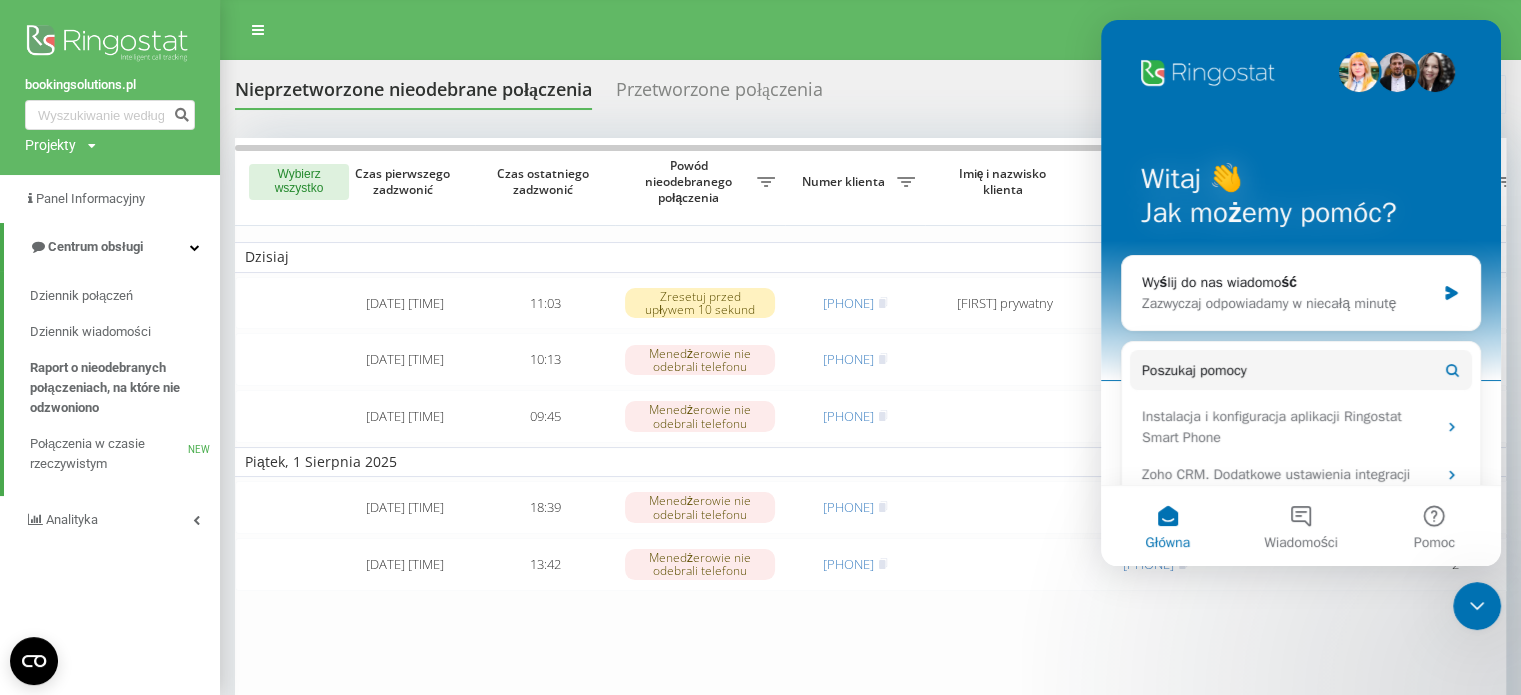 click 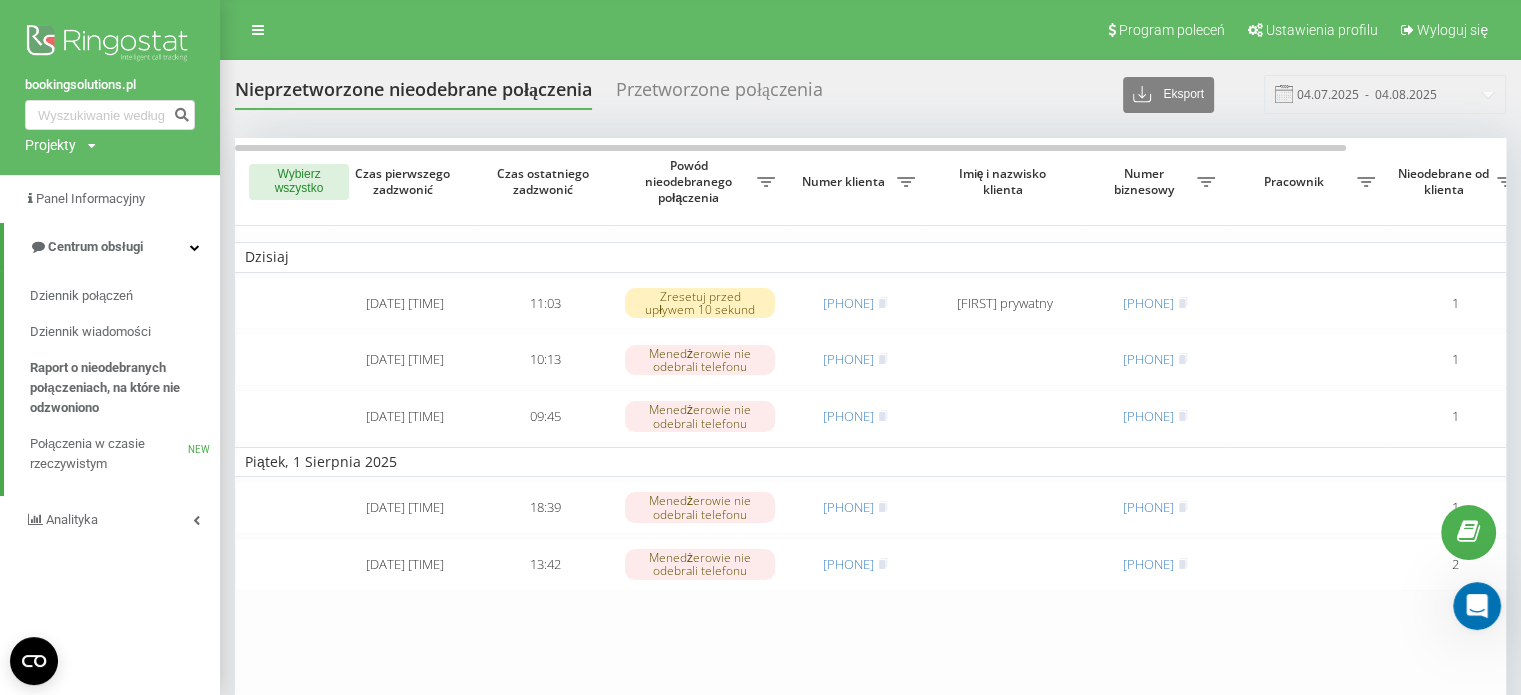 scroll, scrollTop: 0, scrollLeft: 0, axis: both 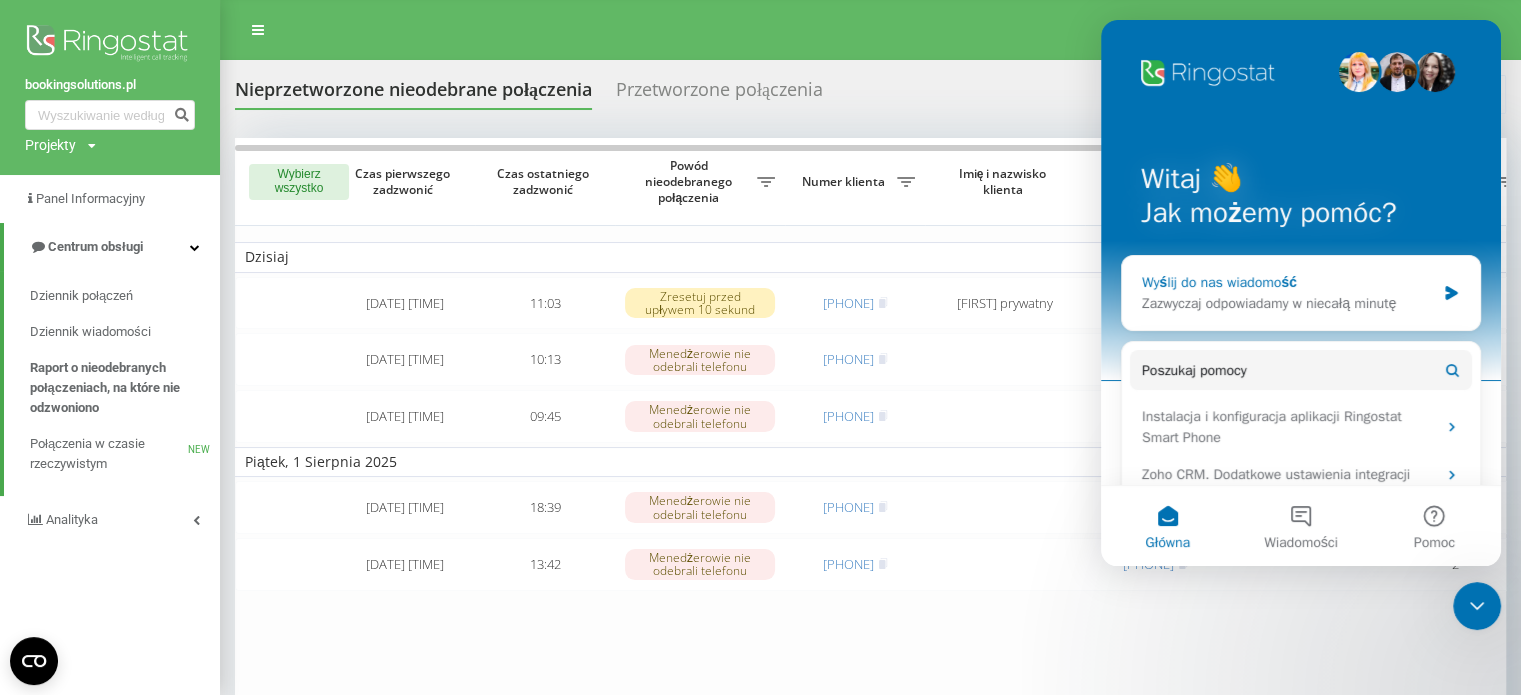 click on "Zazwyczaj odpowiadamy w niecałą minutę" at bounding box center [1288, 303] 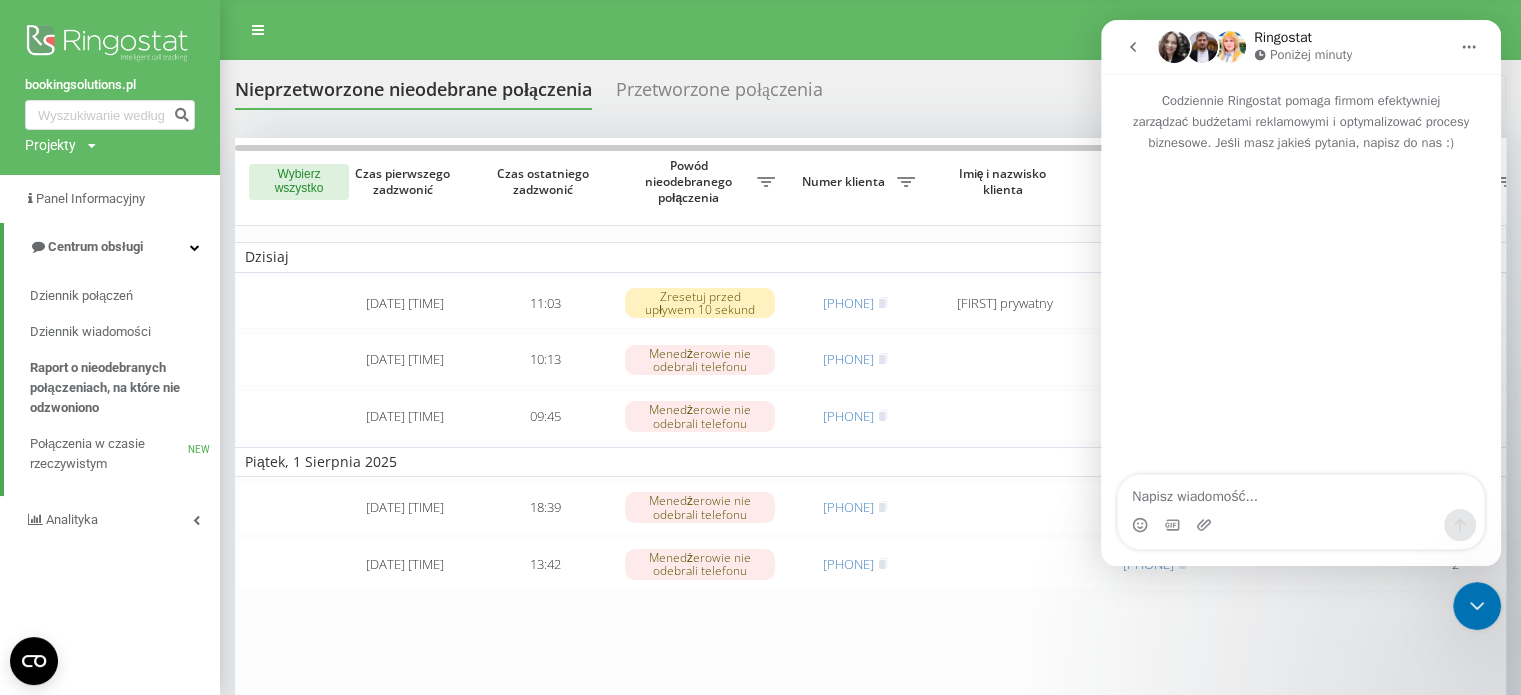 click at bounding box center (1301, 492) 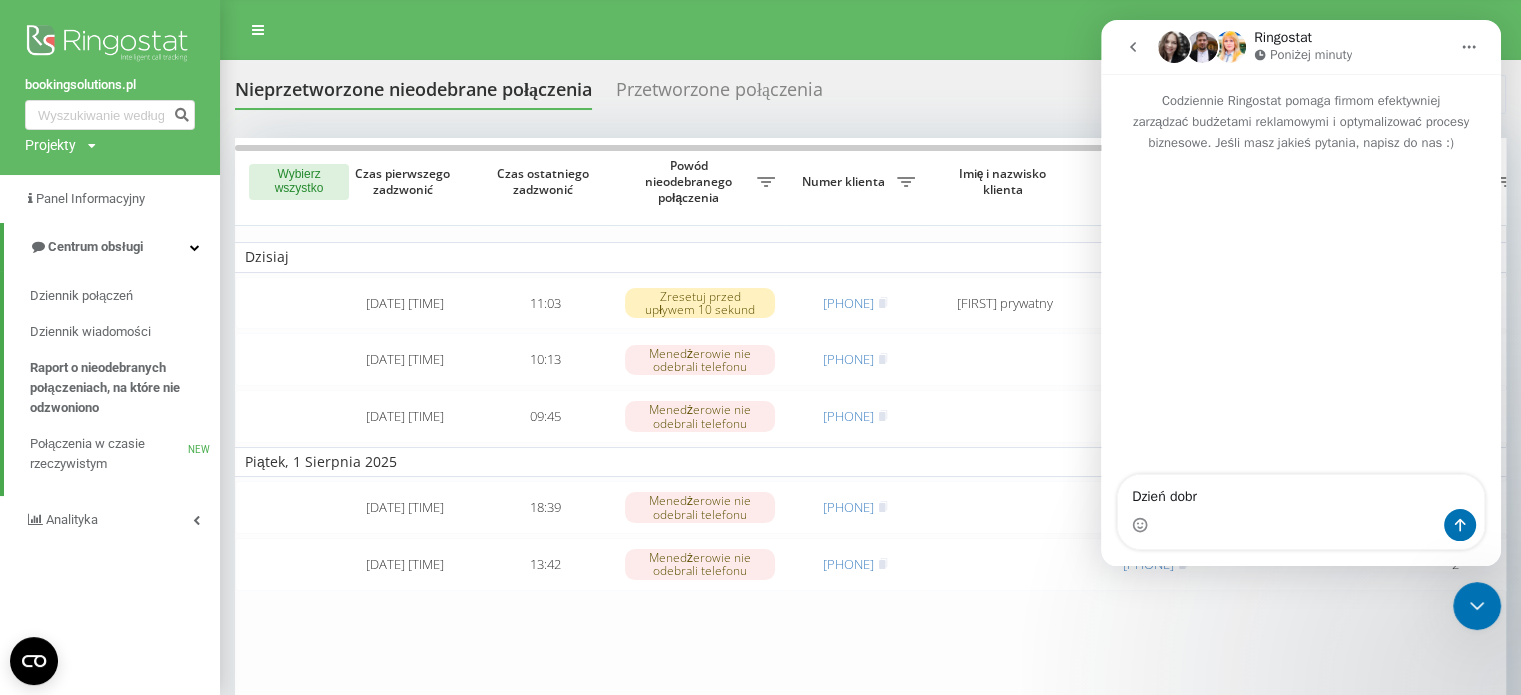 type on "Dzień dobry" 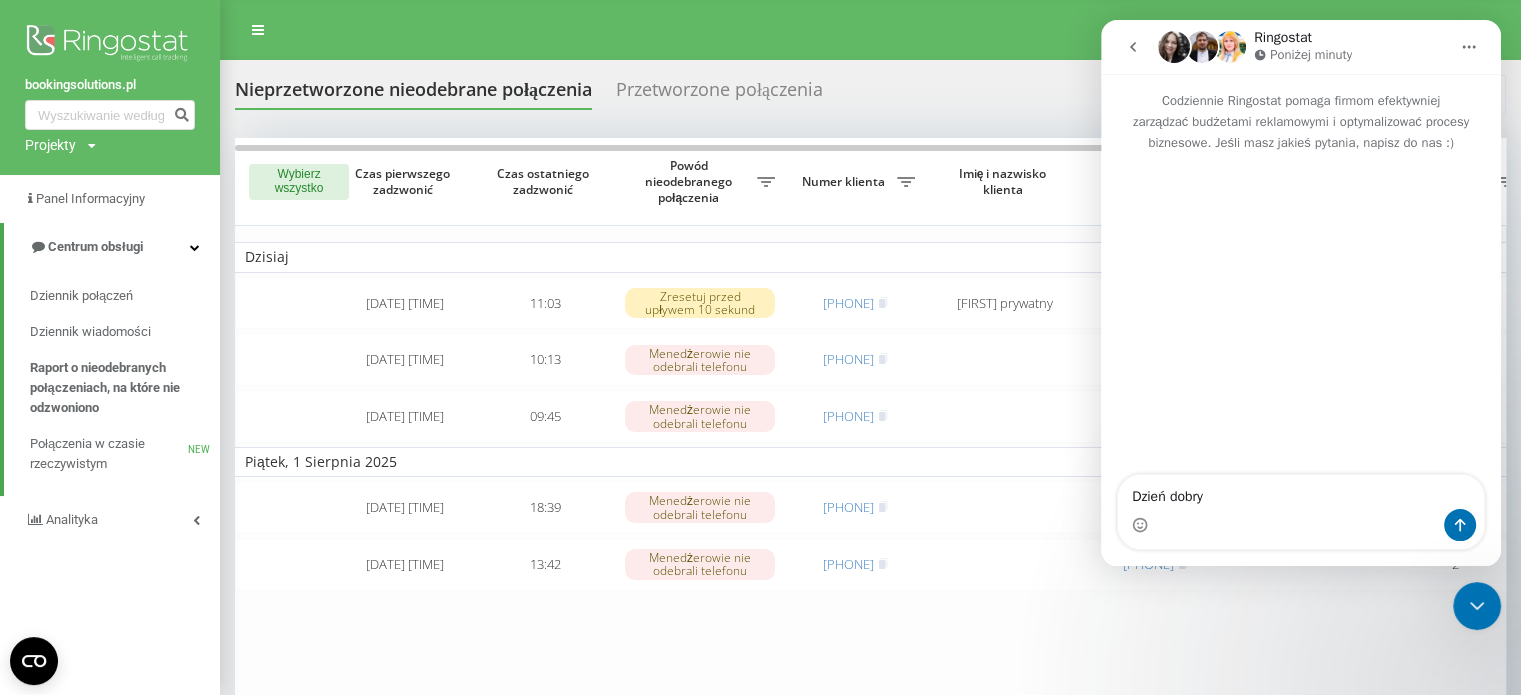 type 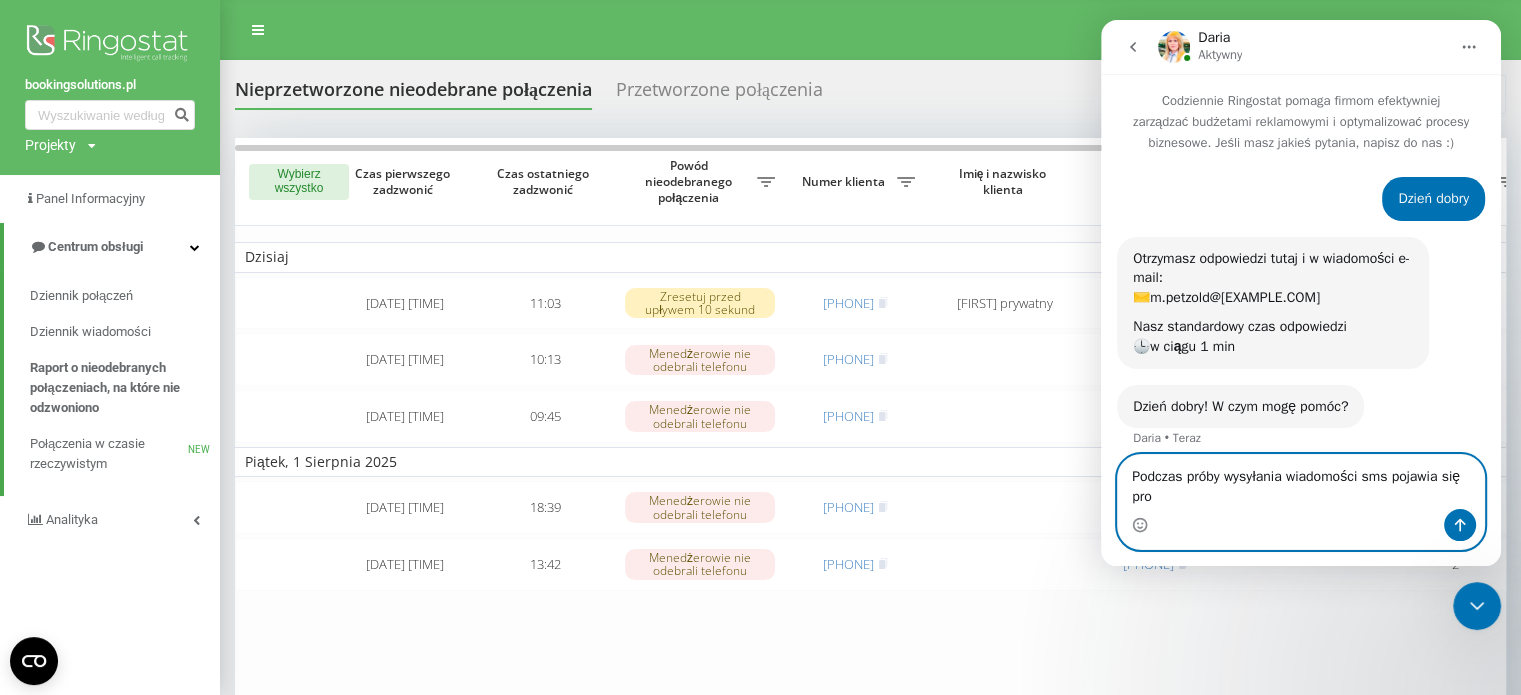 scroll, scrollTop: 14, scrollLeft: 0, axis: vertical 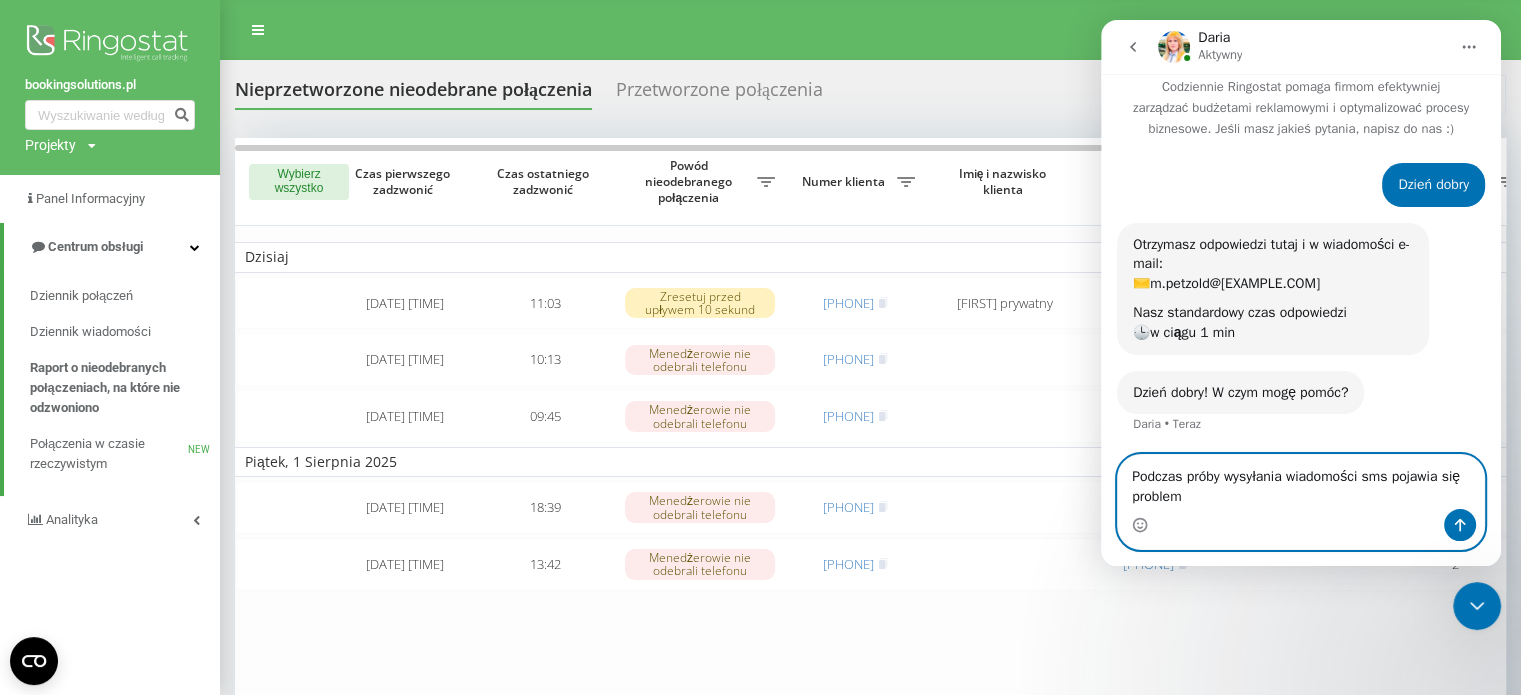 type on "Podczas próby wysyłania wiadomości sms pojawia się problem \" 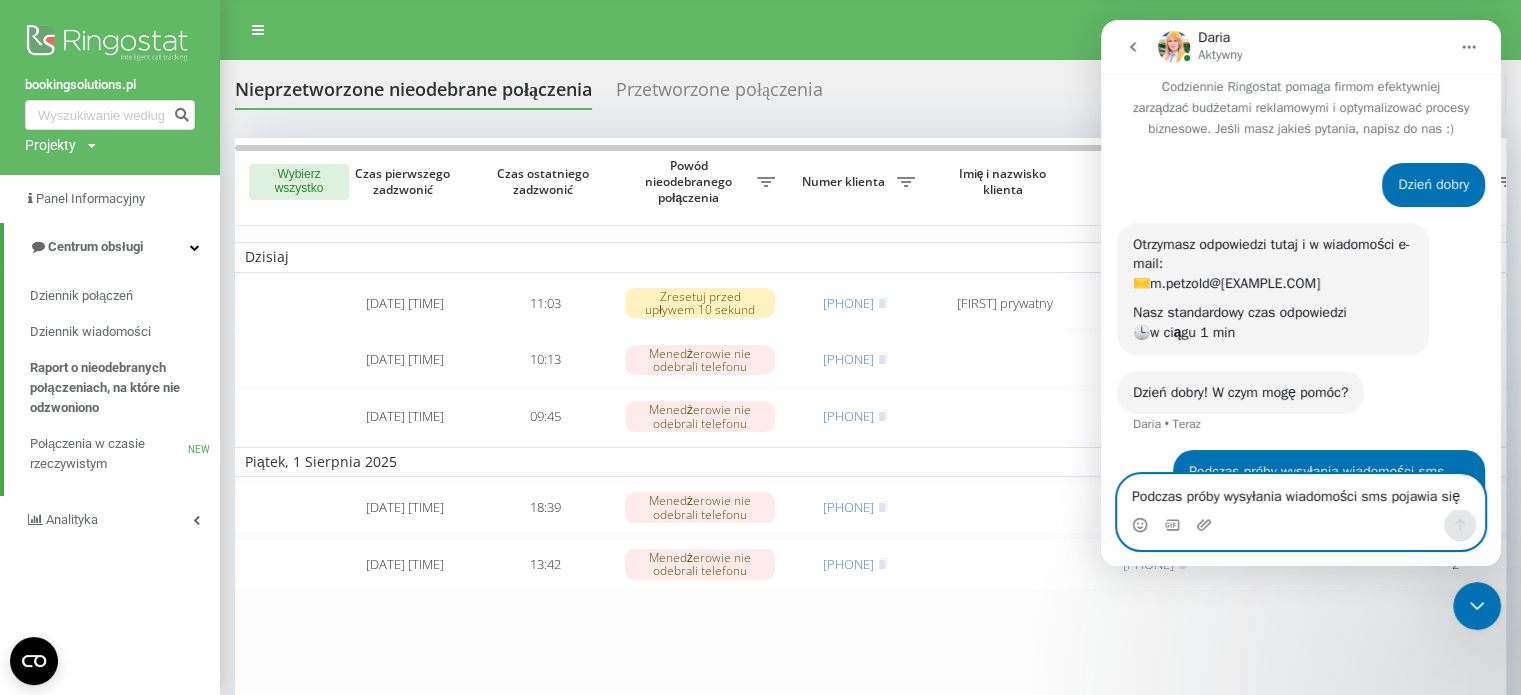 type 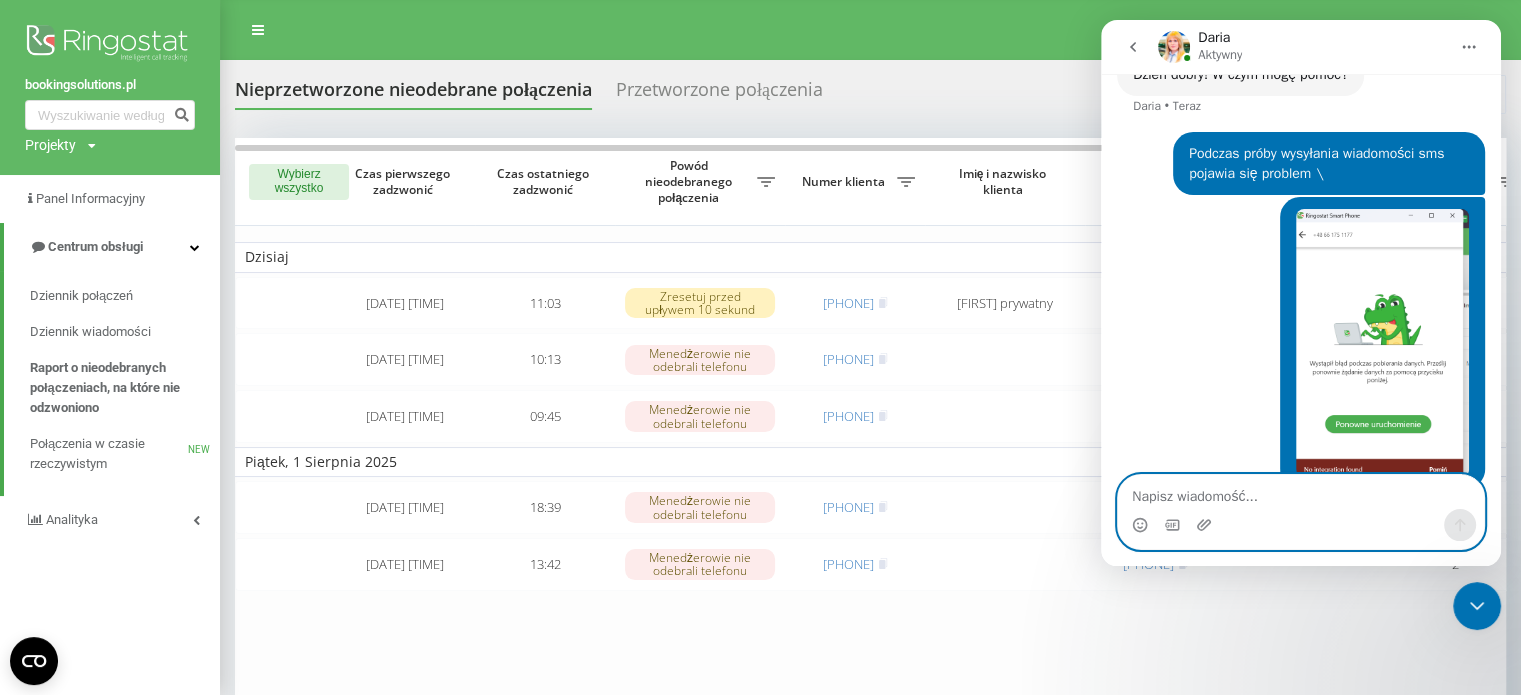 scroll, scrollTop: 368, scrollLeft: 0, axis: vertical 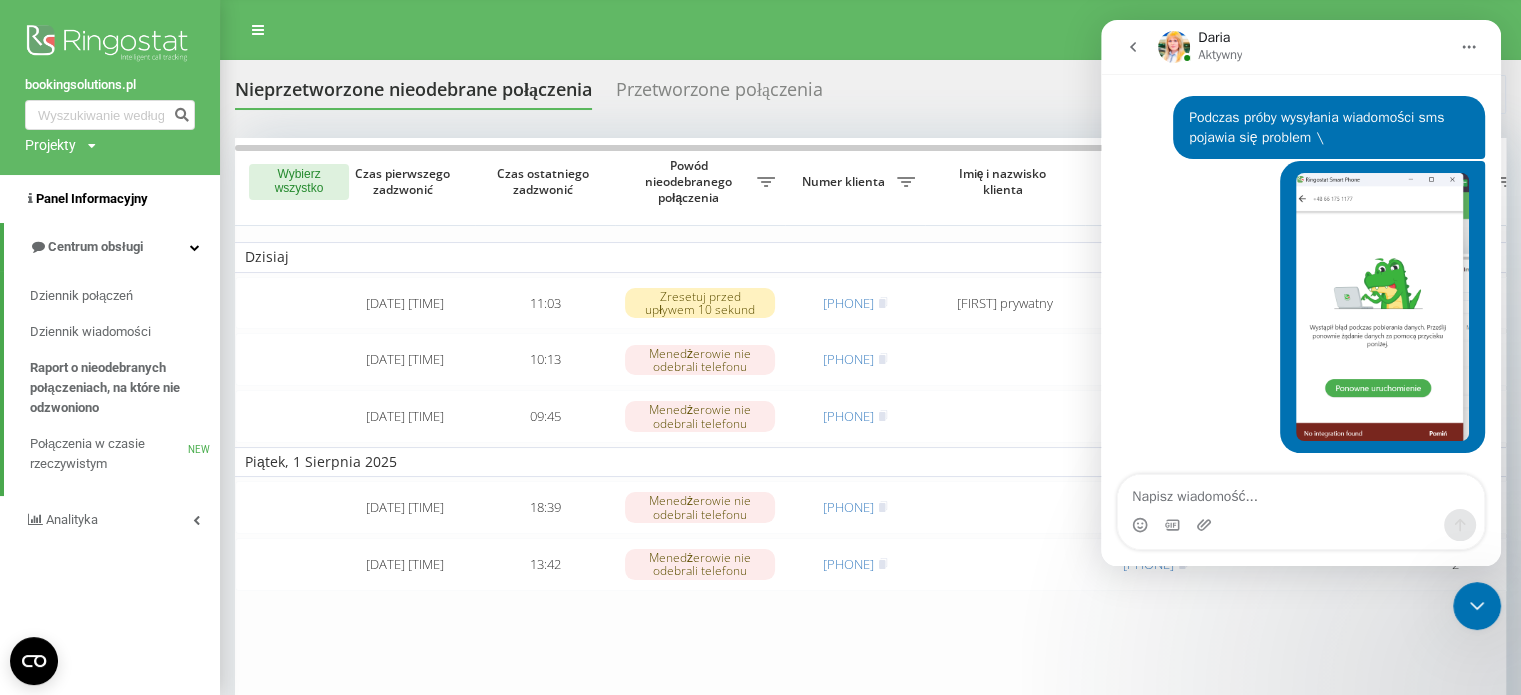 click on "Panel Informacyjny" at bounding box center (92, 198) 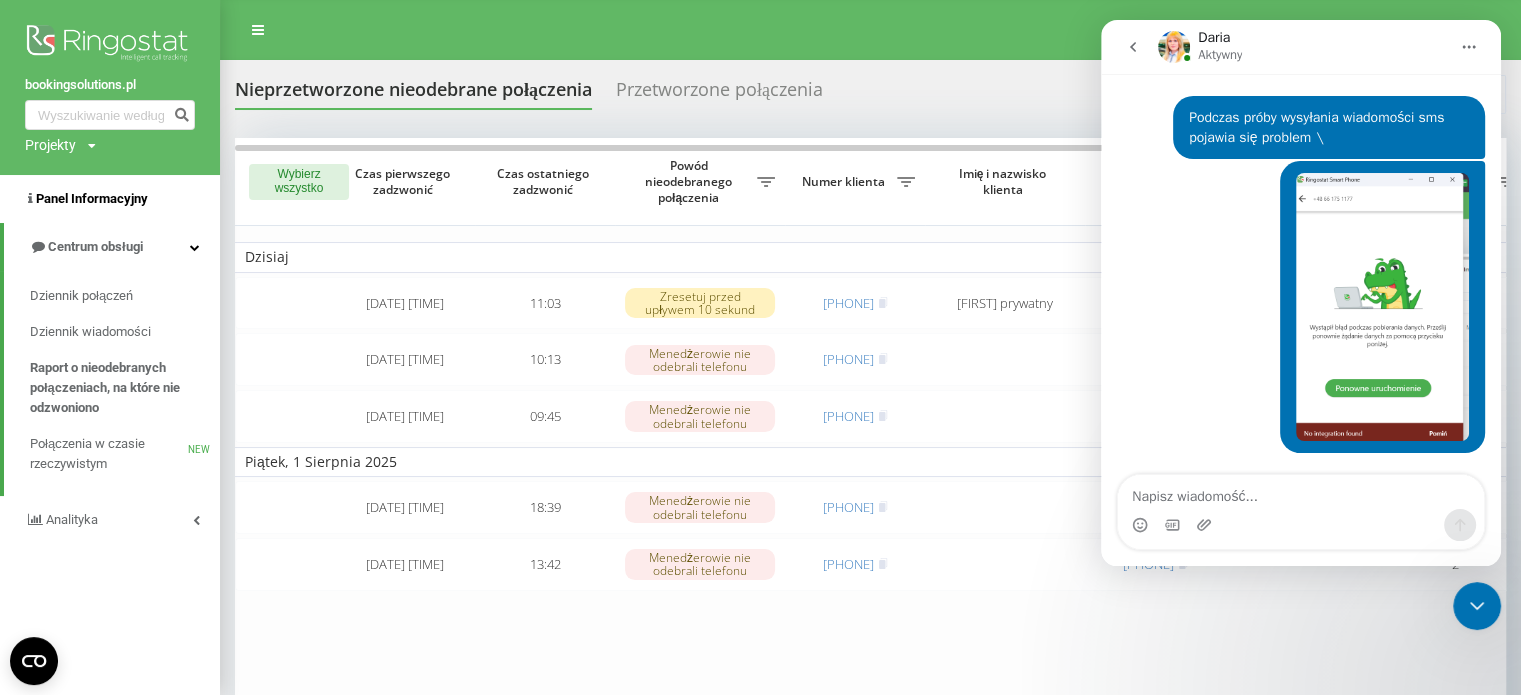 click on "Panel Informacyjny" at bounding box center [92, 198] 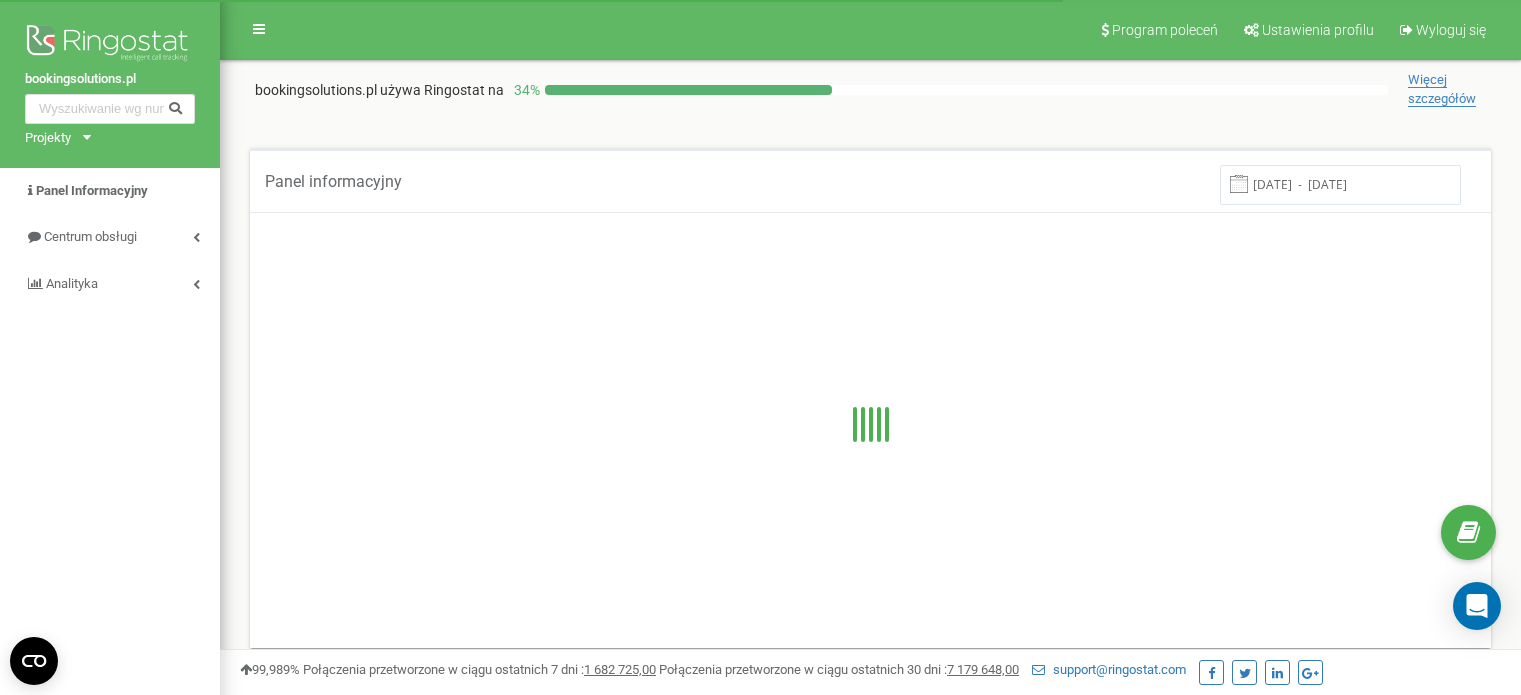 scroll, scrollTop: 0, scrollLeft: 0, axis: both 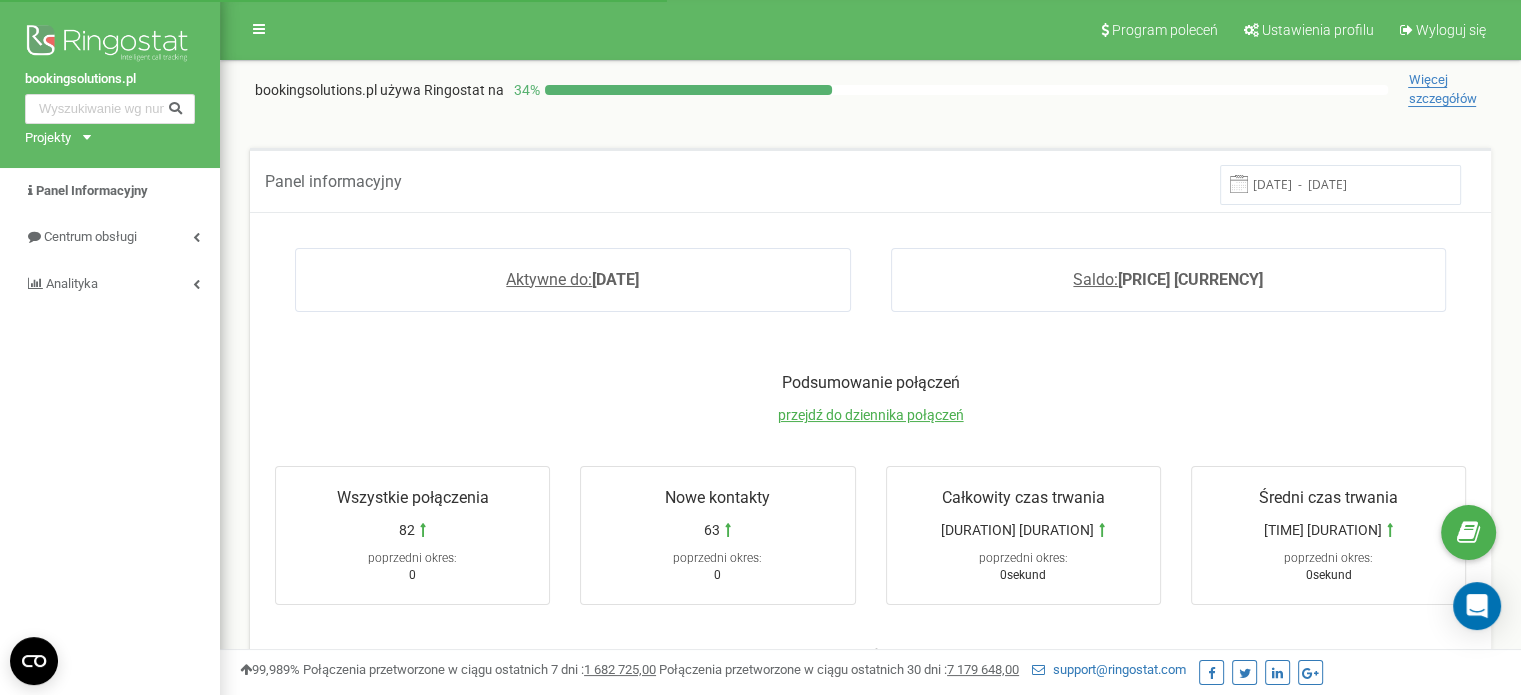 drag, startPoint x: 407, startPoint y: 429, endPoint x: 541, endPoint y: 315, distance: 175.93181 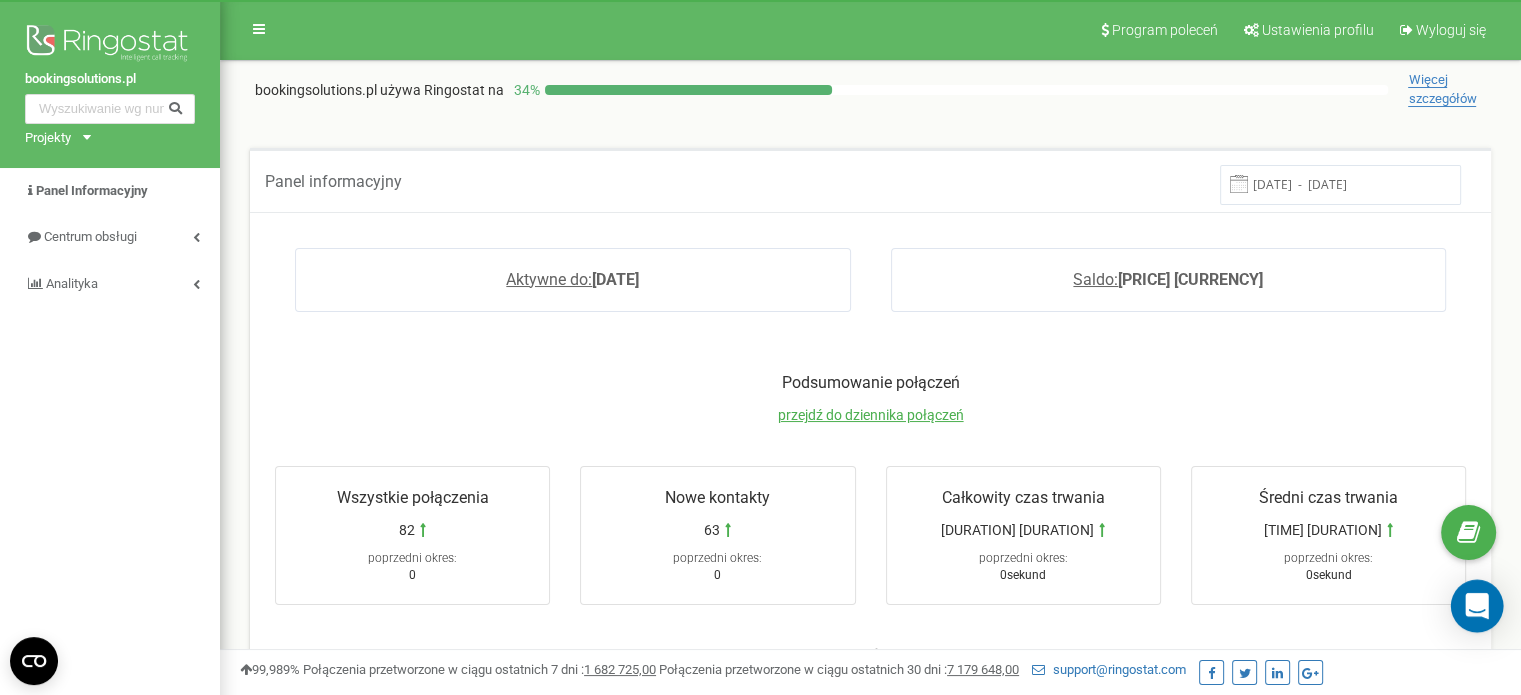 click 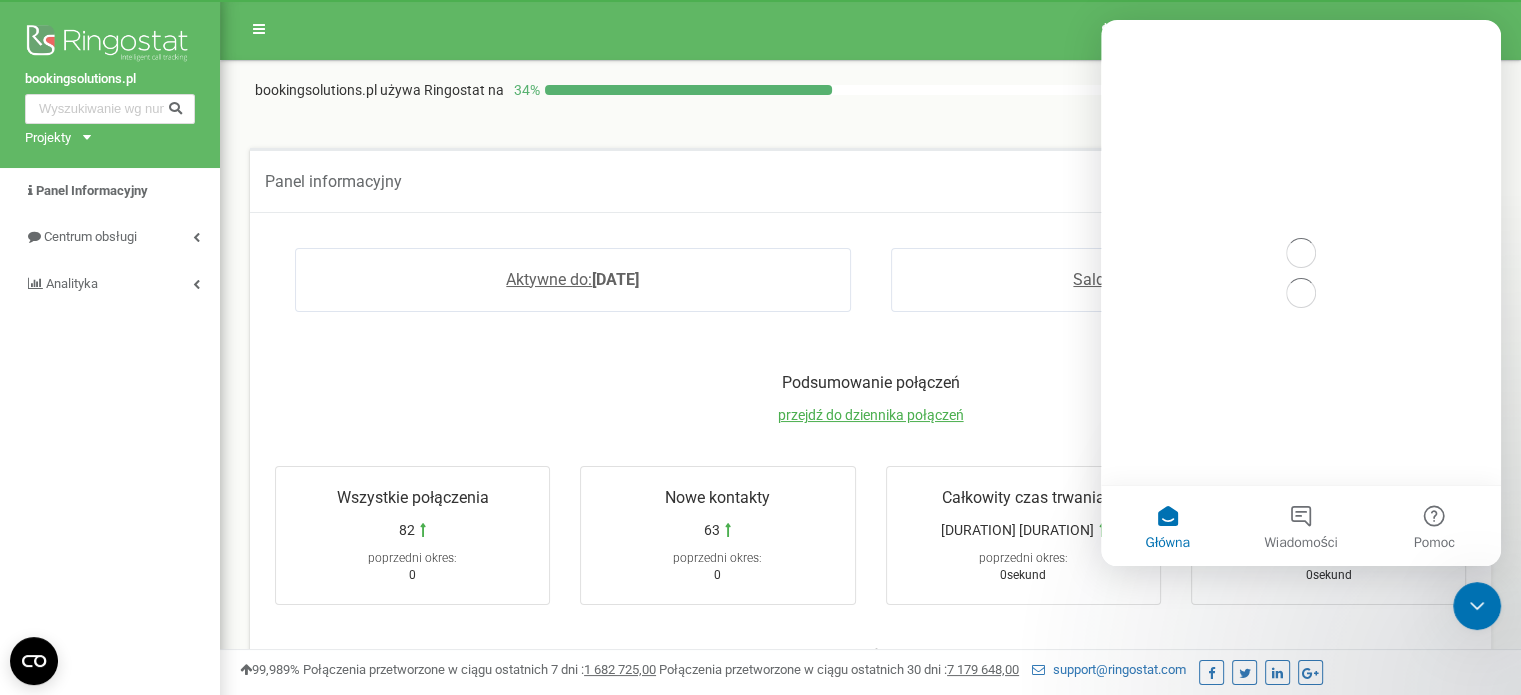scroll, scrollTop: 0, scrollLeft: 0, axis: both 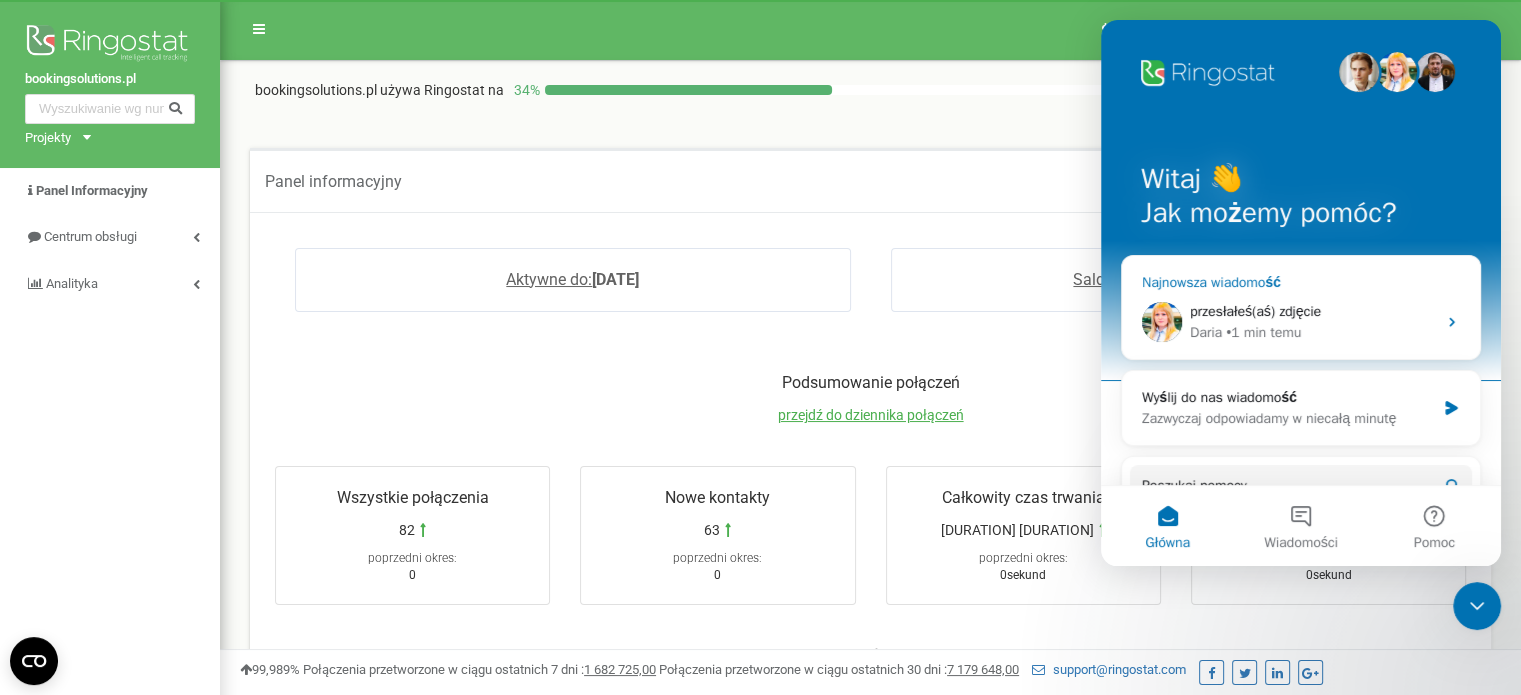 click on "przesłałeś(aś) zdjęcie Daria •  1 min temu" at bounding box center (1301, 322) 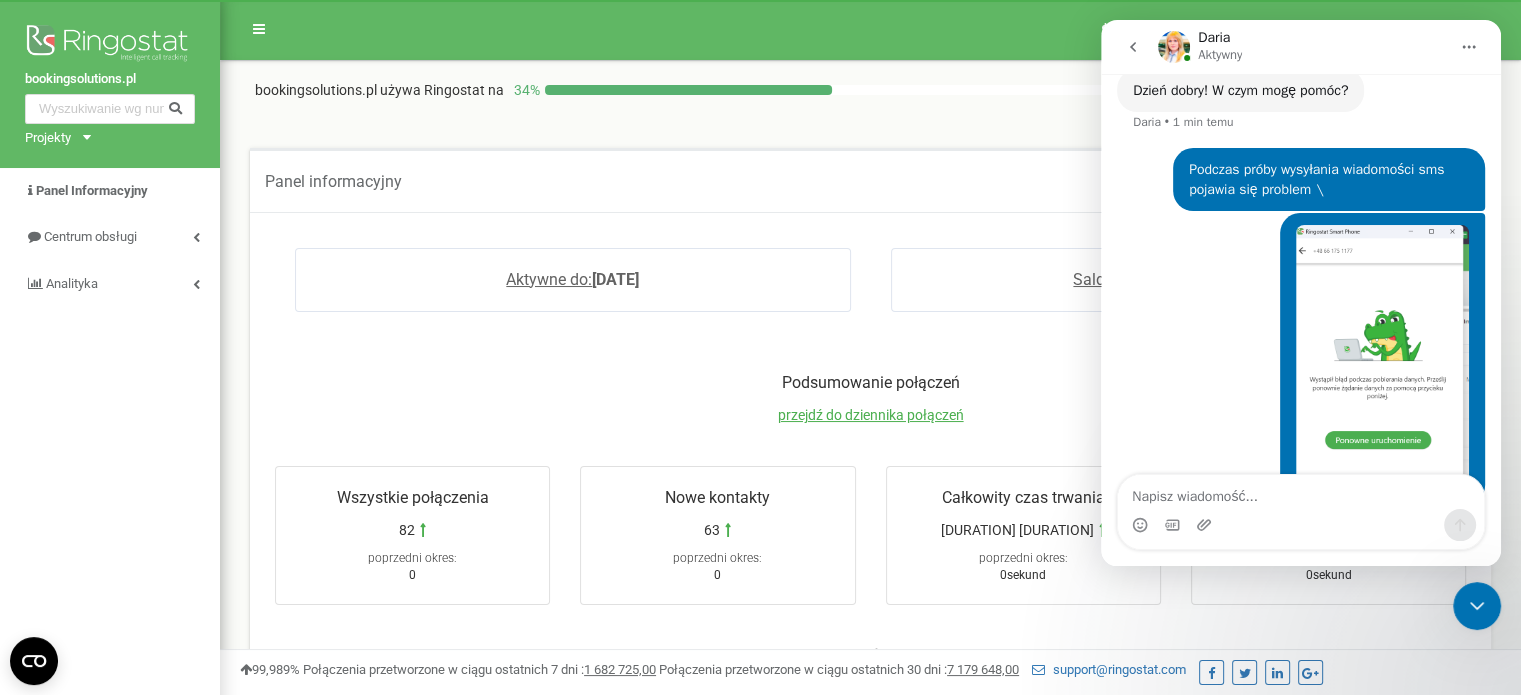 scroll, scrollTop: 368, scrollLeft: 0, axis: vertical 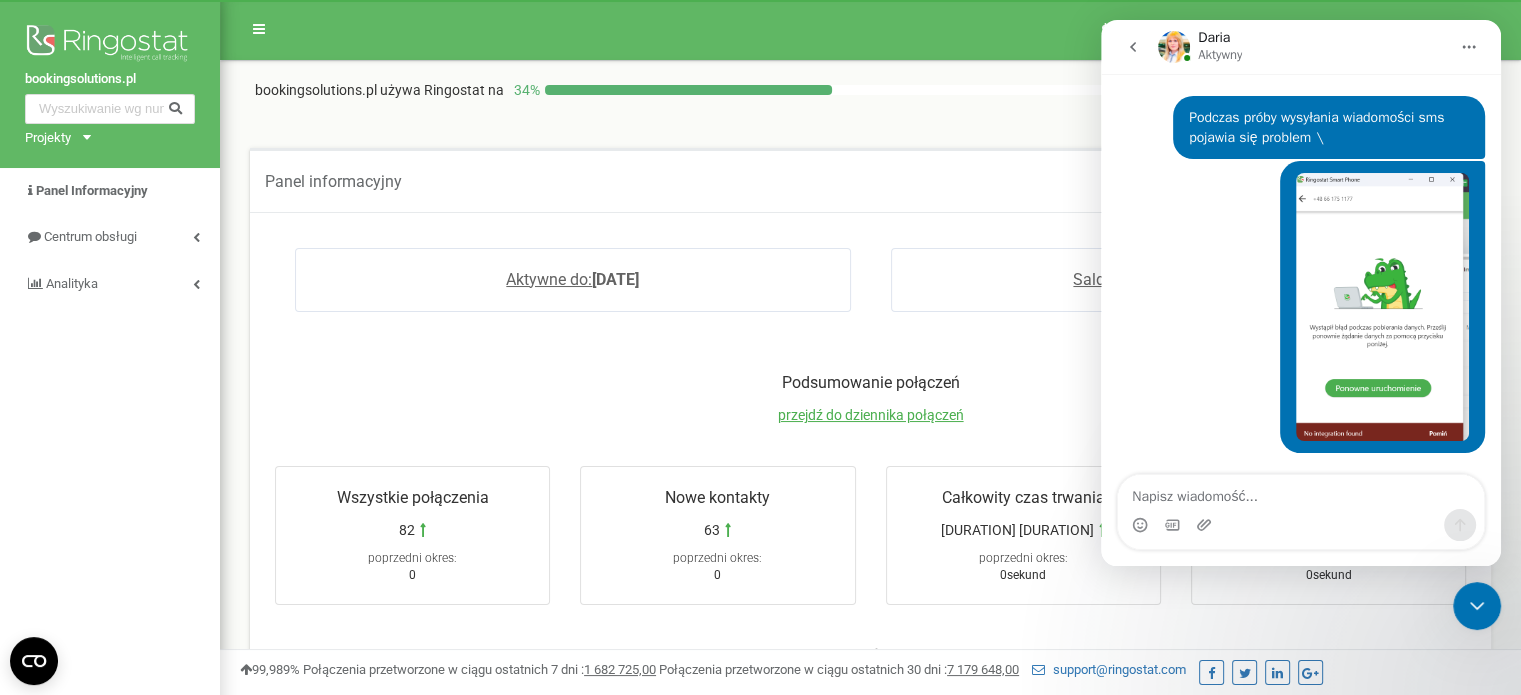 click on "bookingsolutions.pl Projekty bookingsolutions.pl Panel Informacyjny Centrum obsługi Analityka" at bounding box center [110, 642] 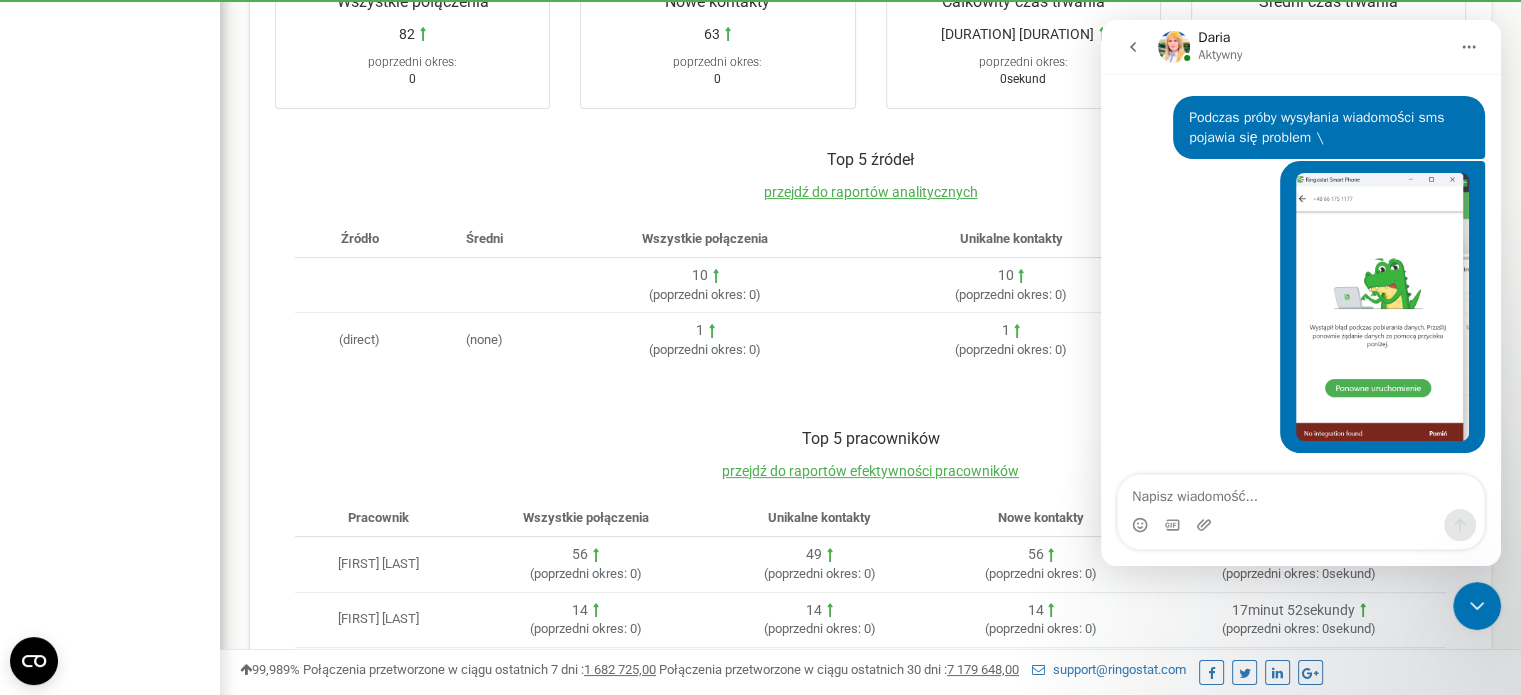 scroll, scrollTop: 584, scrollLeft: 0, axis: vertical 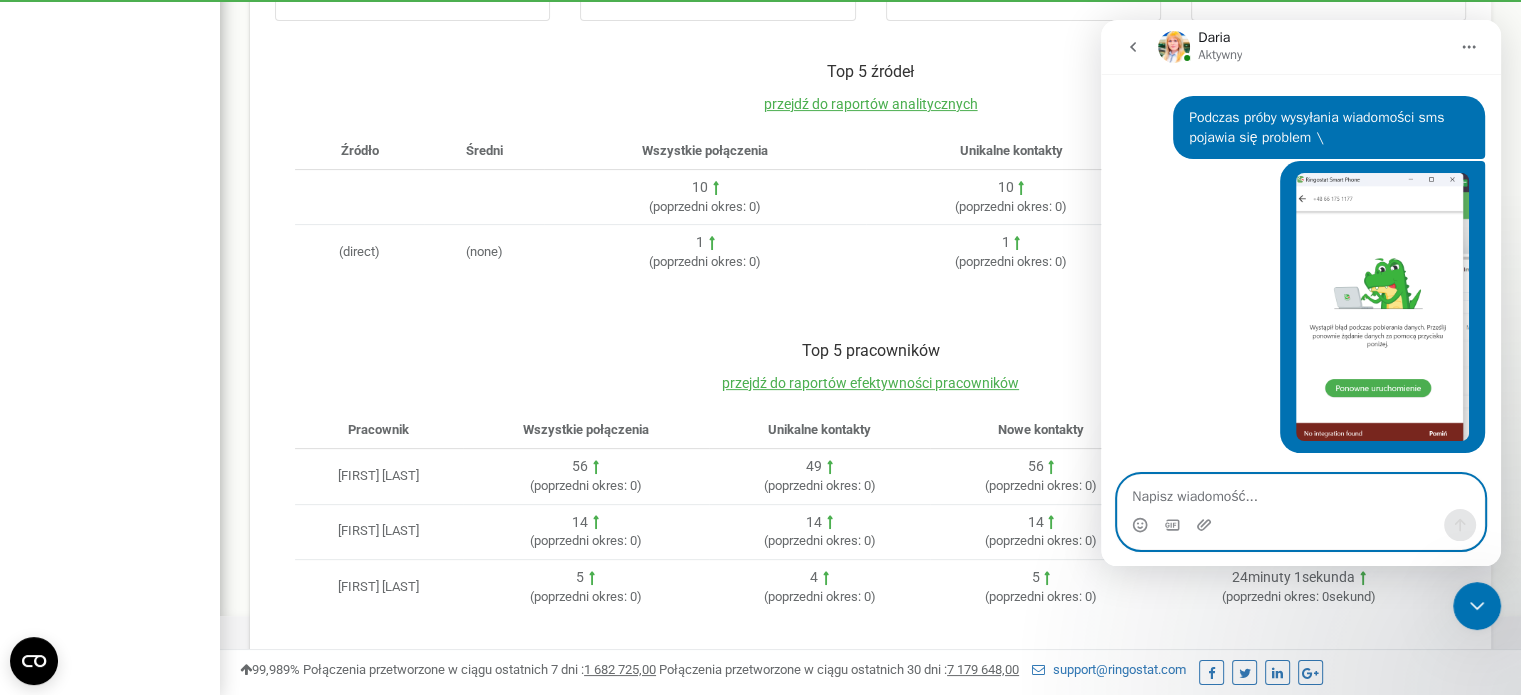 click at bounding box center (1301, 492) 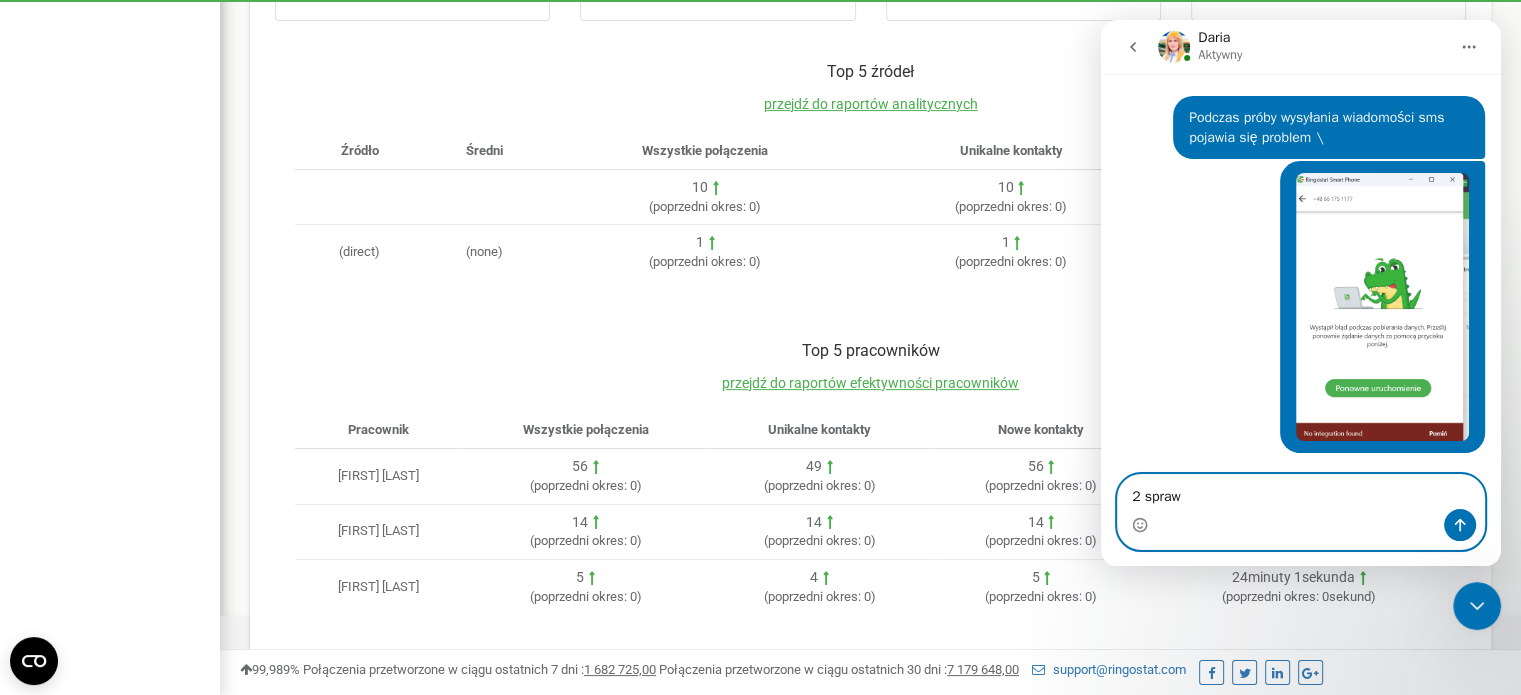 type on "2 sprawa" 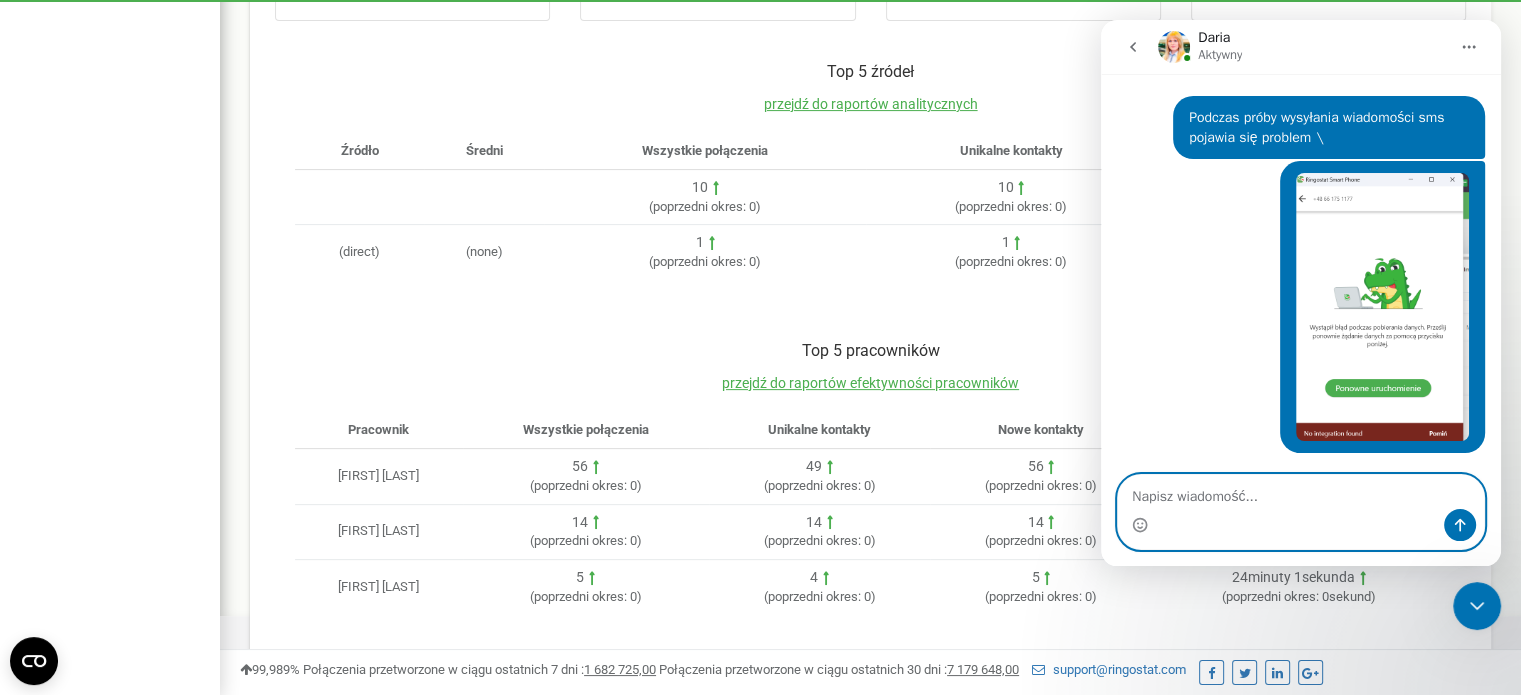 scroll, scrollTop: 413, scrollLeft: 0, axis: vertical 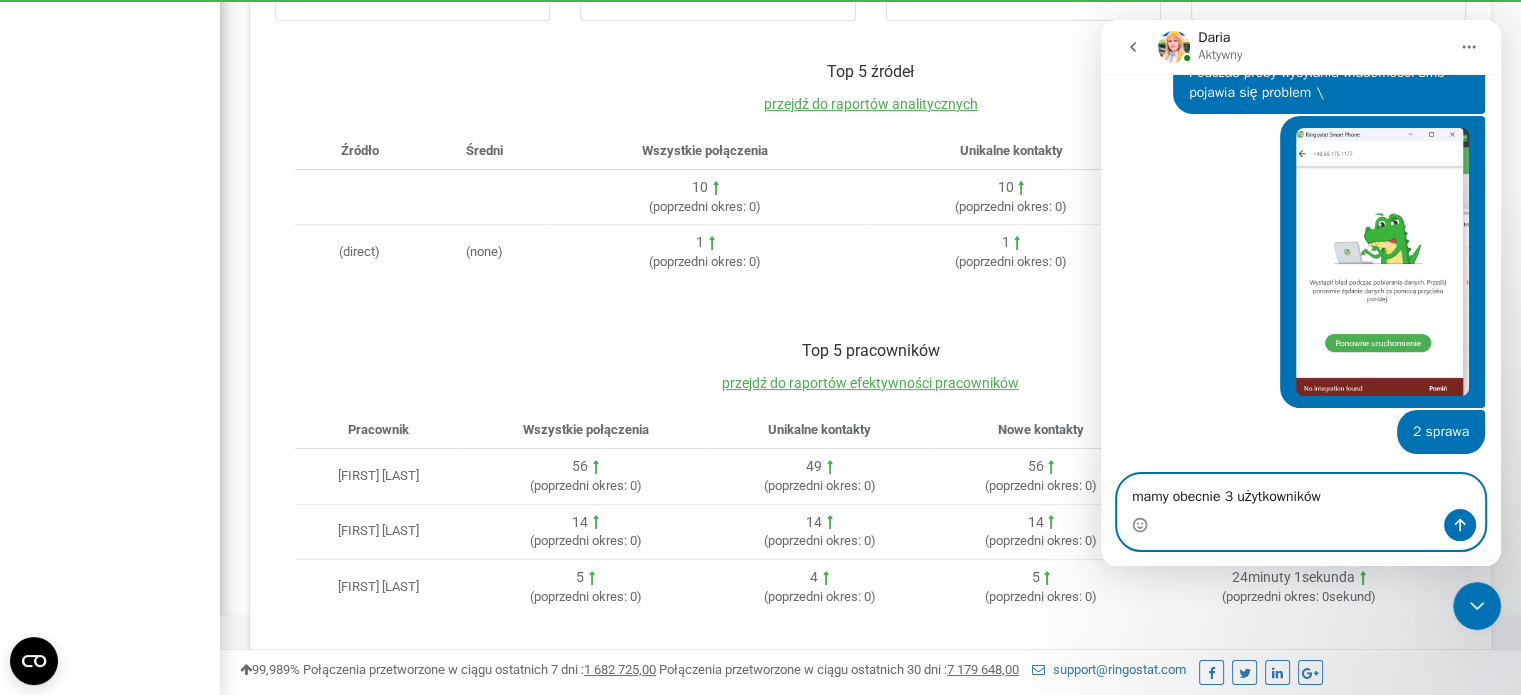 type on "mamy obecnie 3 użytkowników" 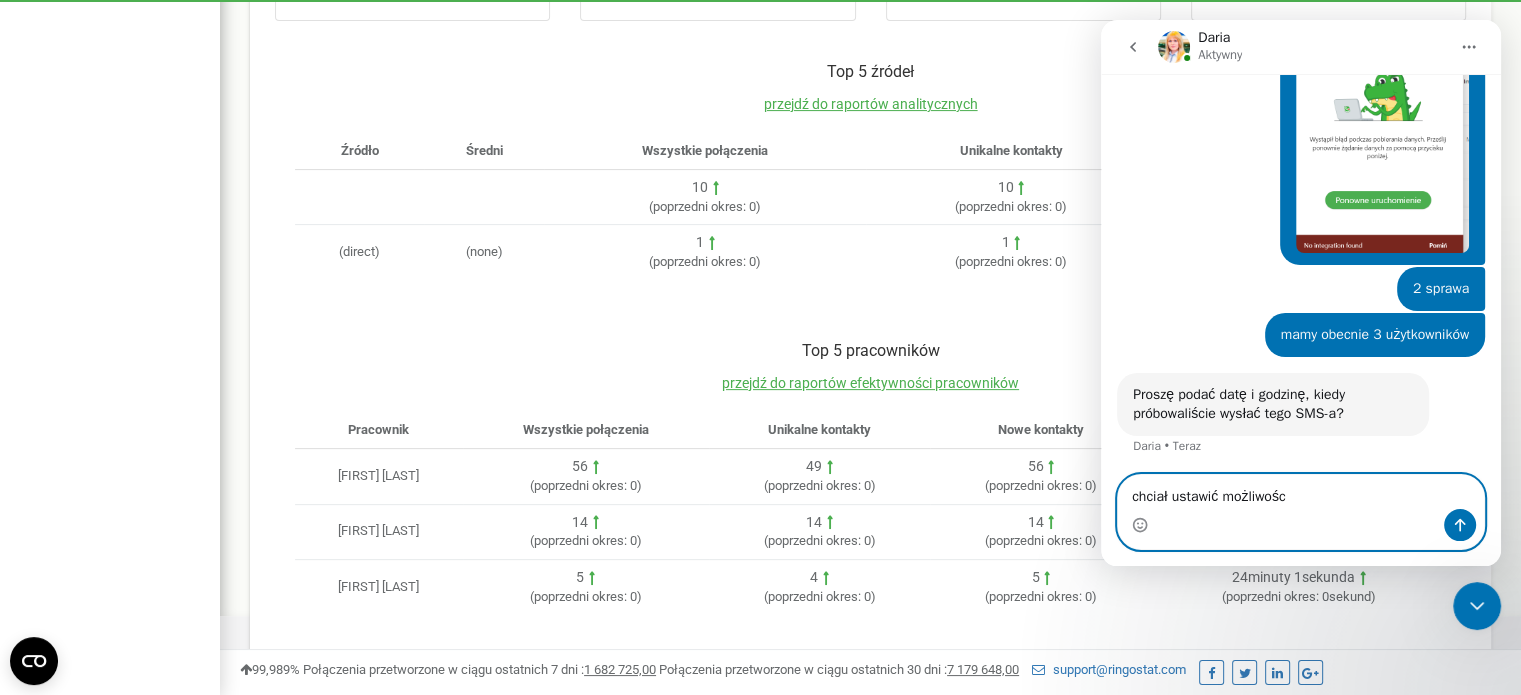 scroll, scrollTop: 538, scrollLeft: 0, axis: vertical 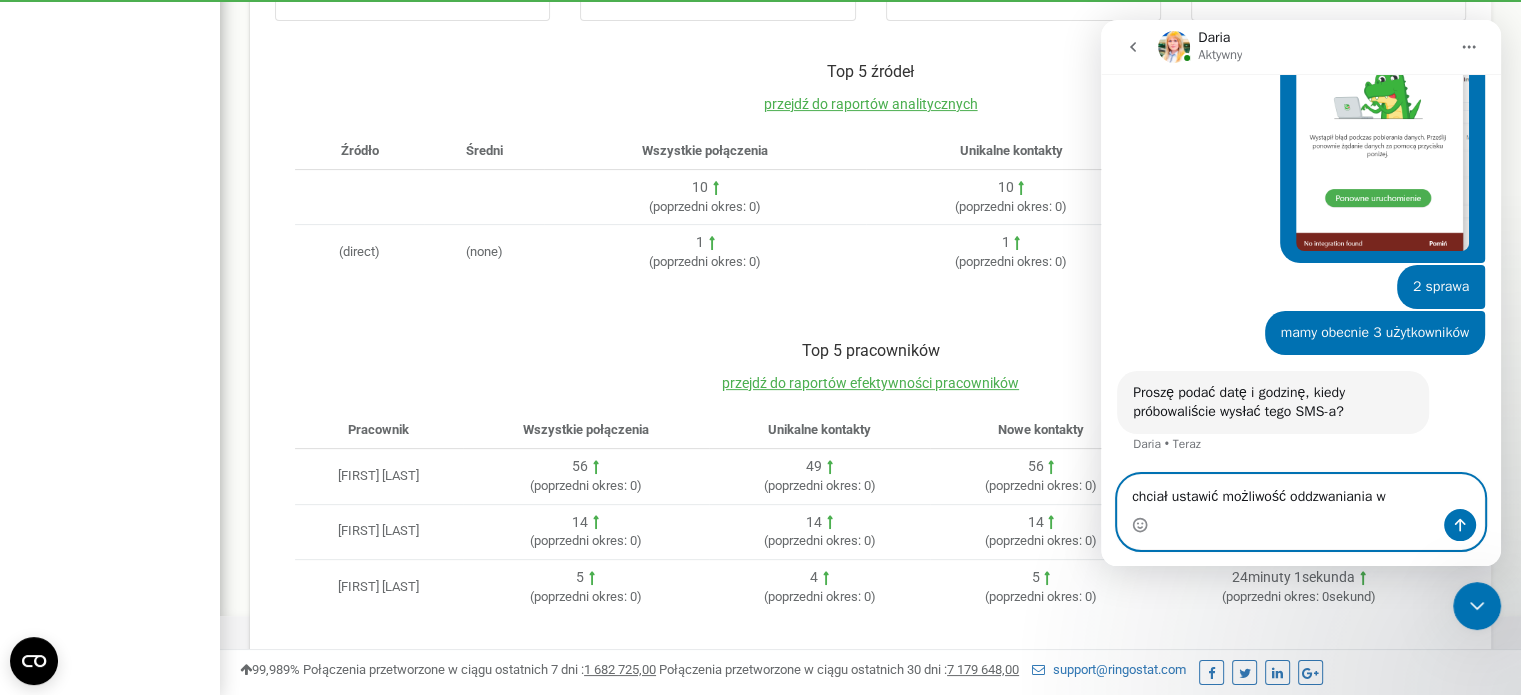click on "chciał ustawić możliwość oddzwaniania w" at bounding box center (1301, 492) 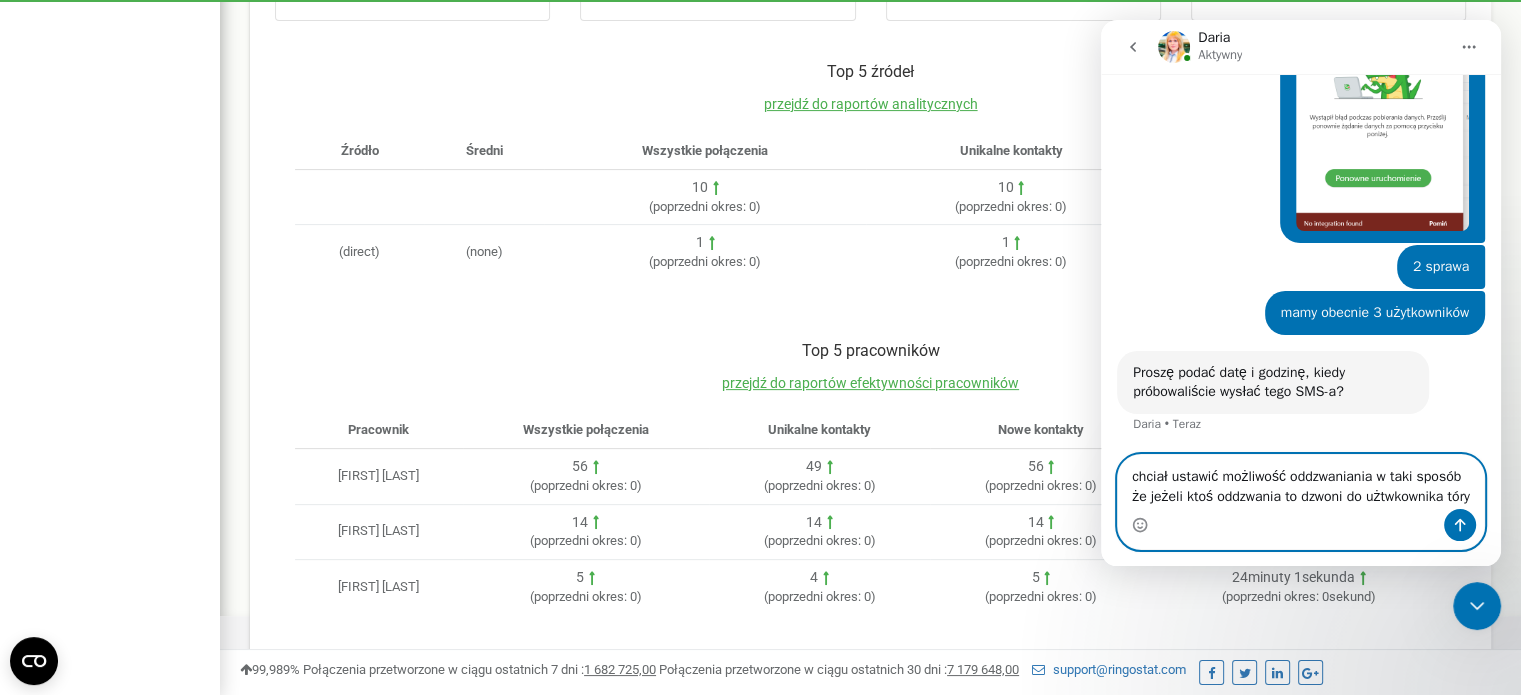 scroll, scrollTop: 578, scrollLeft: 0, axis: vertical 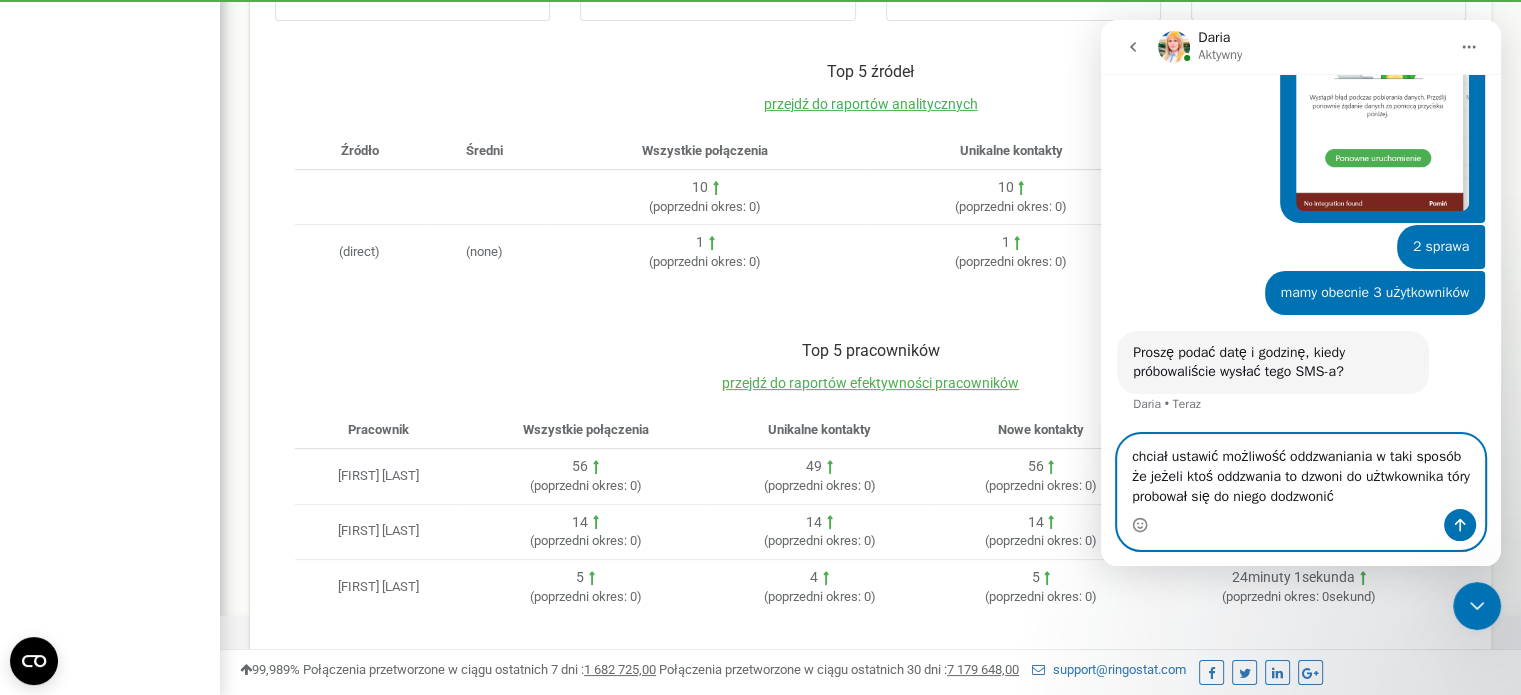 drag, startPoint x: 1397, startPoint y: 490, endPoint x: 1405, endPoint y: 471, distance: 20.615528 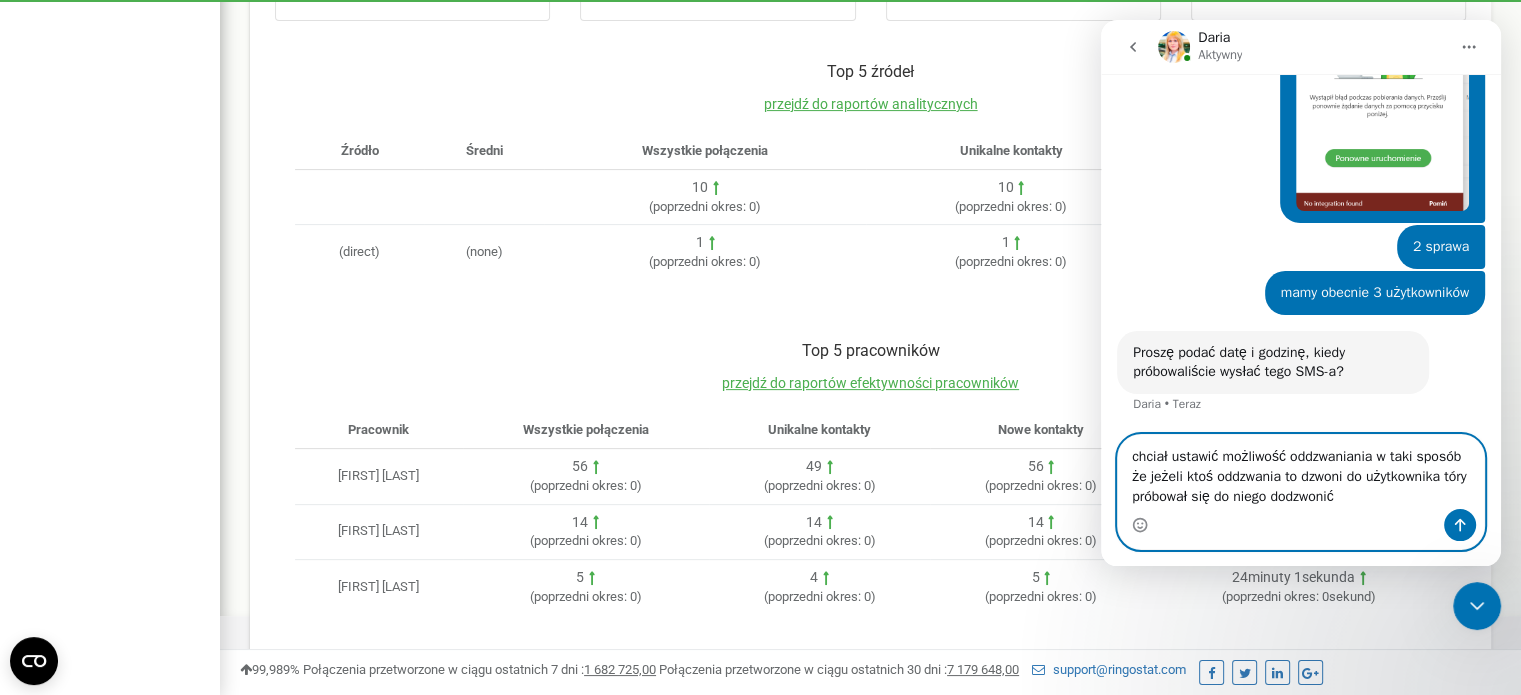 drag, startPoint x: 1469, startPoint y: 479, endPoint x: 1412, endPoint y: 504, distance: 62.241467 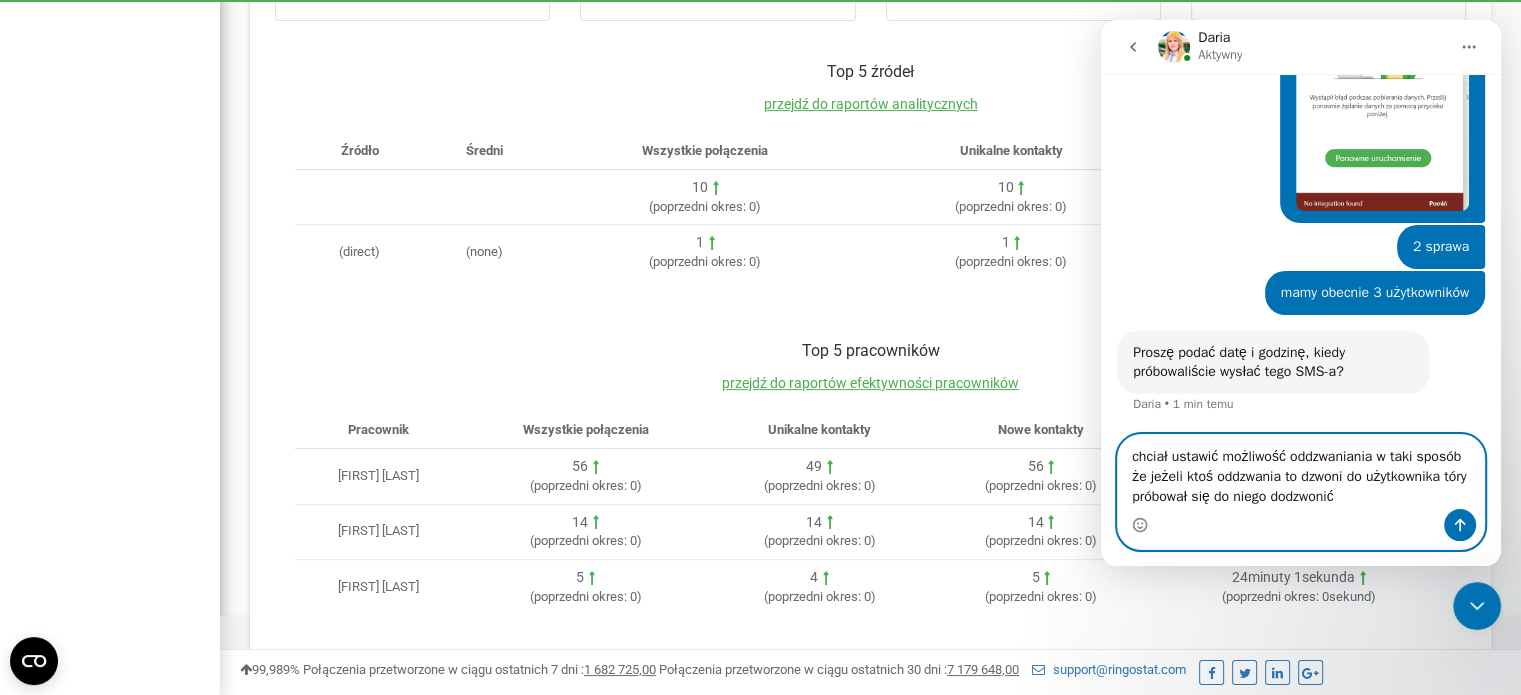 drag, startPoint x: 1478, startPoint y: 479, endPoint x: 1449, endPoint y: 472, distance: 29.832869 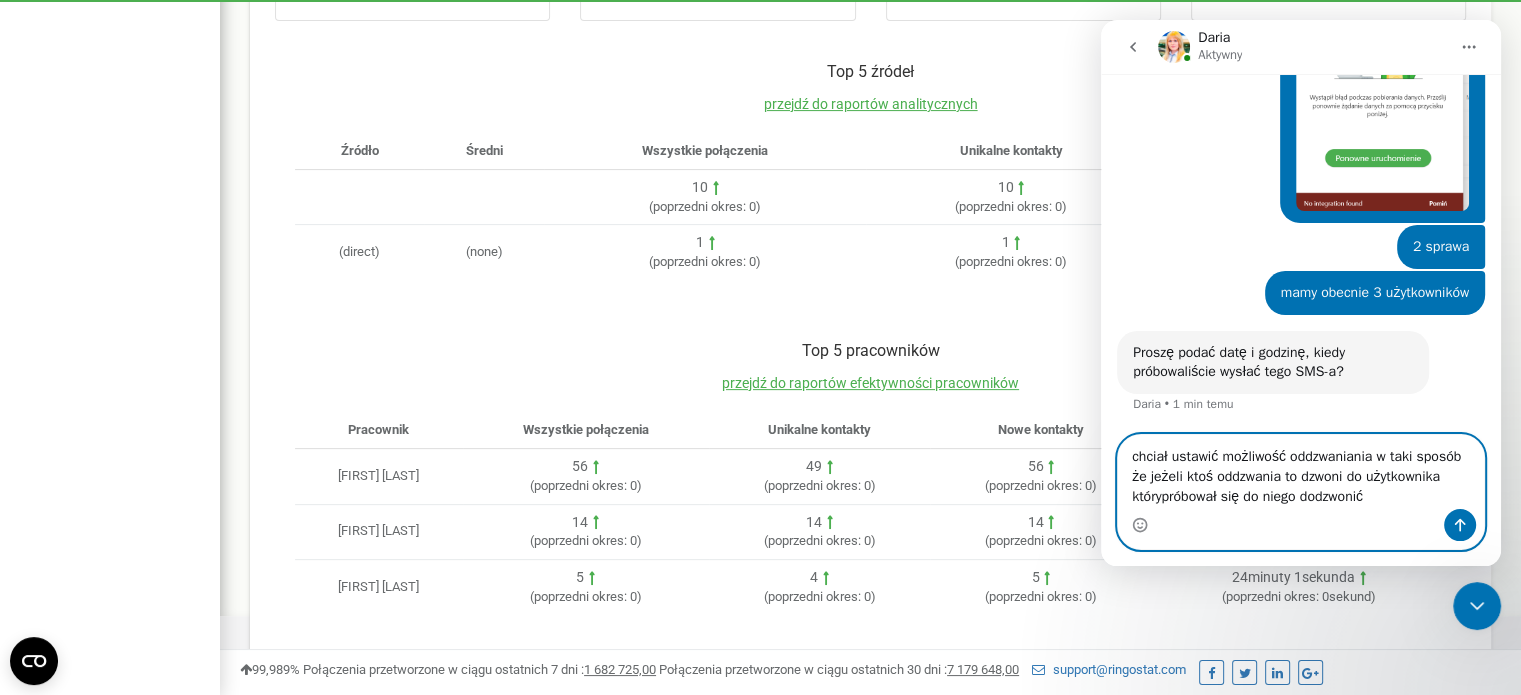 type on "chciał ustawić możliwość oddzwaniania w taki sposób że jeżeli ktoś oddzwania to dzwoni do użytkownika który próbował się do niego dodzwonić" 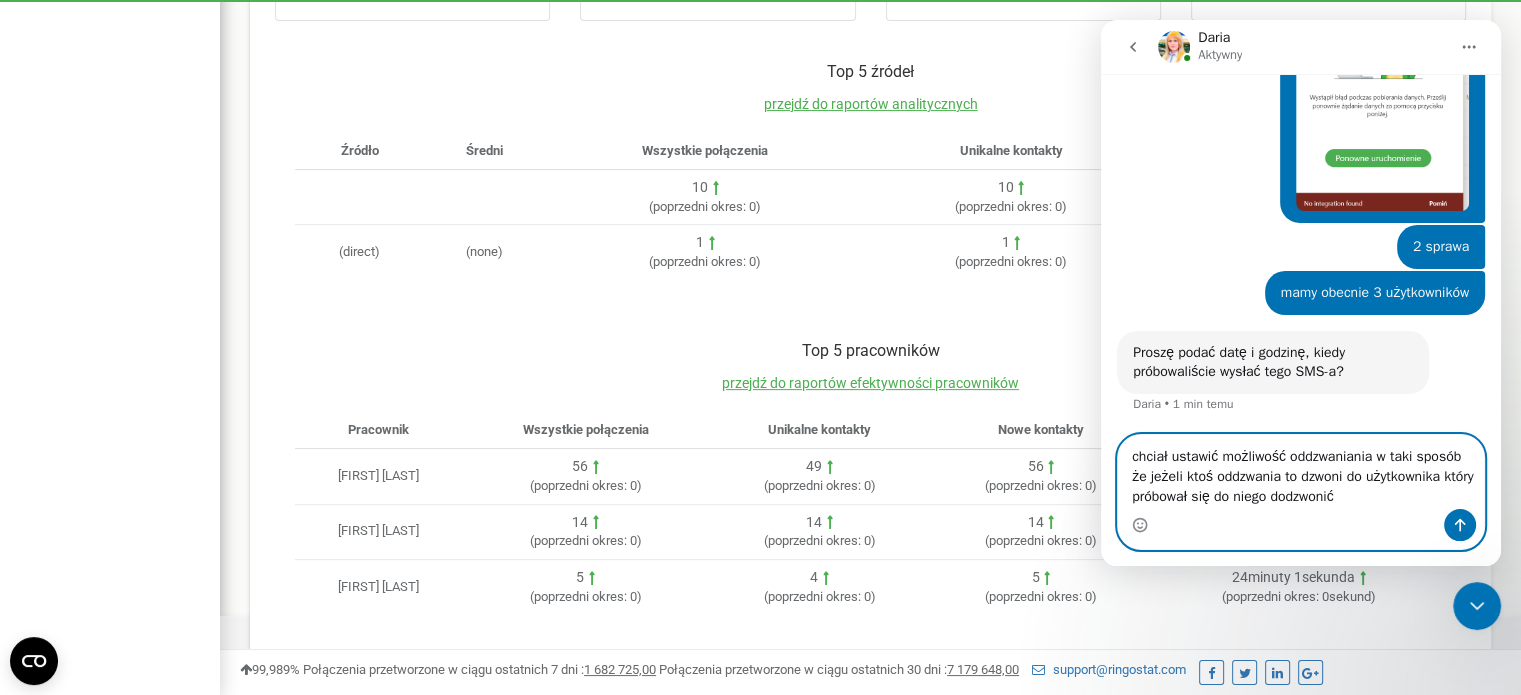 click on "chciał ustawić możliwość oddzwaniania w taki sposób że jeżeli ktoś oddzwania to dzwoni do użytkownika który próbował się do niego dodzwonić" at bounding box center (1301, 472) 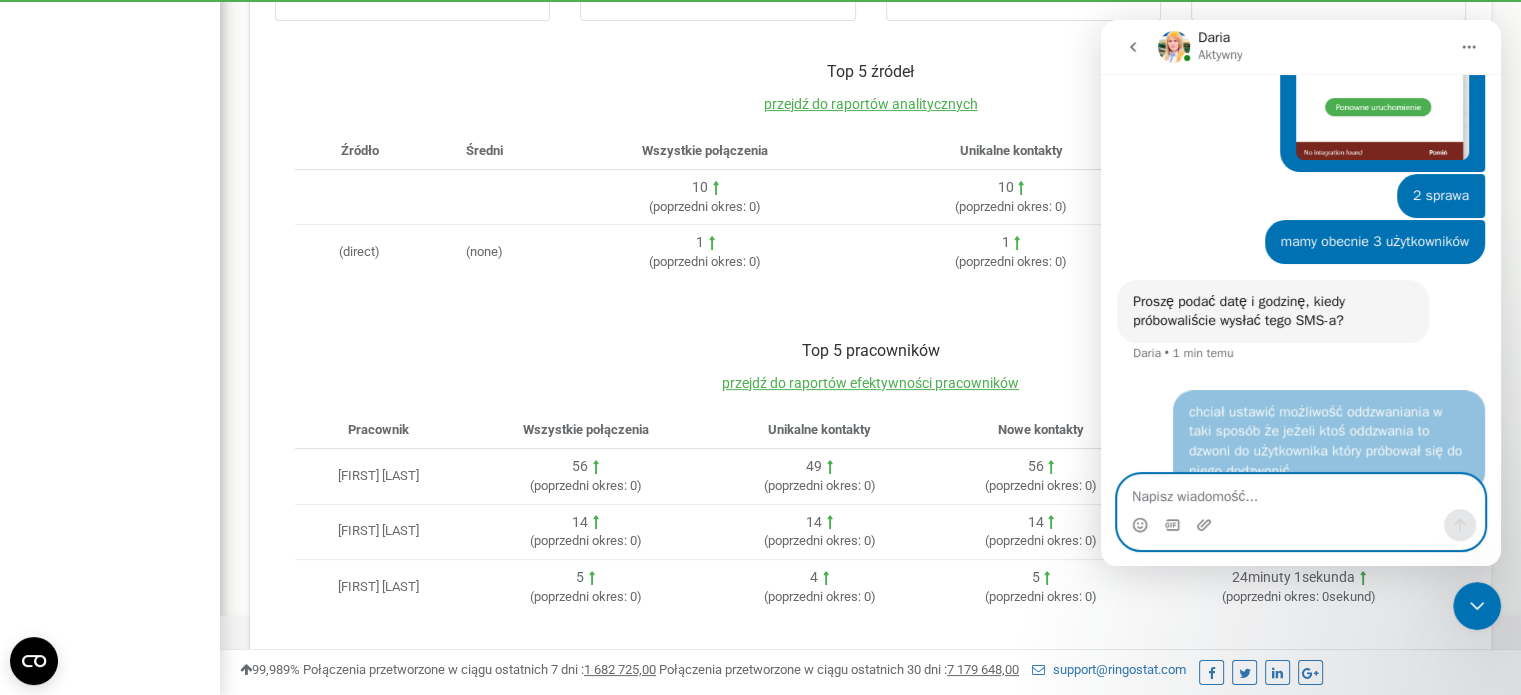 scroll, scrollTop: 656, scrollLeft: 0, axis: vertical 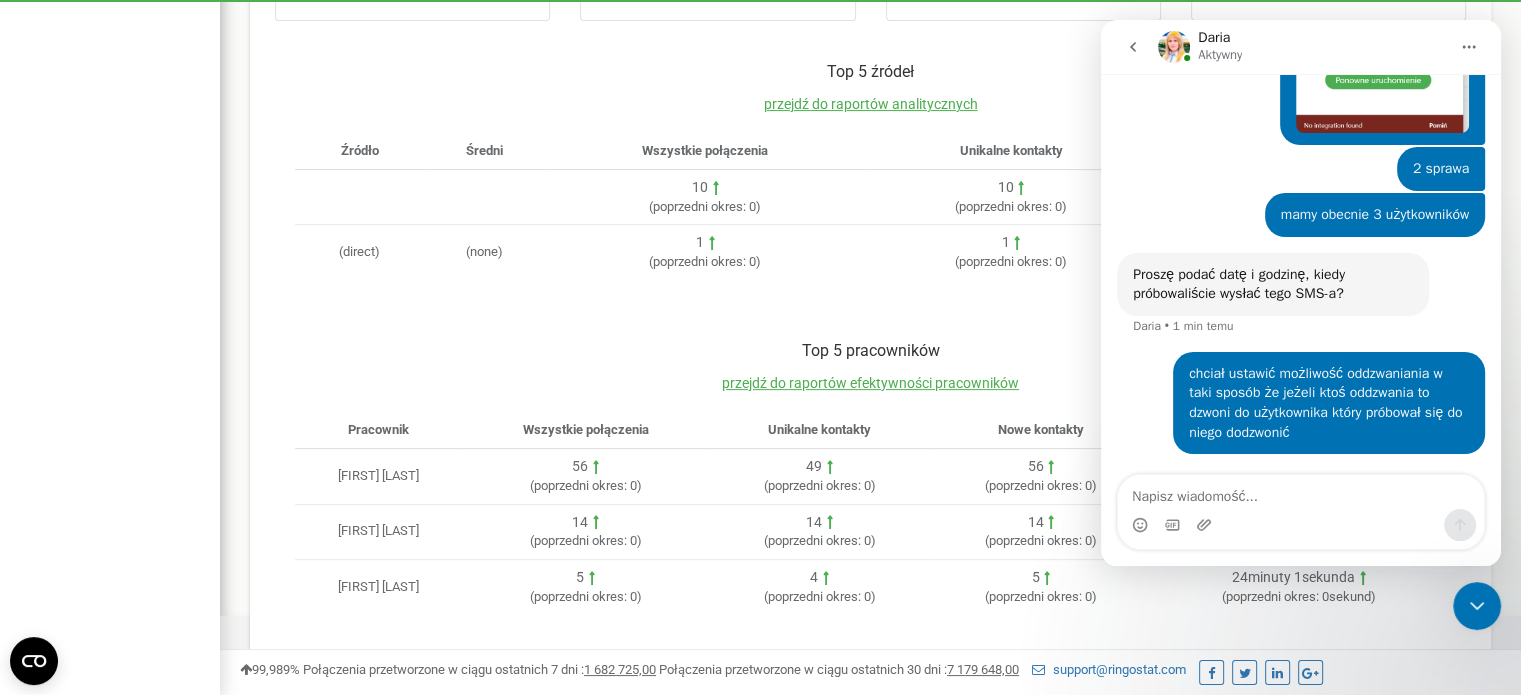 drag, startPoint x: 1105, startPoint y: 388, endPoint x: 1138, endPoint y: 442, distance: 63.28507 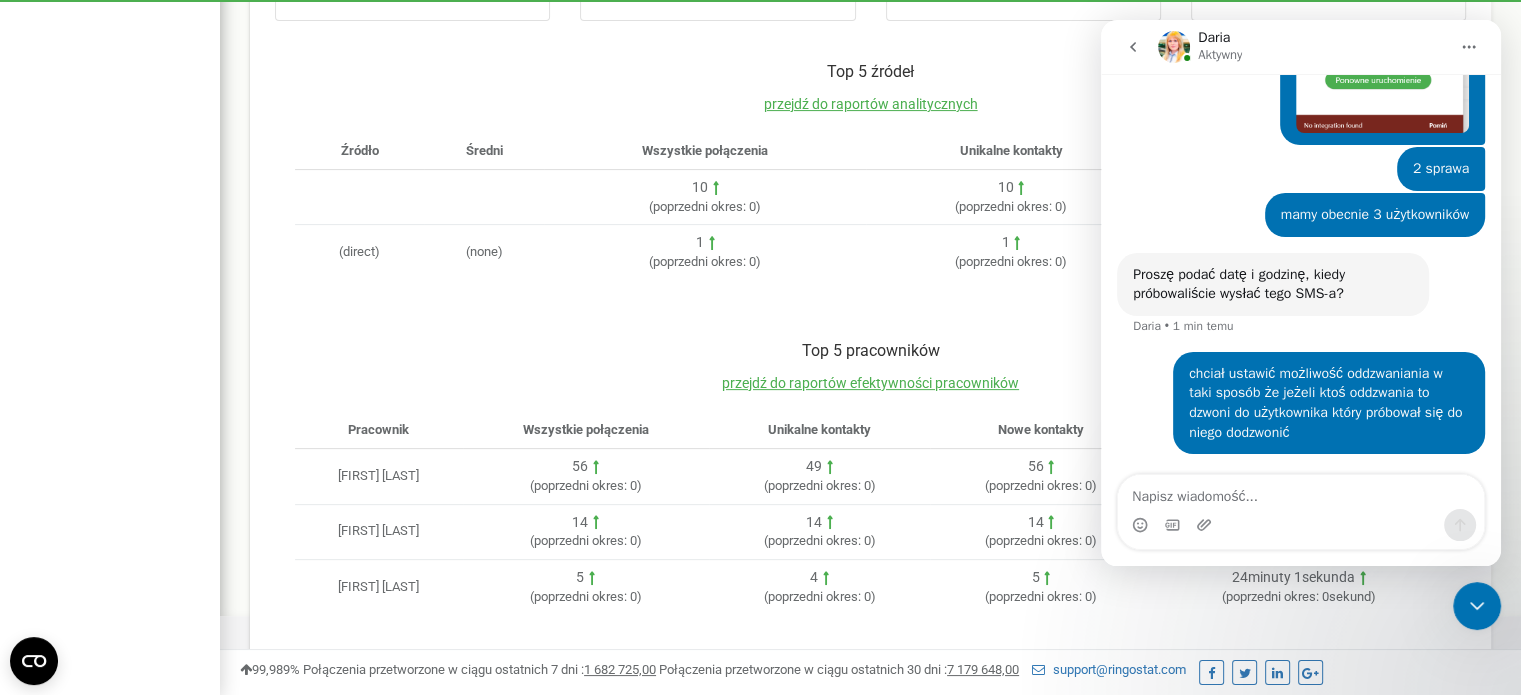 click on "Proszę podać datę i godzinę, kiedy próbowaliście wysłać tego SMS-a? Daria    •   1 min temu" at bounding box center (1301, 302) 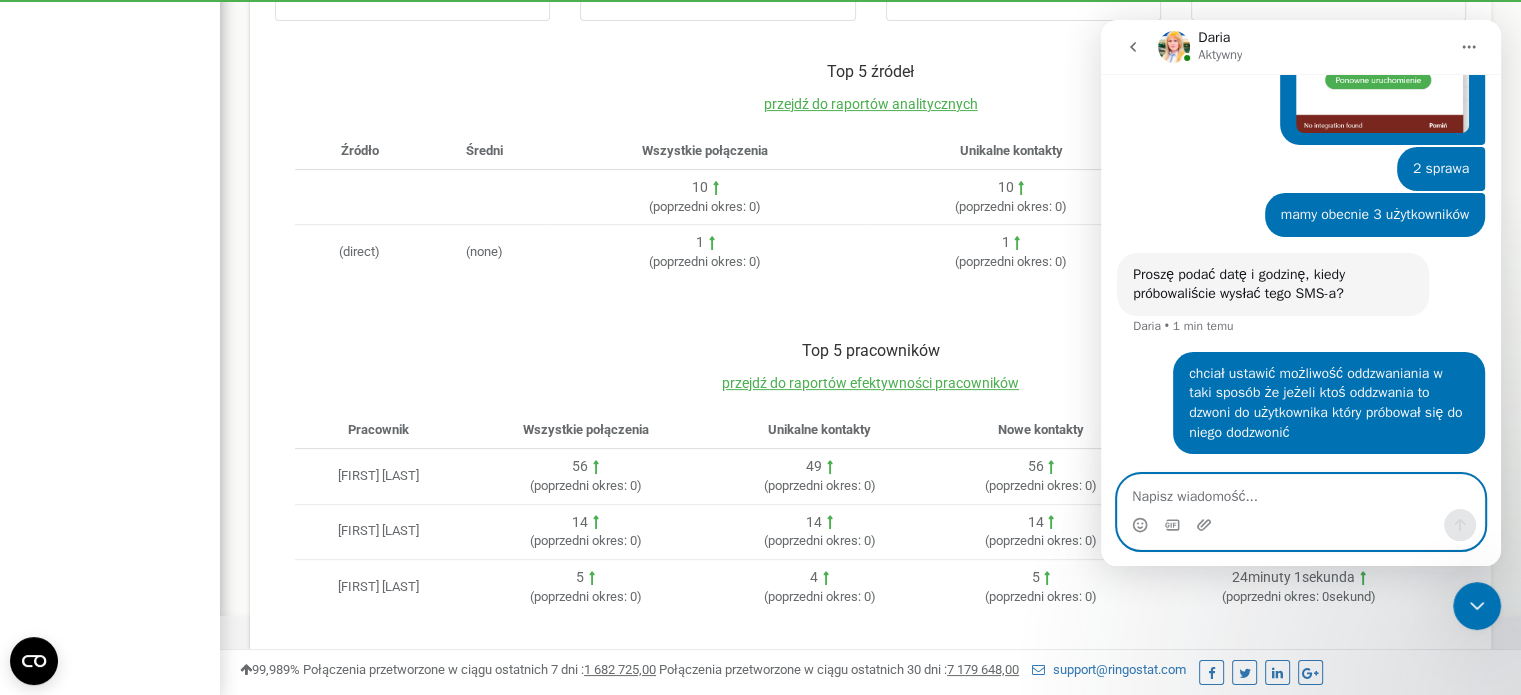 drag, startPoint x: 1284, startPoint y: 506, endPoint x: 1294, endPoint y: 512, distance: 11.661903 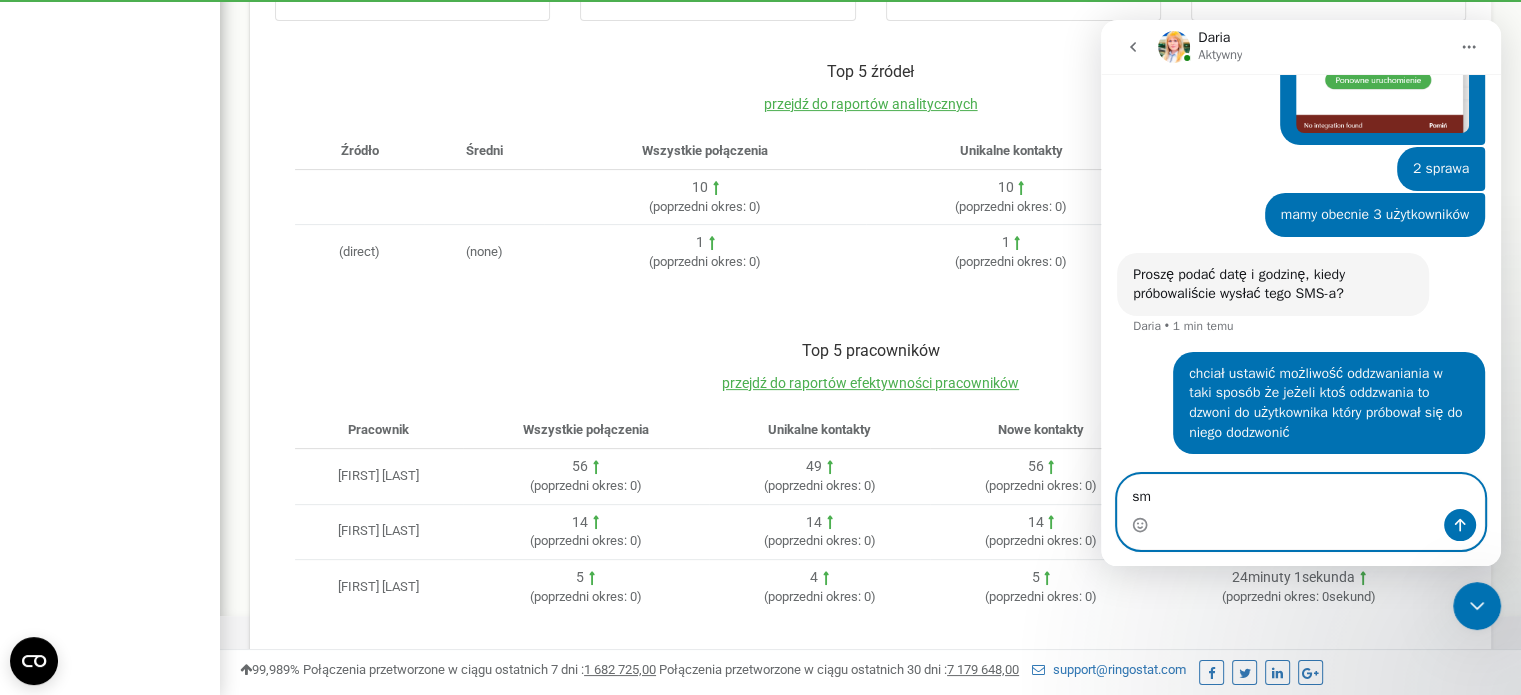 type on "s" 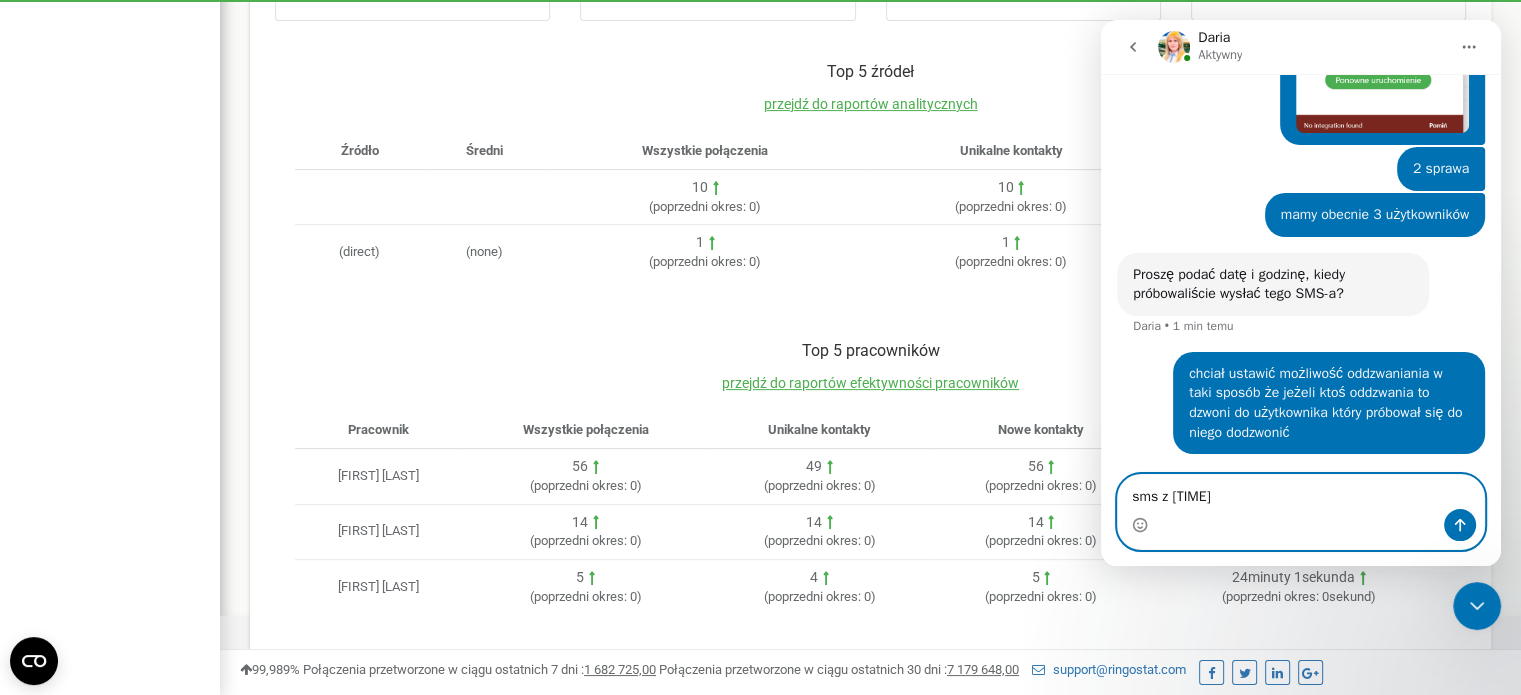 type on "sms z teraz" 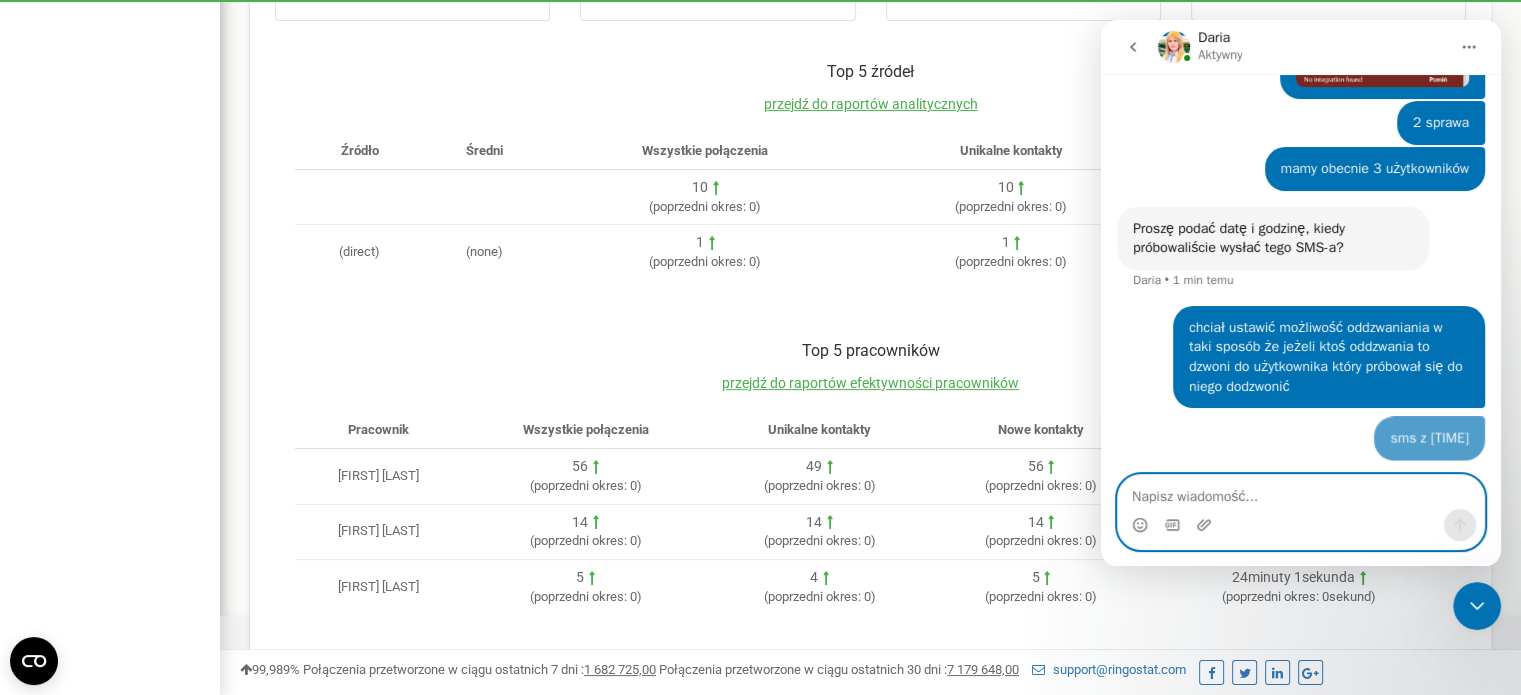 paste on "7" 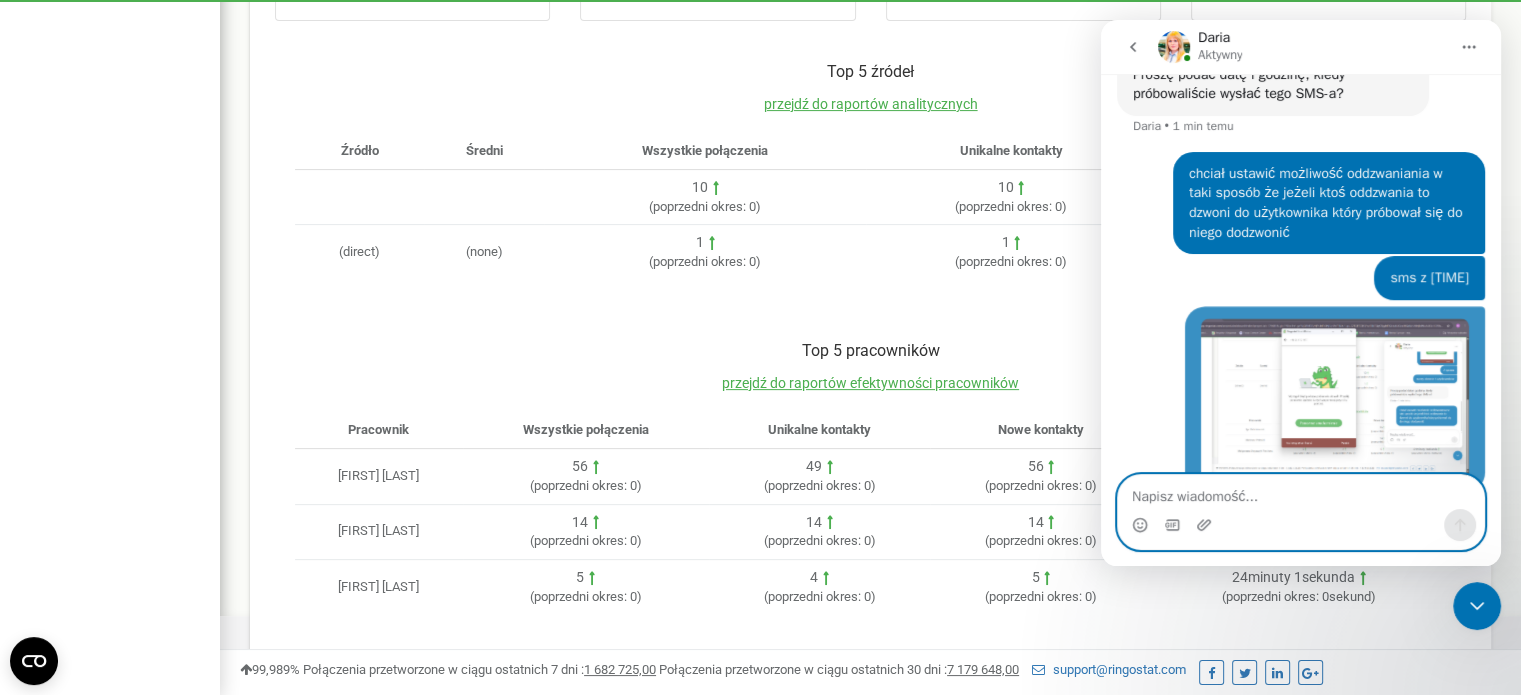 scroll, scrollTop: 890, scrollLeft: 0, axis: vertical 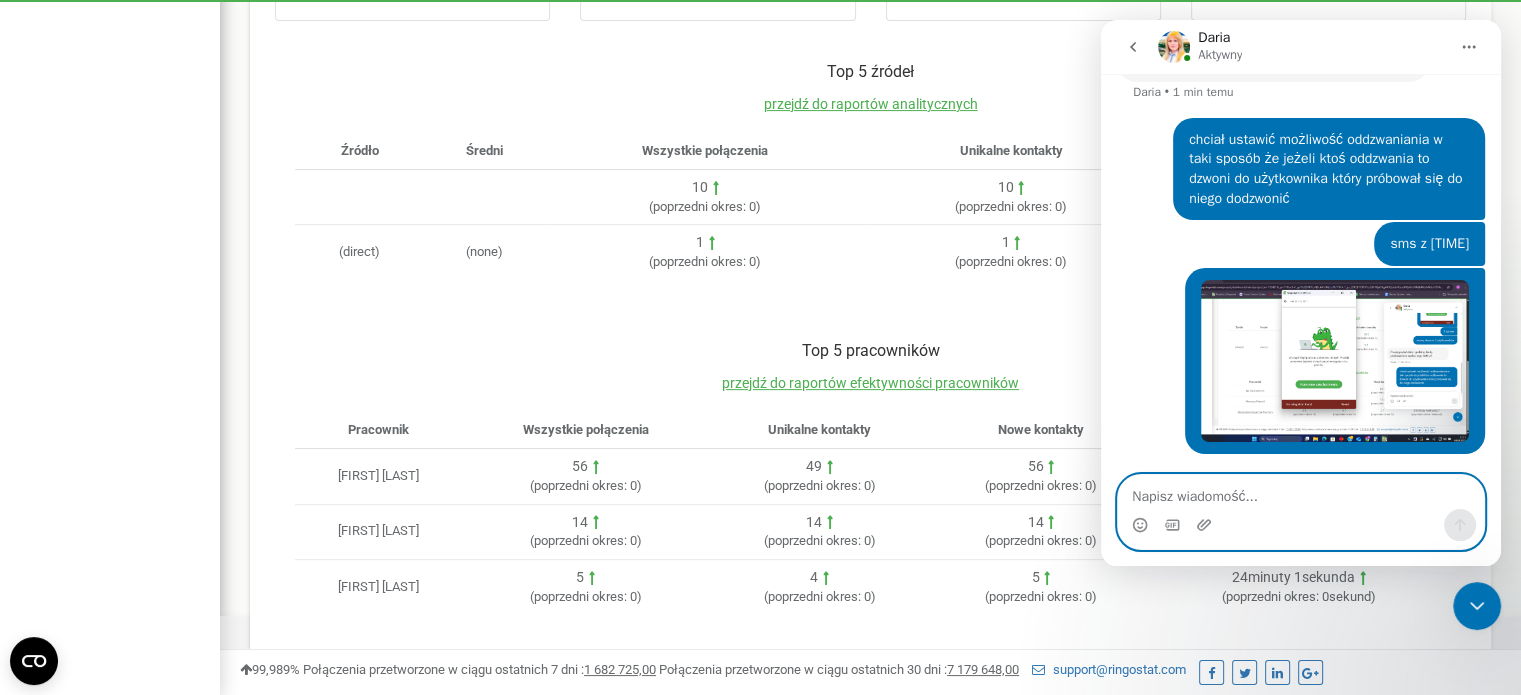type on "7" 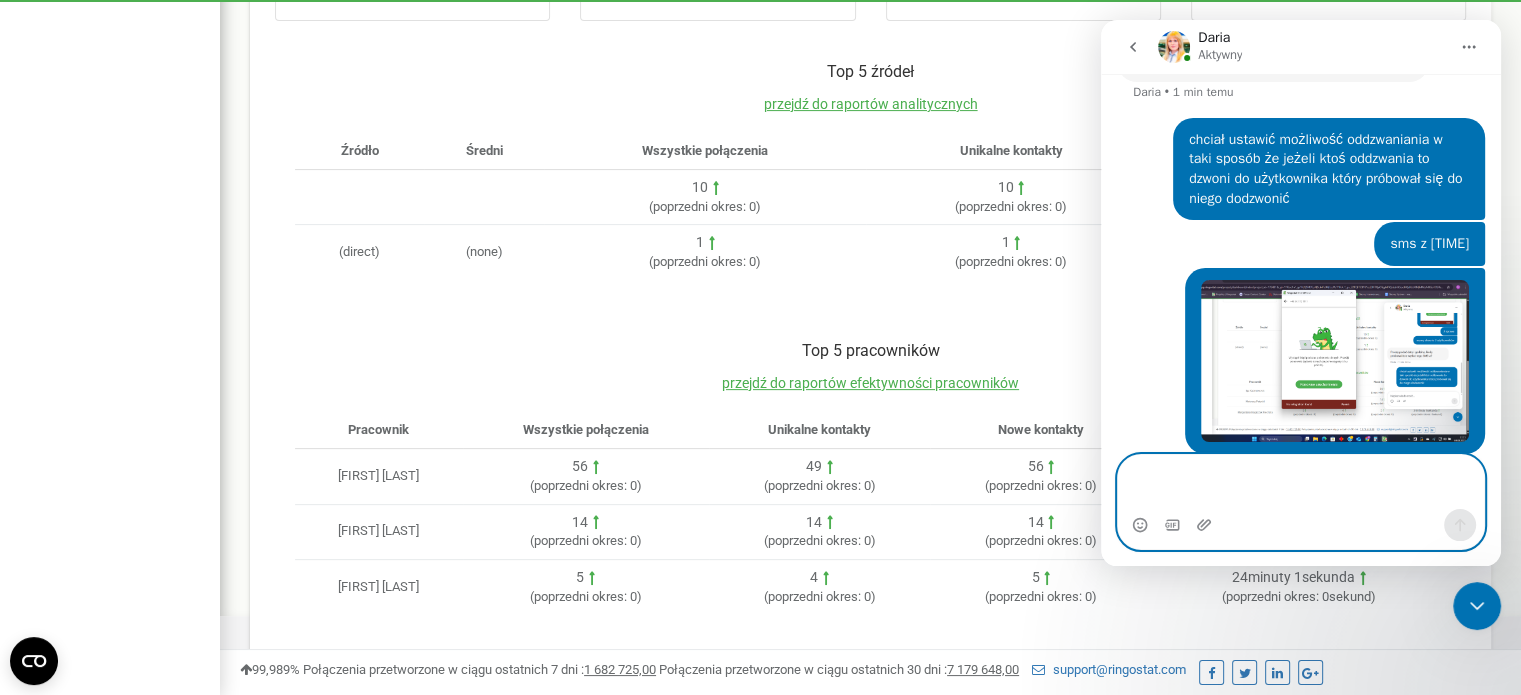 scroll, scrollTop: 910, scrollLeft: 0, axis: vertical 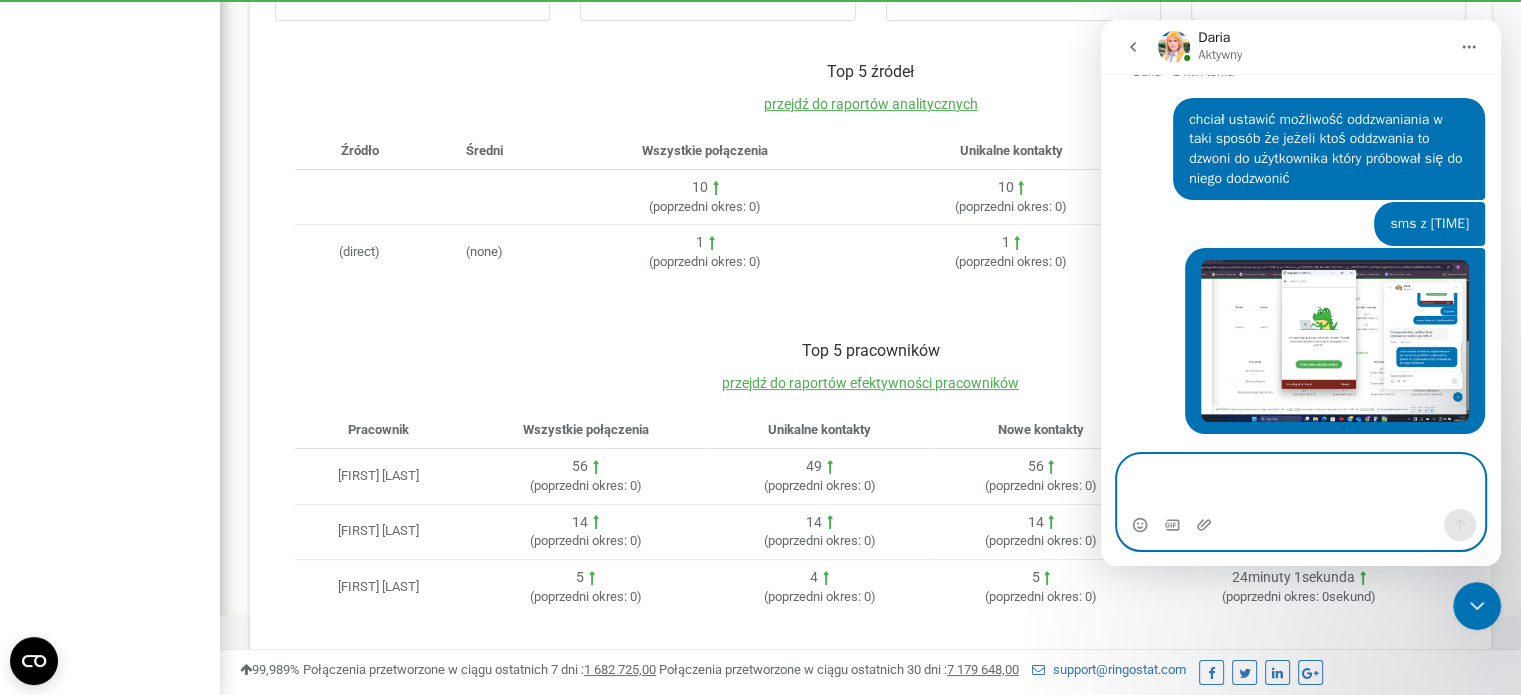 type 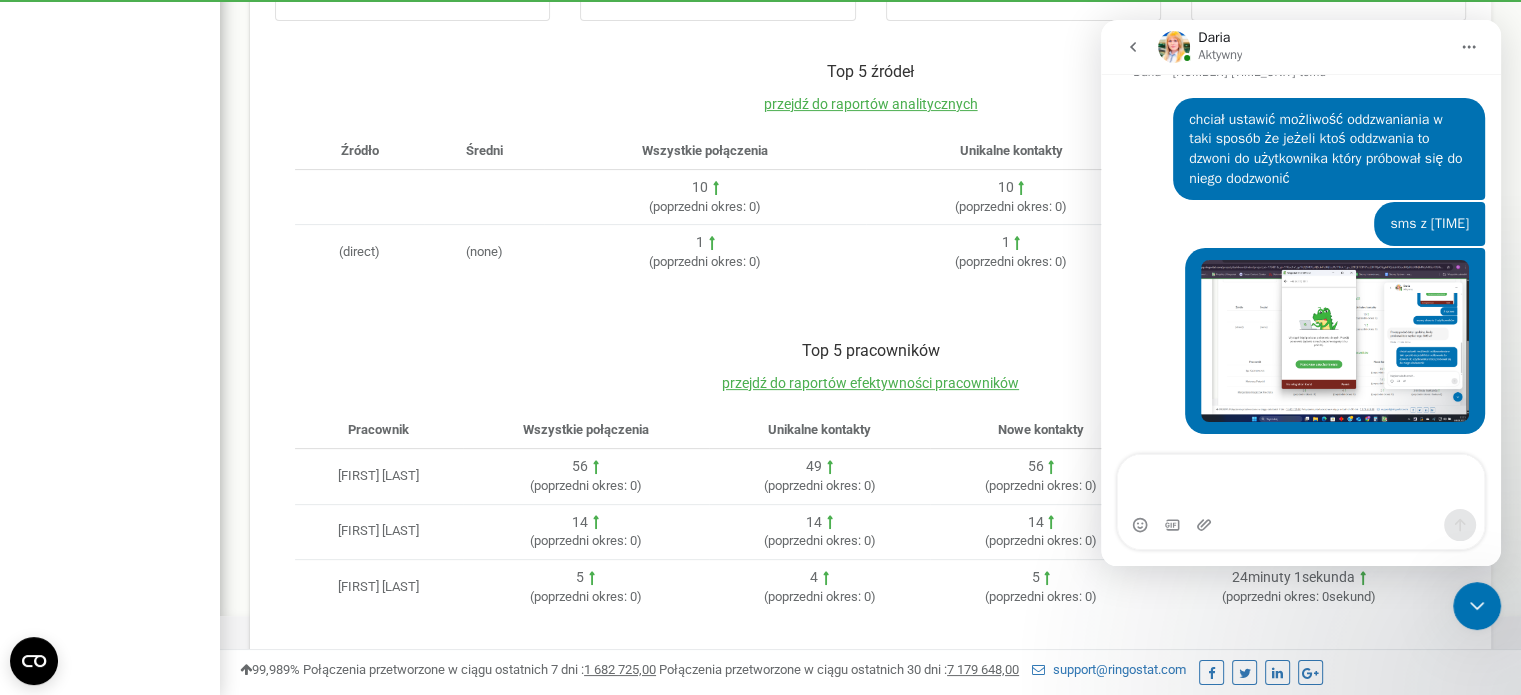 drag, startPoint x: 116, startPoint y: 420, endPoint x: 388, endPoint y: 376, distance: 275.53583 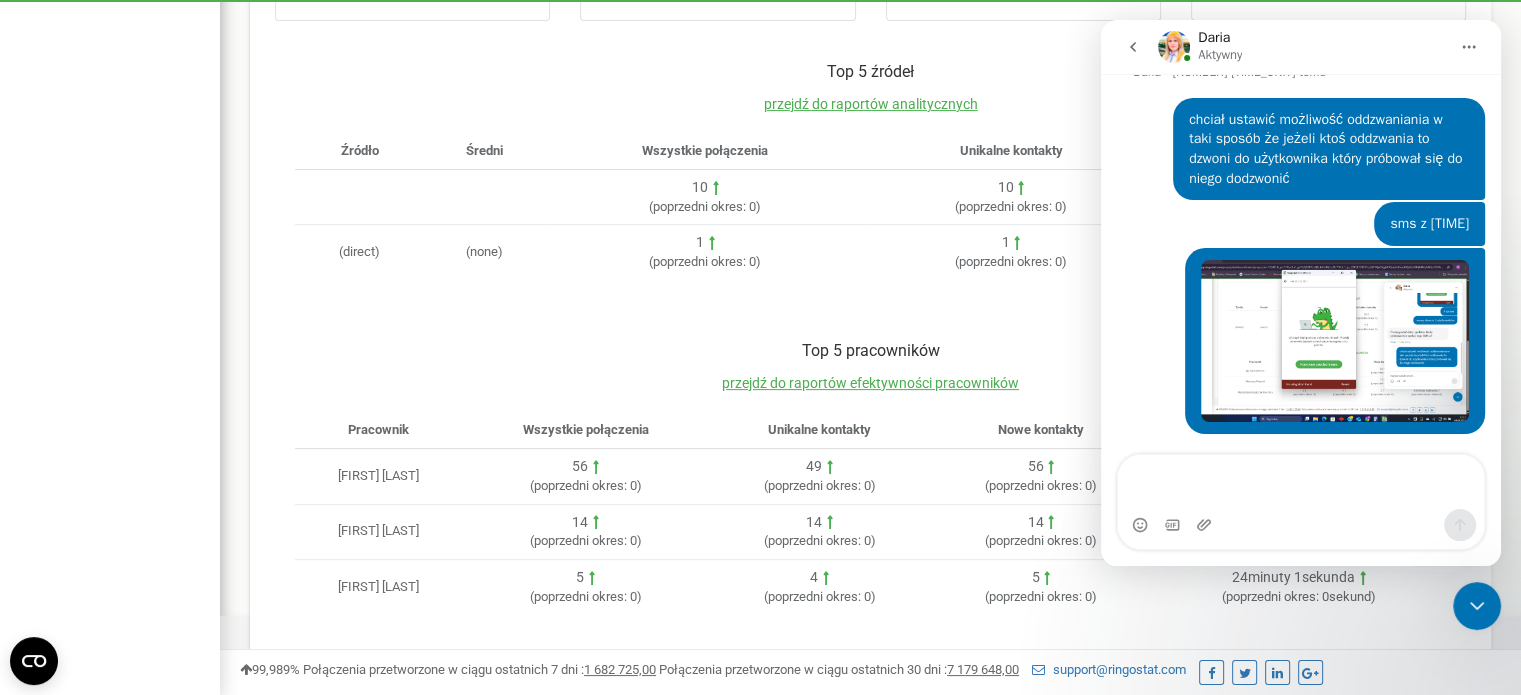 scroll, scrollTop: 0, scrollLeft: 0, axis: both 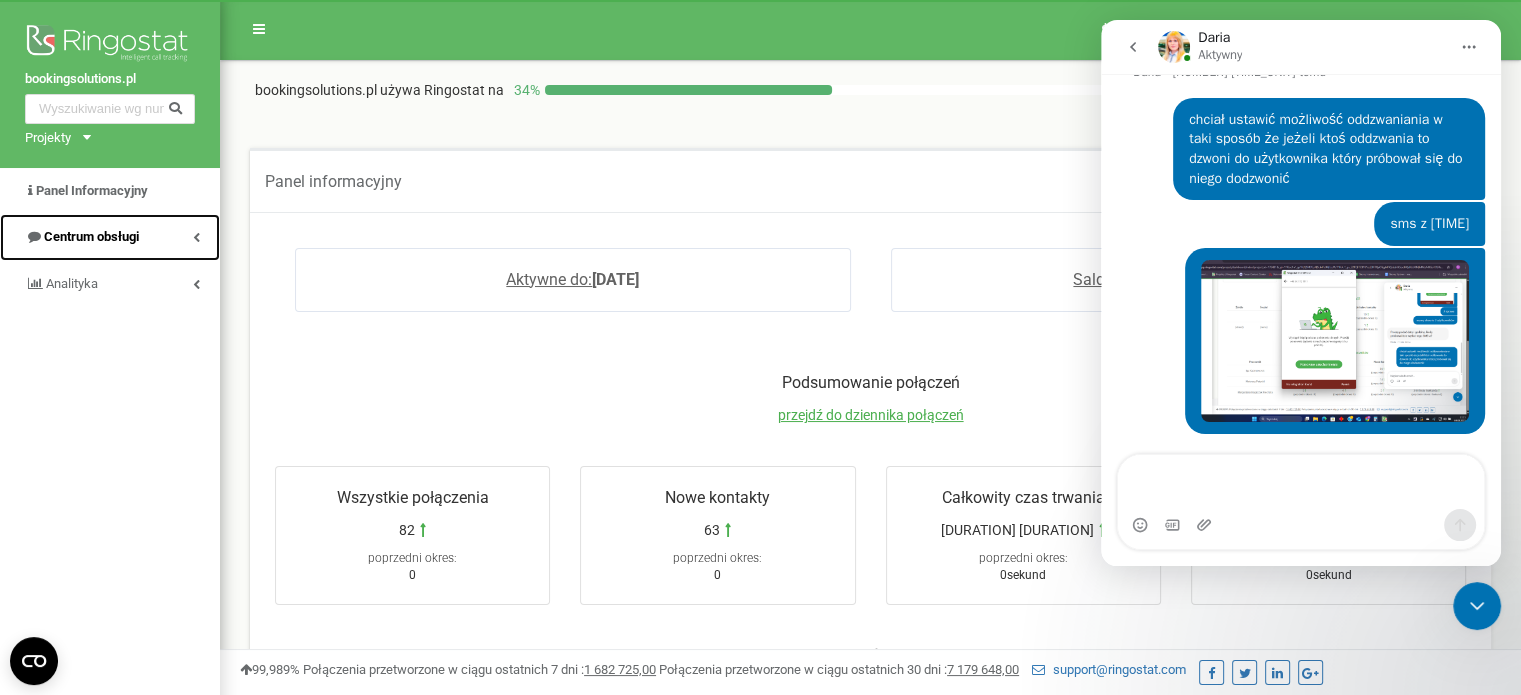 click on "Centrum obsługi" at bounding box center (91, 236) 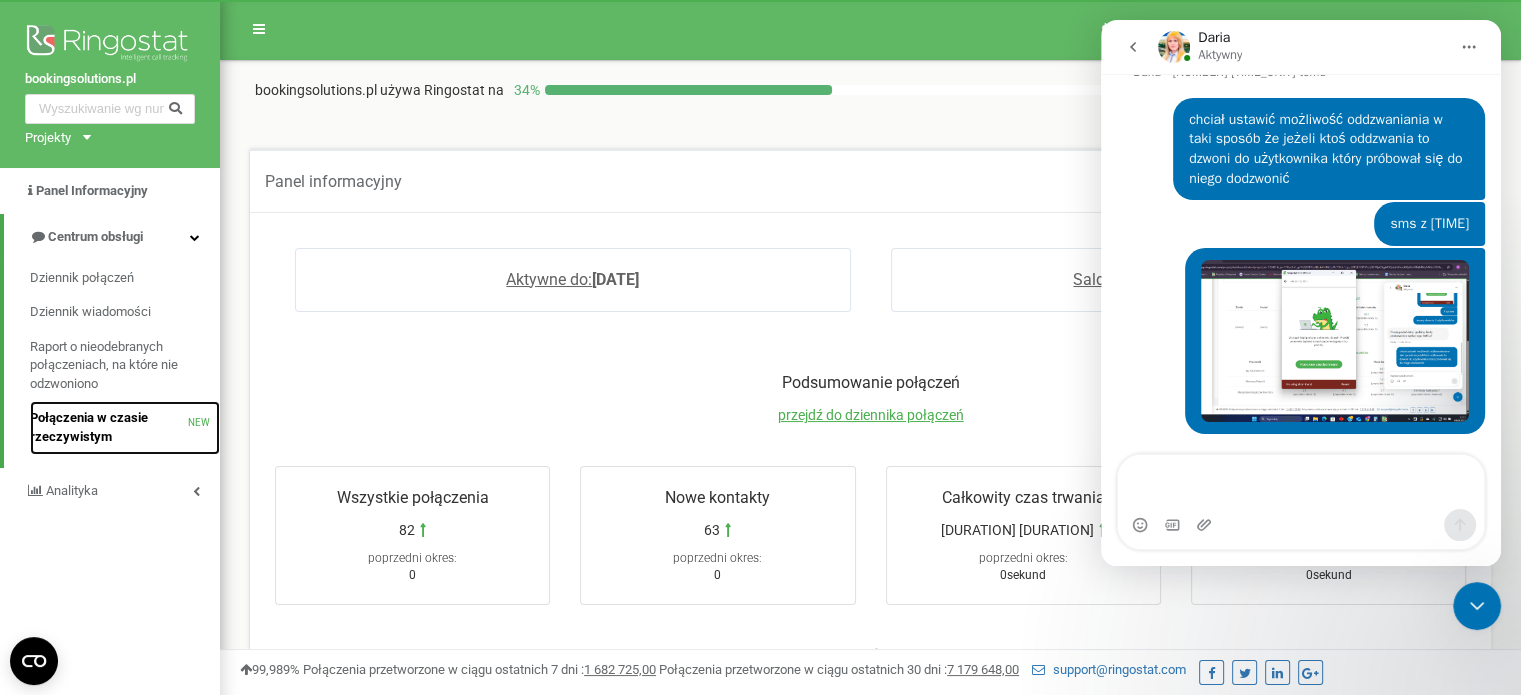 click on "Połączenia w czasie rzeczywistym" at bounding box center (109, 427) 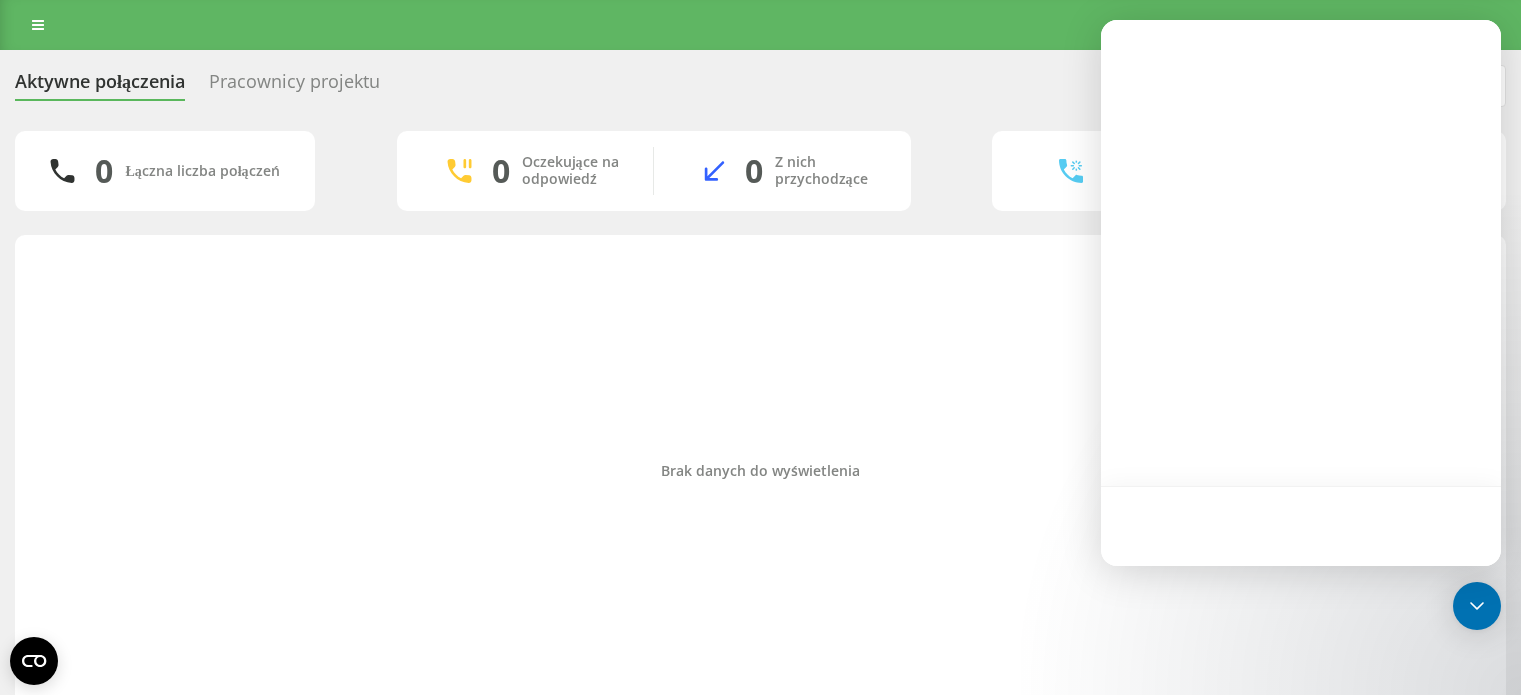 scroll, scrollTop: 0, scrollLeft: 0, axis: both 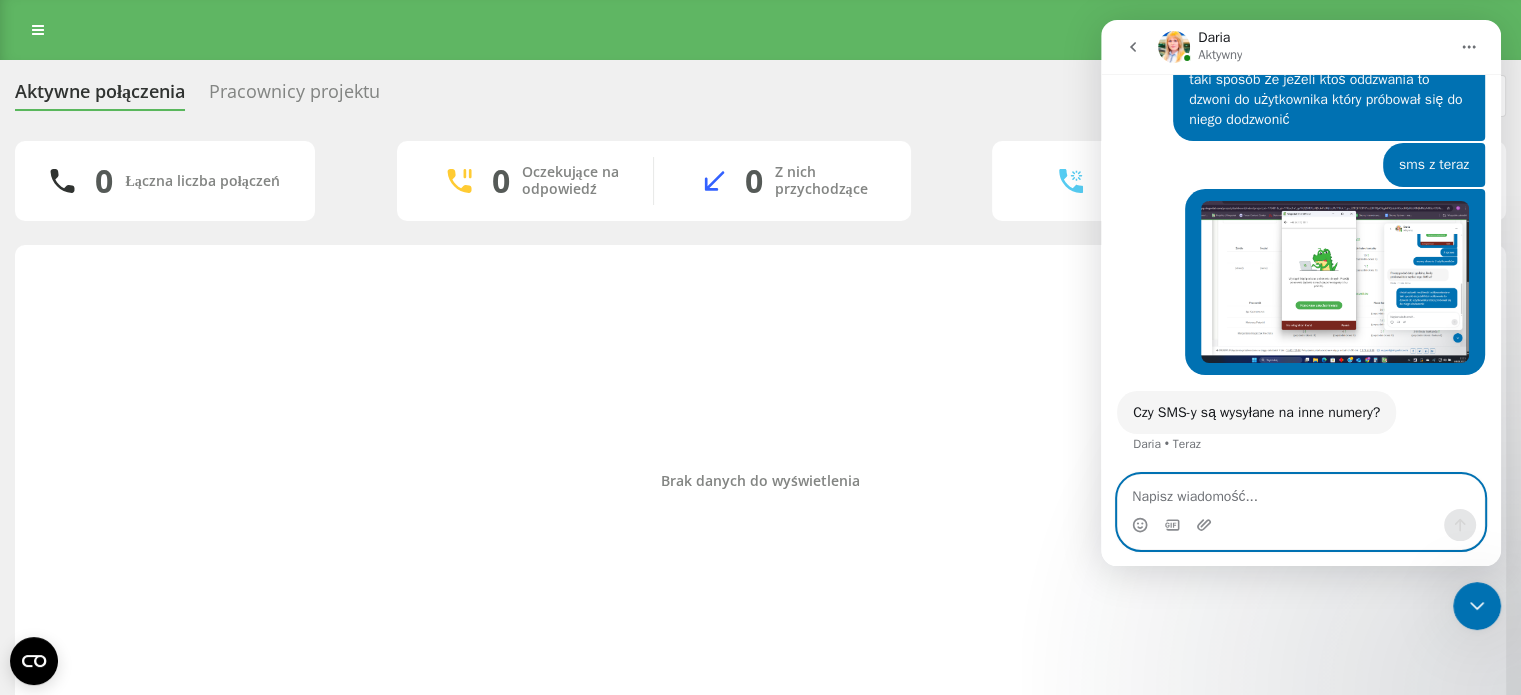 click at bounding box center [1301, 492] 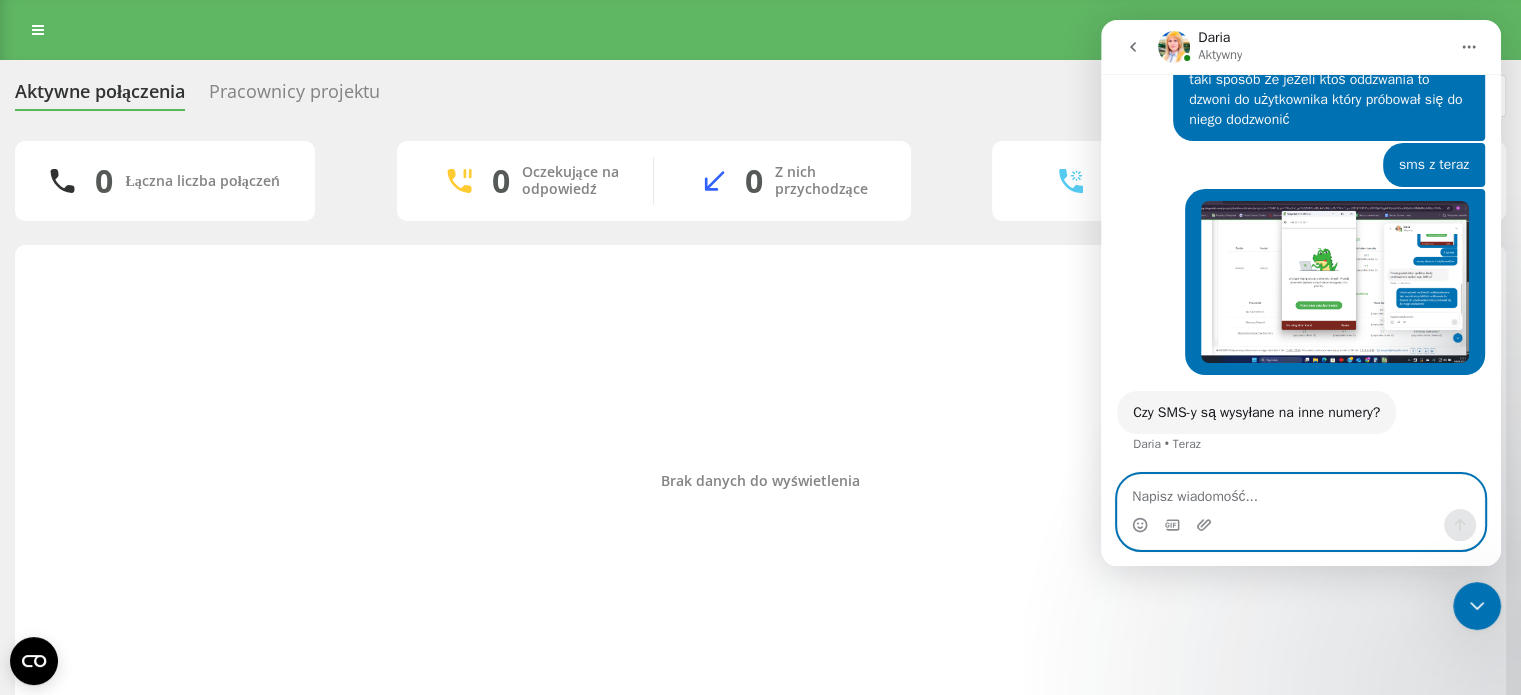 click at bounding box center (1301, 492) 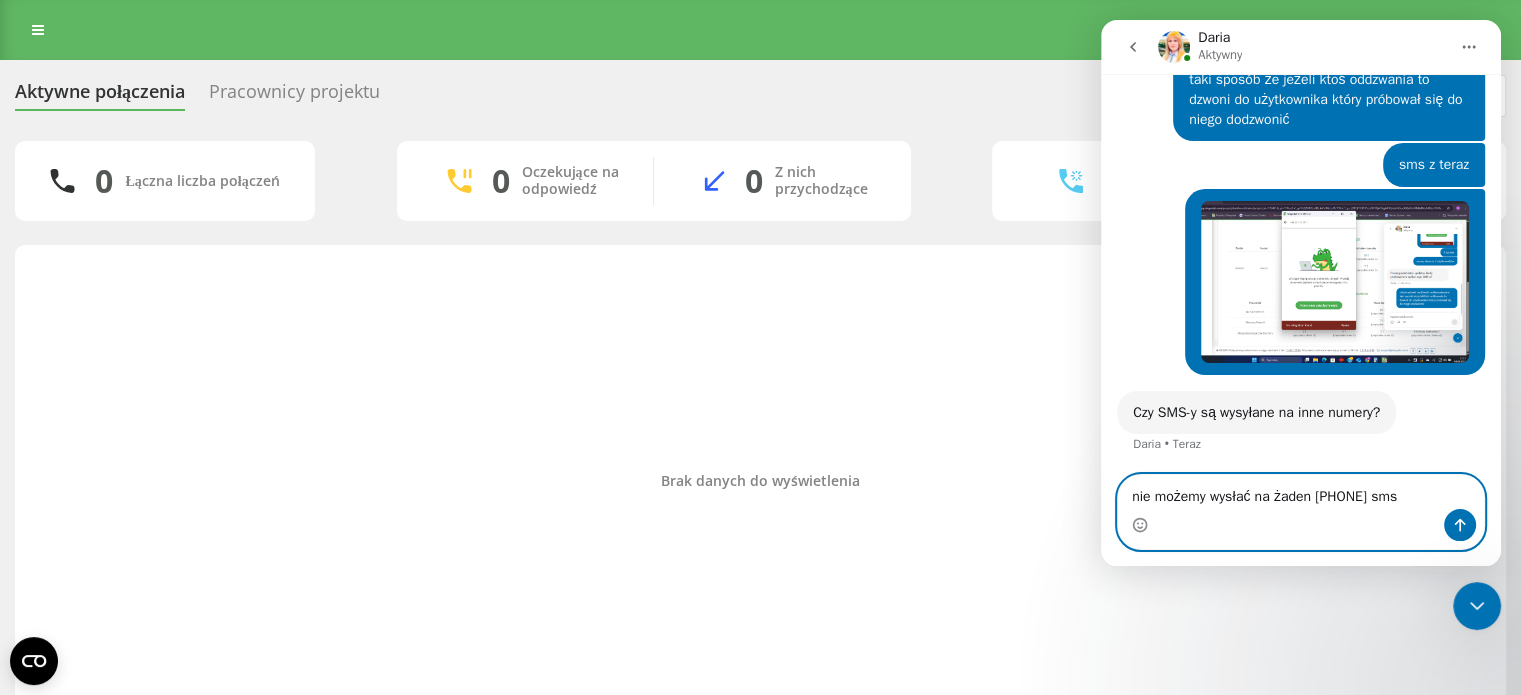 type on "nie możemy wysłać na żaden [PHONE] sms" 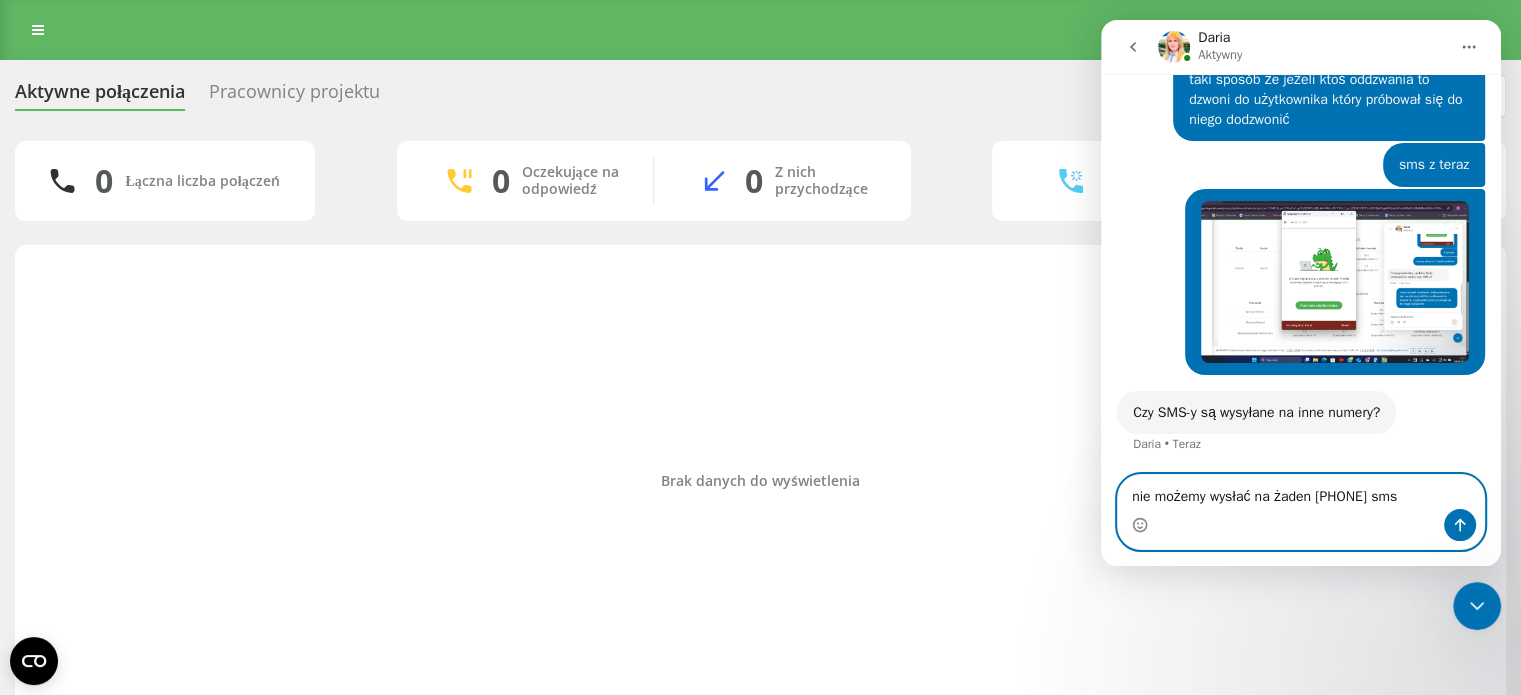 type 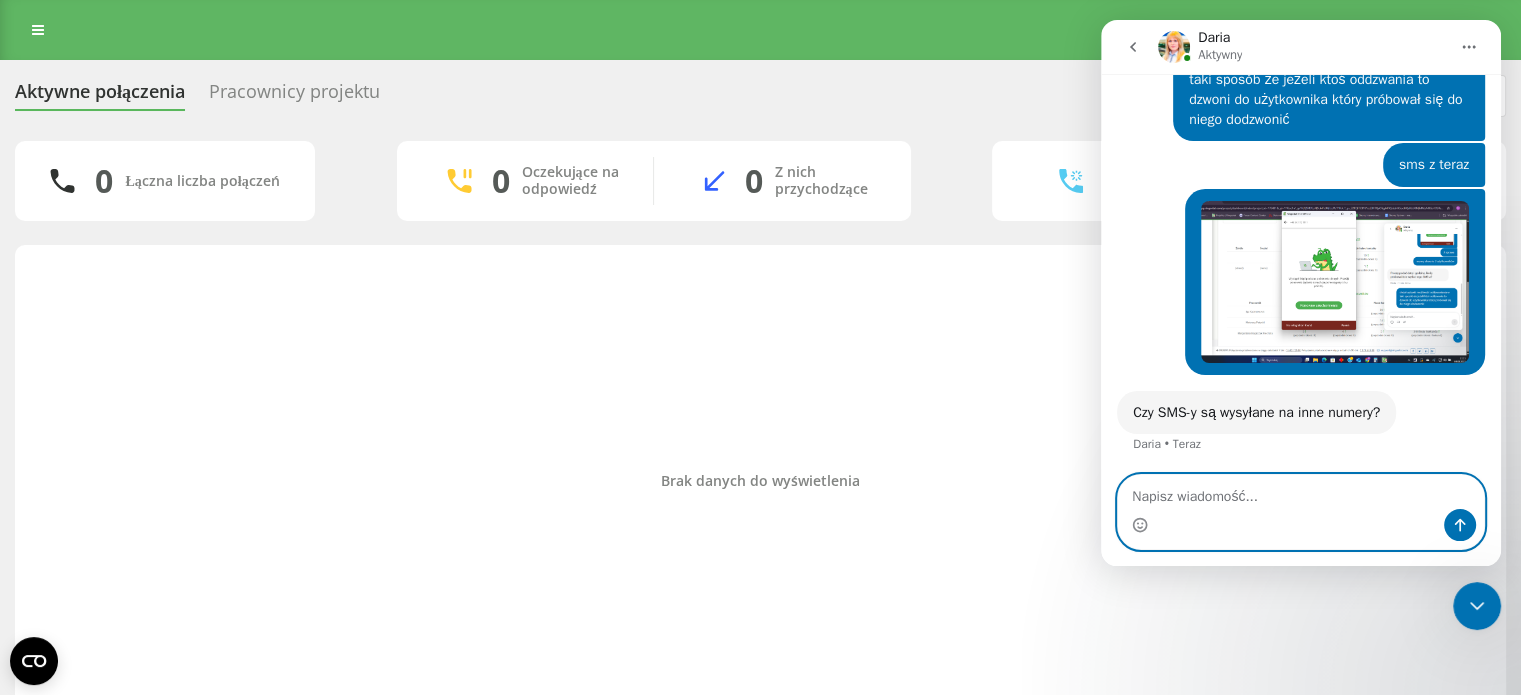 scroll, scrollTop: 1009, scrollLeft: 0, axis: vertical 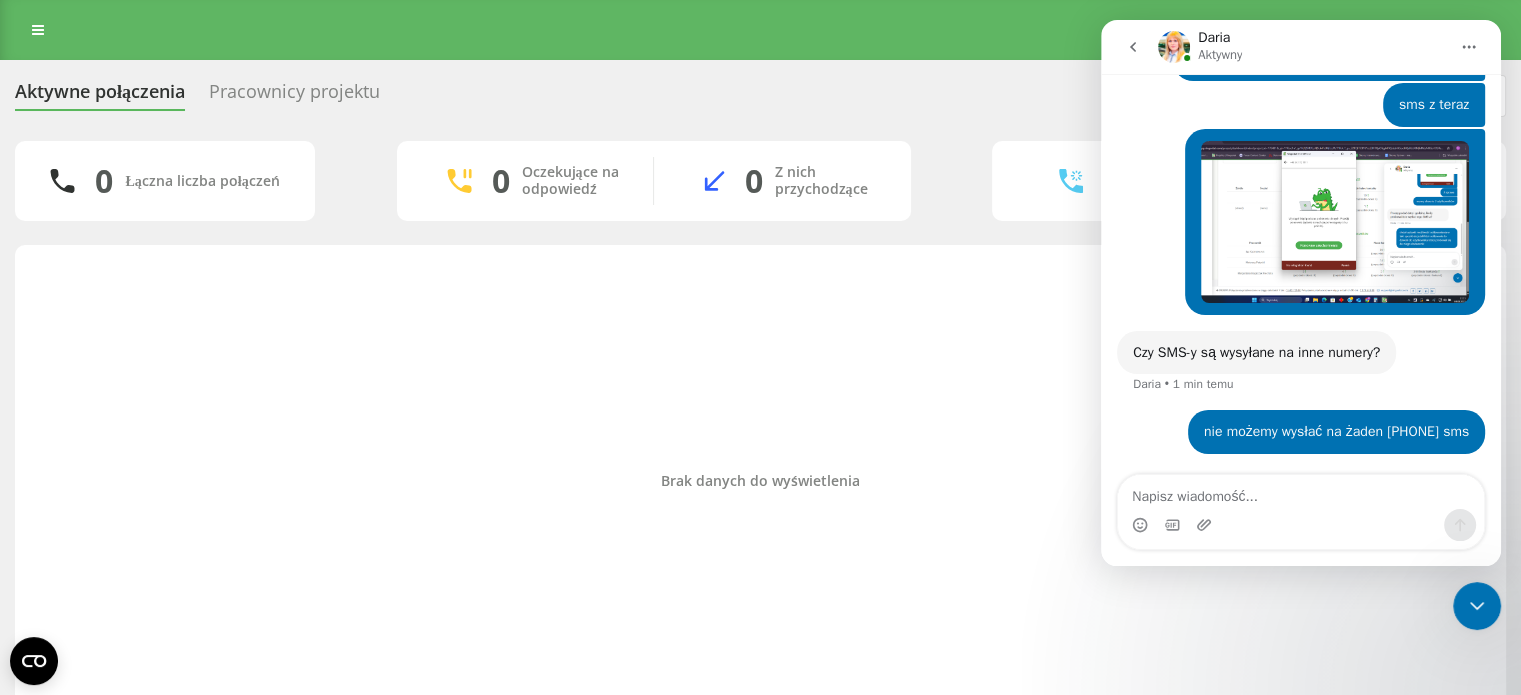 click on "Brak danych do wyświetlenia" at bounding box center (760, 480) 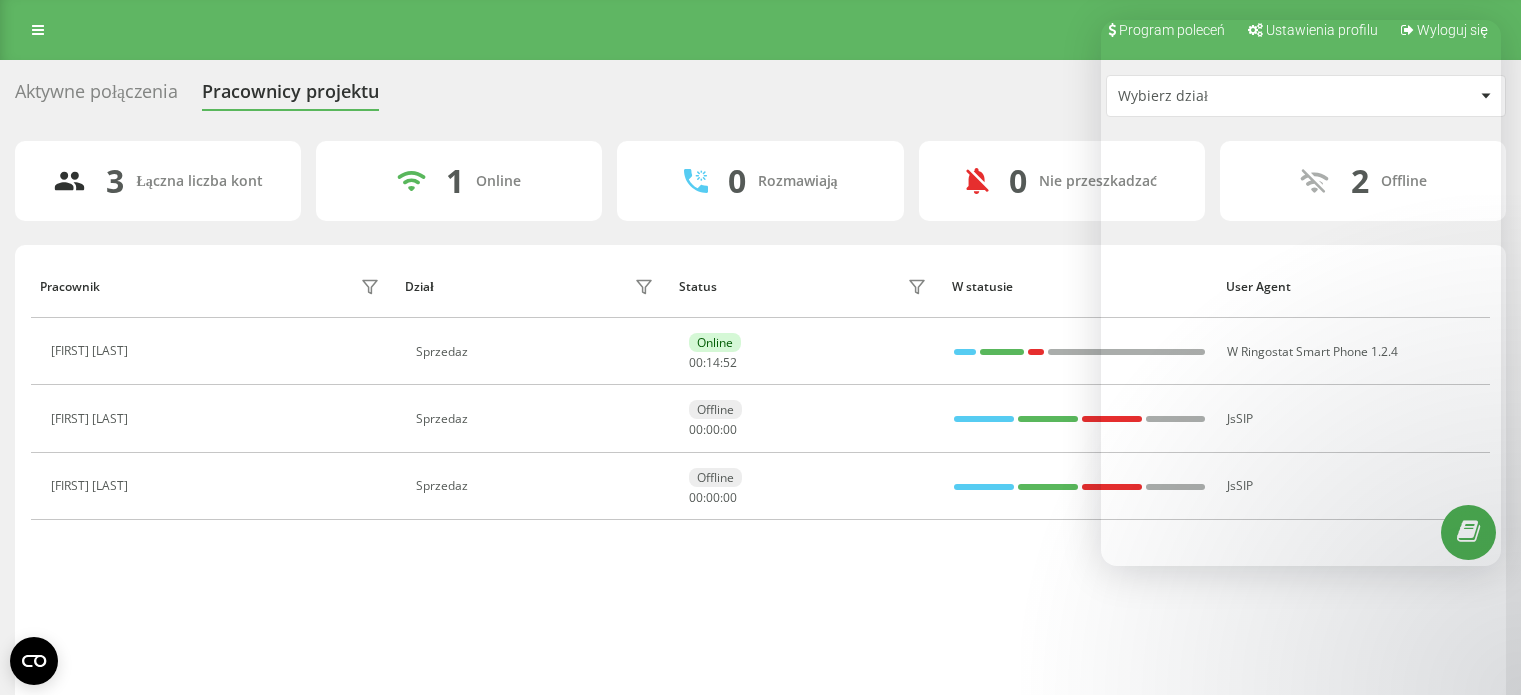 scroll, scrollTop: 0, scrollLeft: 0, axis: both 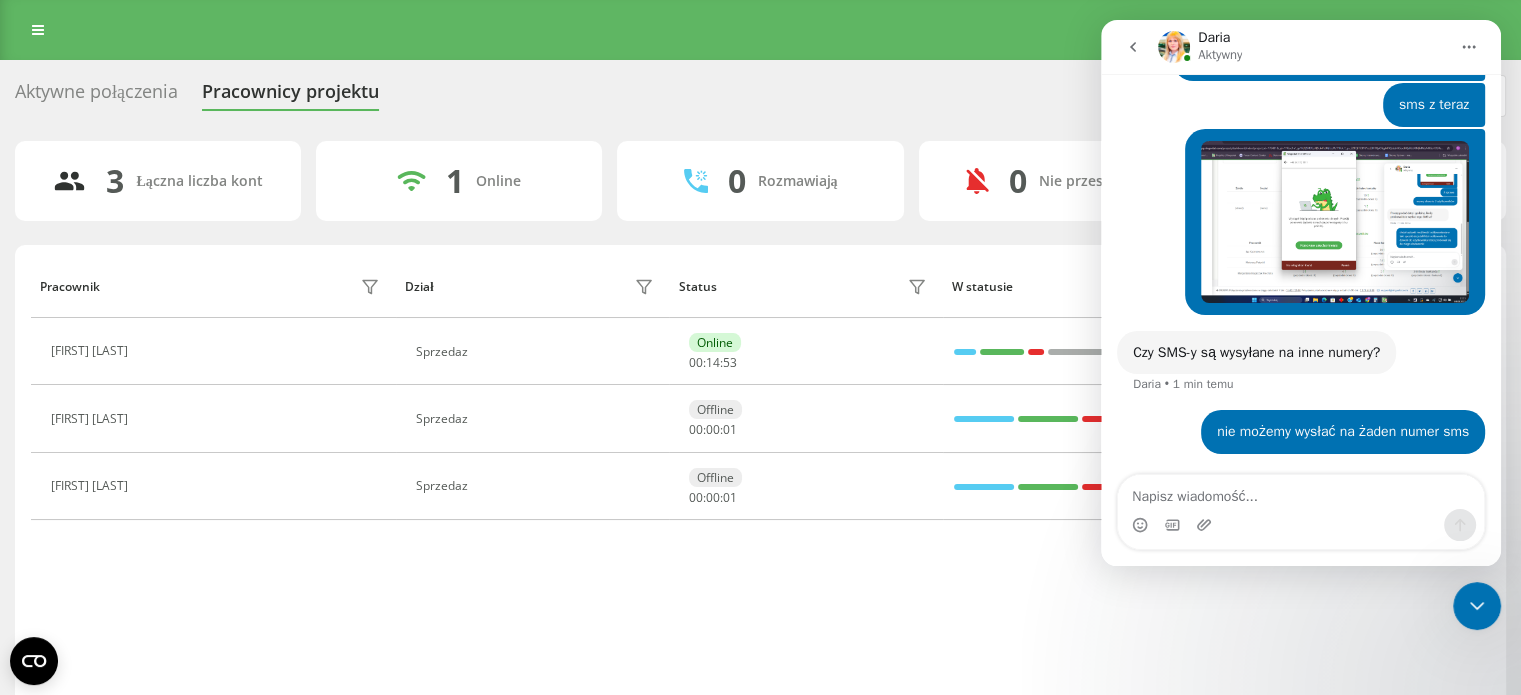 click on "Pracownik Dział Status W statusie User Agent [FIRST] [LAST] Sprzedaz Online 00 : 14 : 53 W Ringostat Smart Phone 1.2.4 Iga Kaźmierczak Sprzedaz Offline 00 : 00 : 01 JsSIP Małgorzata Bogaczyk Piechota Sprzedaz Offline 00 : 00 : 01 JsSIP" at bounding box center [760, 481] 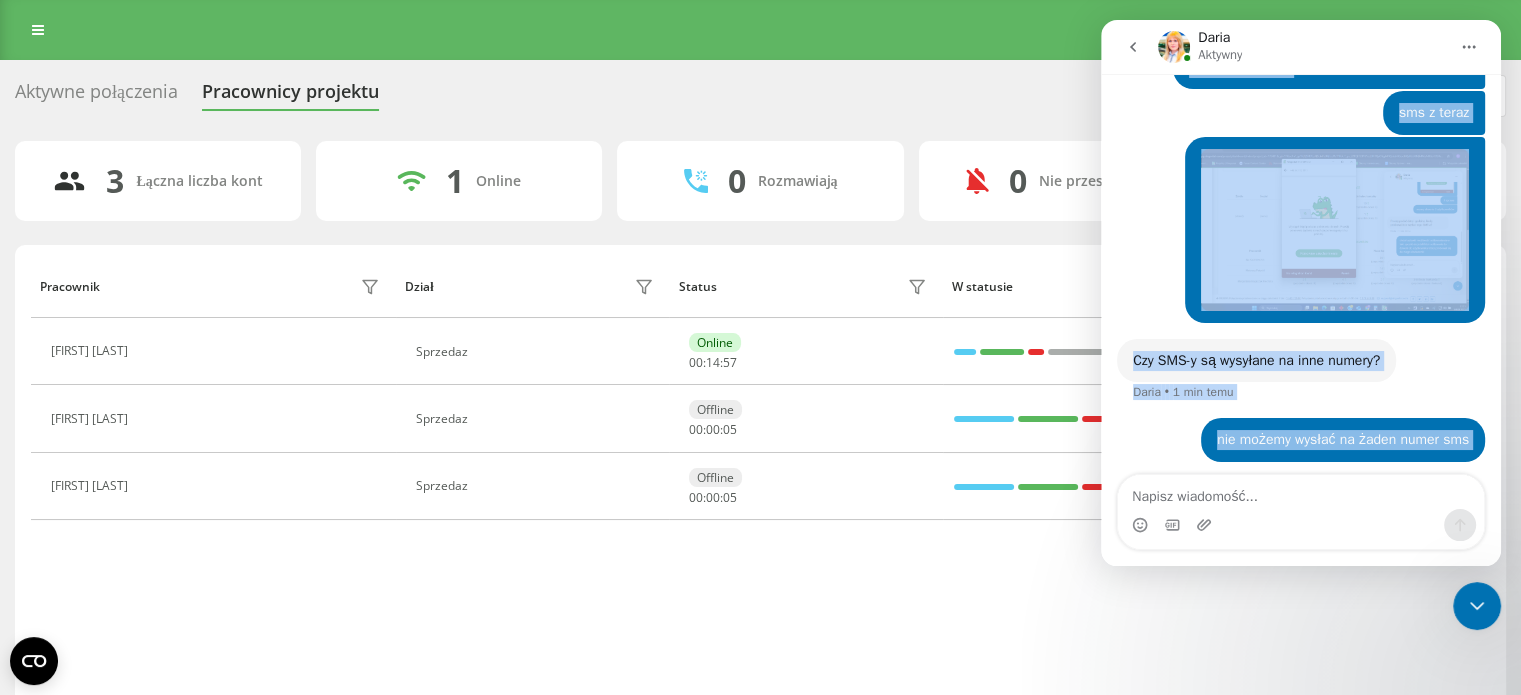scroll, scrollTop: 1009, scrollLeft: 0, axis: vertical 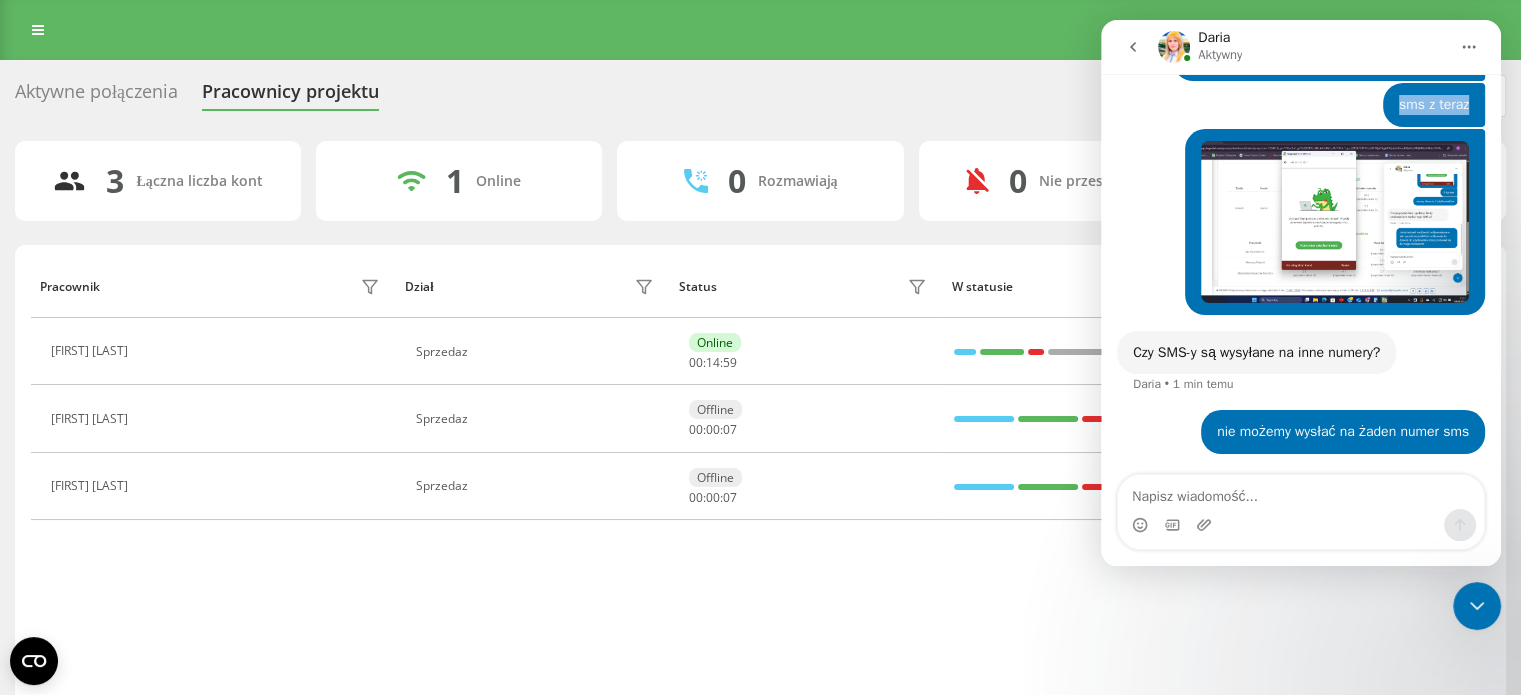 drag, startPoint x: 1285, startPoint y: 43, endPoint x: 1397, endPoint y: 122, distance: 137.05838 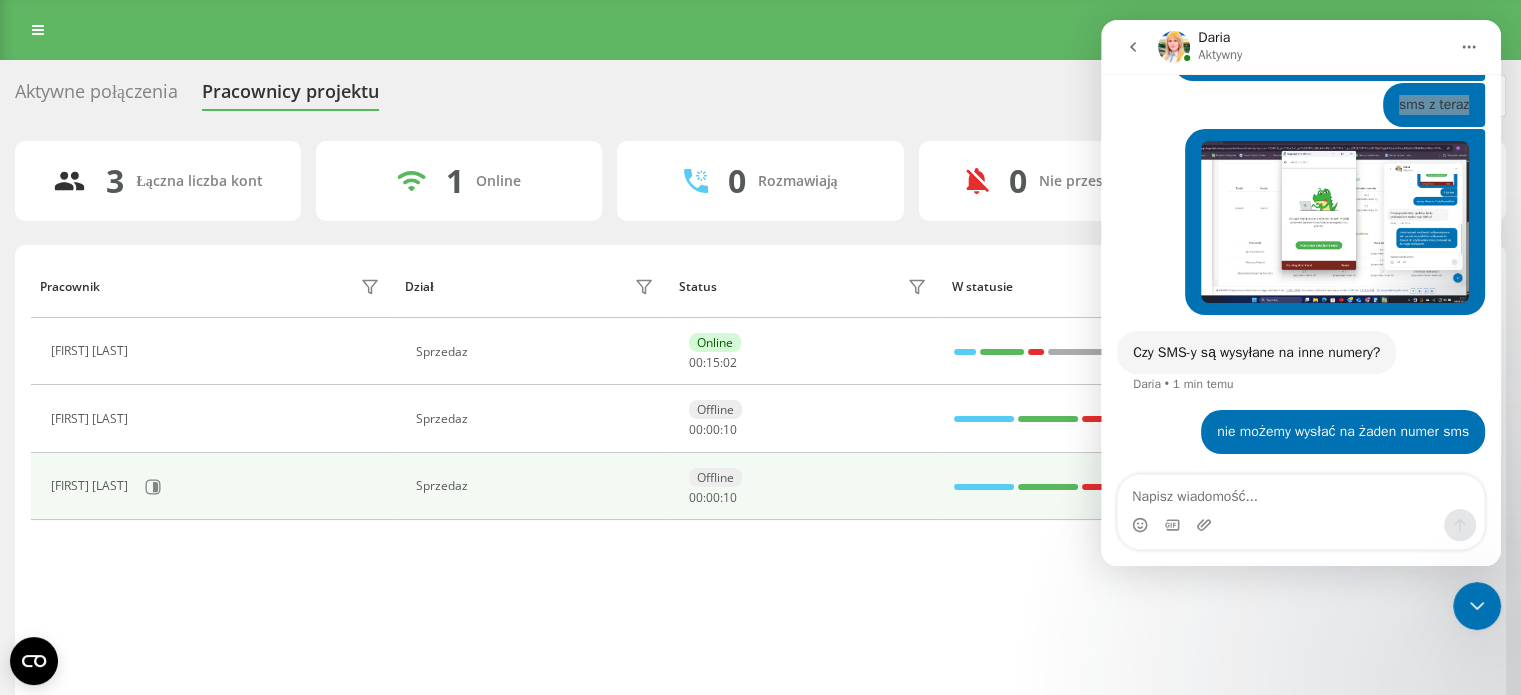 drag, startPoint x: 813, startPoint y: 555, endPoint x: 1068, endPoint y: 479, distance: 266.08456 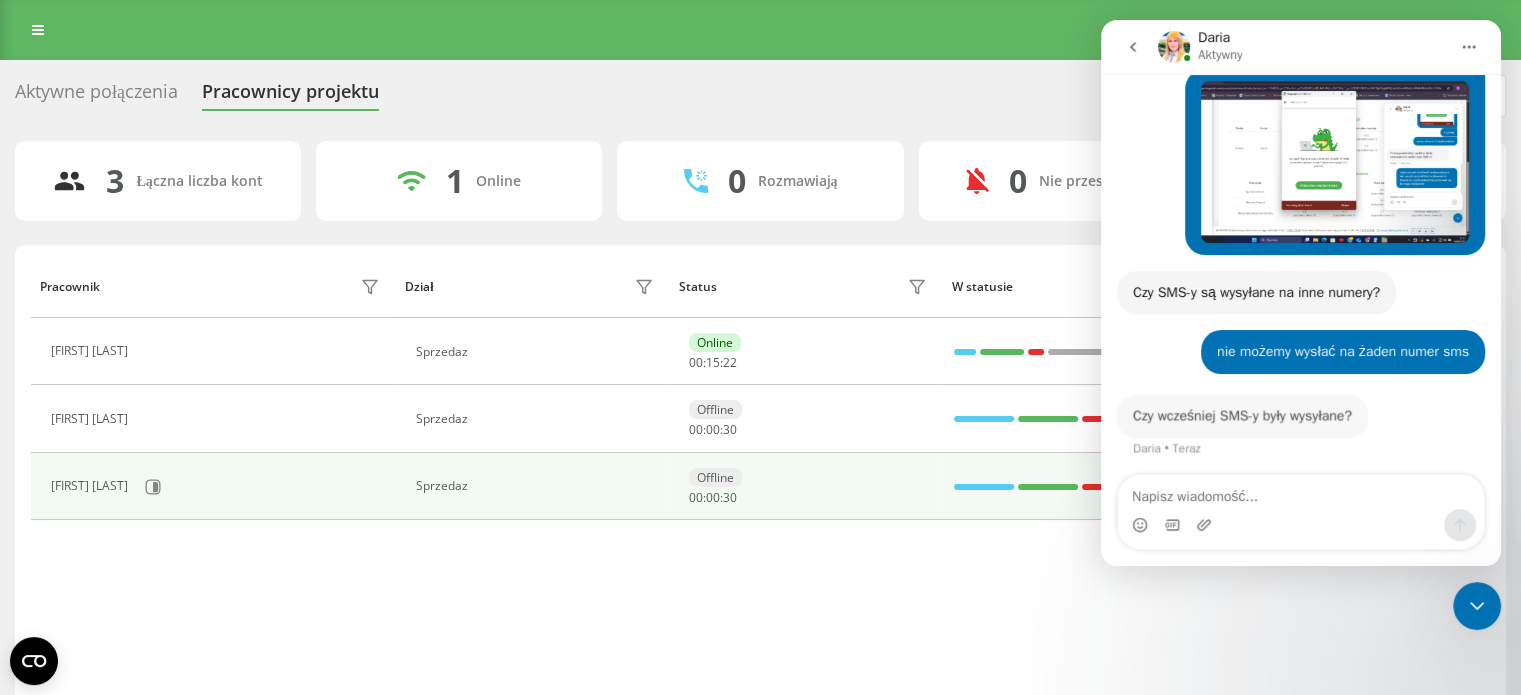 scroll, scrollTop: 1068, scrollLeft: 0, axis: vertical 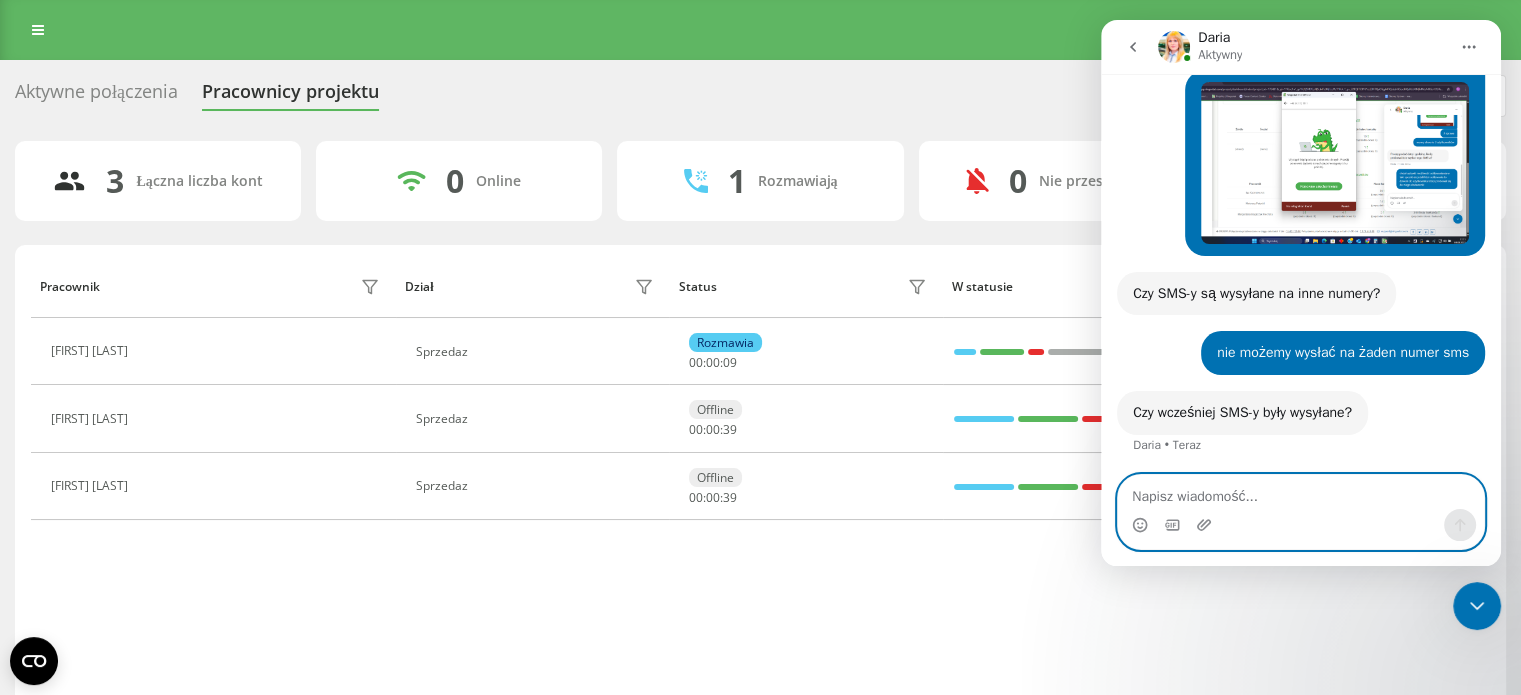 click at bounding box center [1301, 492] 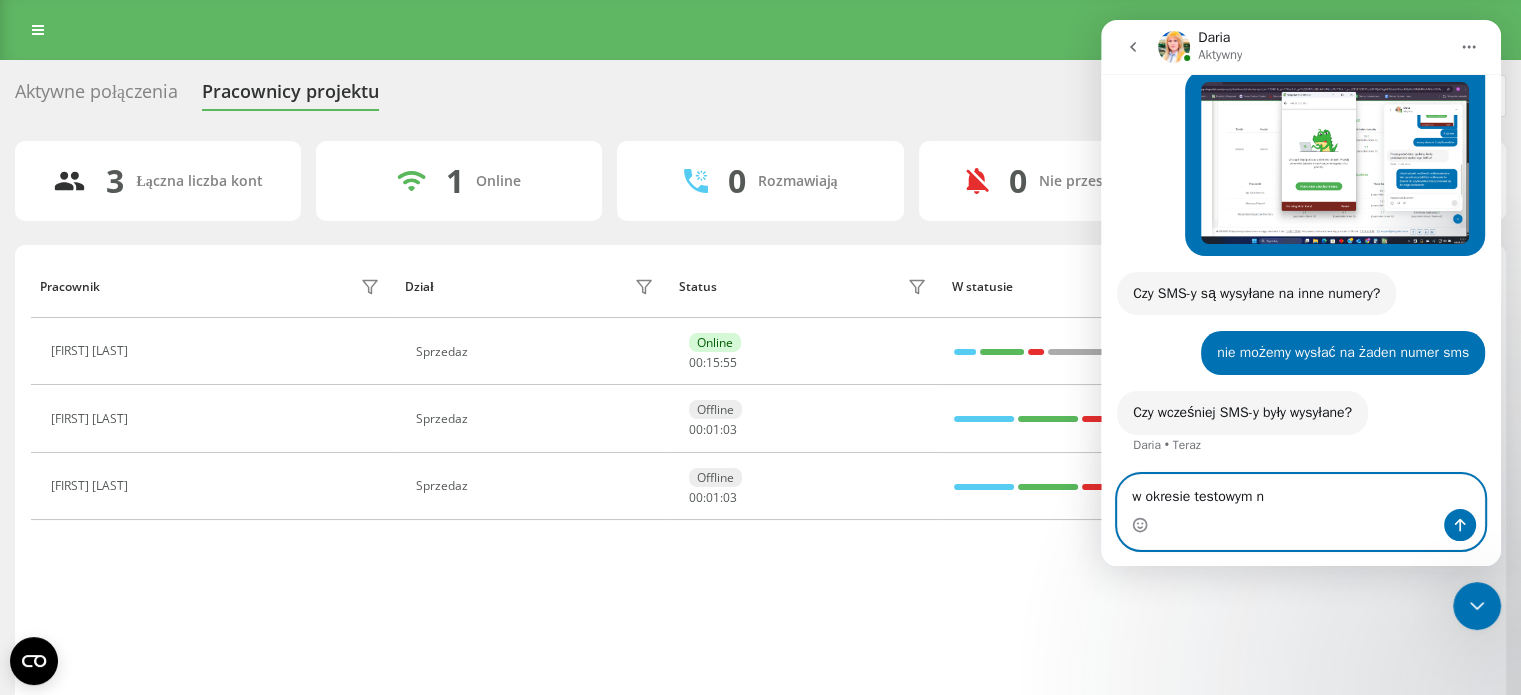 click on "w okresie testowym n" at bounding box center [1301, 492] 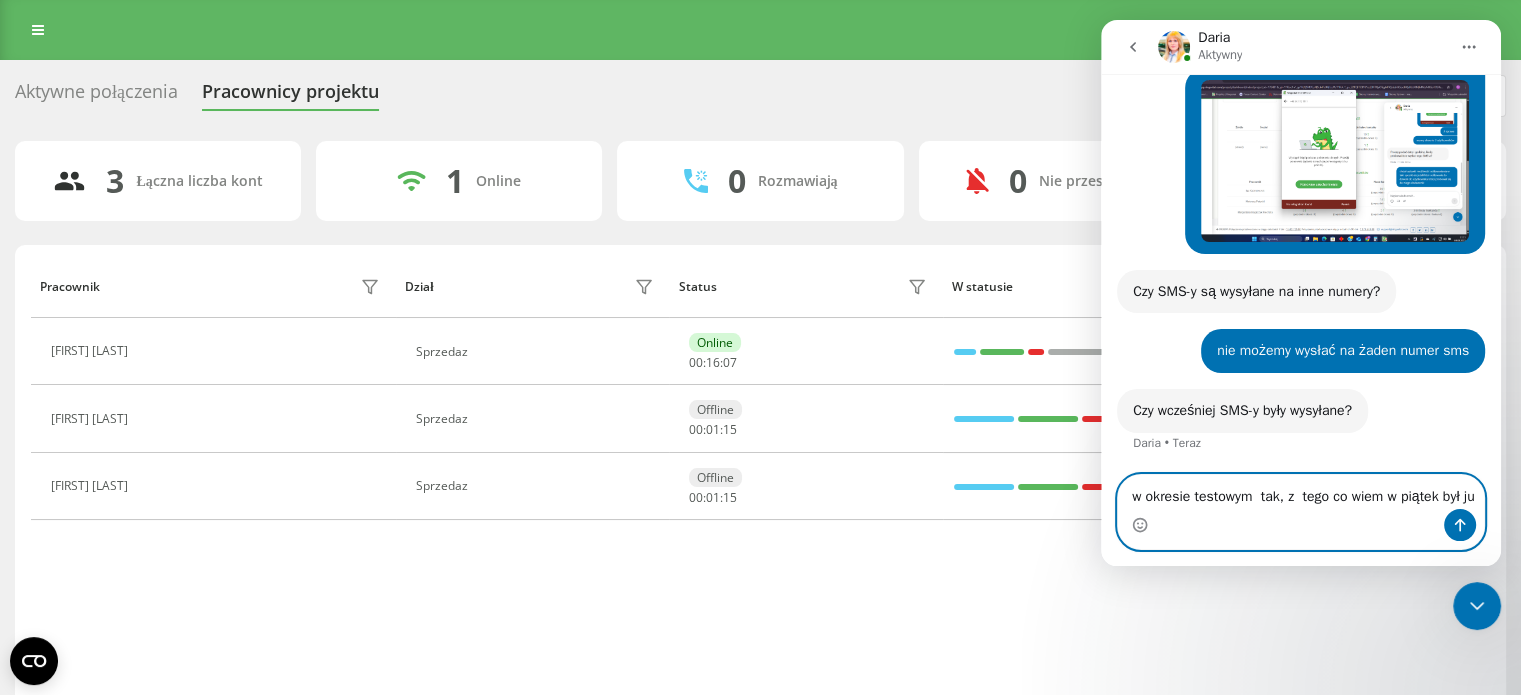 scroll, scrollTop: 1088, scrollLeft: 0, axis: vertical 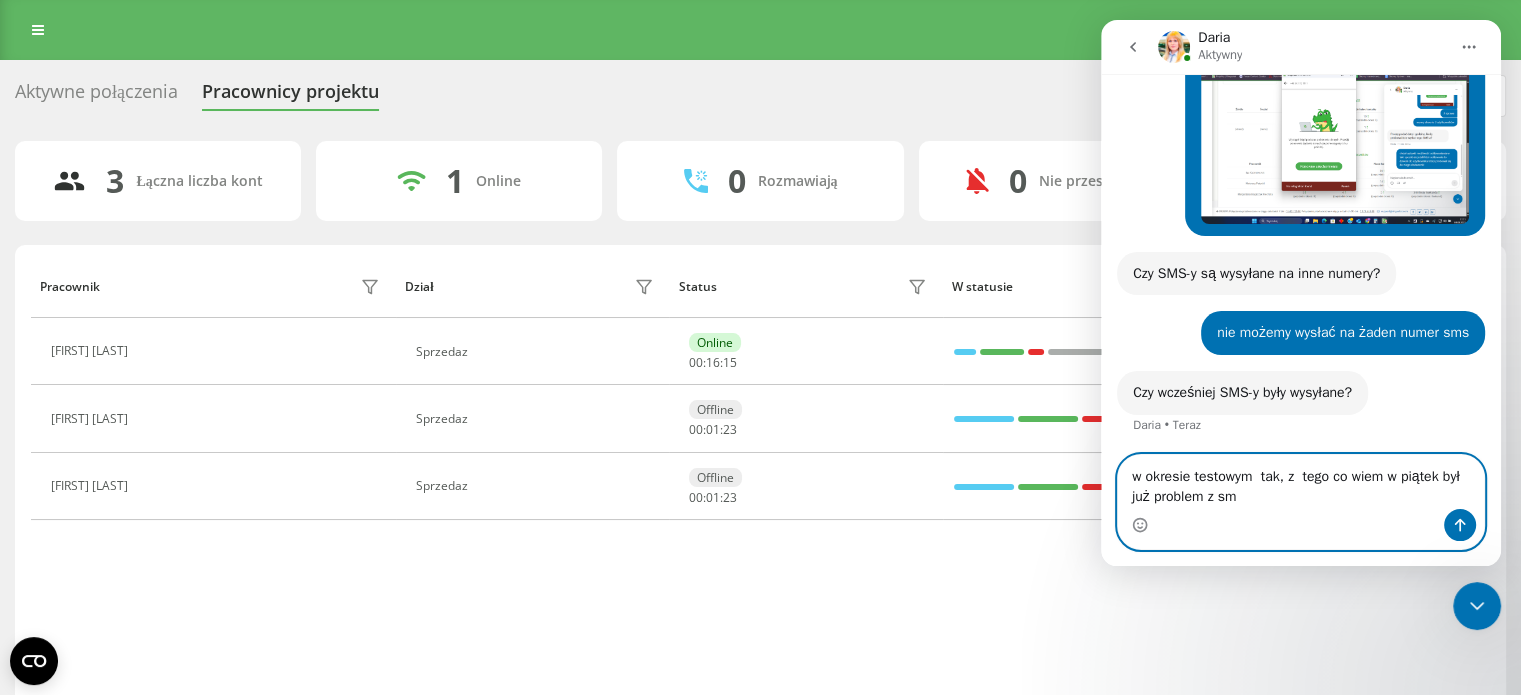 type on "w okresie testowym  tak, z  tego co wiem w piątek był już problem z sms" 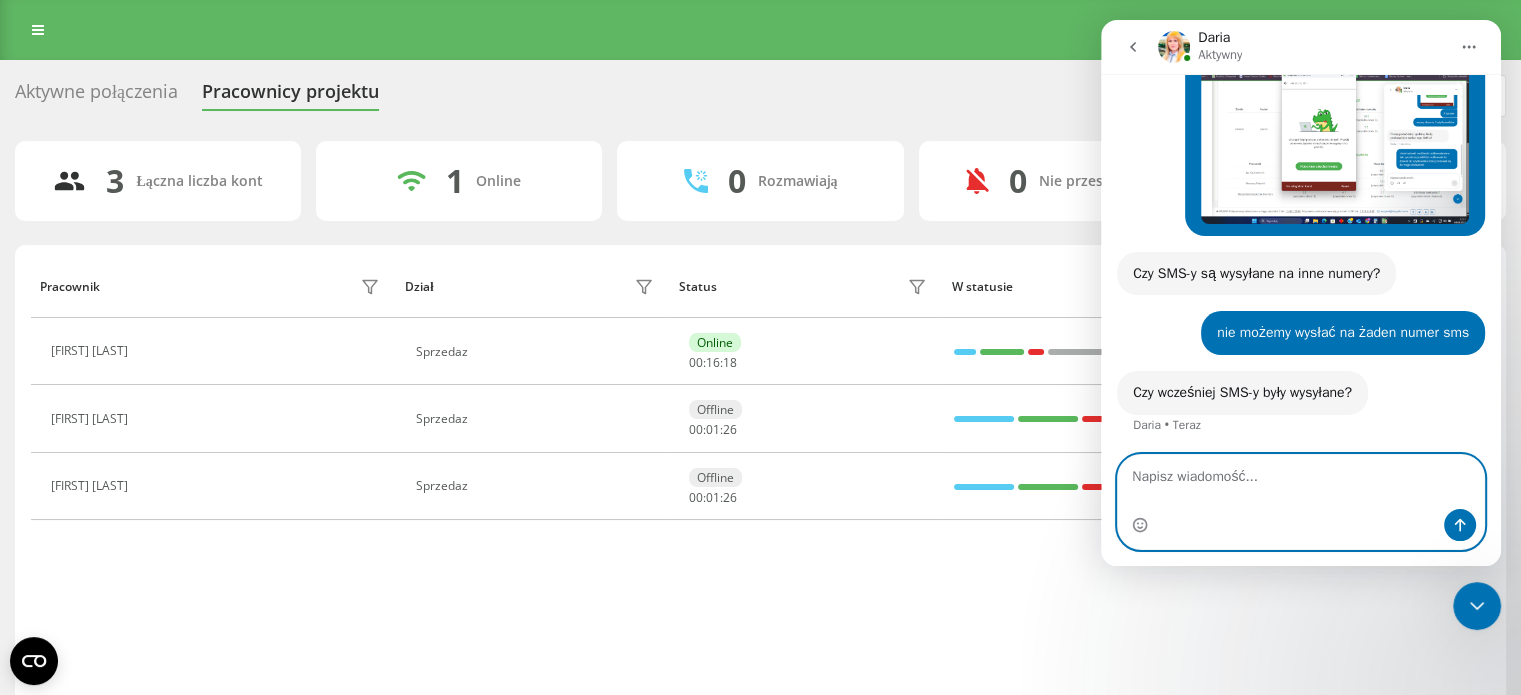 scroll, scrollTop: 1148, scrollLeft: 0, axis: vertical 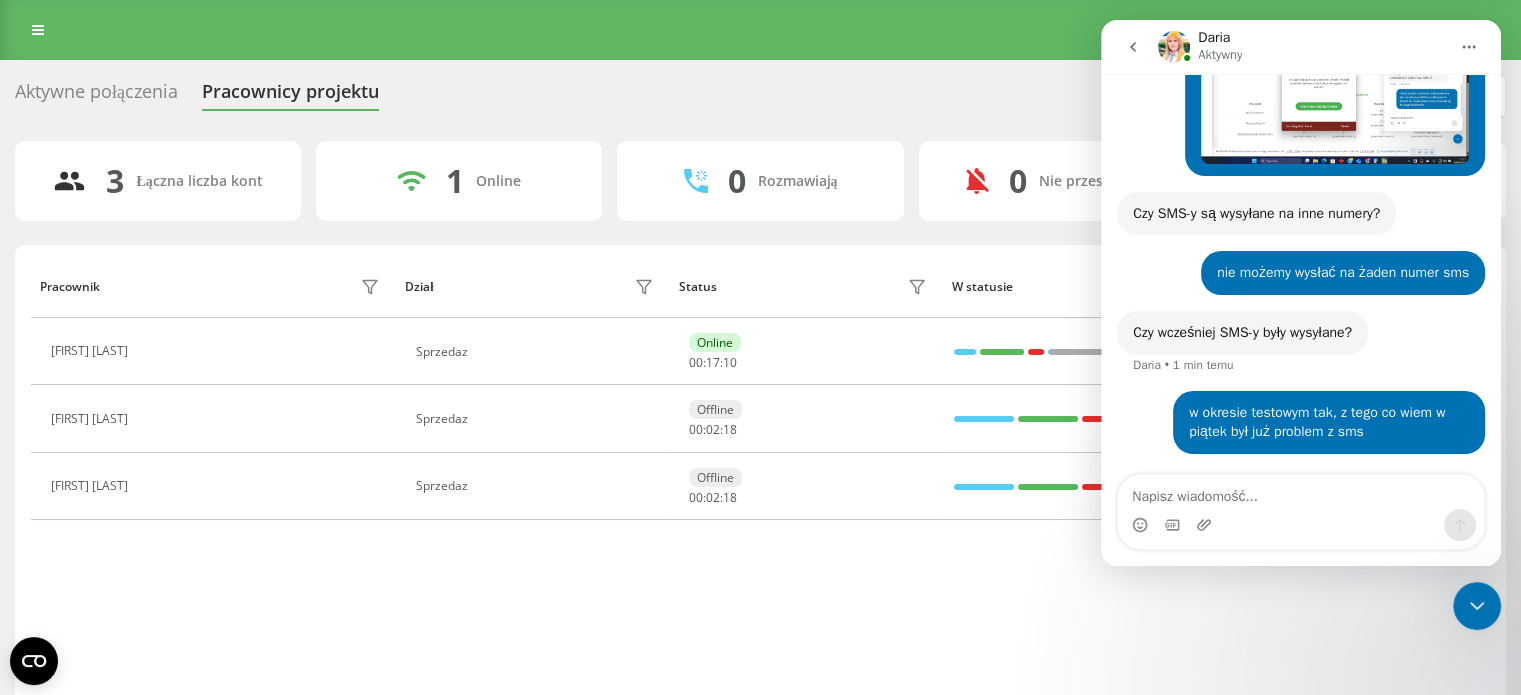 click on "Pracownik Dział Status W statusie User Agent Mateusz Petzold Sprzedaz Online 00 : 17 : 10 W Ringostat Smart Phone 1.2.4 Iga Kaźmierczak Sprzedaz Offline 00 : 02 : 18 JsSIP Małgorzata Bogaczyk Piechota Sprzedaz Offline 00 : 02 : 18 JsSIP" at bounding box center [760, 481] 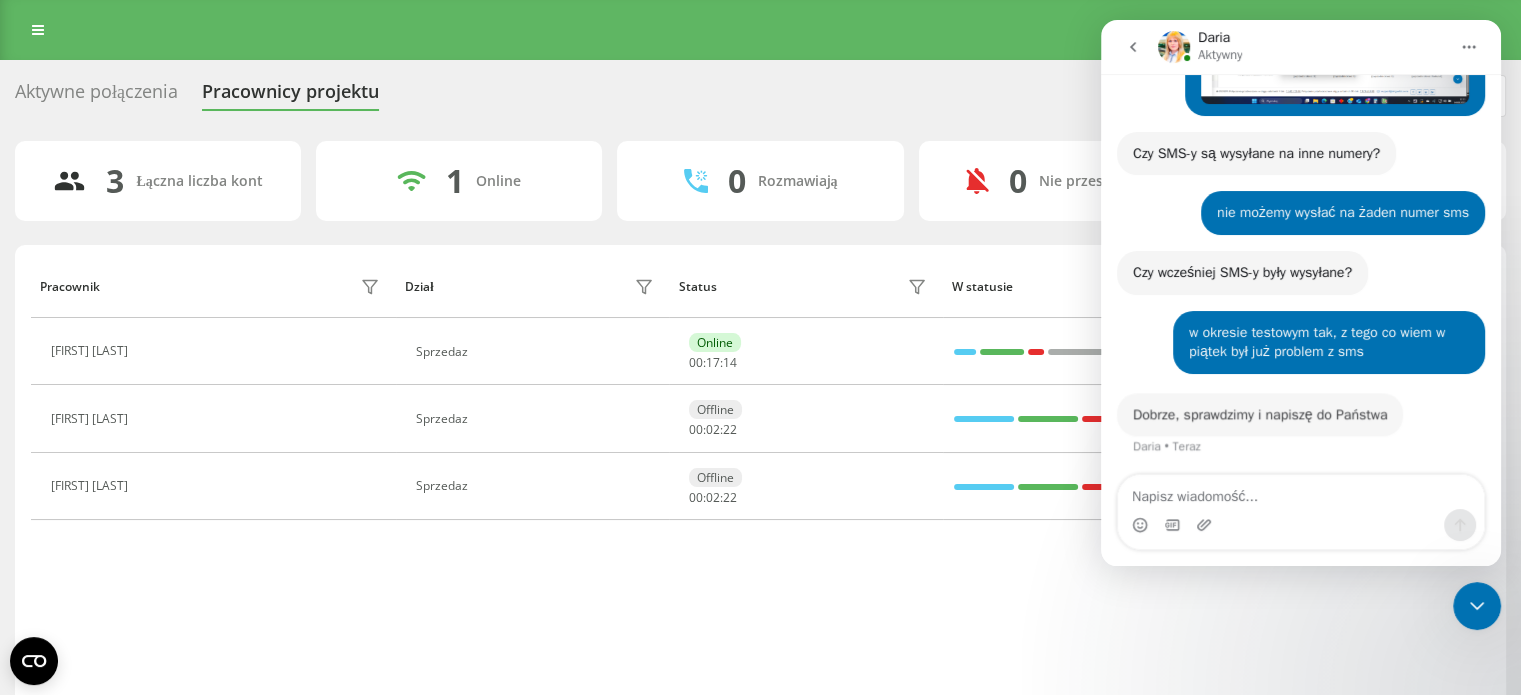 scroll, scrollTop: 1208, scrollLeft: 0, axis: vertical 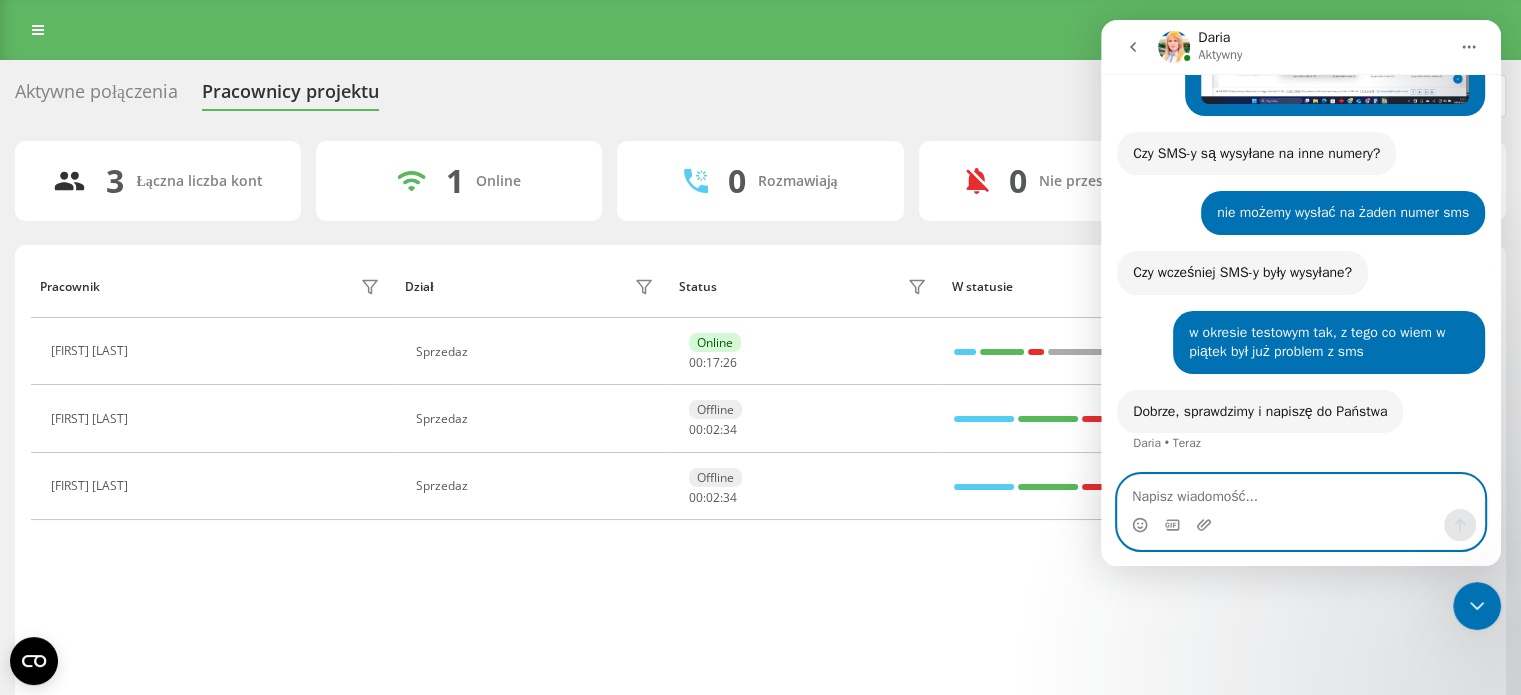 click at bounding box center [1301, 492] 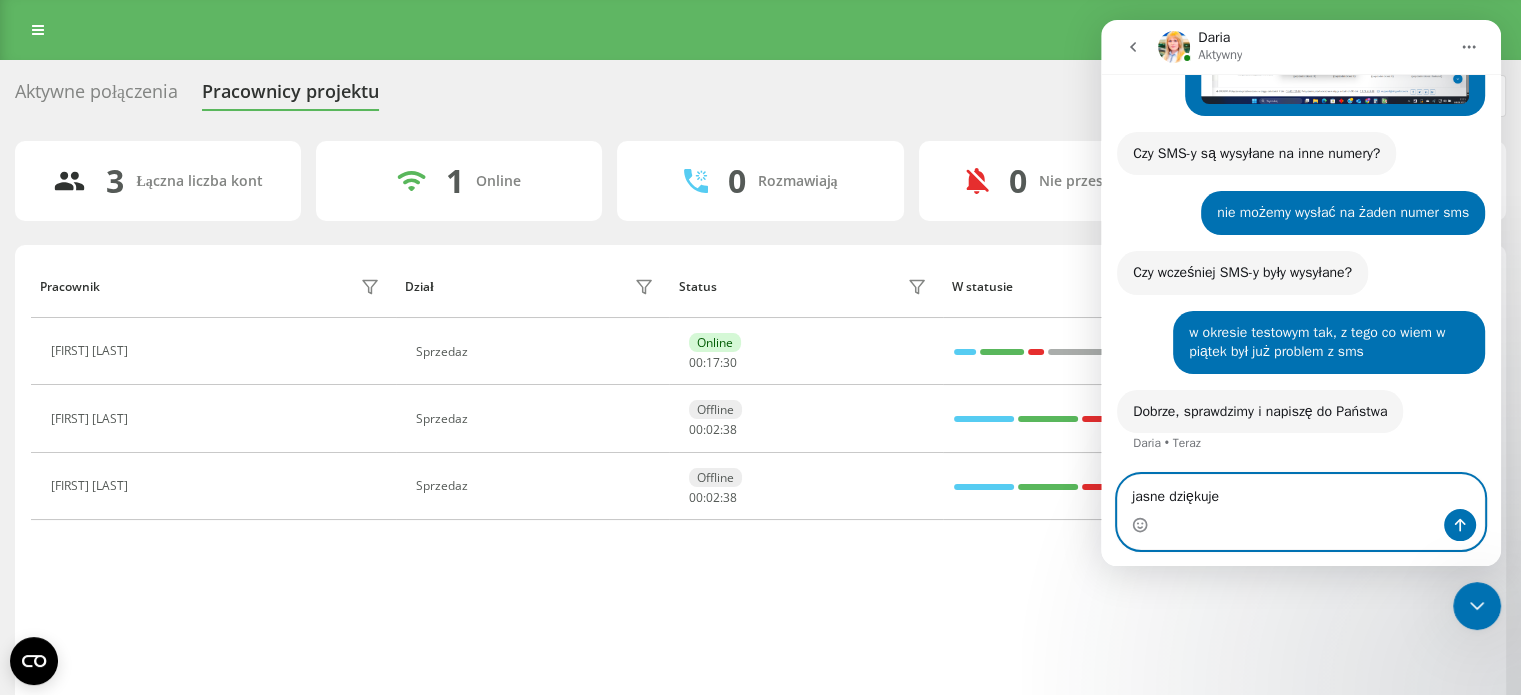 type on "jasne dziękuje" 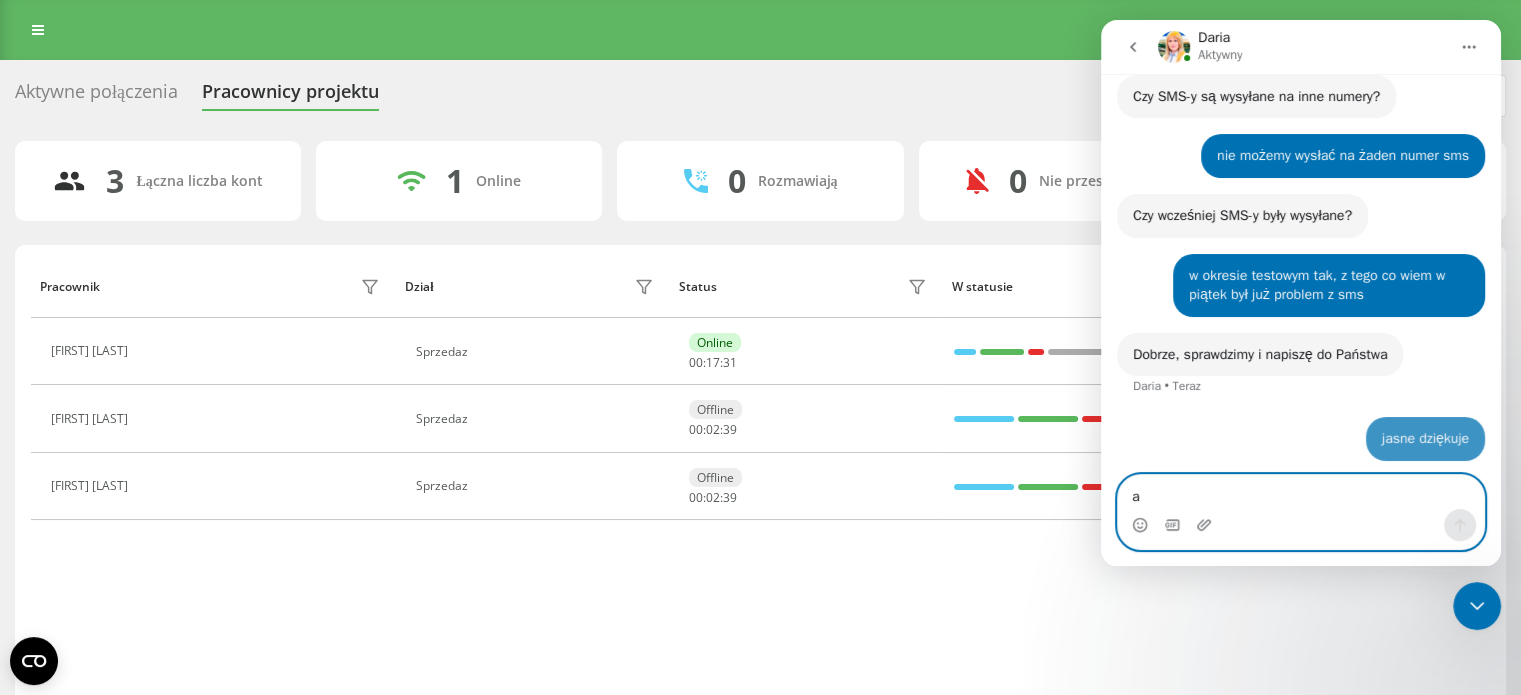 scroll, scrollTop: 1267, scrollLeft: 0, axis: vertical 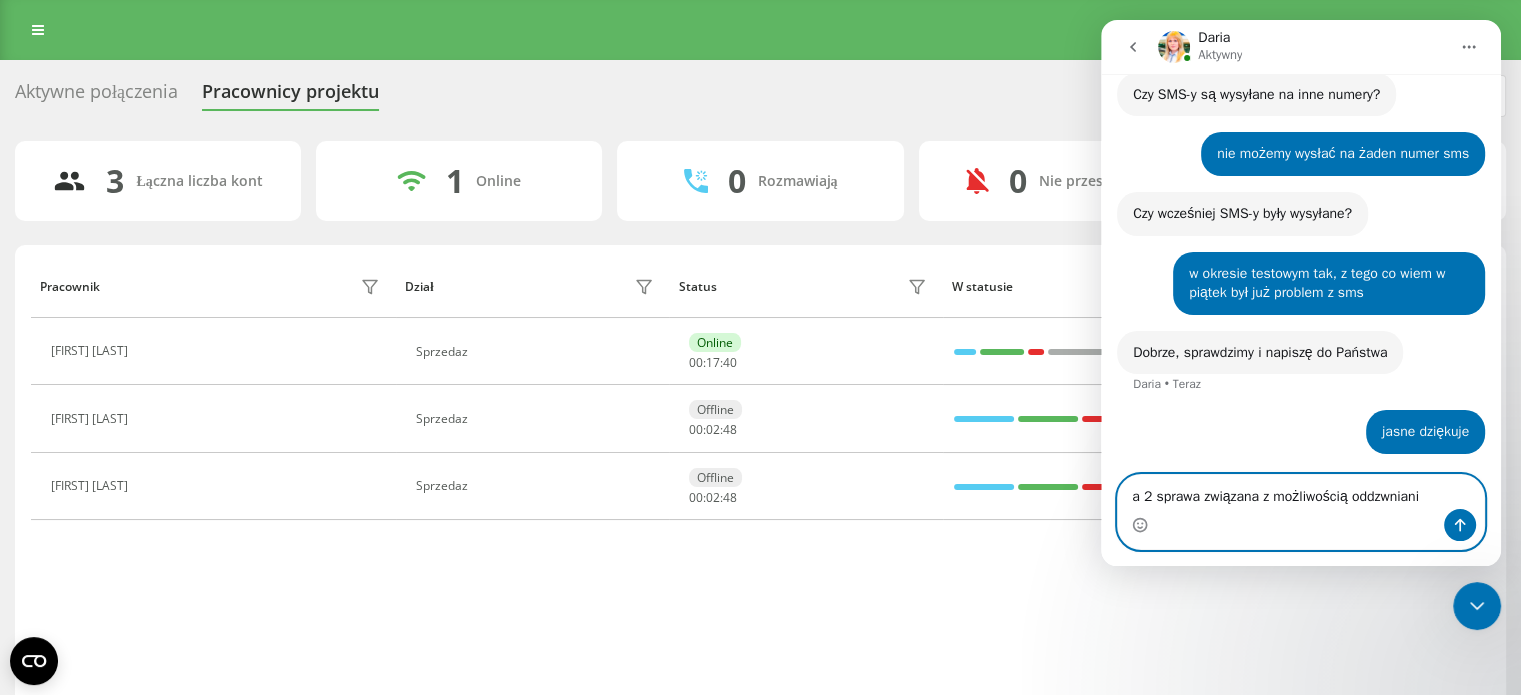 type on "a 2 sprawa związana z możliwością oddzwniania" 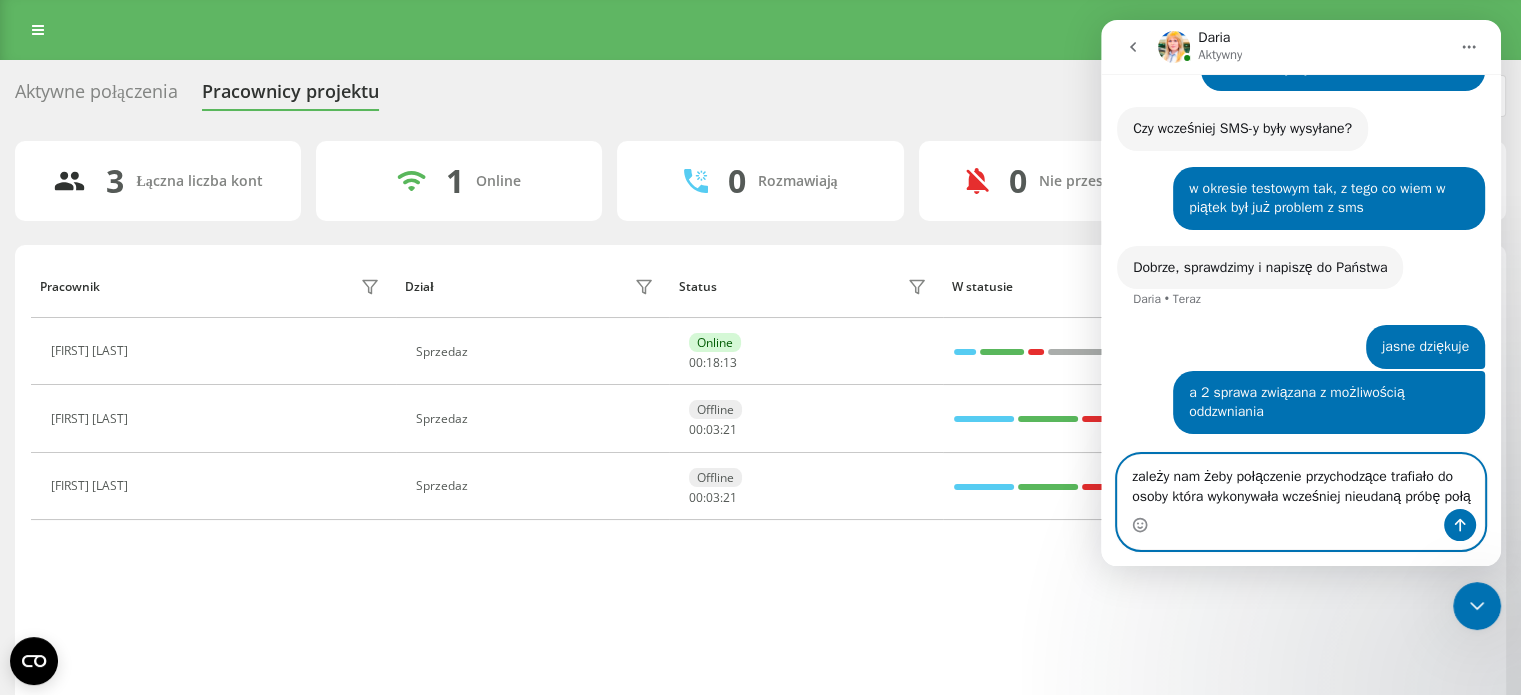 scroll, scrollTop: 1372, scrollLeft: 0, axis: vertical 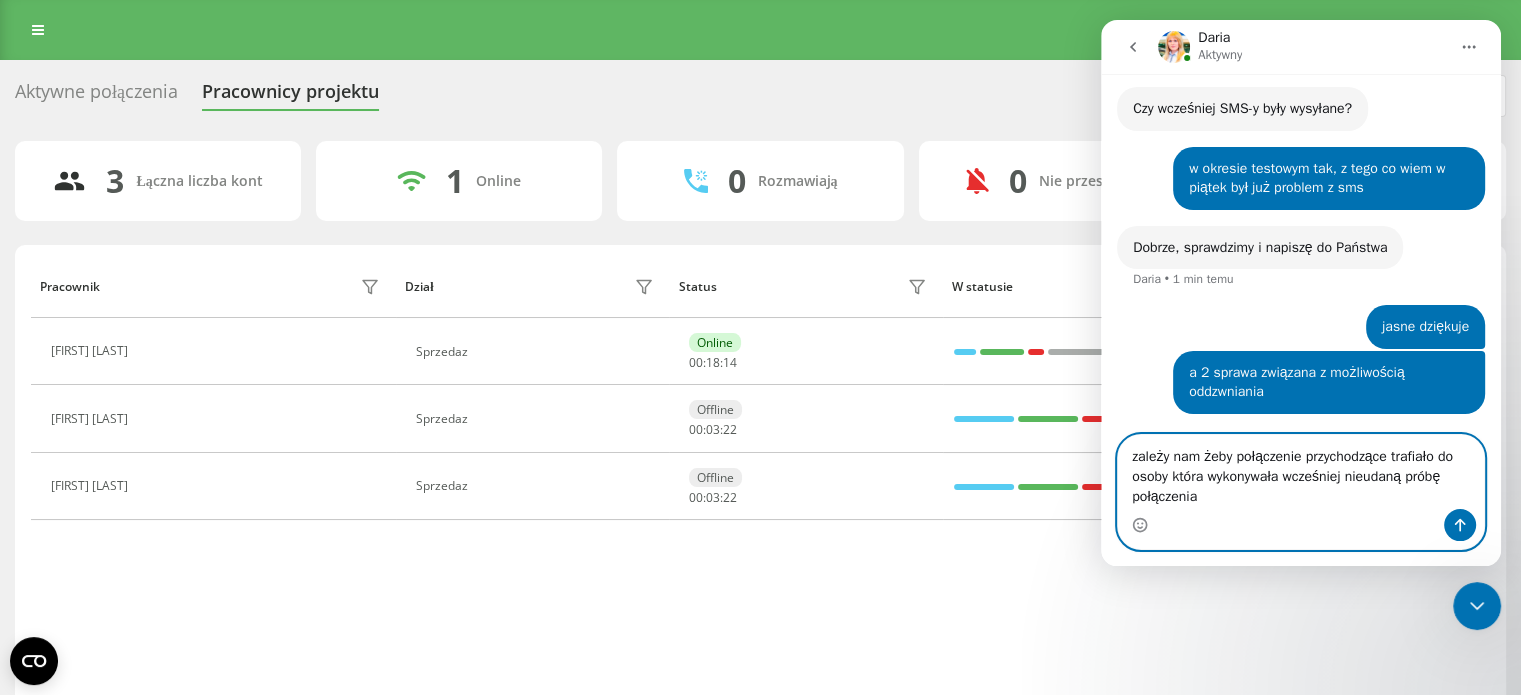 type on "zależy nam żeby połączenie przychodzące trafiało do osoby która wykonywała wcześniej nieudaną próbę połączenia" 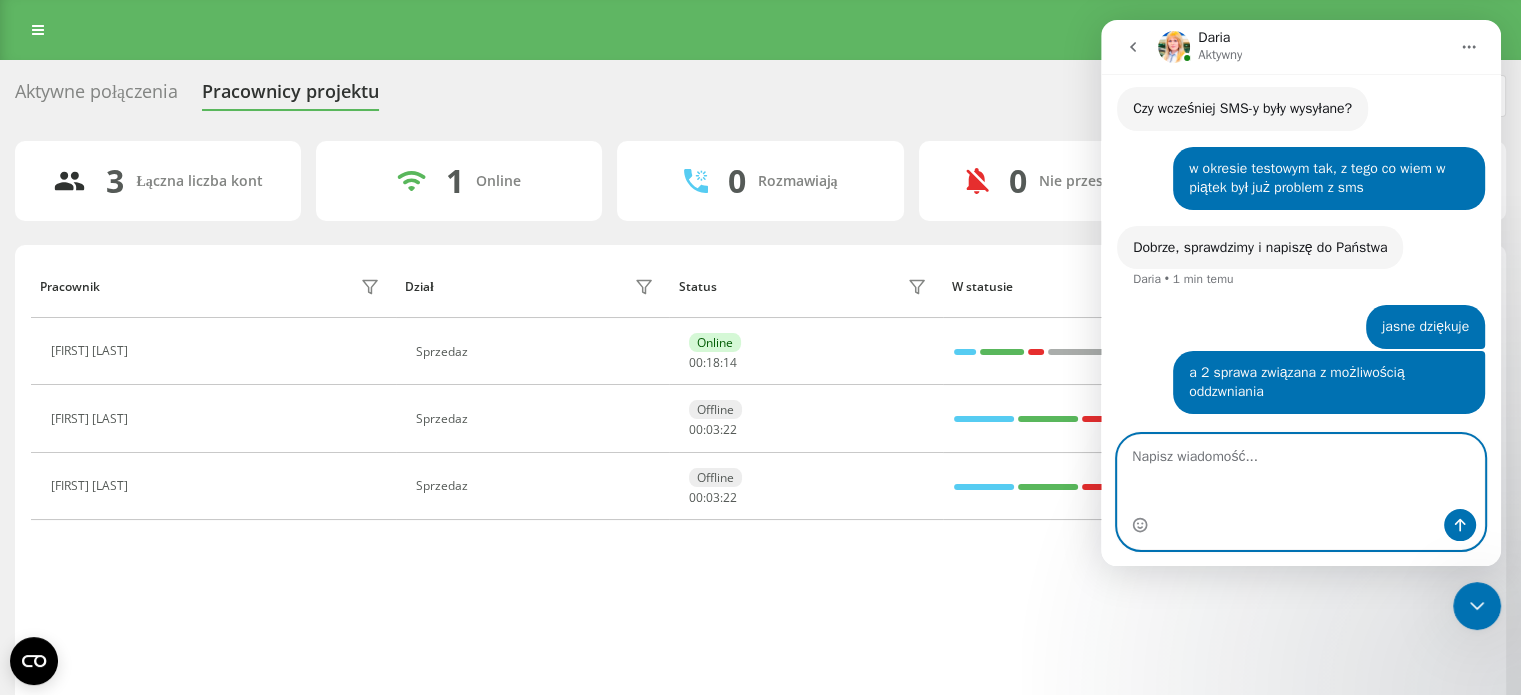 scroll, scrollTop: 1417, scrollLeft: 0, axis: vertical 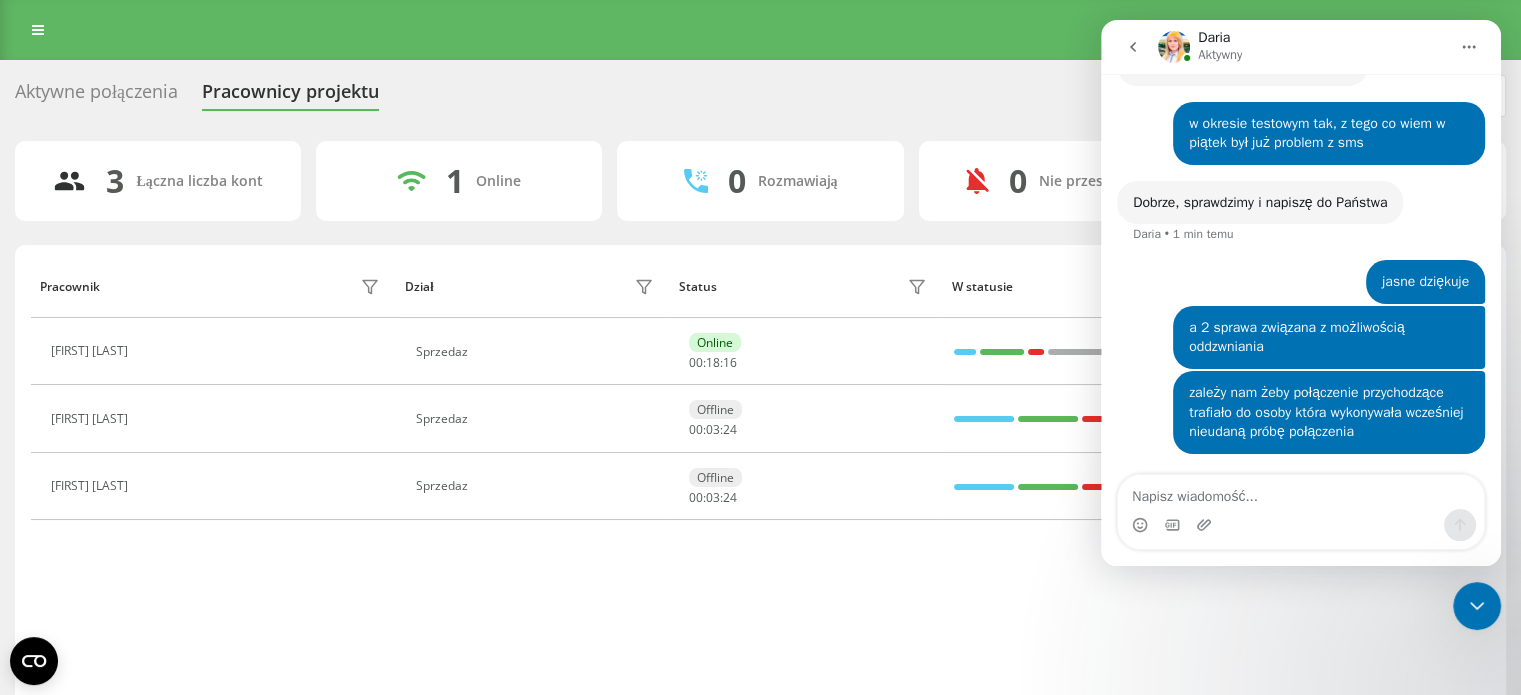 drag, startPoint x: 330, startPoint y: 640, endPoint x: 82, endPoint y: 691, distance: 253.18965 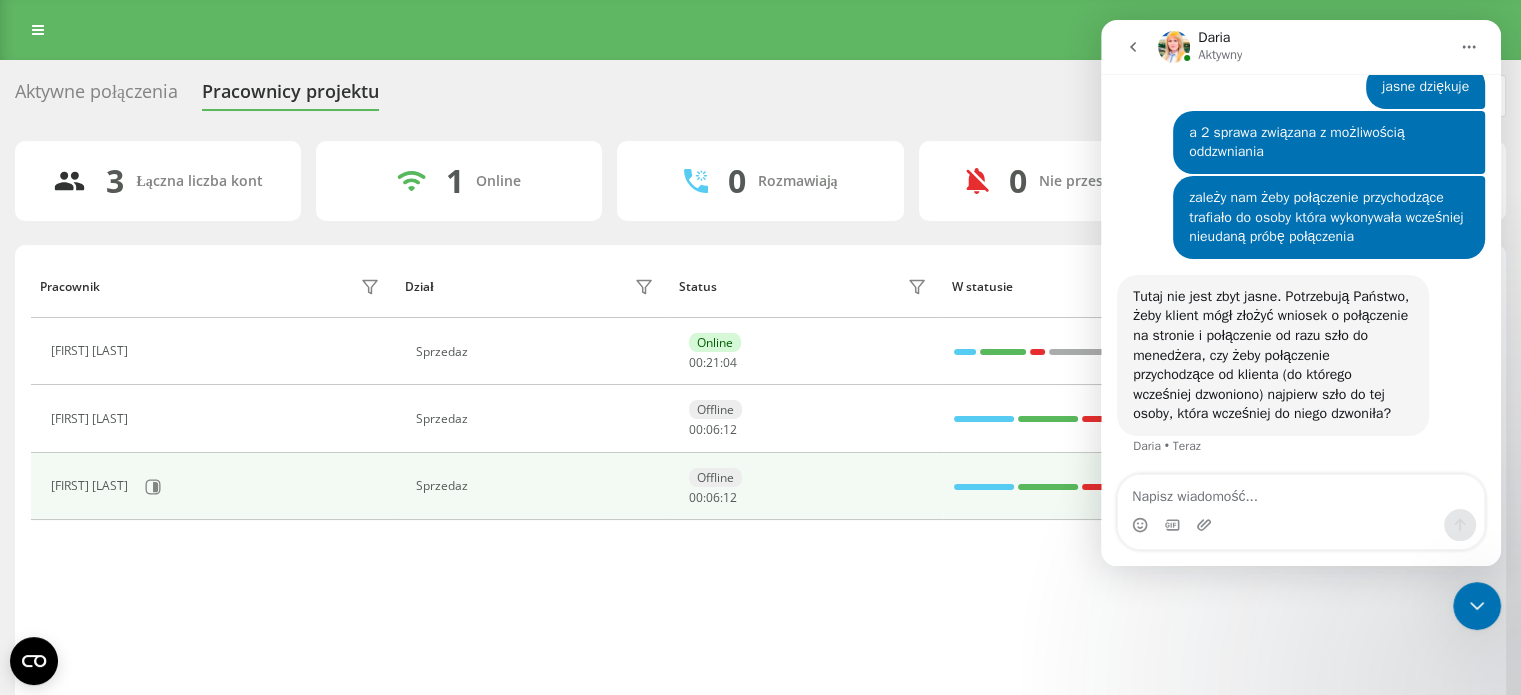 scroll, scrollTop: 1594, scrollLeft: 0, axis: vertical 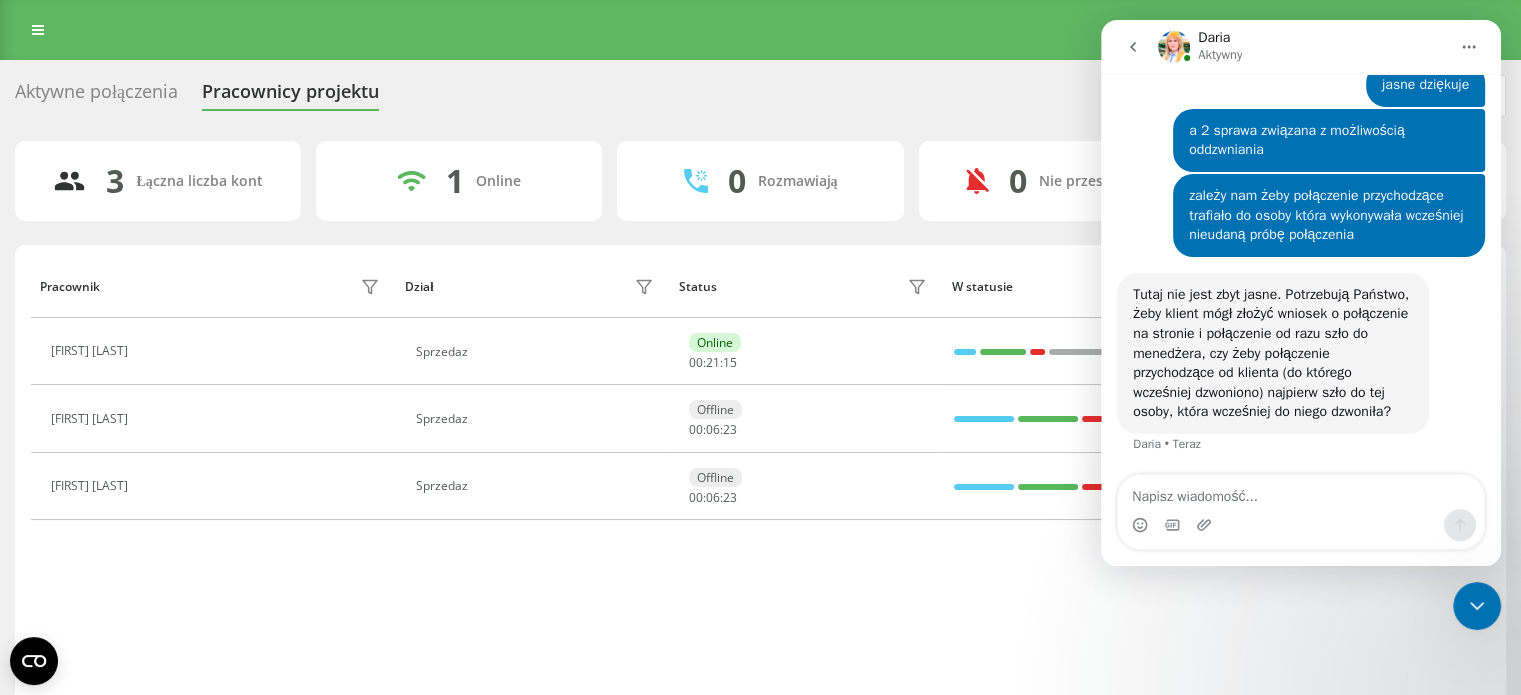 click at bounding box center [1301, 525] 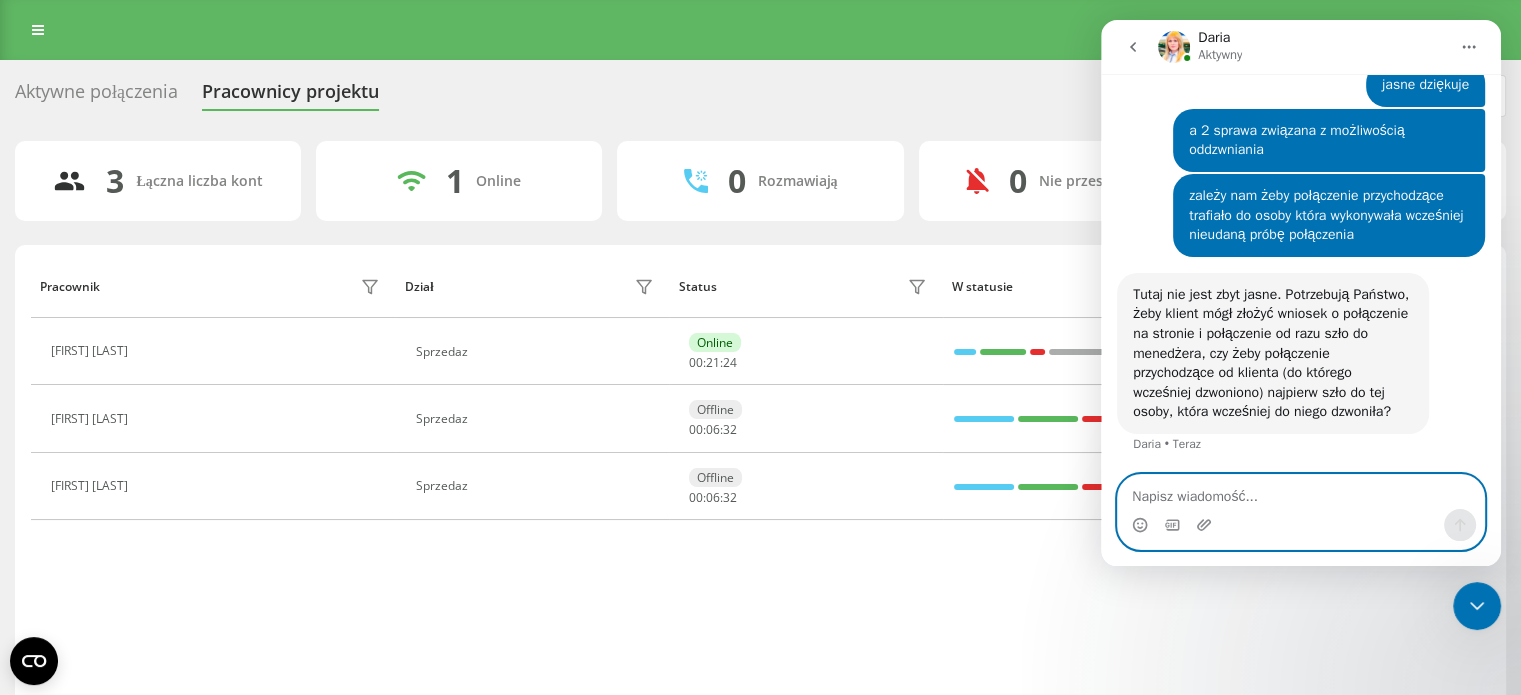 click at bounding box center (1301, 492) 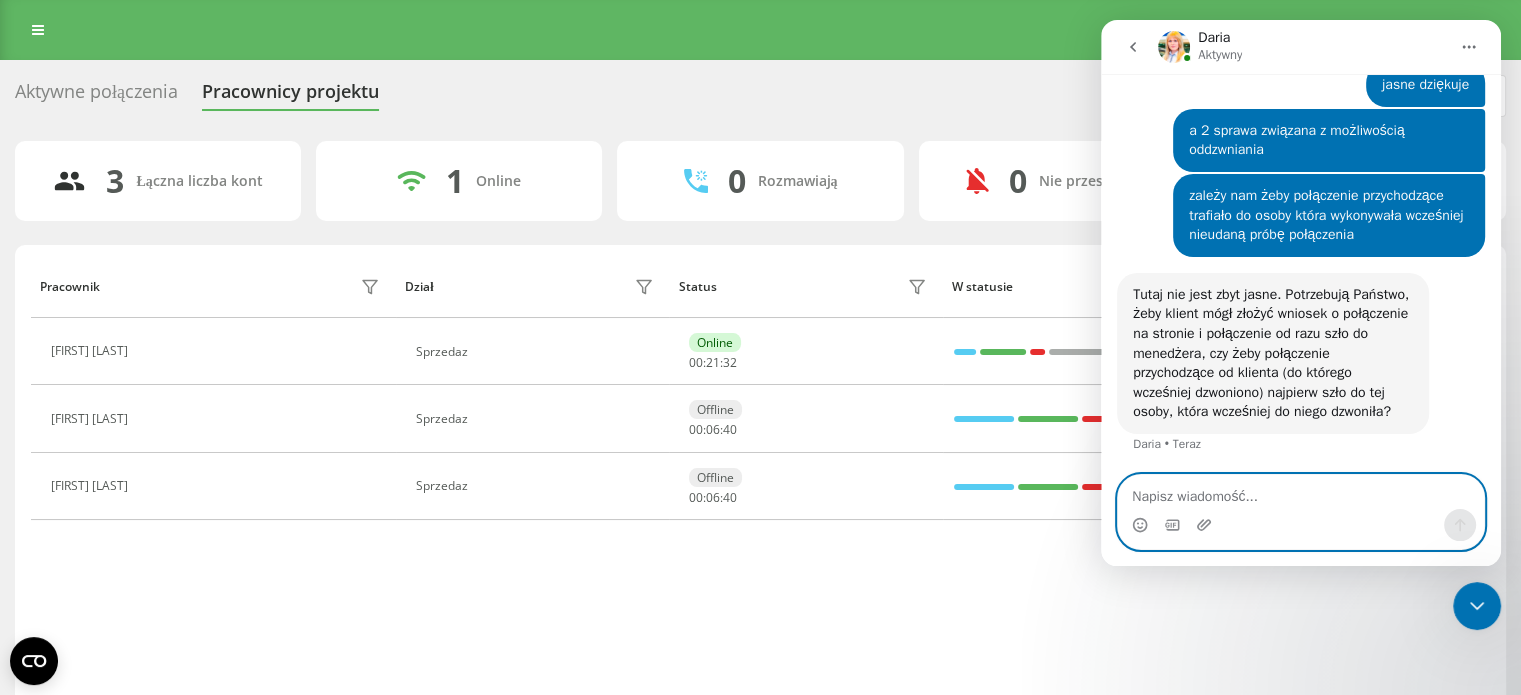 drag, startPoint x: 1312, startPoint y: 499, endPoint x: 1298, endPoint y: 510, distance: 17.804493 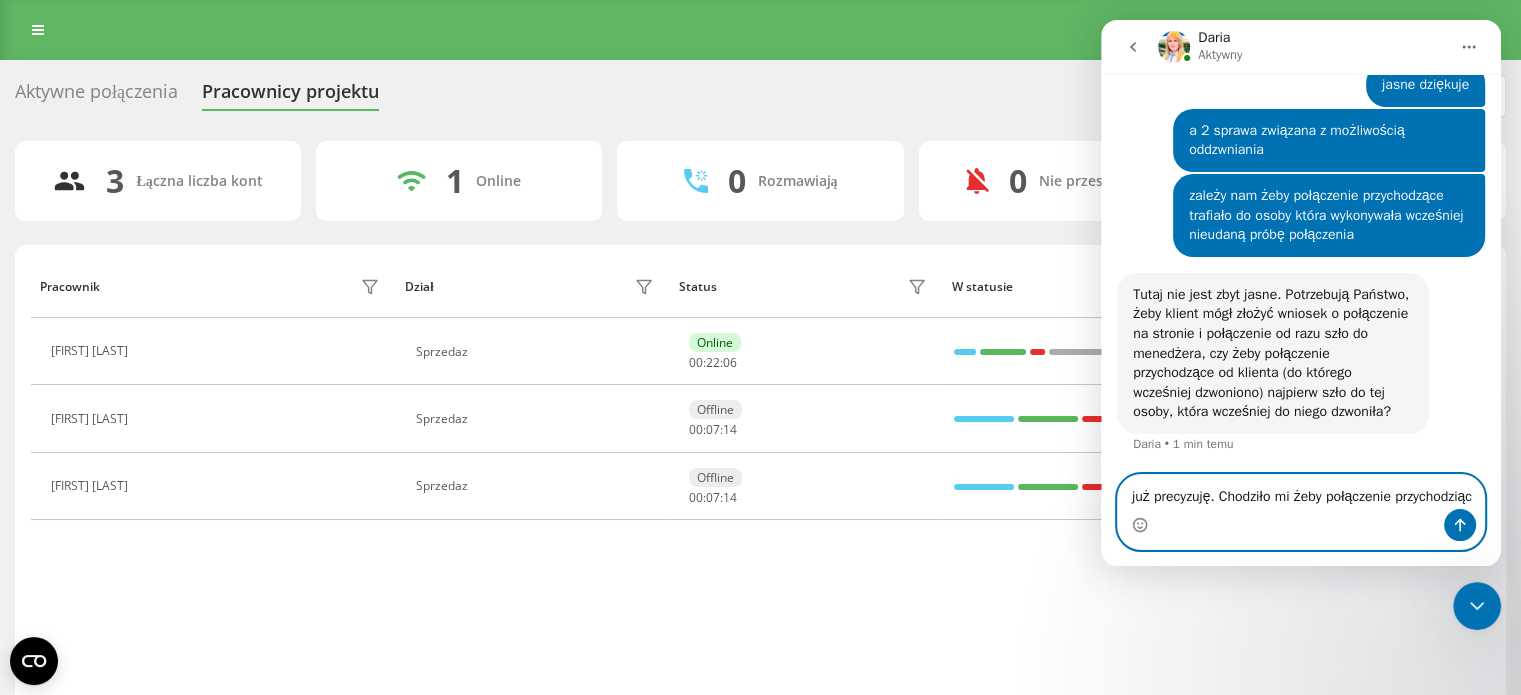 scroll, scrollTop: 1614, scrollLeft: 0, axis: vertical 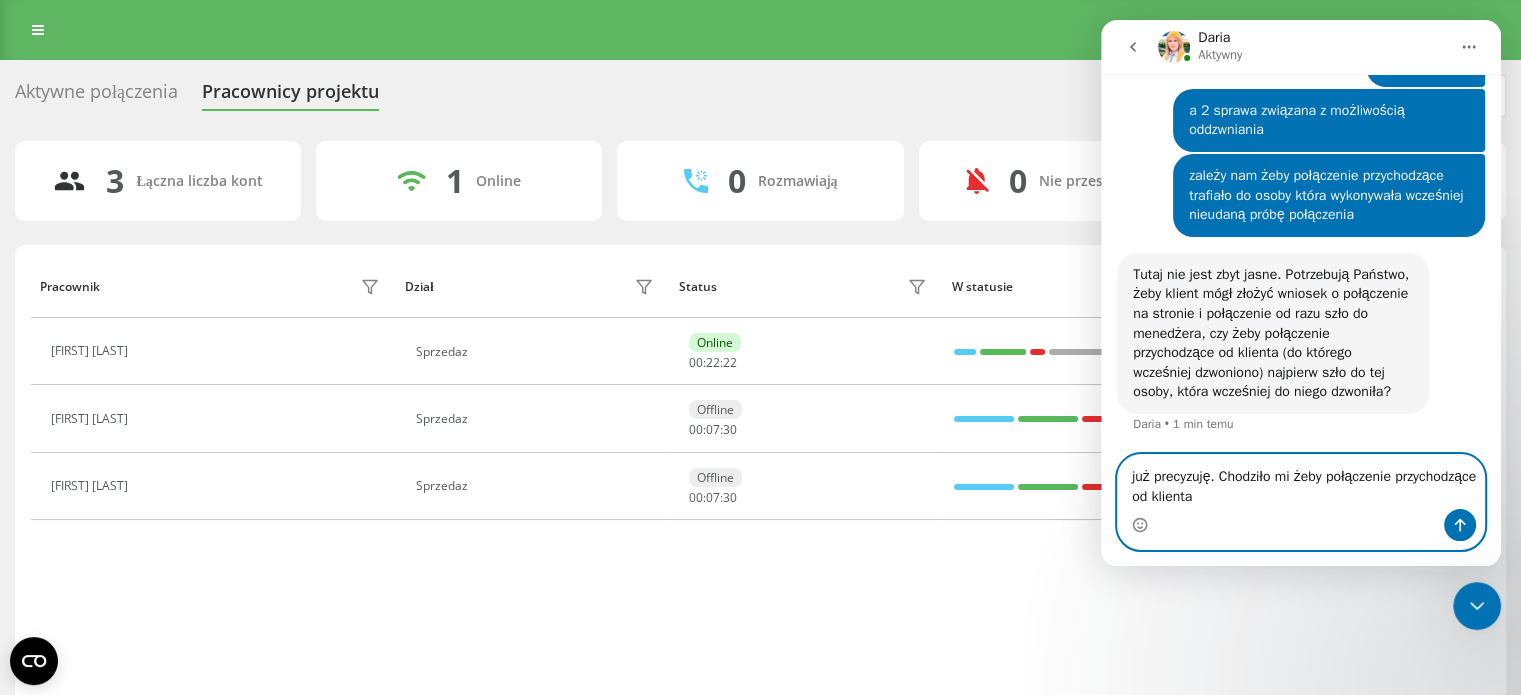 click on "już precyzuję. Chodziło mi żeby połączenie przychodzące od klienta" at bounding box center [1301, 482] 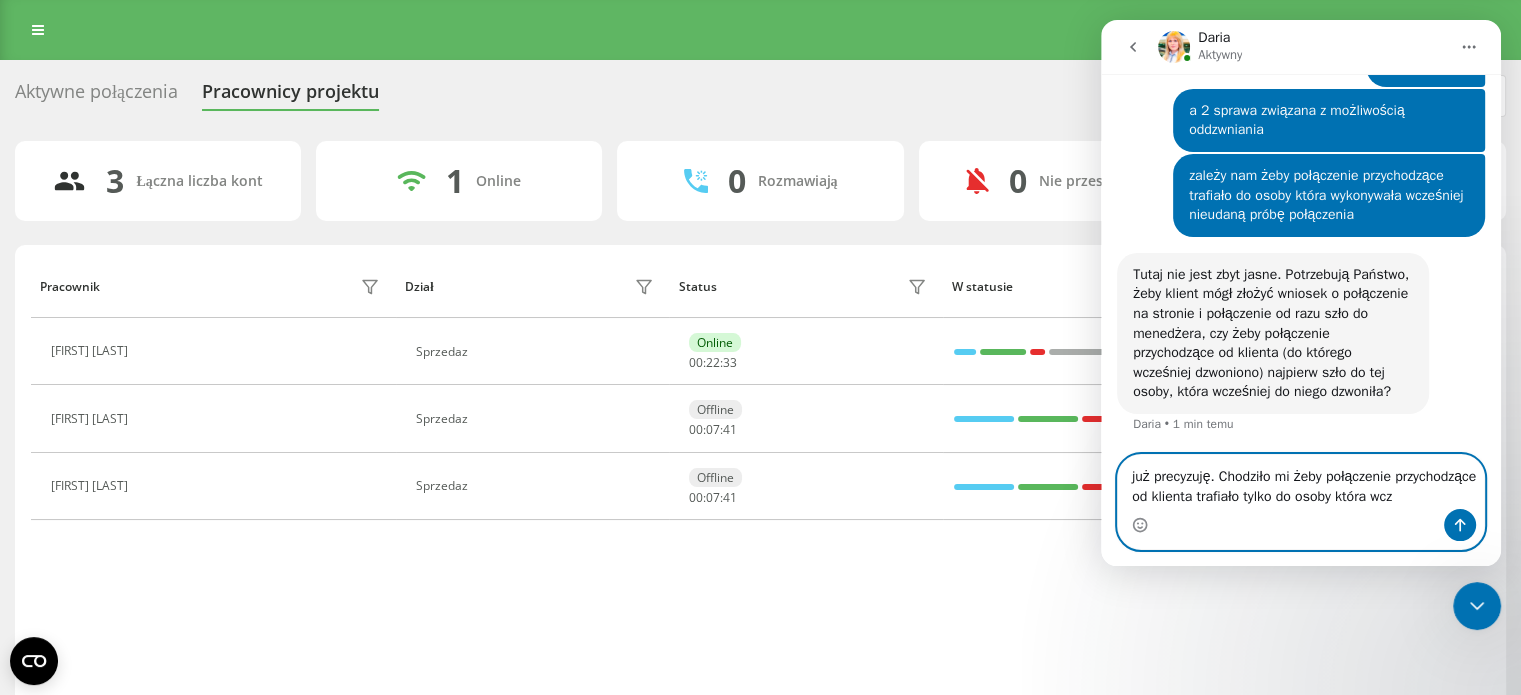 scroll, scrollTop: 1634, scrollLeft: 0, axis: vertical 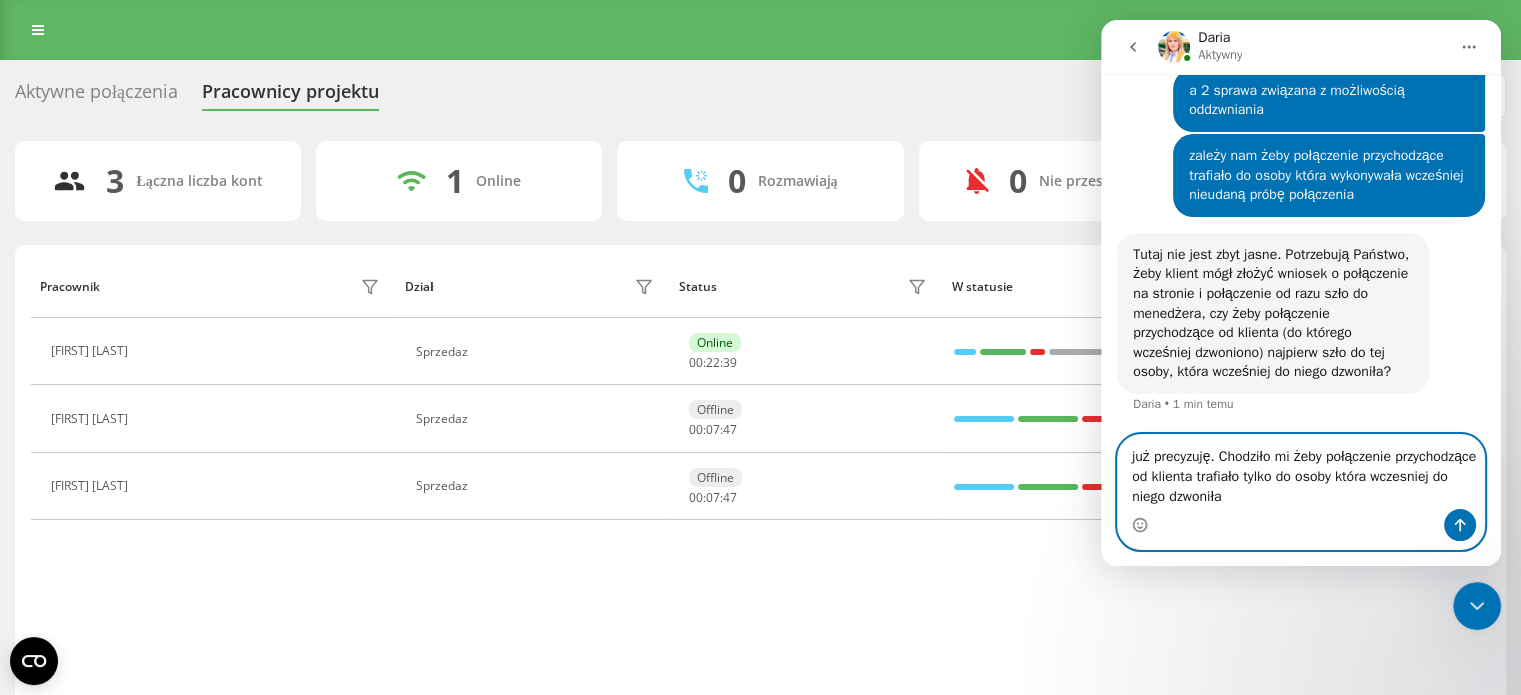 type on "już precyzuję. Chodziło mi żeby połączenie przychodzące od klienta trafiało tylko do osoby która wcześniej do niego dzwoniła" 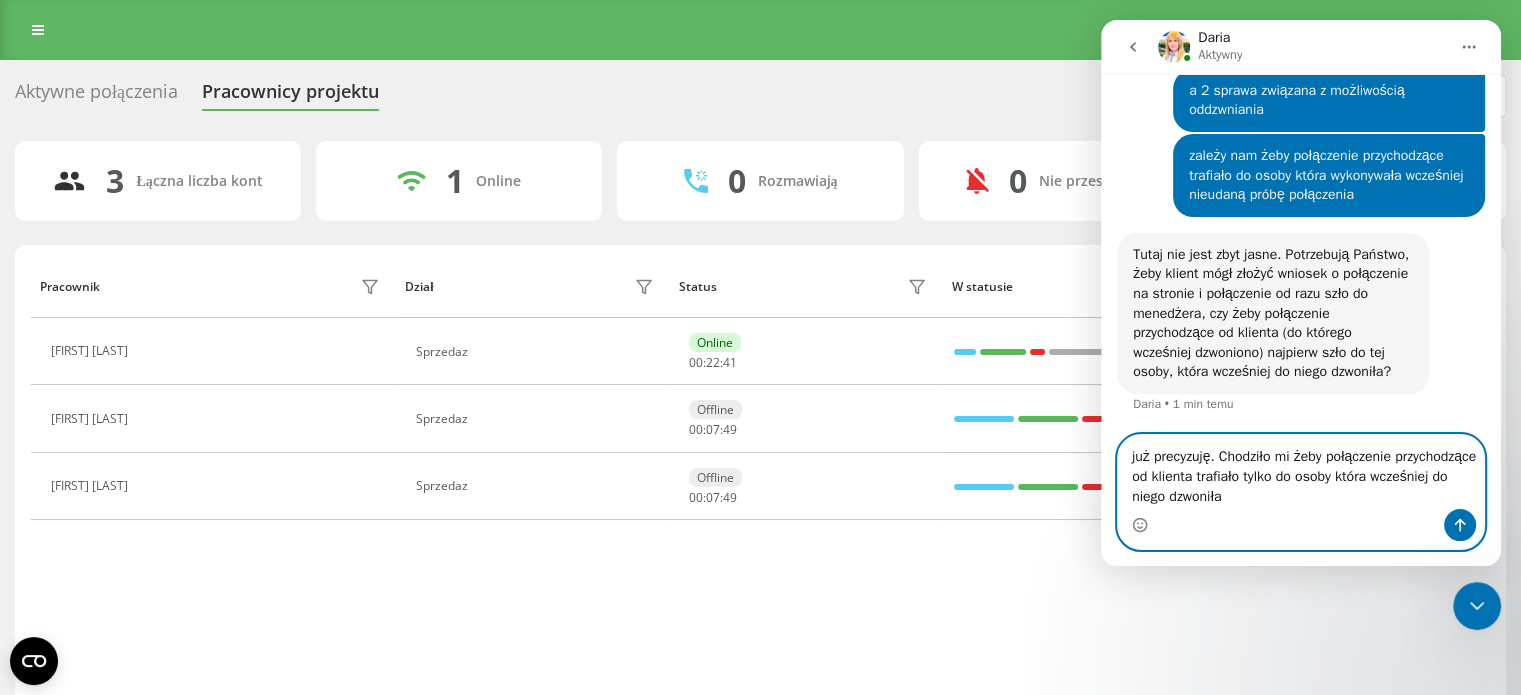 click on "już precyzuję. Chodziło mi żeby połączenie przychodzące od klienta trafiało tylko do osoby która wcześniej do niego dzwoniła" at bounding box center [1301, 472] 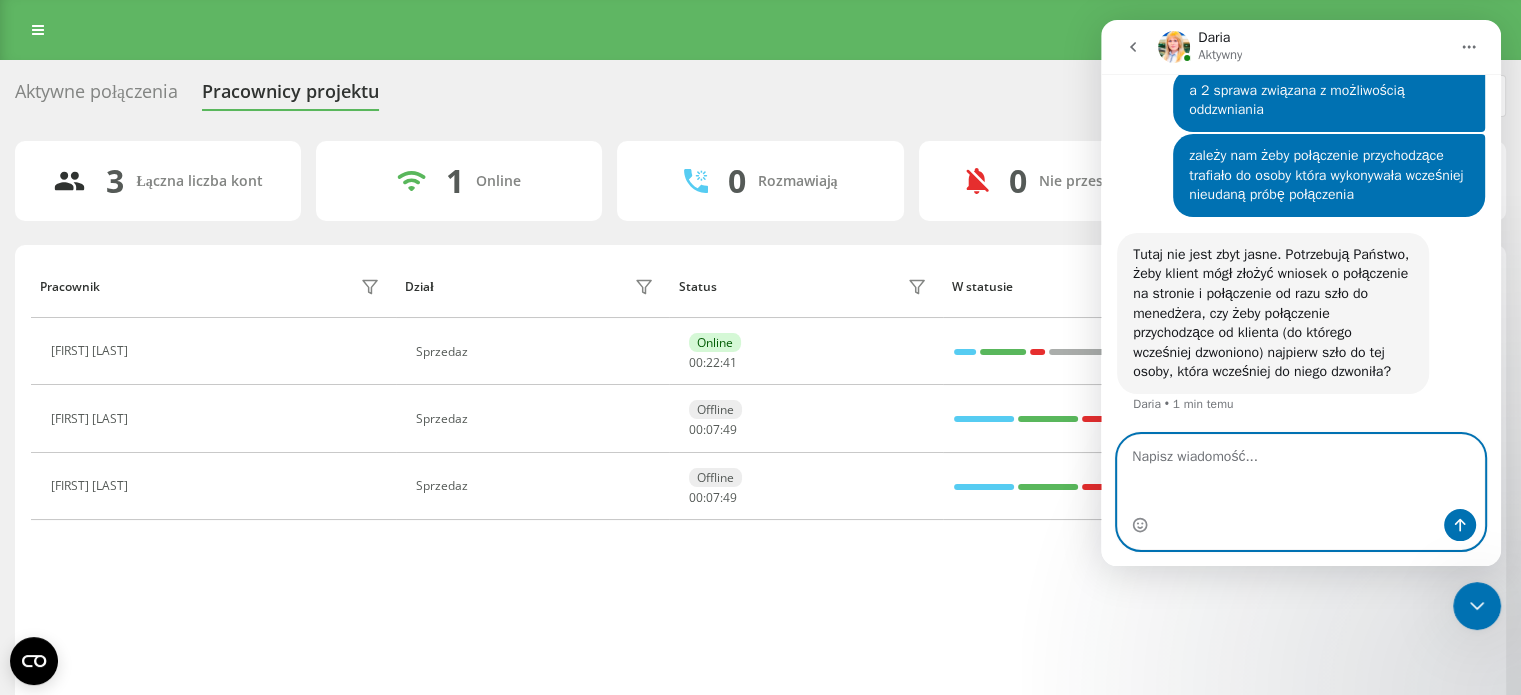 scroll, scrollTop: 1693, scrollLeft: 0, axis: vertical 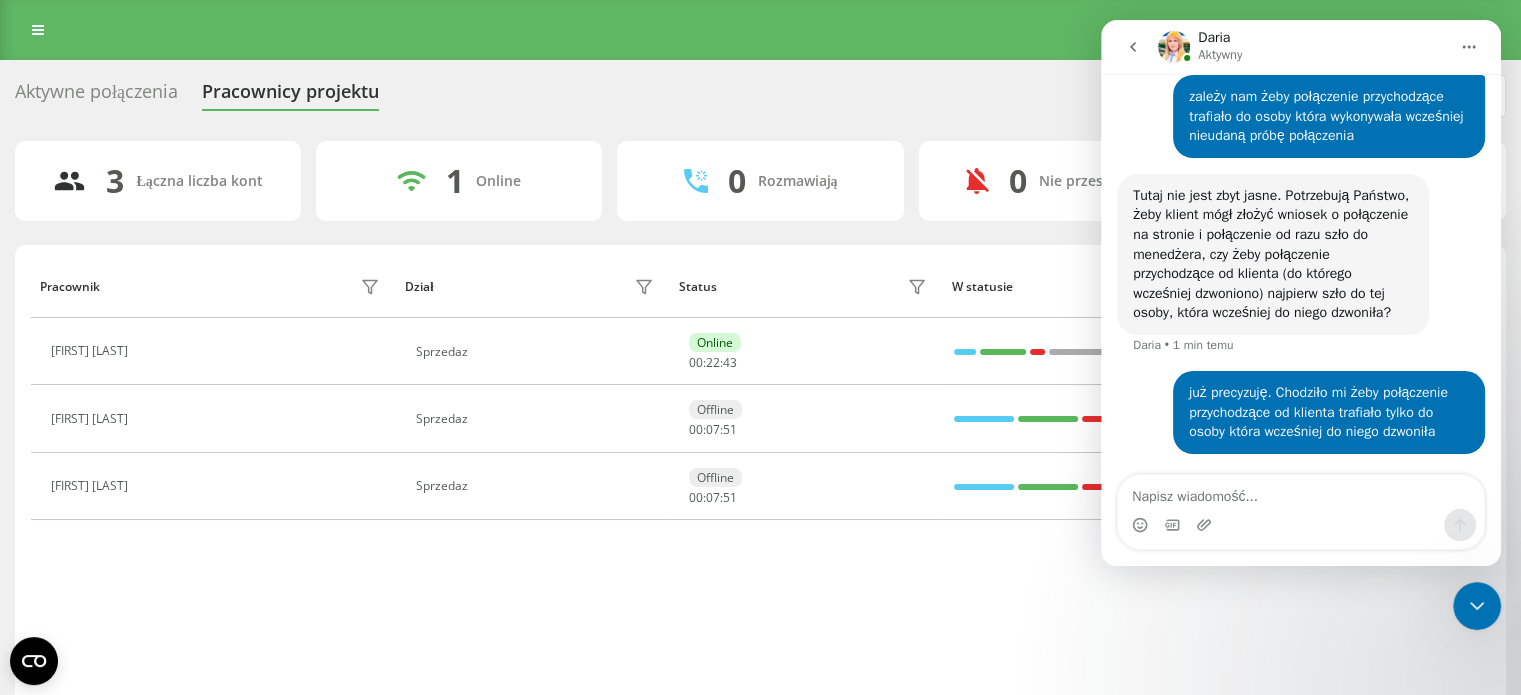 click on "Pracownik Dział Status W statusie User Agent Mateusz Petzold Sprzedaz Online 00 : 22 : 43 W Ringostat Smart Phone 1.2.4 Iga Kaźmierczak Sprzedaz Offline 00 : 07 : 51 JsSIP Małgorzata Bogaczyk Piechota Sprzedaz Offline 00 : 07 : 51 JsSIP" at bounding box center (760, 481) 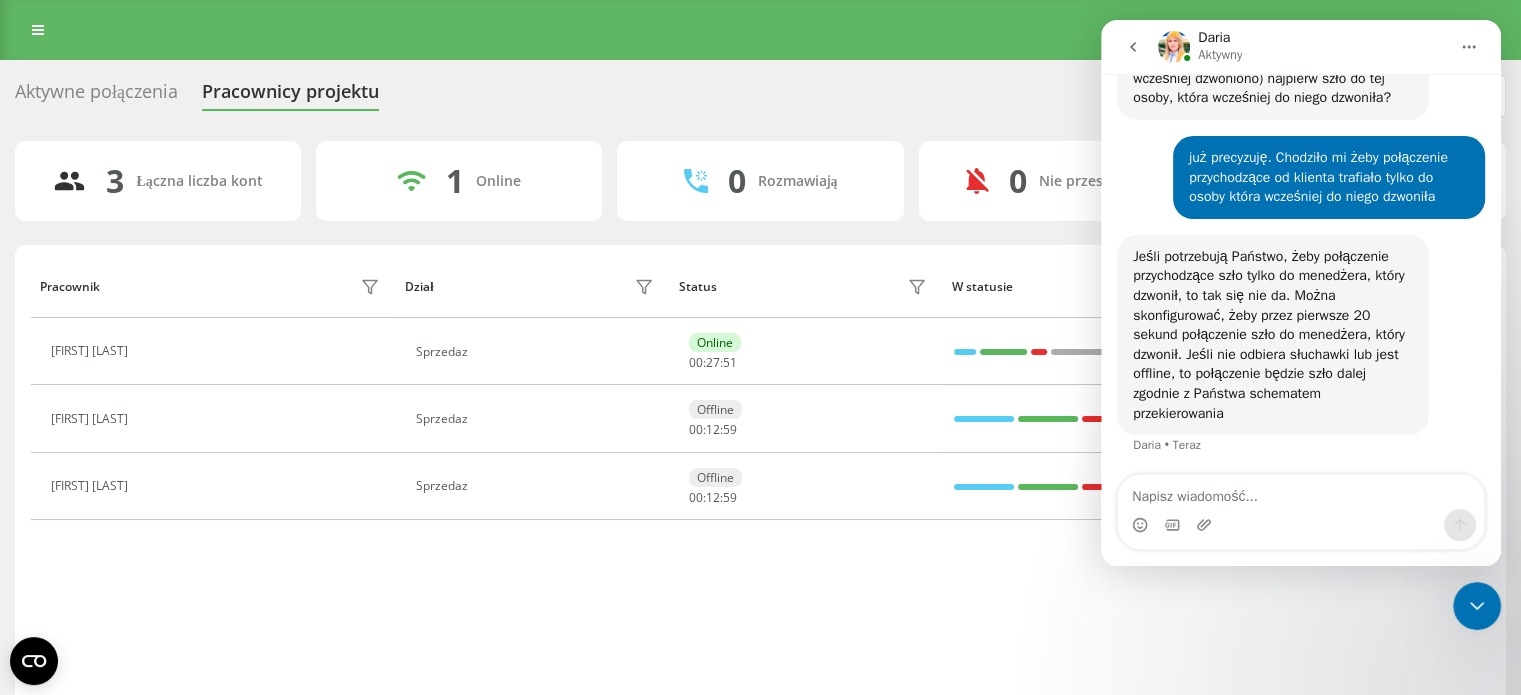 scroll, scrollTop: 1909, scrollLeft: 0, axis: vertical 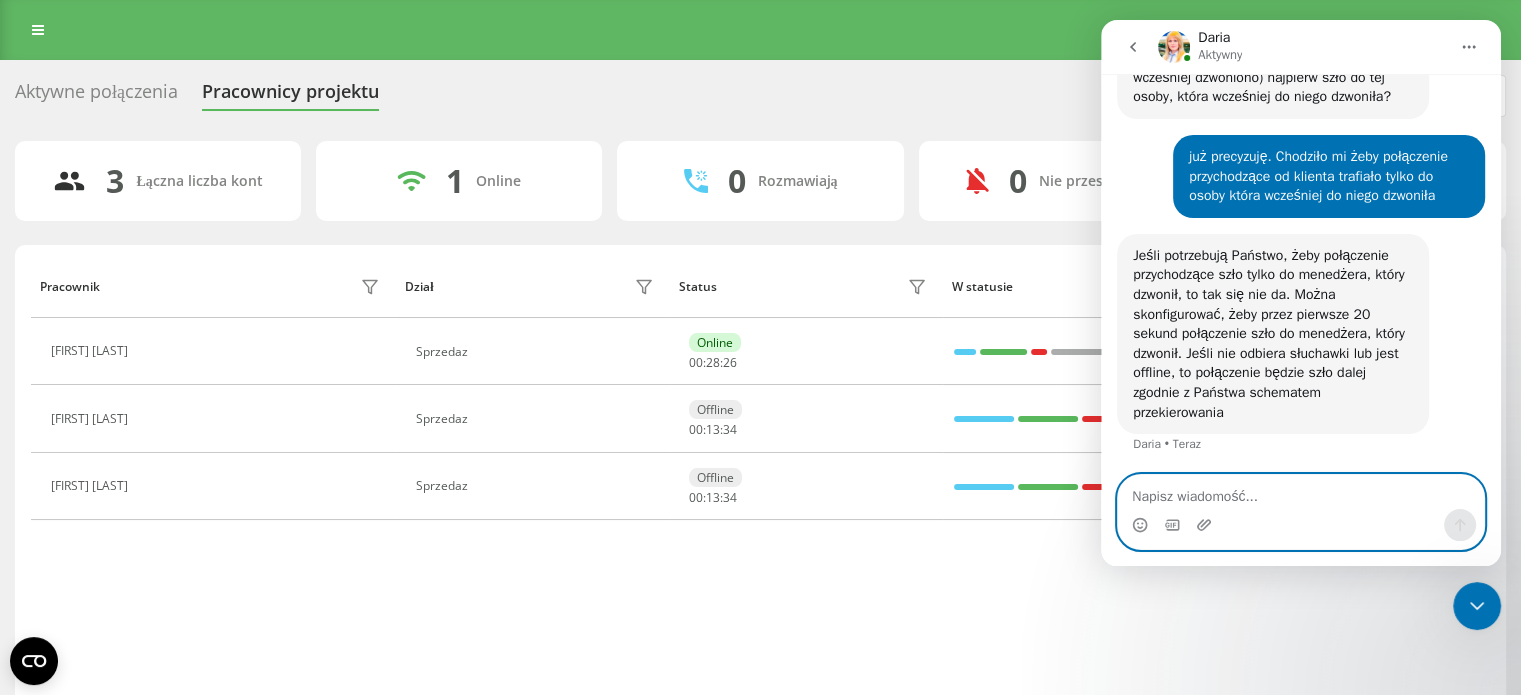 click at bounding box center (1301, 492) 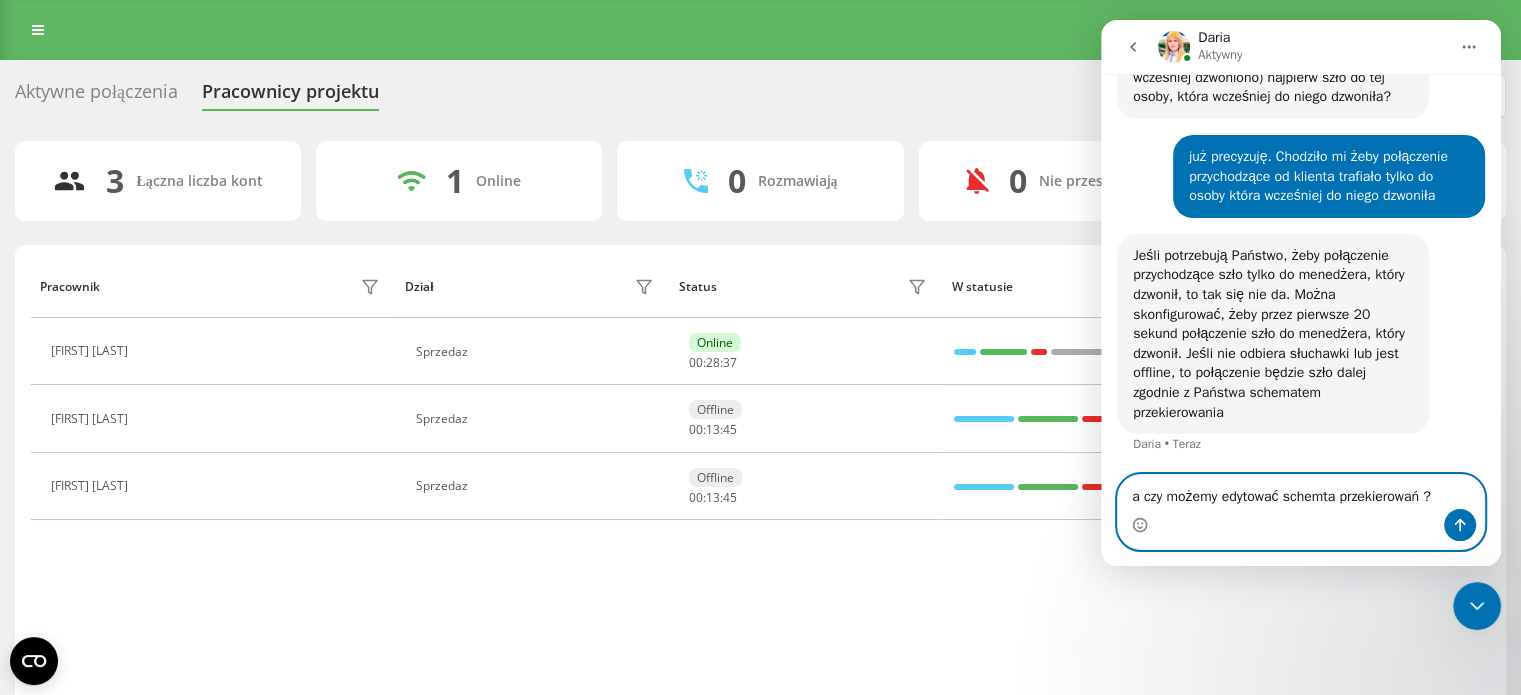 type on "a czy możemy edytować schemat przekierowań ?" 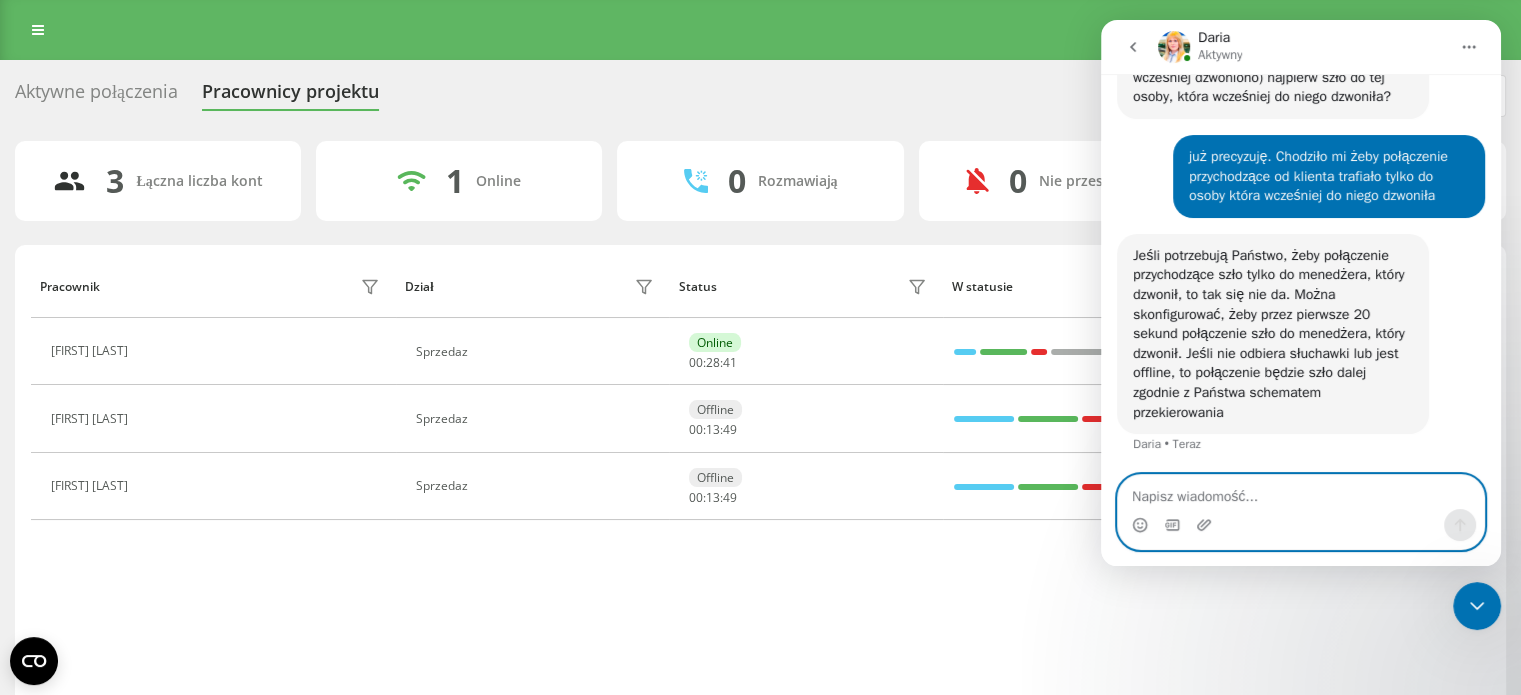 scroll, scrollTop: 1988, scrollLeft: 0, axis: vertical 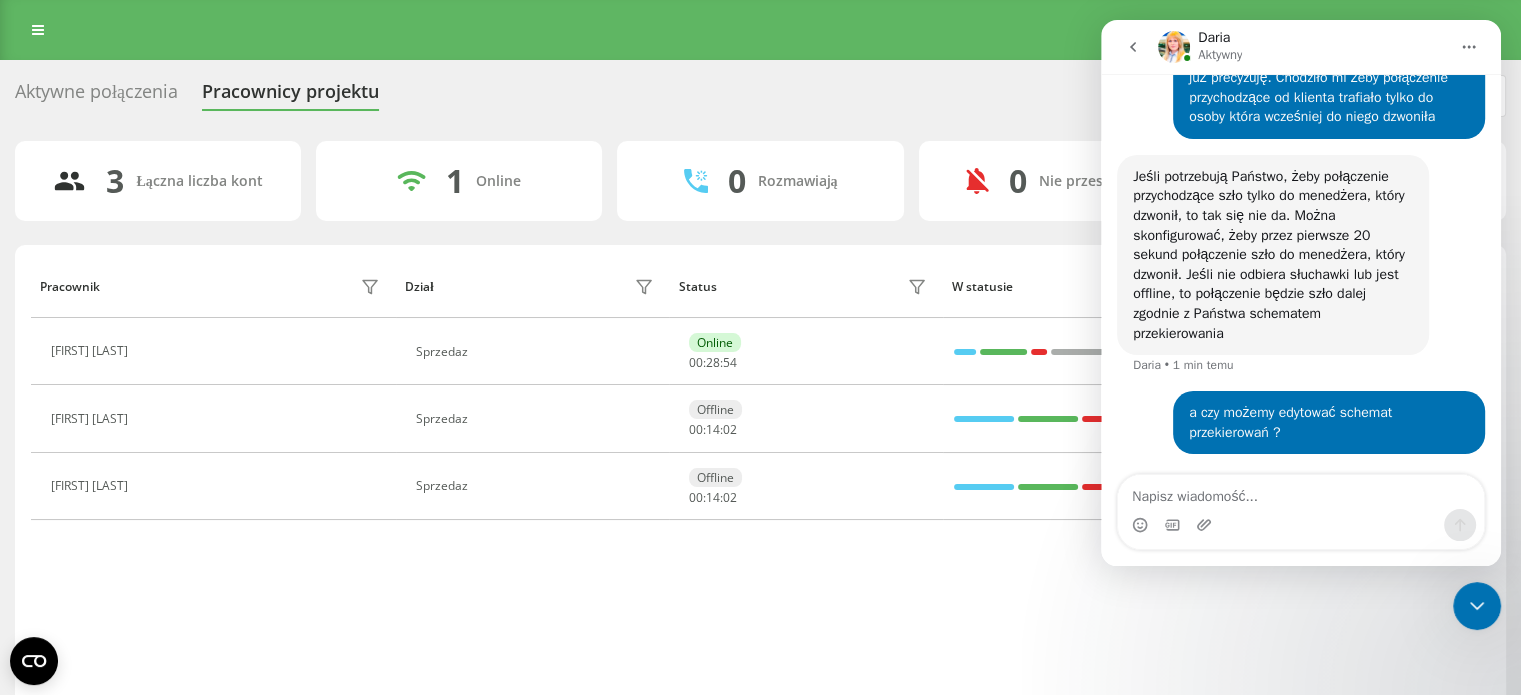 click on "Pracownik Dział Status W statusie User Agent Mateusz Petzold Sprzedaz Online 00 : 28 : 54 W Ringostat Smart Phone 1.2.4 Iga Kaźmierczak Sprzedaz Offline 00 : 14 : 02 JsSIP Małgorzata Bogaczyk Piechota Sprzedaz Offline 00 : 14 : 02 JsSIP" at bounding box center (760, 481) 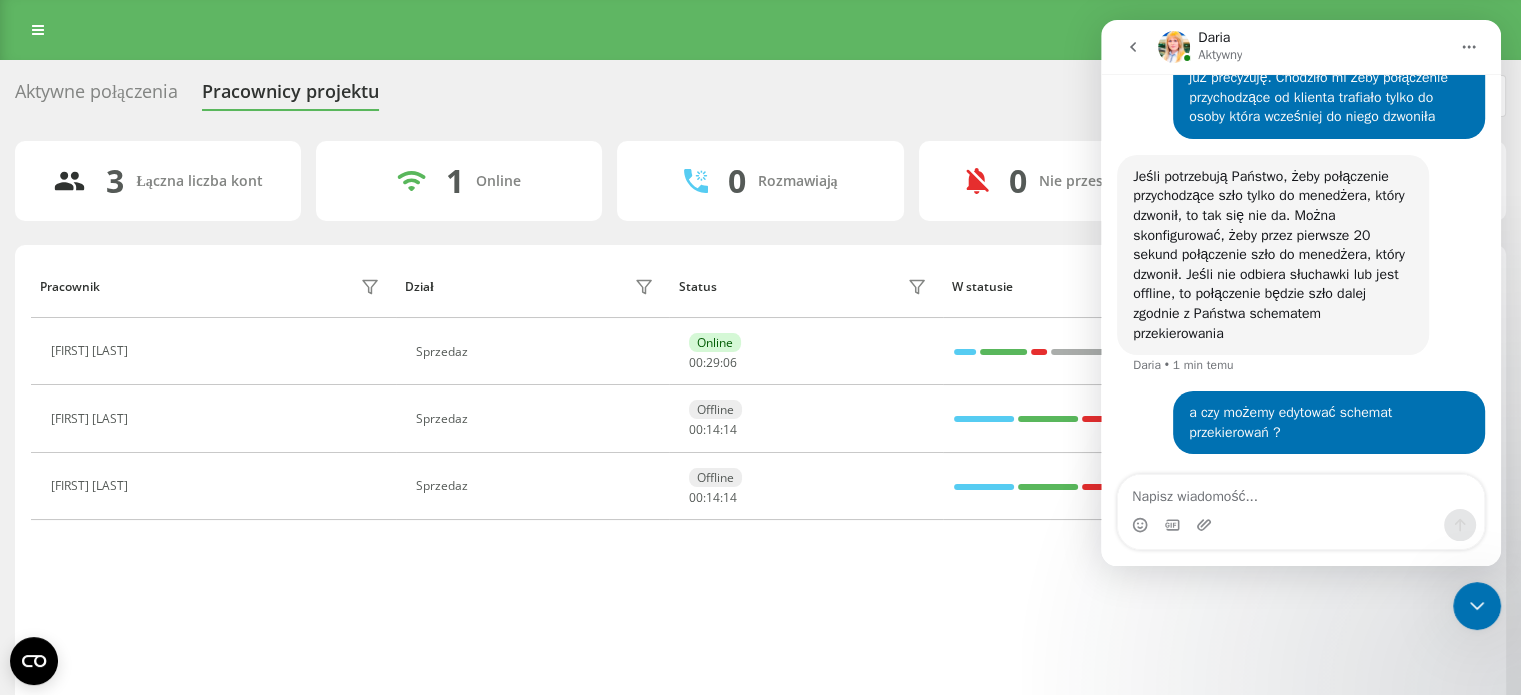 click on "Pracownik Dział Status W statusie User Agent Mateusz Petzold Sprzedaz Online 00 : 29 : 06 W Ringostat Smart Phone 1.2.4 Iga Kaźmierczak Sprzedaz Offline 00 : 14 : 14 JsSIP Małgorzata Bogaczyk Piechota Sprzedaz Offline 00 : 14 : 14 JsSIP" at bounding box center (760, 481) 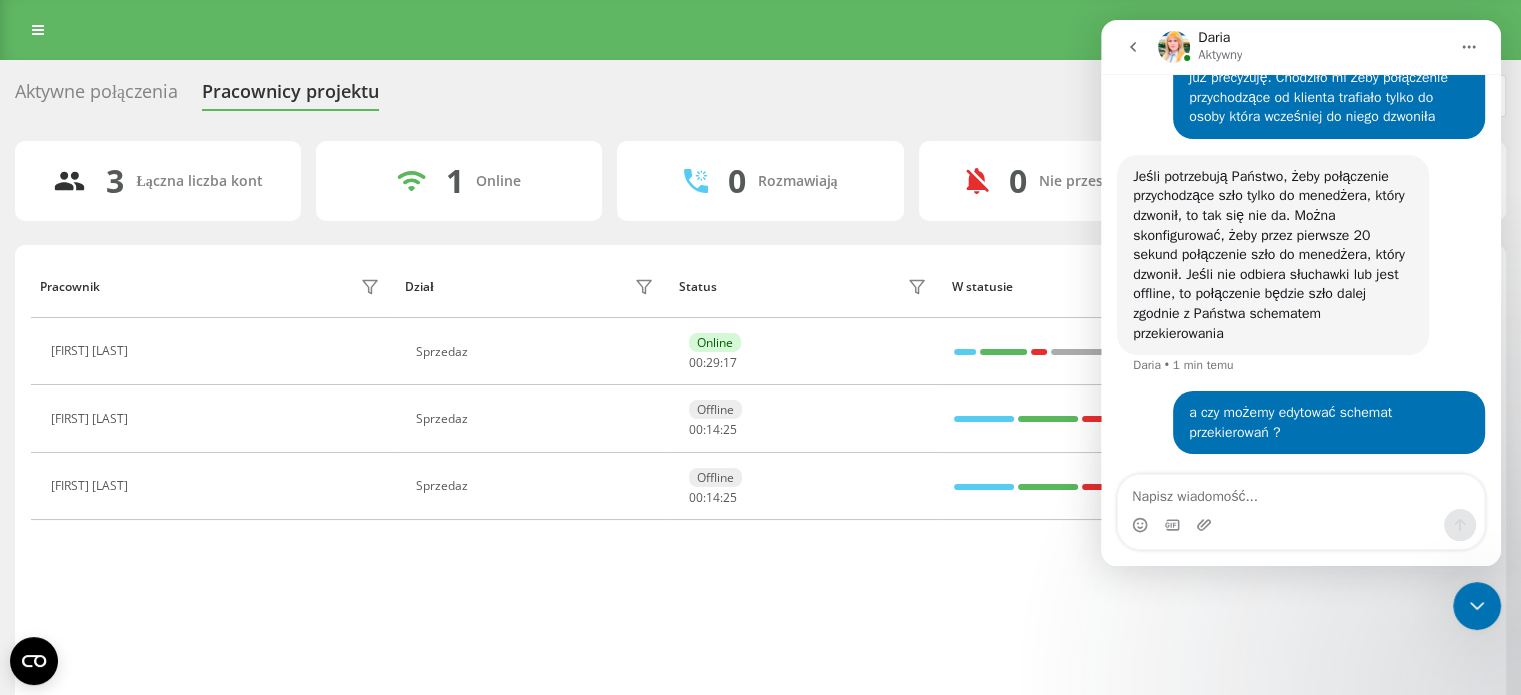 drag, startPoint x: 464, startPoint y: 647, endPoint x: 480, endPoint y: 650, distance: 16.27882 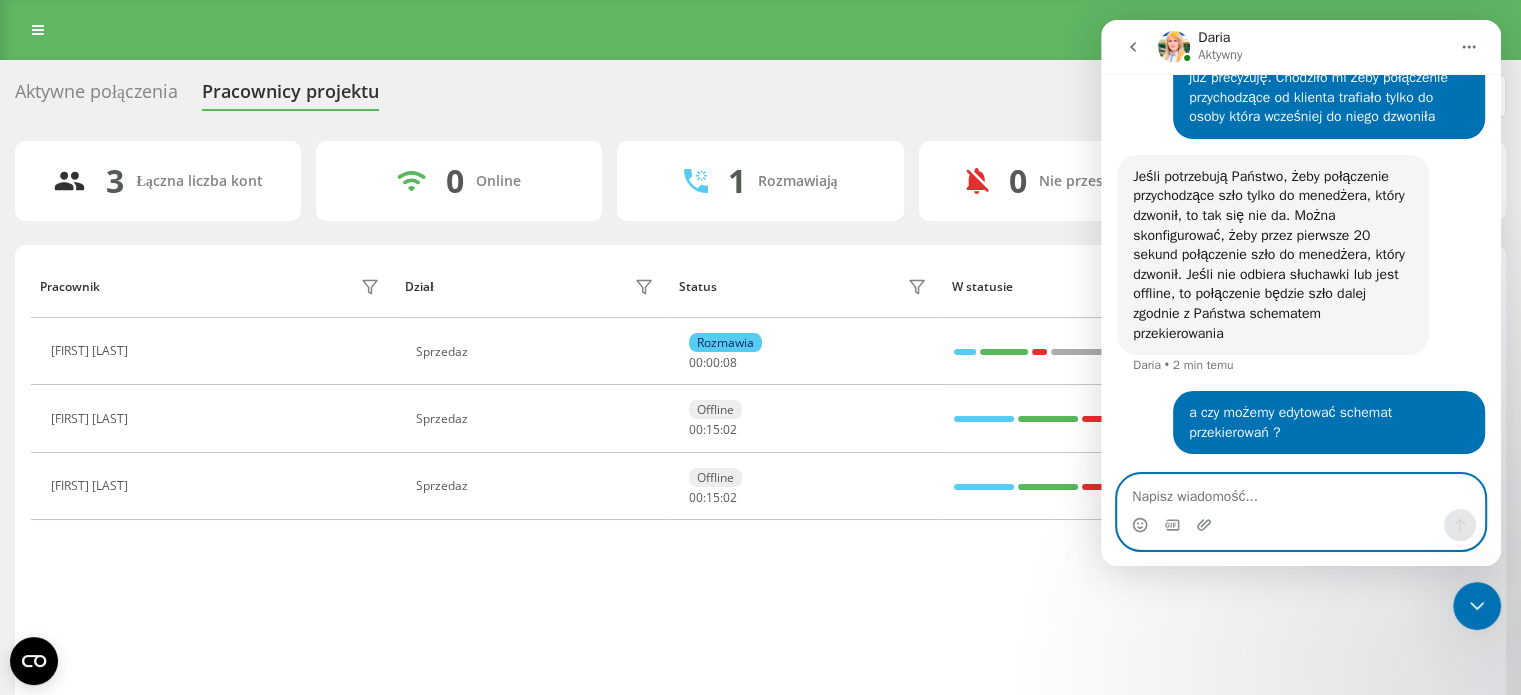 click at bounding box center [1301, 492] 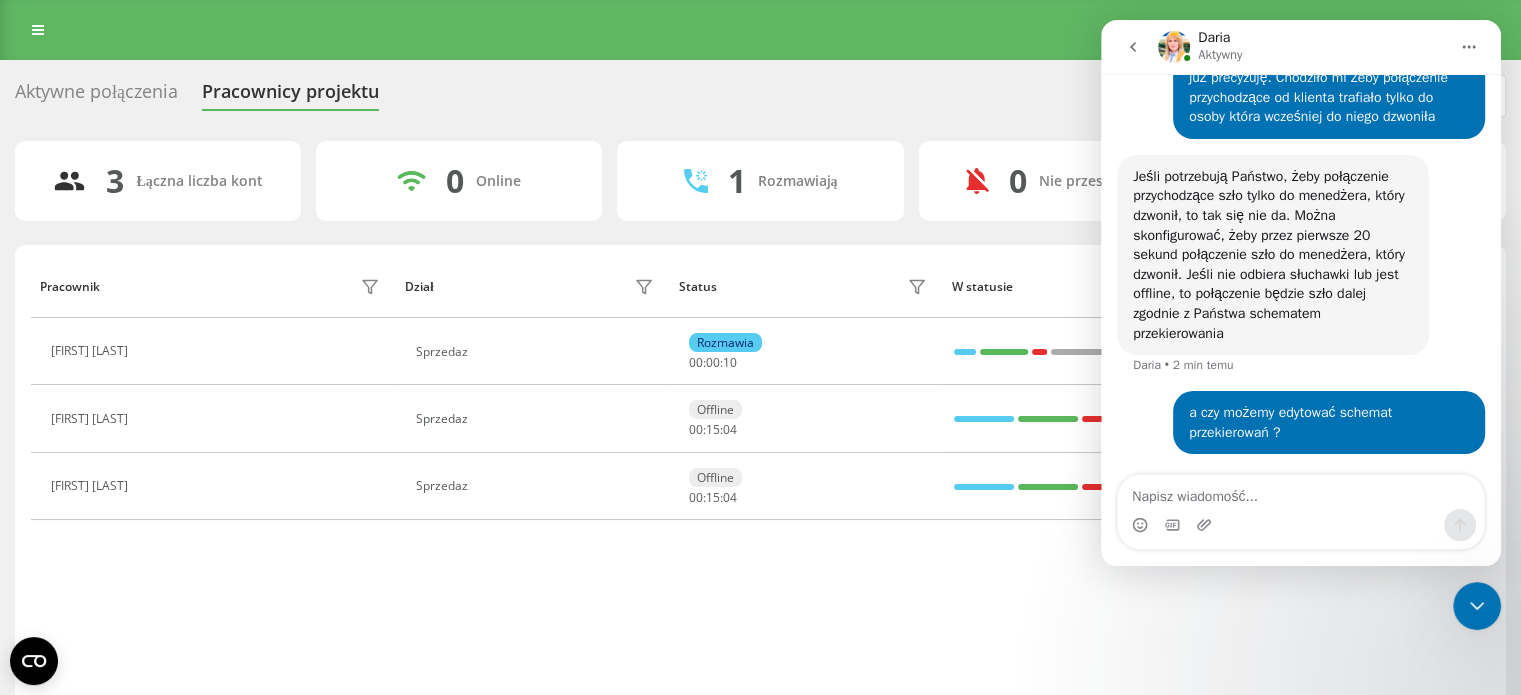 click on "Pracownik Dział Status W statusie User Agent Mateusz Petzold Sprzedaz Rozmawia 00 : 00 : 10 W Ringostat Smart Phone 1.2.4 Iga Kaźmierczak Sprzedaz Offline 00 : 15 : 04 JsSIP Małgorzata Bogaczyk Piechota Sprzedaz Offline 00 : 15 : 04 JsSIP" at bounding box center [760, 481] 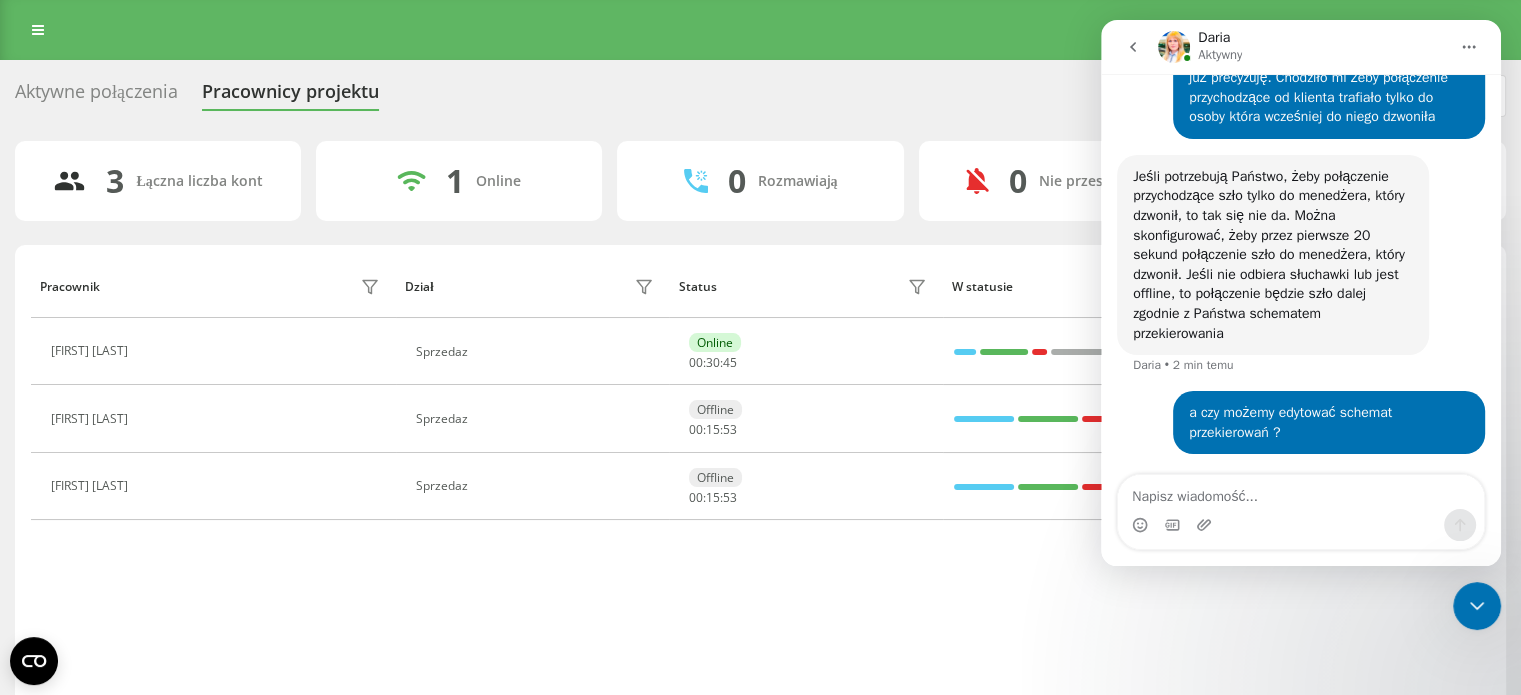 click on "Pracownik Dział Status W statusie User Agent Mateusz Petzold Sprzedaz Online 00 : 30 : 45 W Ringostat Smart Phone 1.2.4 Iga Kaźmierczak Sprzedaz Offline 00 : 15 : 53 JsSIP Małgorzata Bogaczyk Piechota Sprzedaz Offline 00 : 15 : 53 JsSIP" at bounding box center [760, 481] 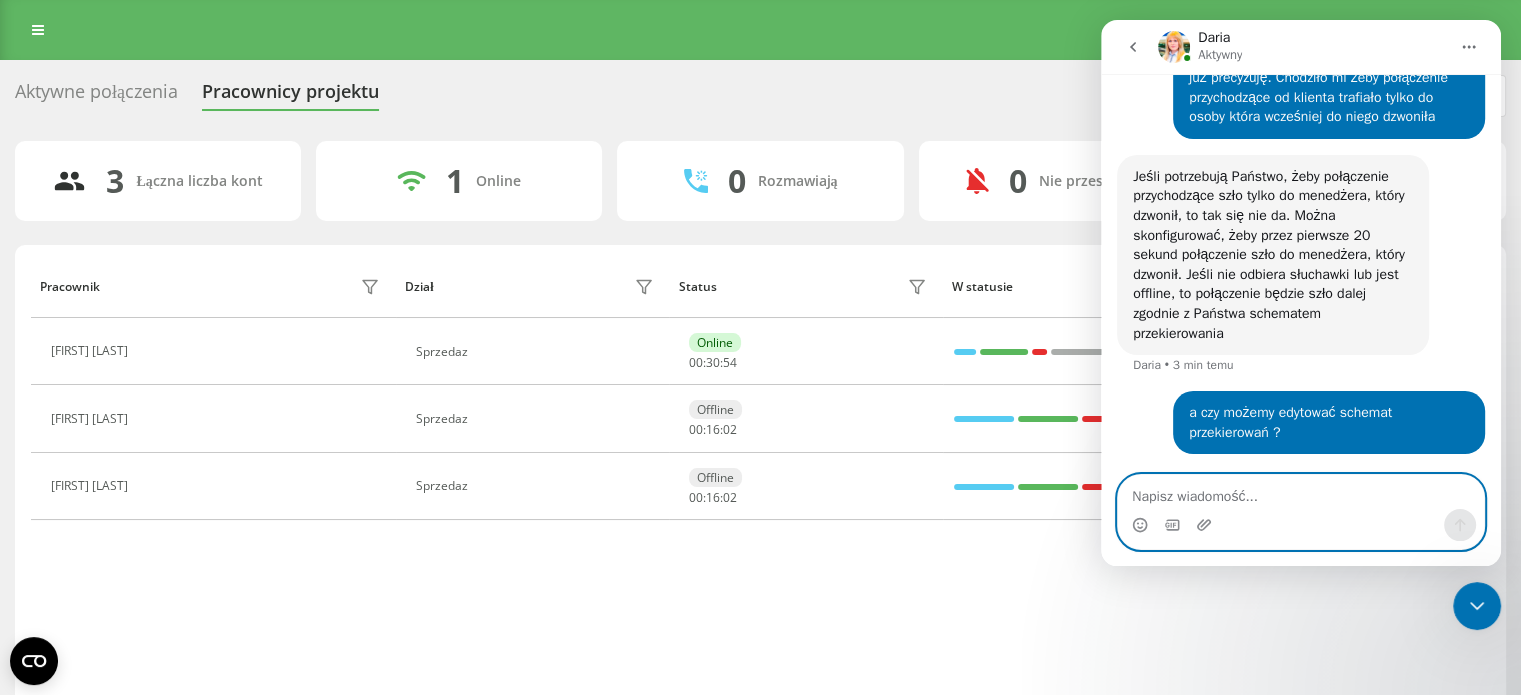 click at bounding box center [1301, 492] 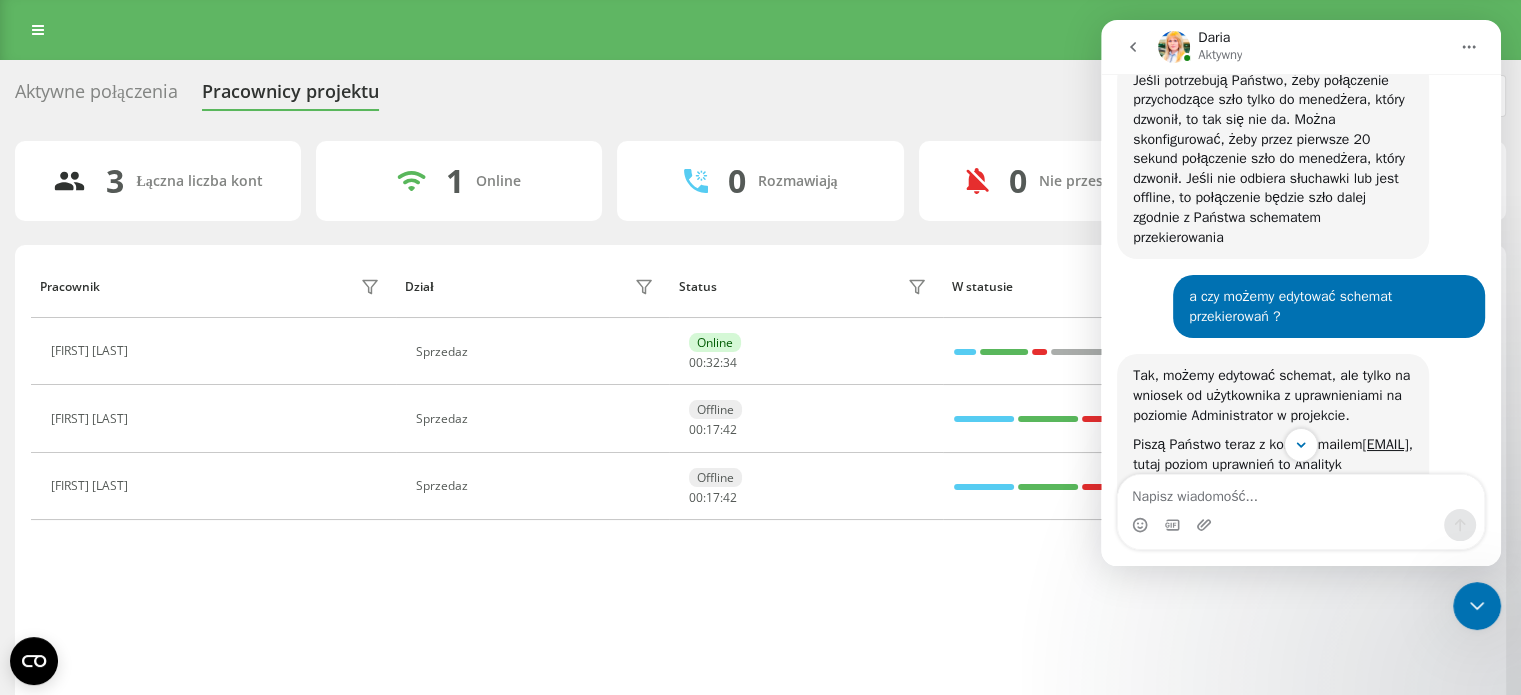 scroll, scrollTop: 1984, scrollLeft: 0, axis: vertical 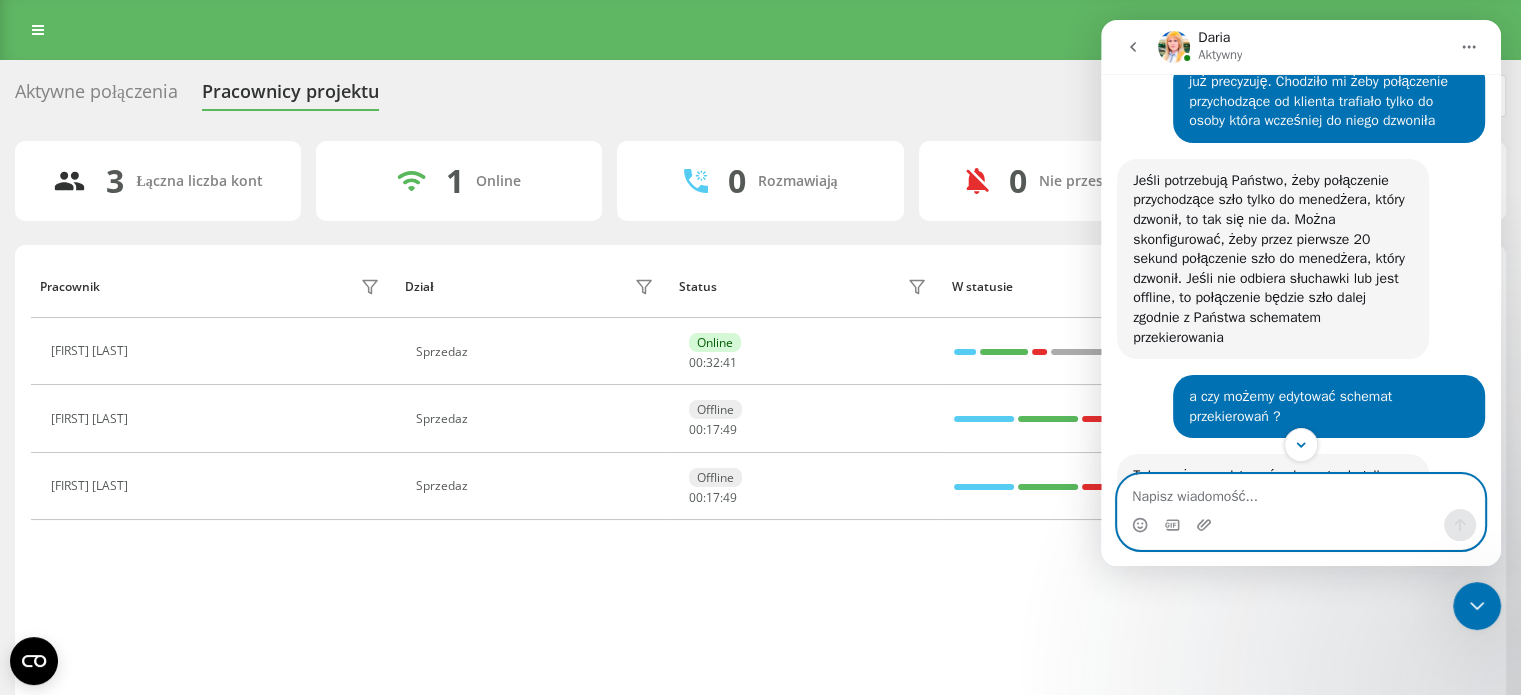 click at bounding box center [1301, 492] 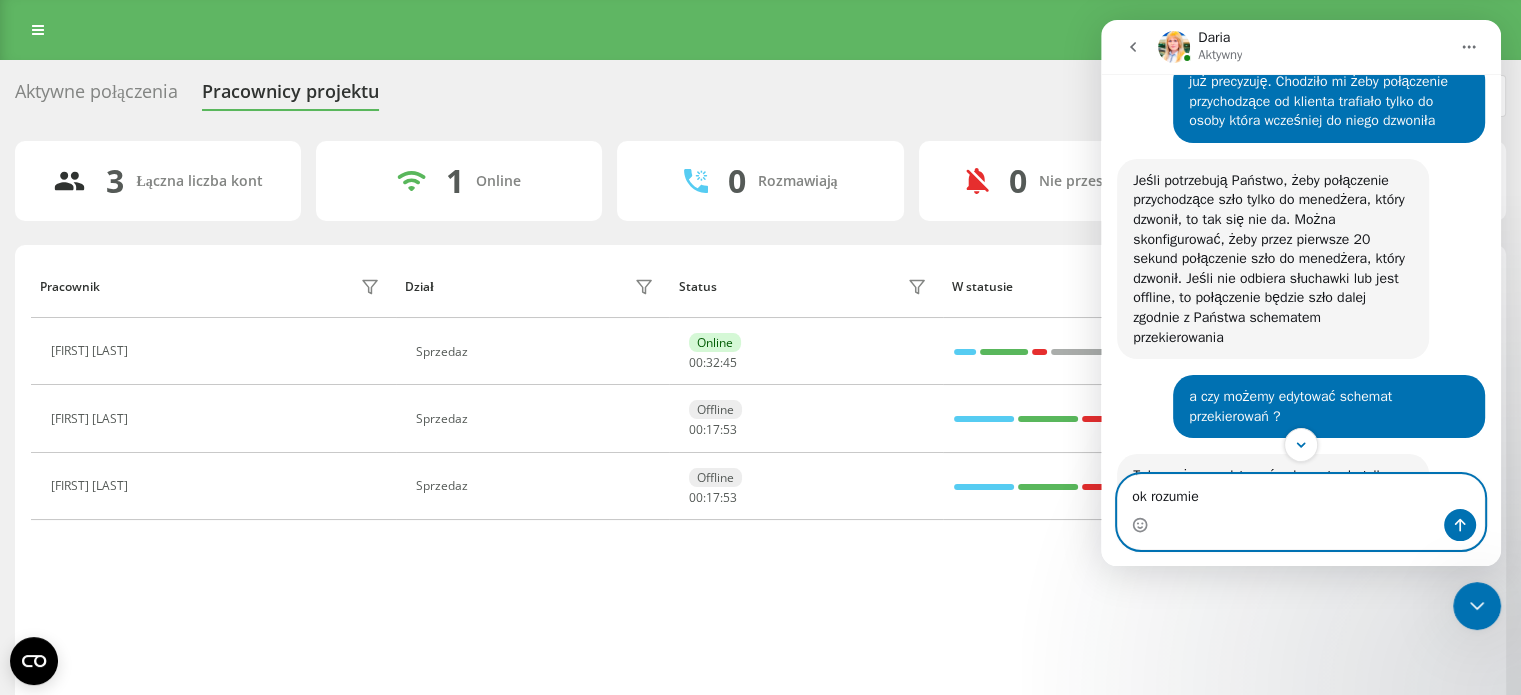 type on "ok rozumiem" 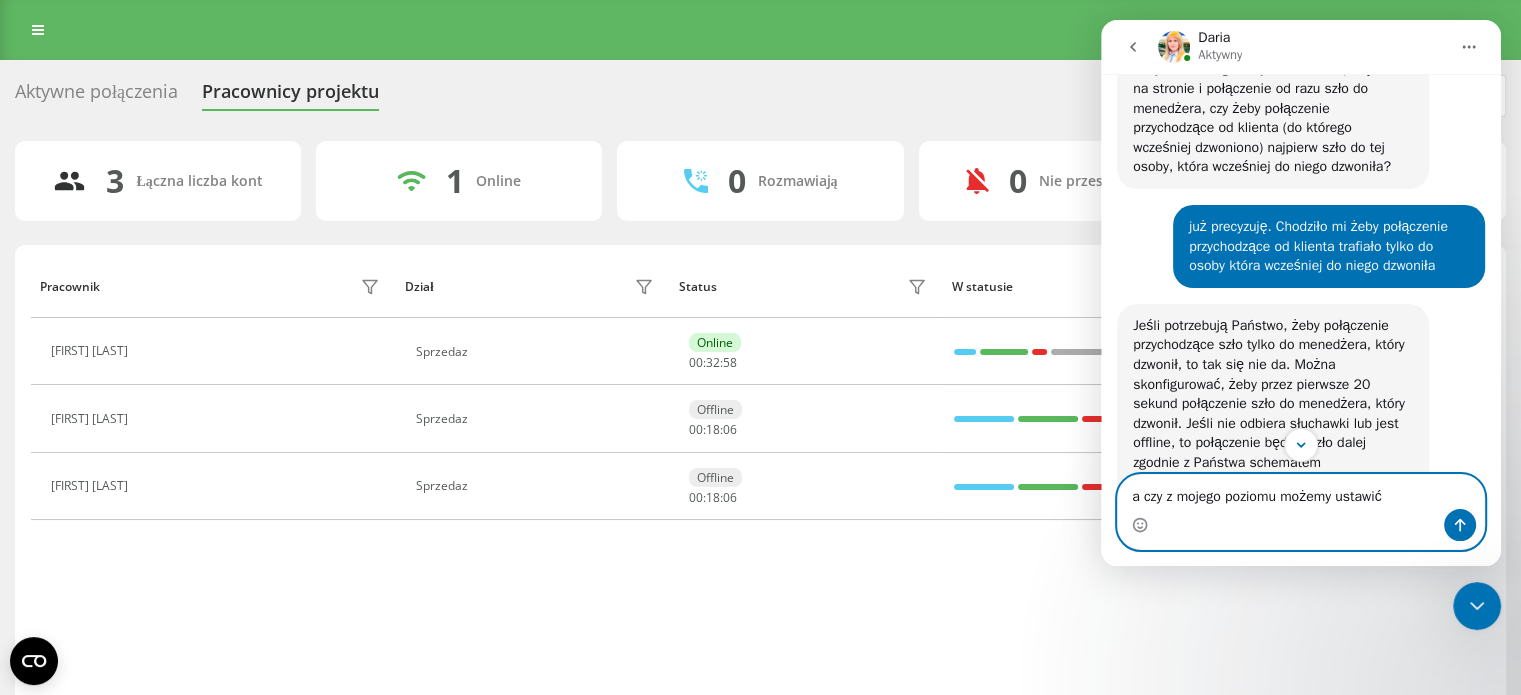 scroll, scrollTop: 1844, scrollLeft: 0, axis: vertical 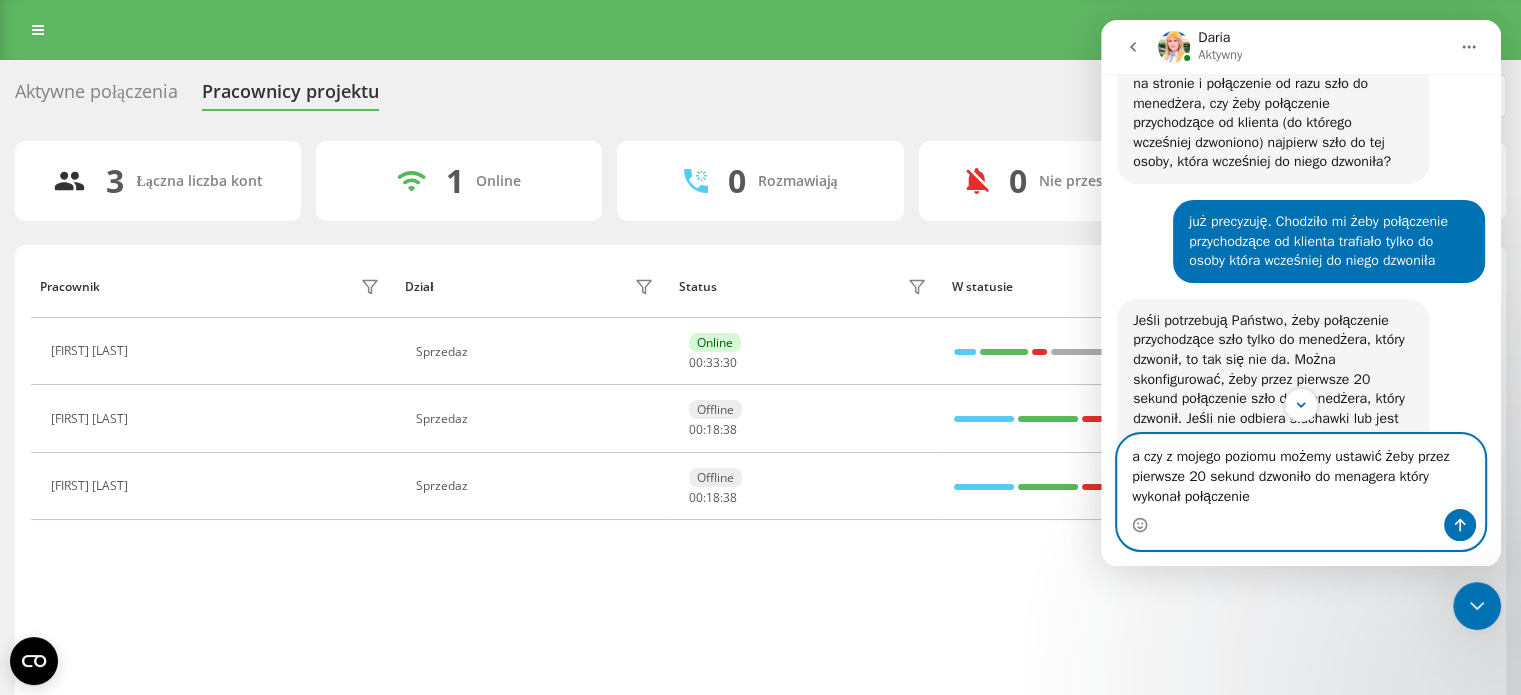 type on "a czy z mojego poziomu możemy ustawić żeby przez pierwsze 20 sekund dzwoniło do menagera który wykonał połączenie?" 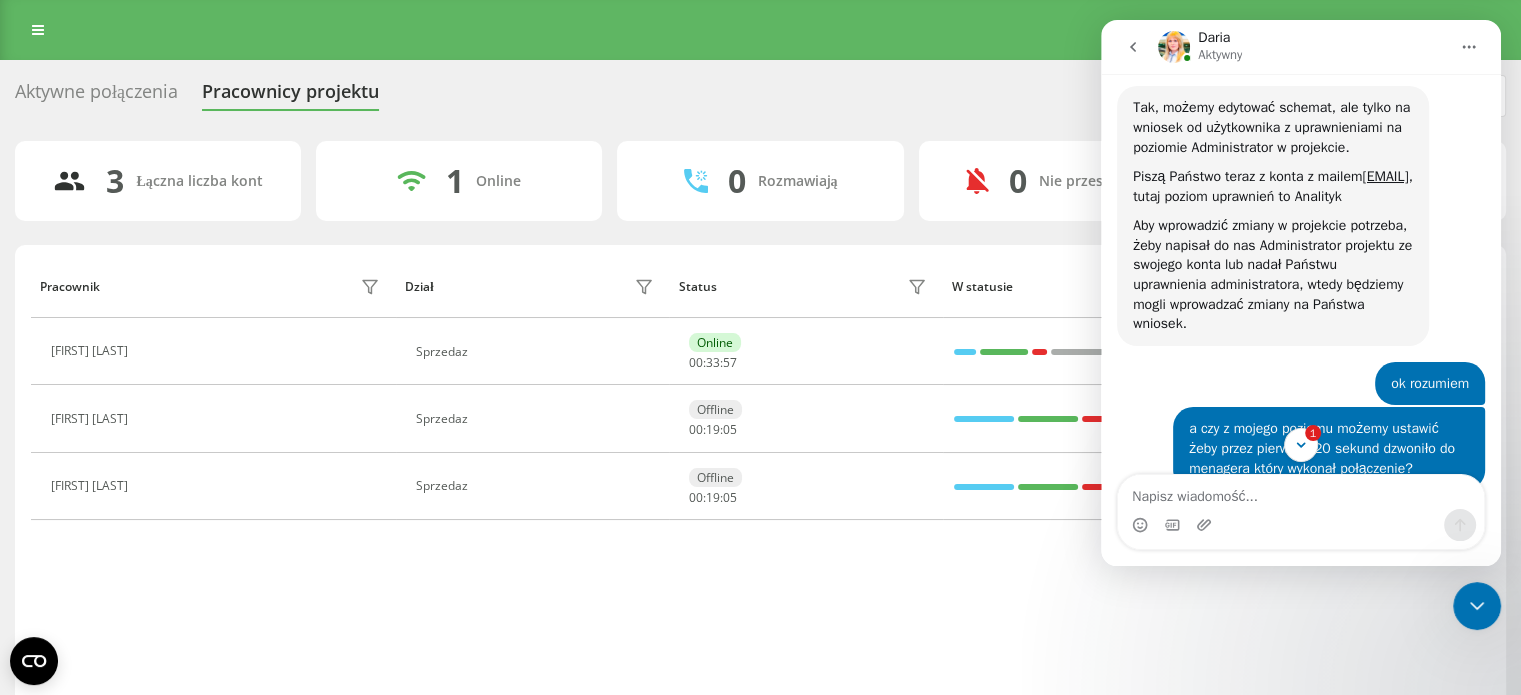 scroll, scrollTop: 2520, scrollLeft: 0, axis: vertical 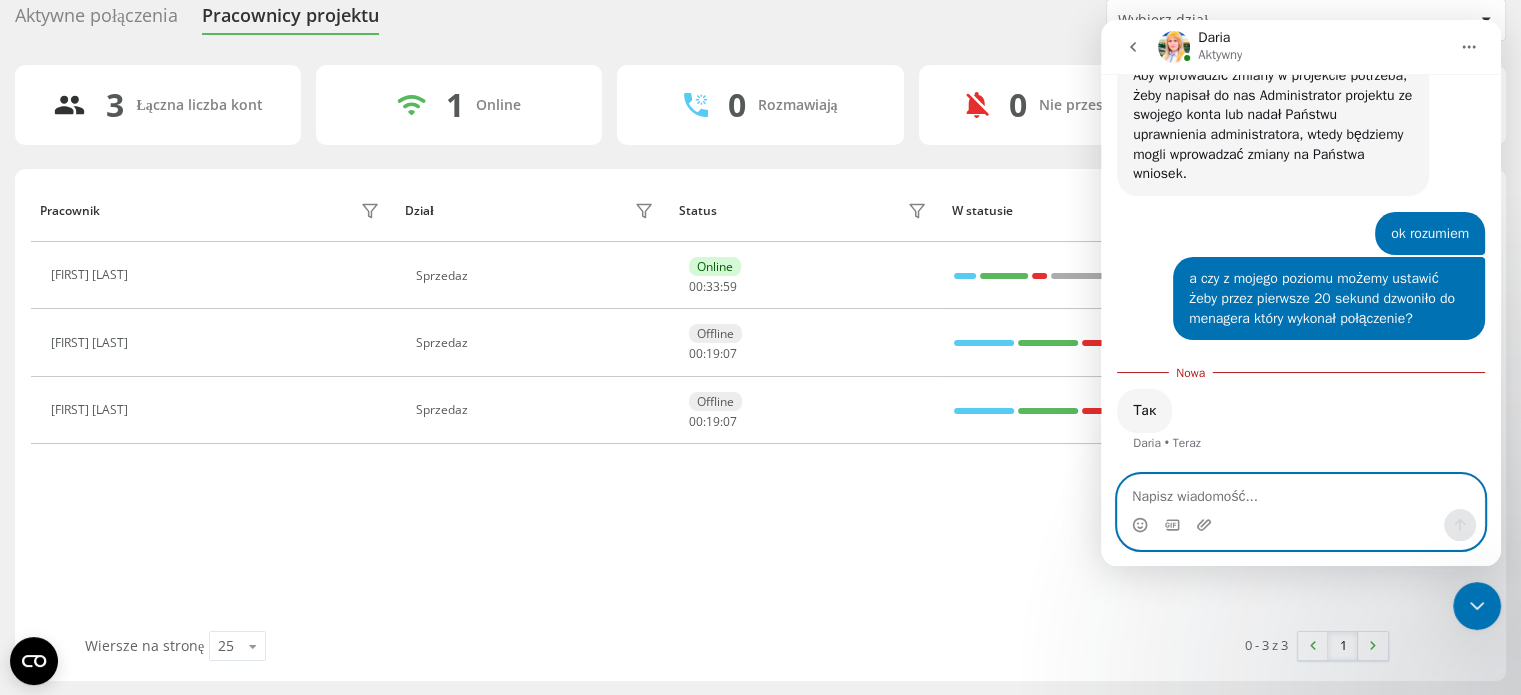click at bounding box center (1301, 492) 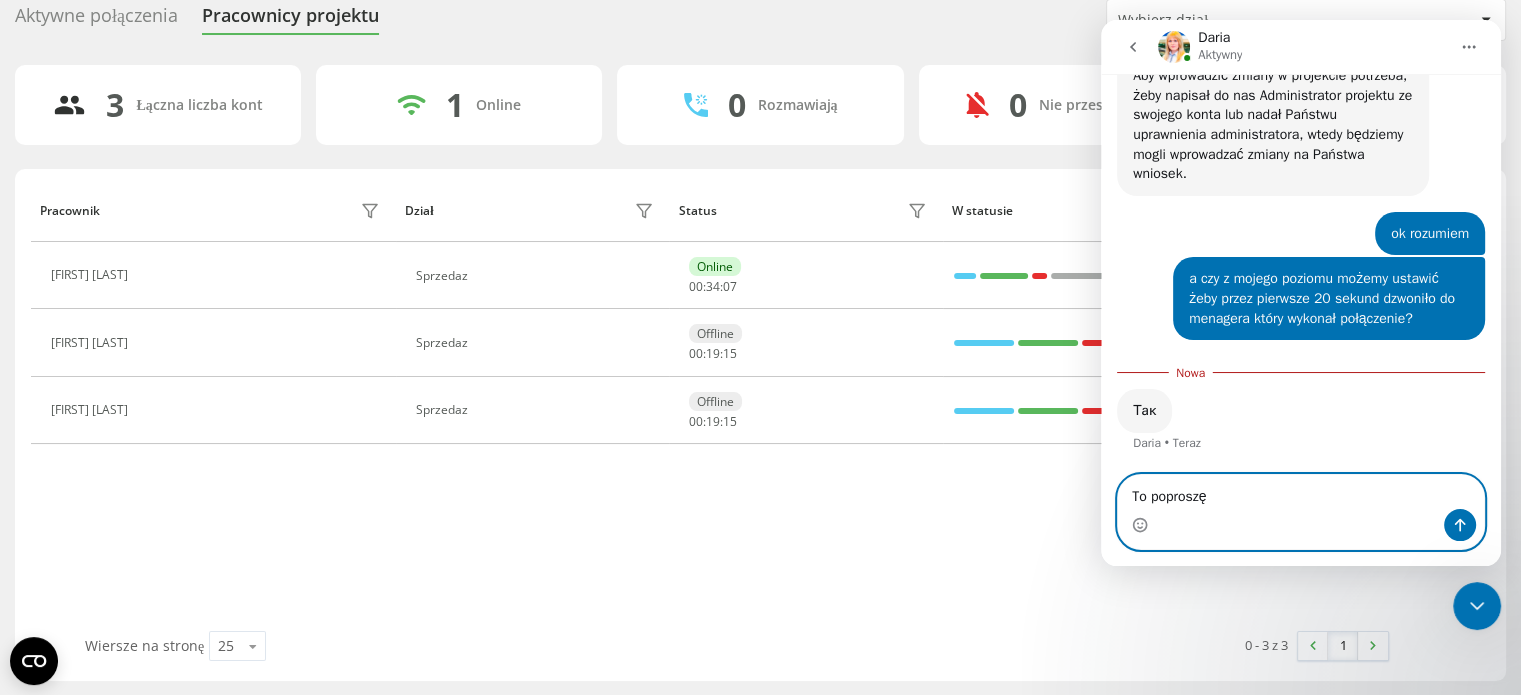 type on "To poproszę" 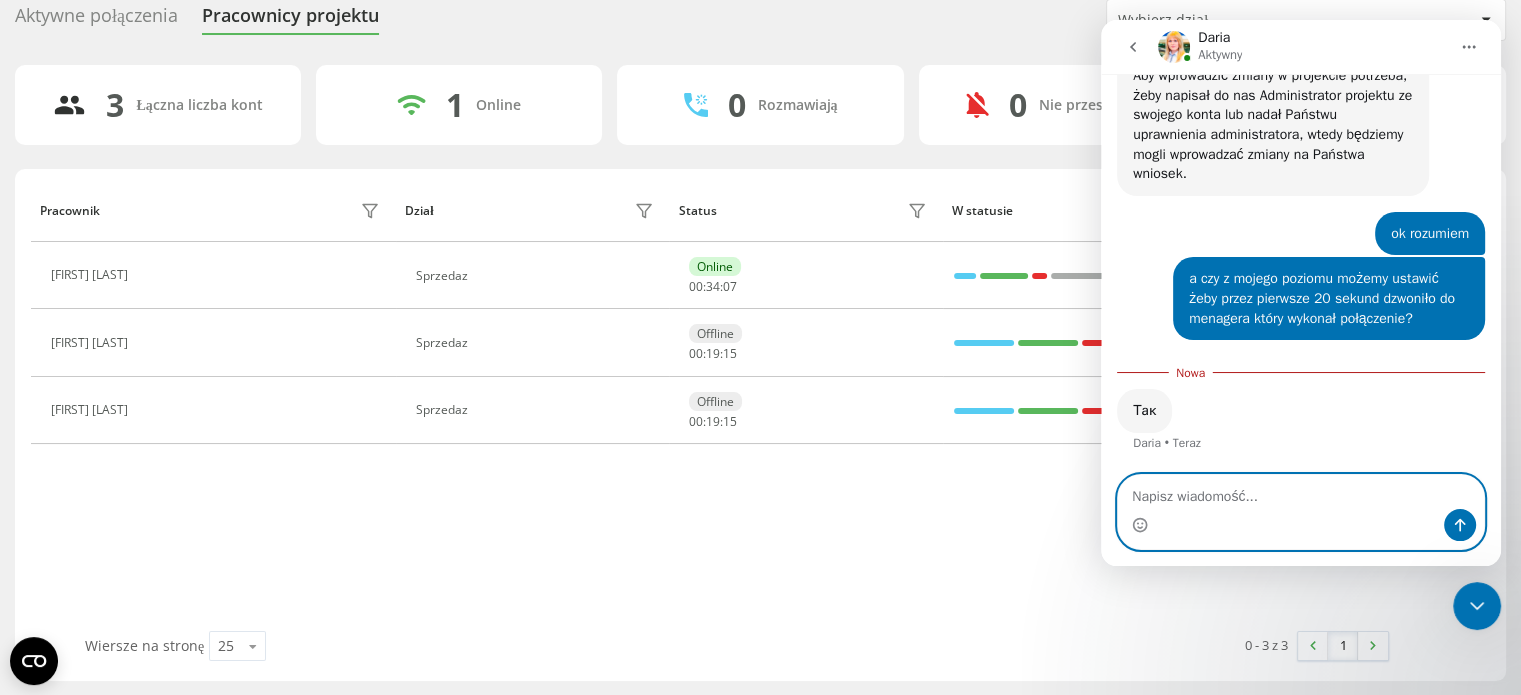 scroll, scrollTop: 2548, scrollLeft: 0, axis: vertical 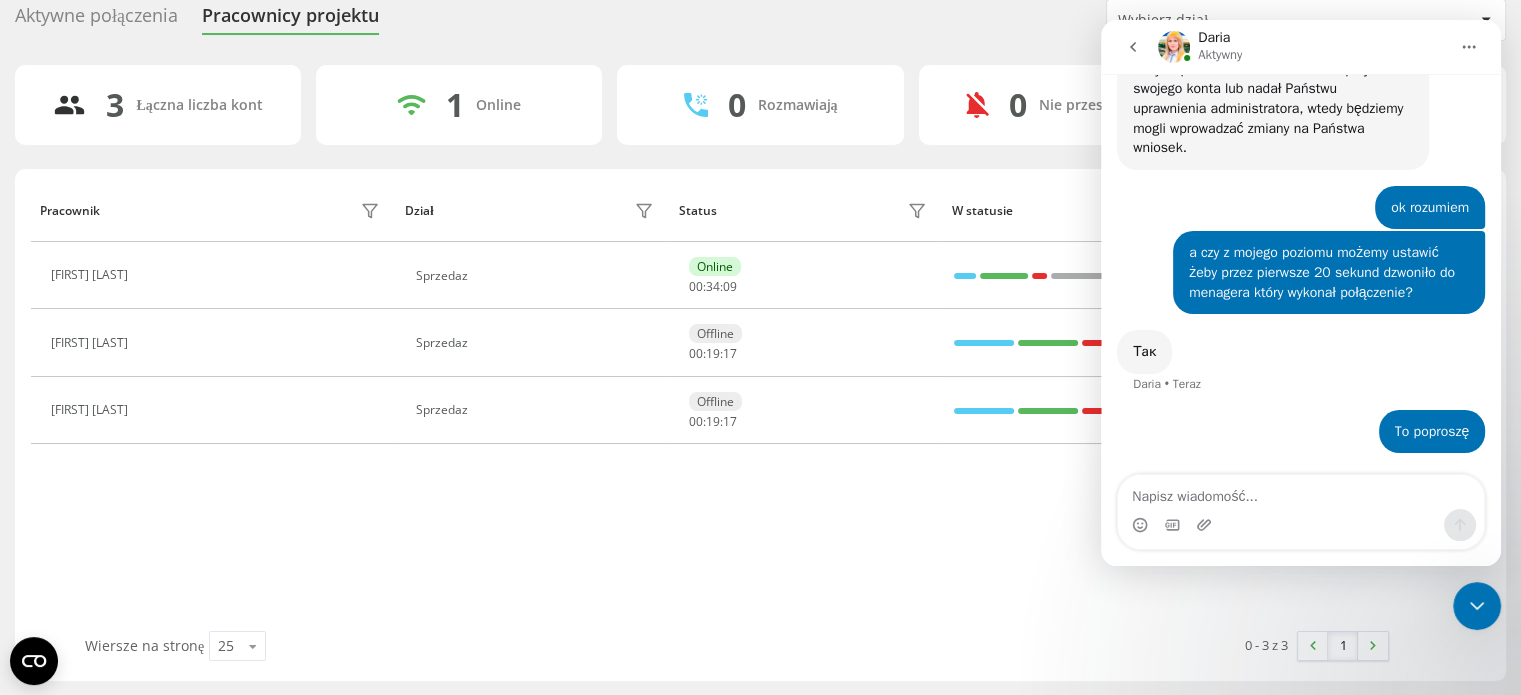 click on "Pracownik Dział Status W statusie User Agent Mateusz Petzold Sprzedaz Online 00 : 34 : 09 W Ringostat Smart Phone 1.2.4 Iga Kaźmierczak Sprzedaz Offline 00 : 19 : 17 JsSIP Małgorzata Bogaczyk Piechota Sprzedaz Offline 00 : 19 : 17 JsSIP" at bounding box center (760, 405) 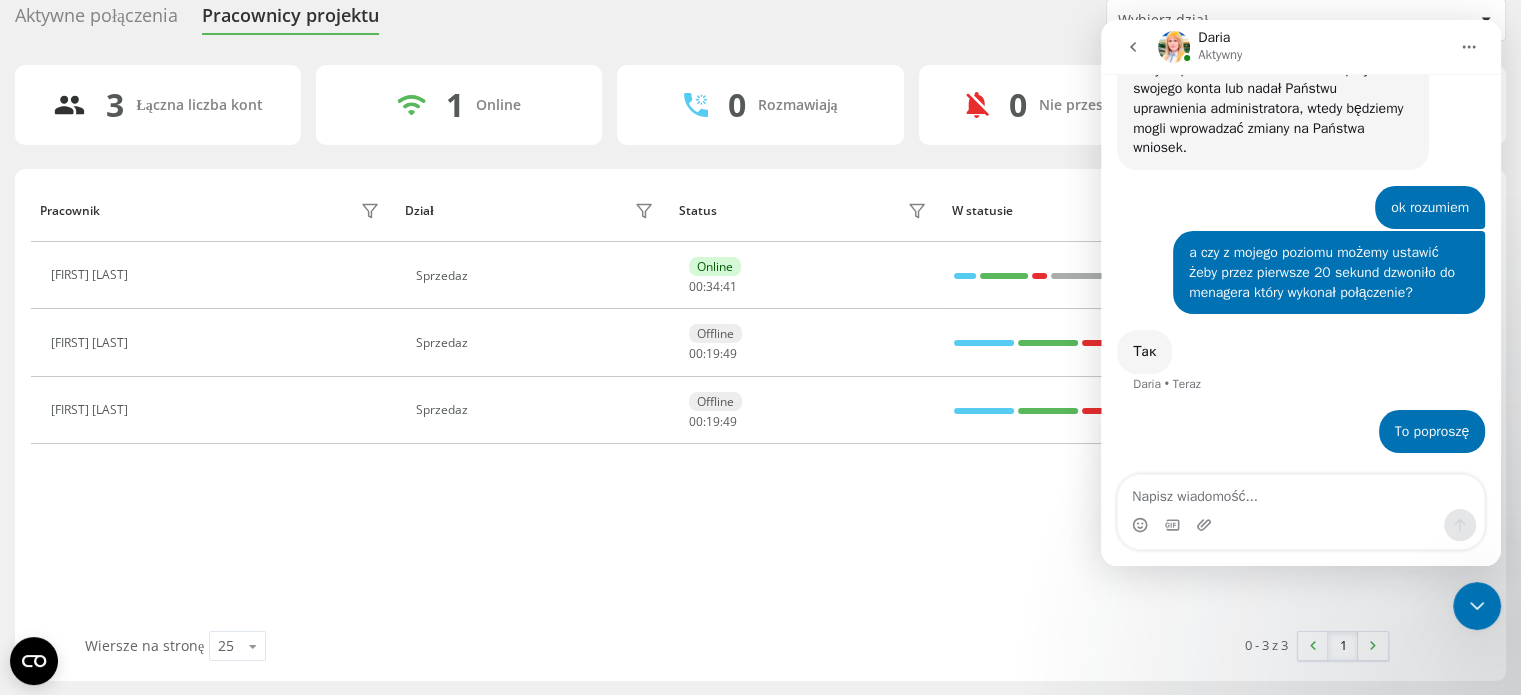 click on "Pracownik Dział Status W statusie User Agent Mateusz Petzold Sprzedaz Online 00 : 34 : 41 W Ringostat Smart Phone 1.2.4 Iga Kaźmierczak Sprzedaz Offline 00 : 19 : 49 JsSIP Małgorzata Bogaczyk Piechota Sprzedaz Offline 00 : 19 : 49 JsSIP" at bounding box center [760, 405] 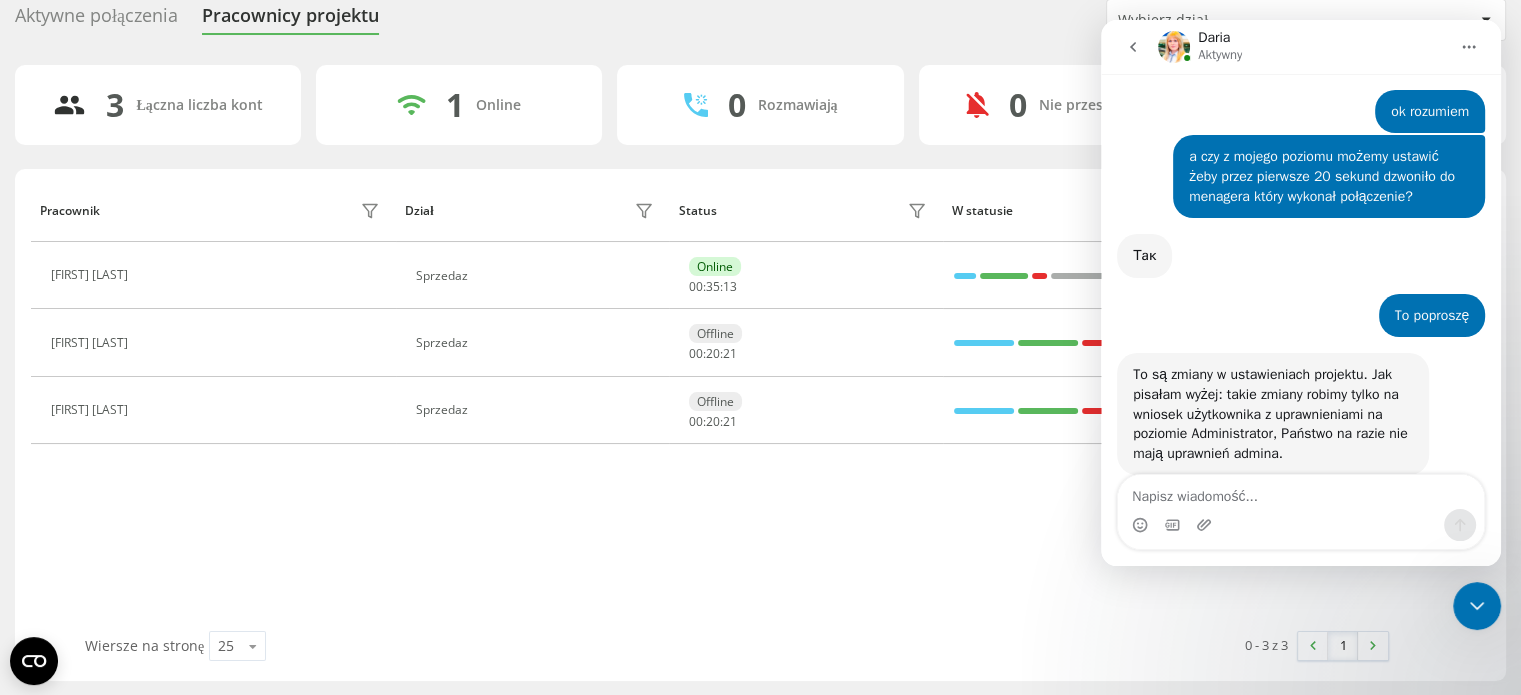 scroll, scrollTop: 2685, scrollLeft: 0, axis: vertical 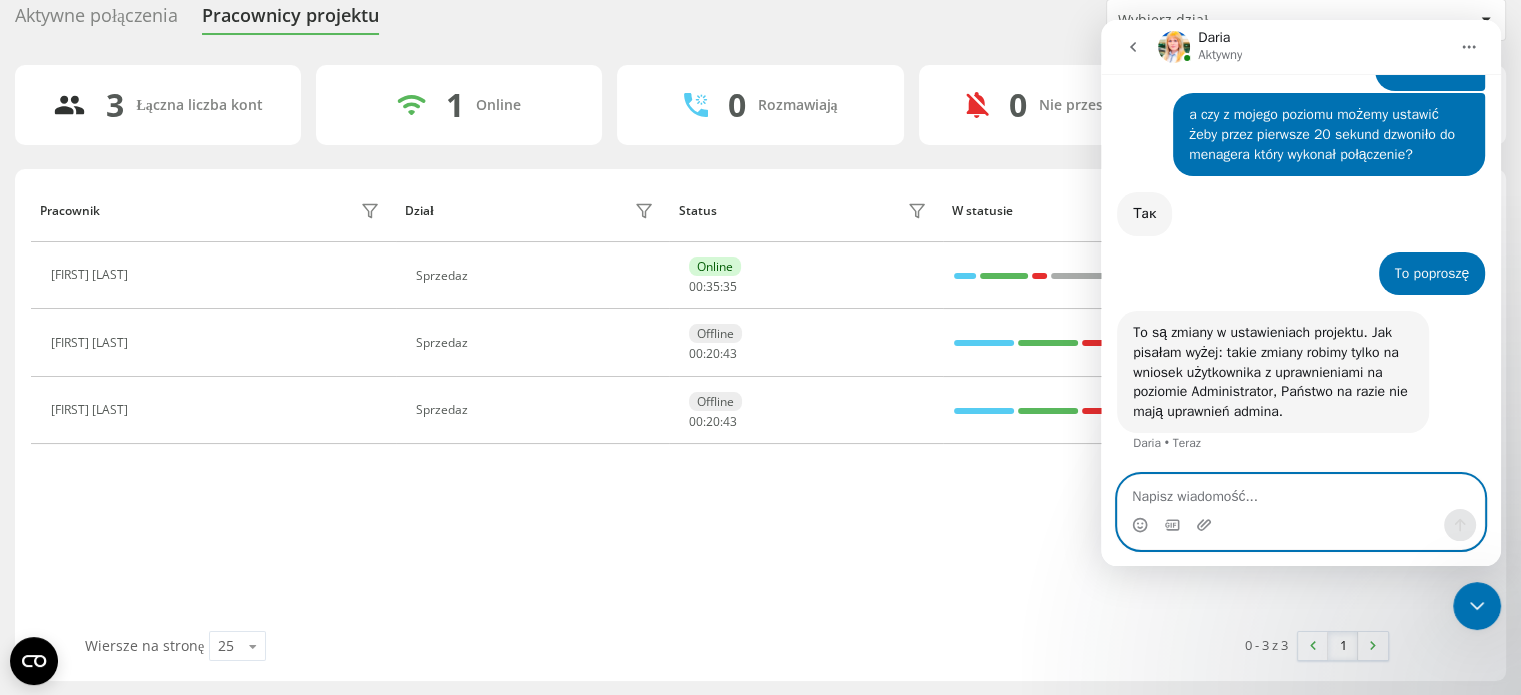 click at bounding box center [1301, 492] 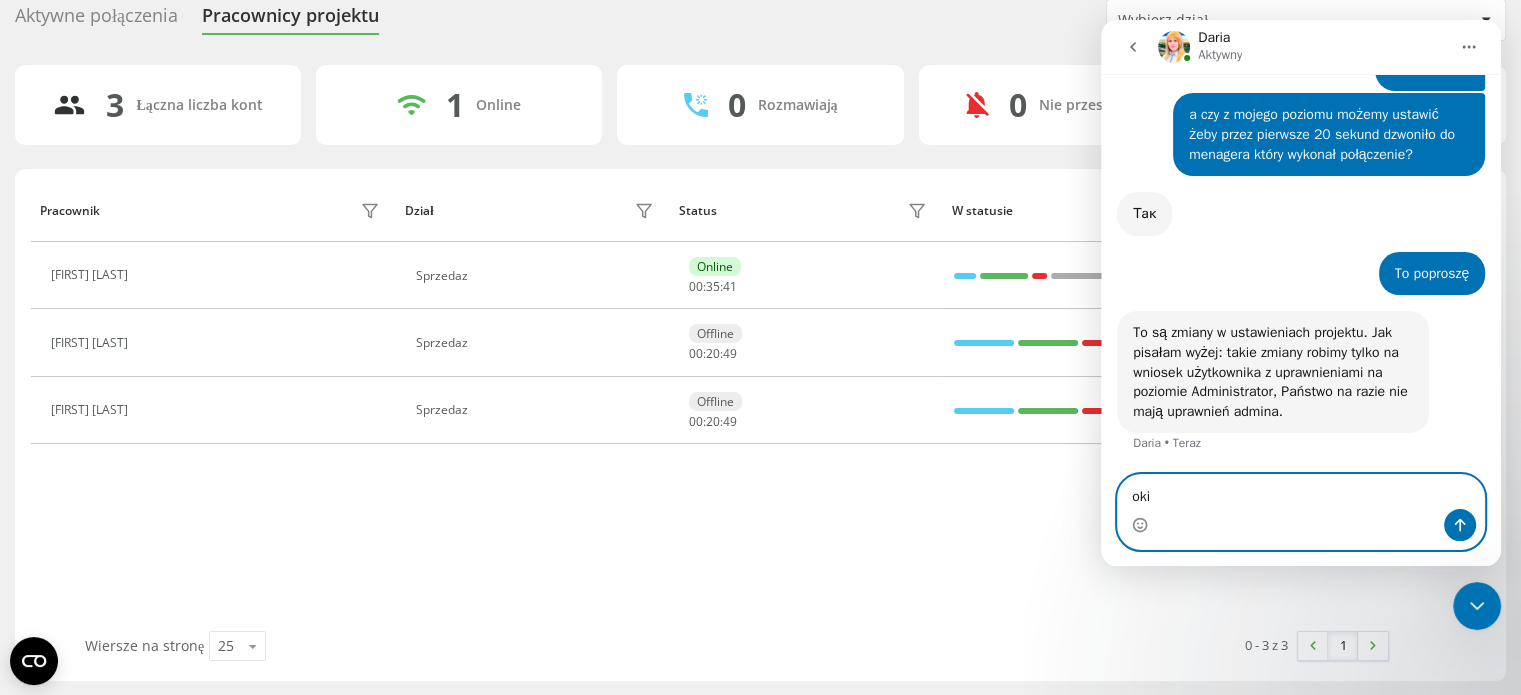 type on "oki" 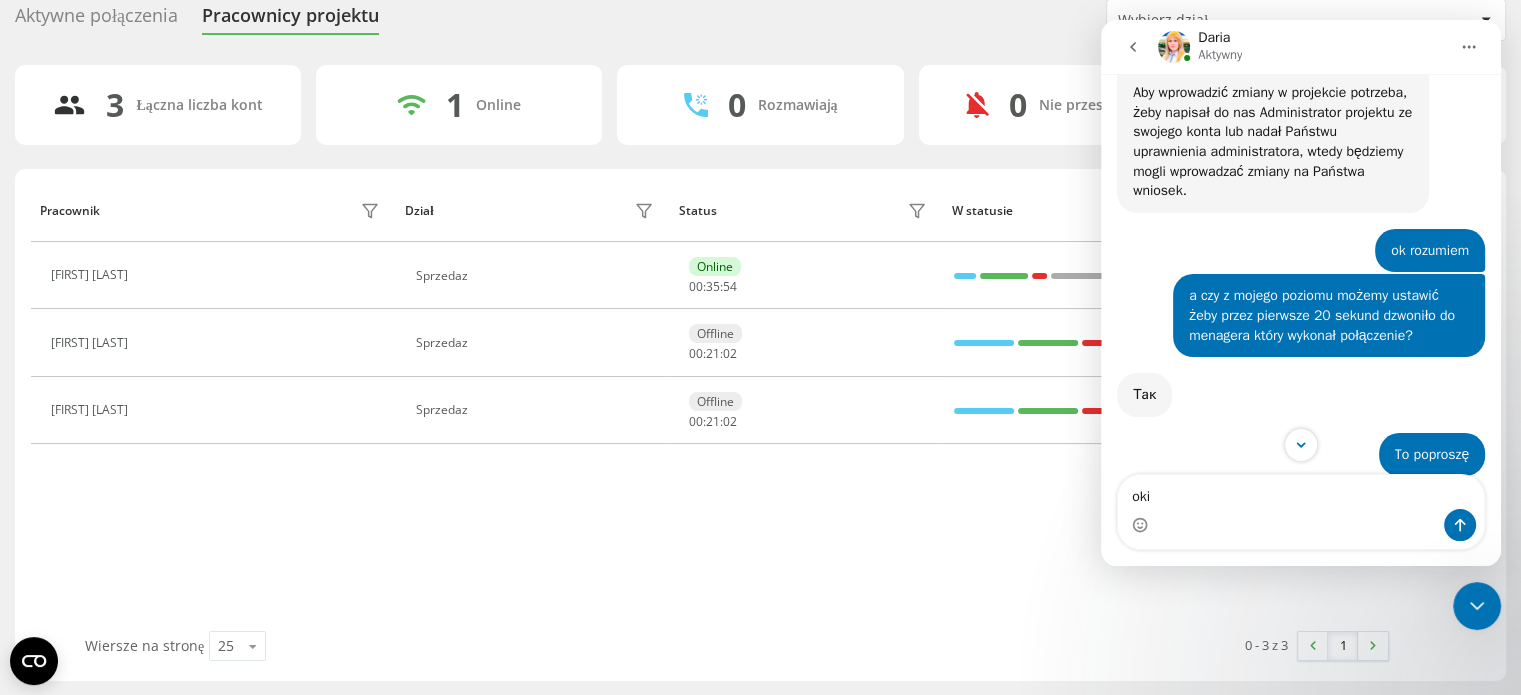 scroll, scrollTop: 2685, scrollLeft: 0, axis: vertical 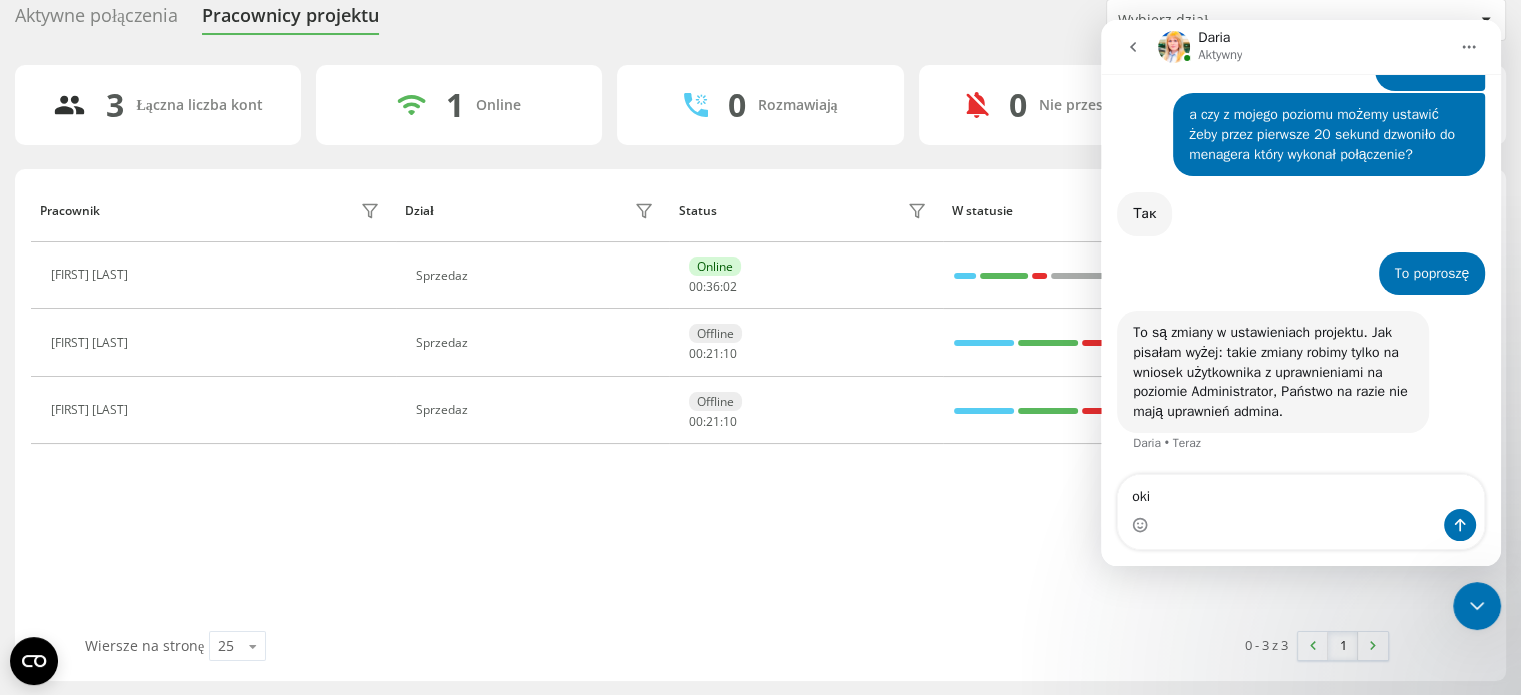 click on "Pracownik Dział Status W statusie User Agent Mateusz Petzold Sprzedaz Online 00 : 36 : 02 W Ringostat Smart Phone 1.2.4 Iga Kaźmierczak Sprzedaz Offline 00 : 21 : 10 JsSIP Małgorzata Bogaczyk Piechota Sprzedaz Offline 00 : 21 : 10 JsSIP" at bounding box center [760, 405] 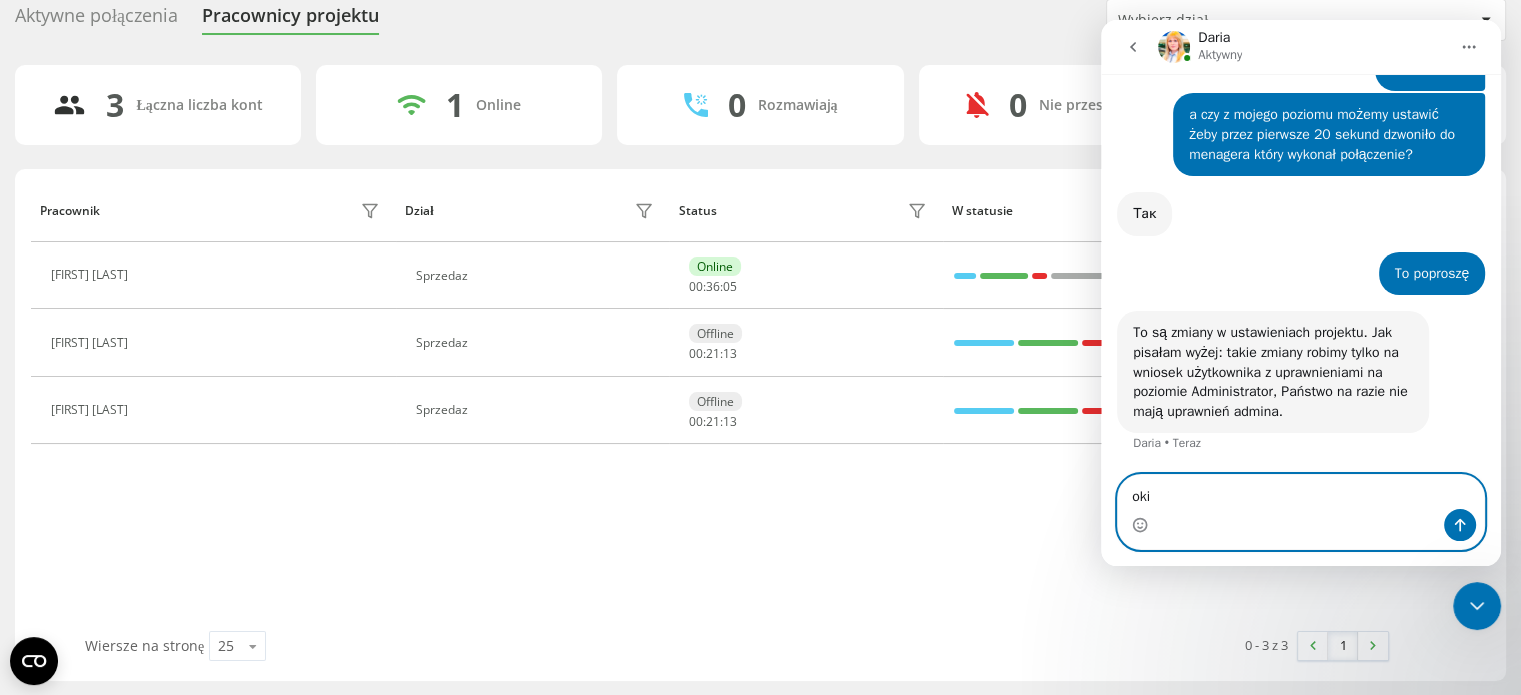 click on "oki" at bounding box center [1301, 492] 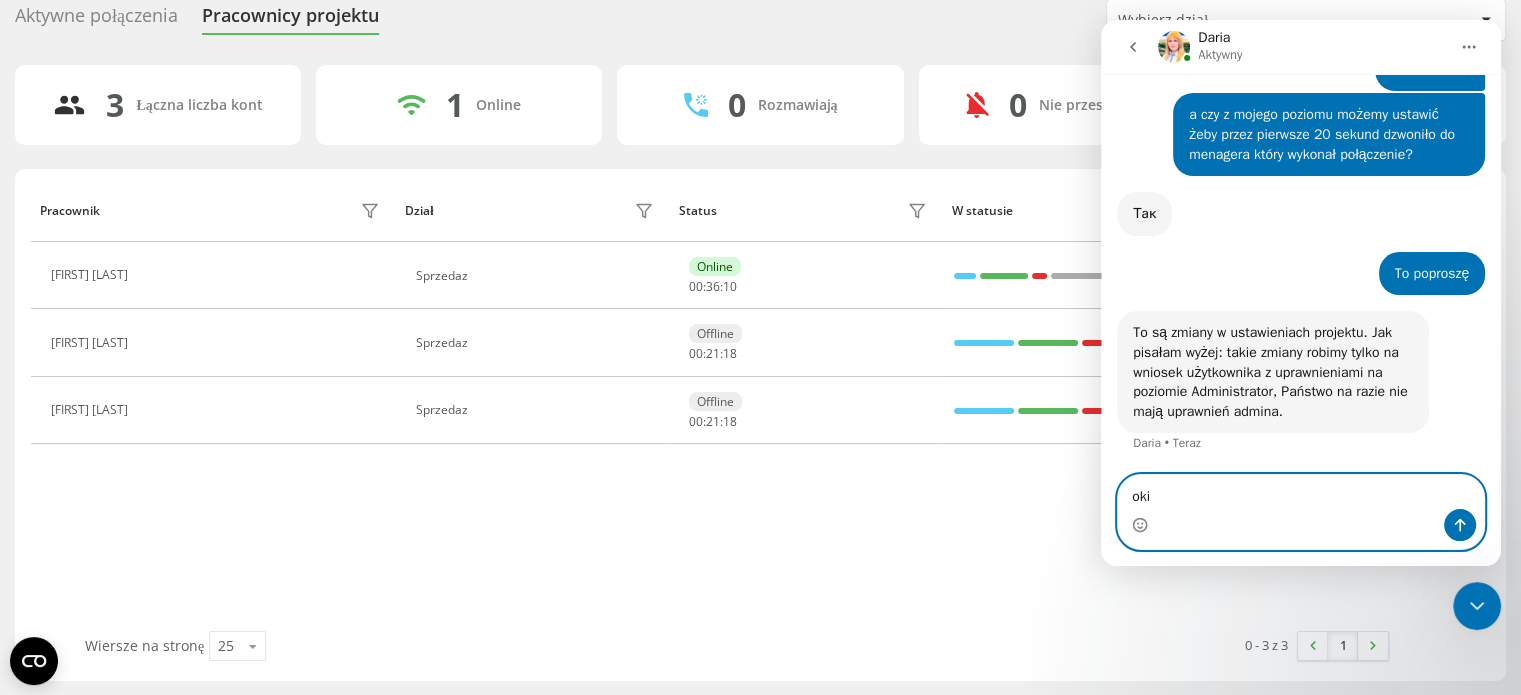 type 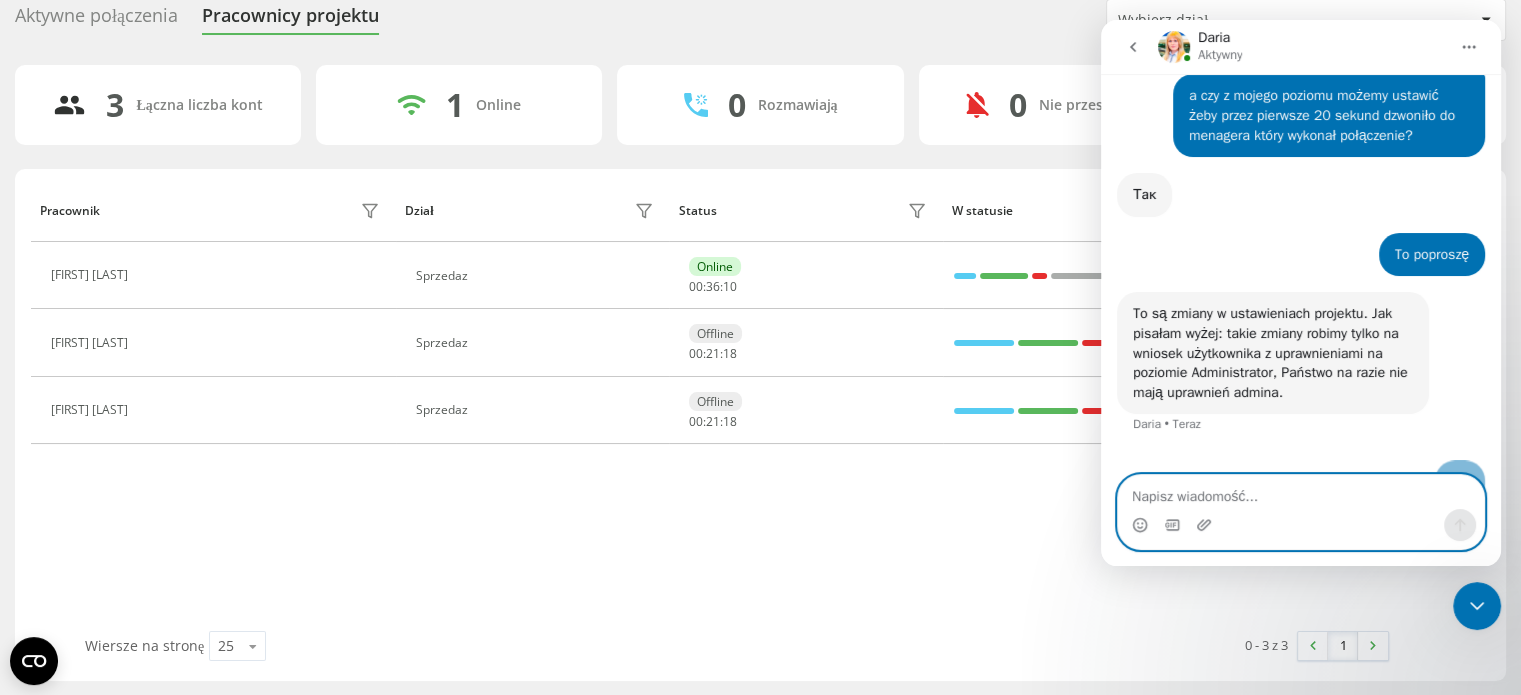 scroll, scrollTop: 2745, scrollLeft: 0, axis: vertical 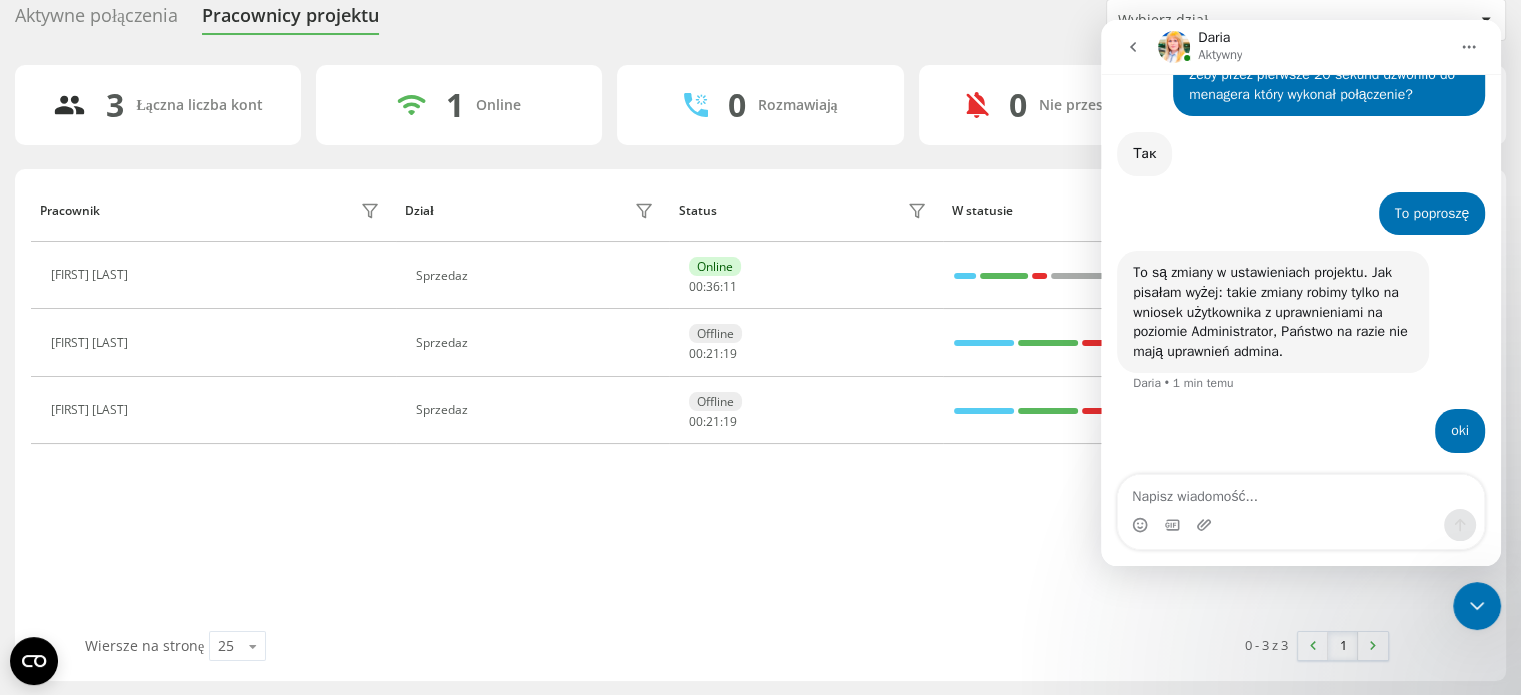drag, startPoint x: 371, startPoint y: 594, endPoint x: 443, endPoint y: 592, distance: 72.02777 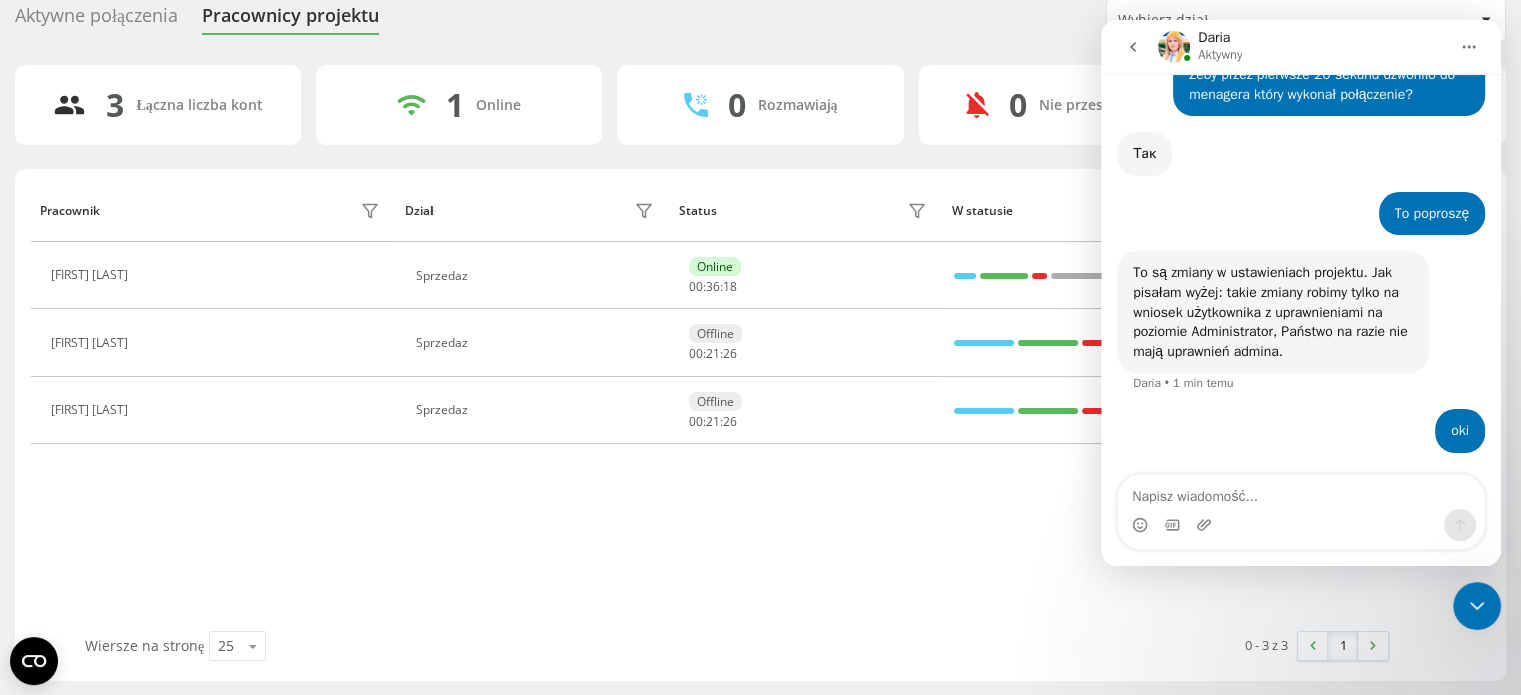 click at bounding box center [1469, 47] 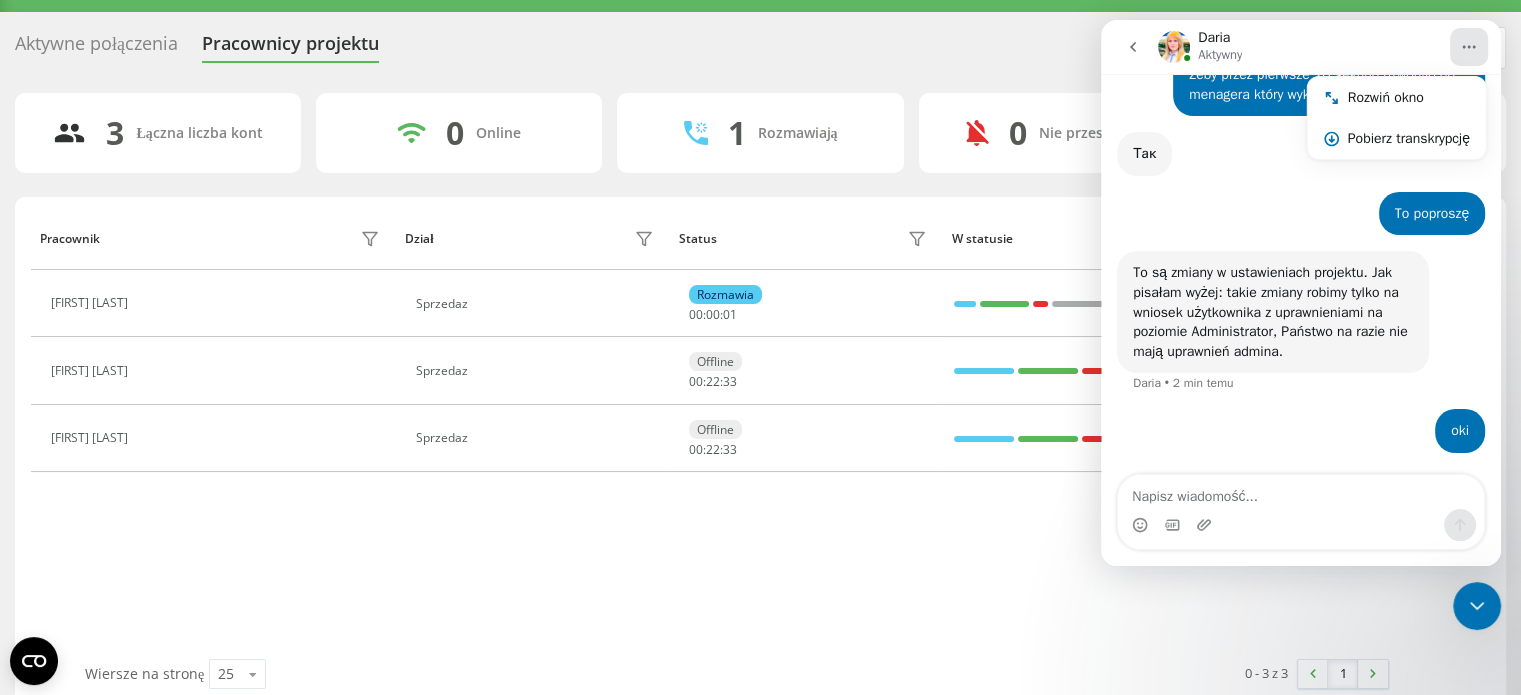 scroll, scrollTop: 0, scrollLeft: 0, axis: both 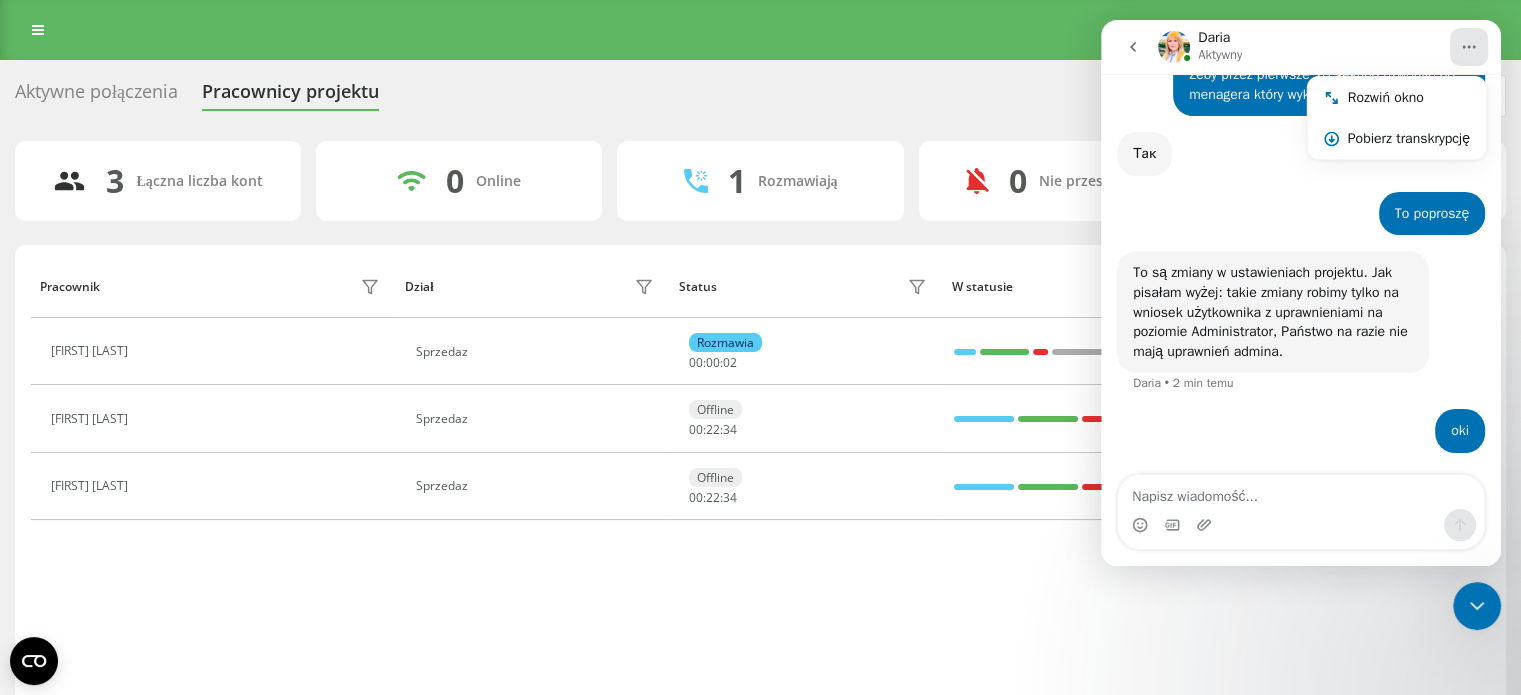 drag, startPoint x: 32, startPoint y: 22, endPoint x: 140, endPoint y: 65, distance: 116.24543 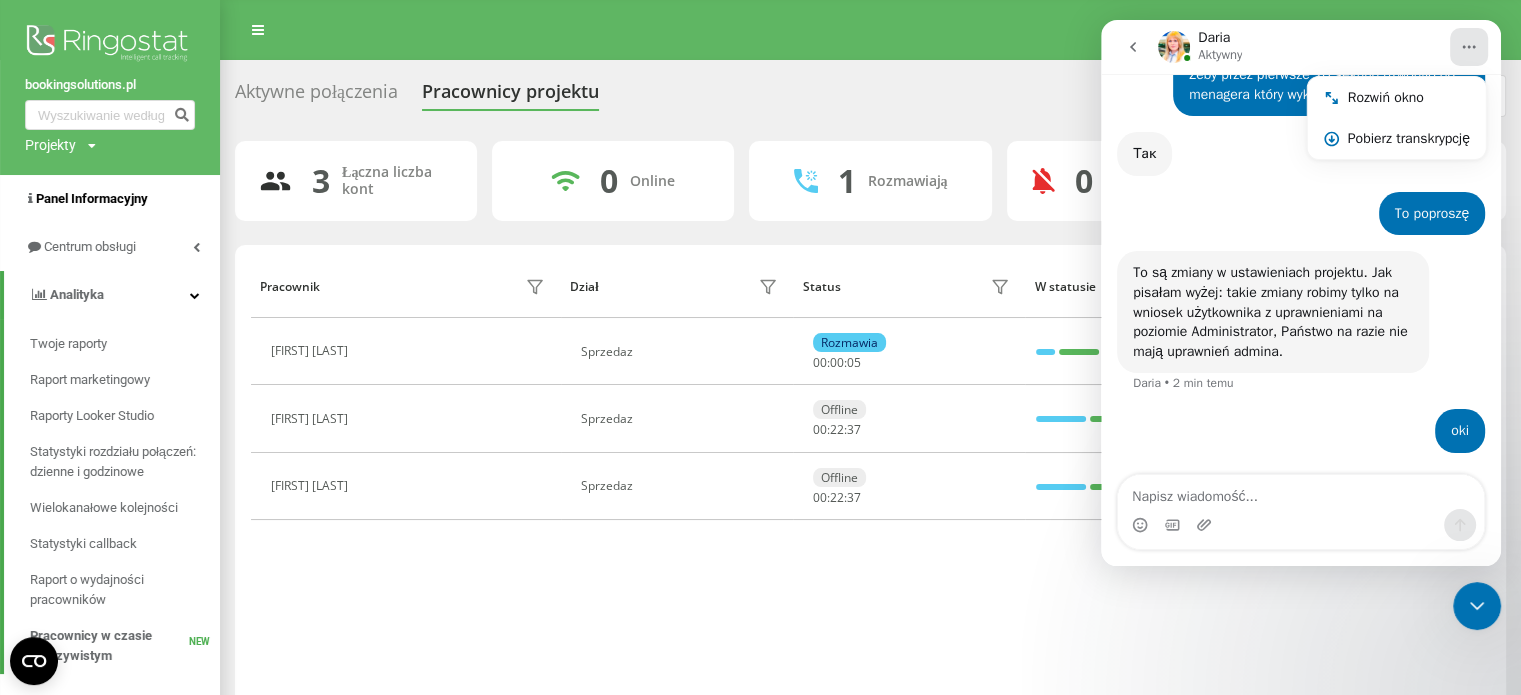 click on "Panel Informacyjny" at bounding box center [92, 198] 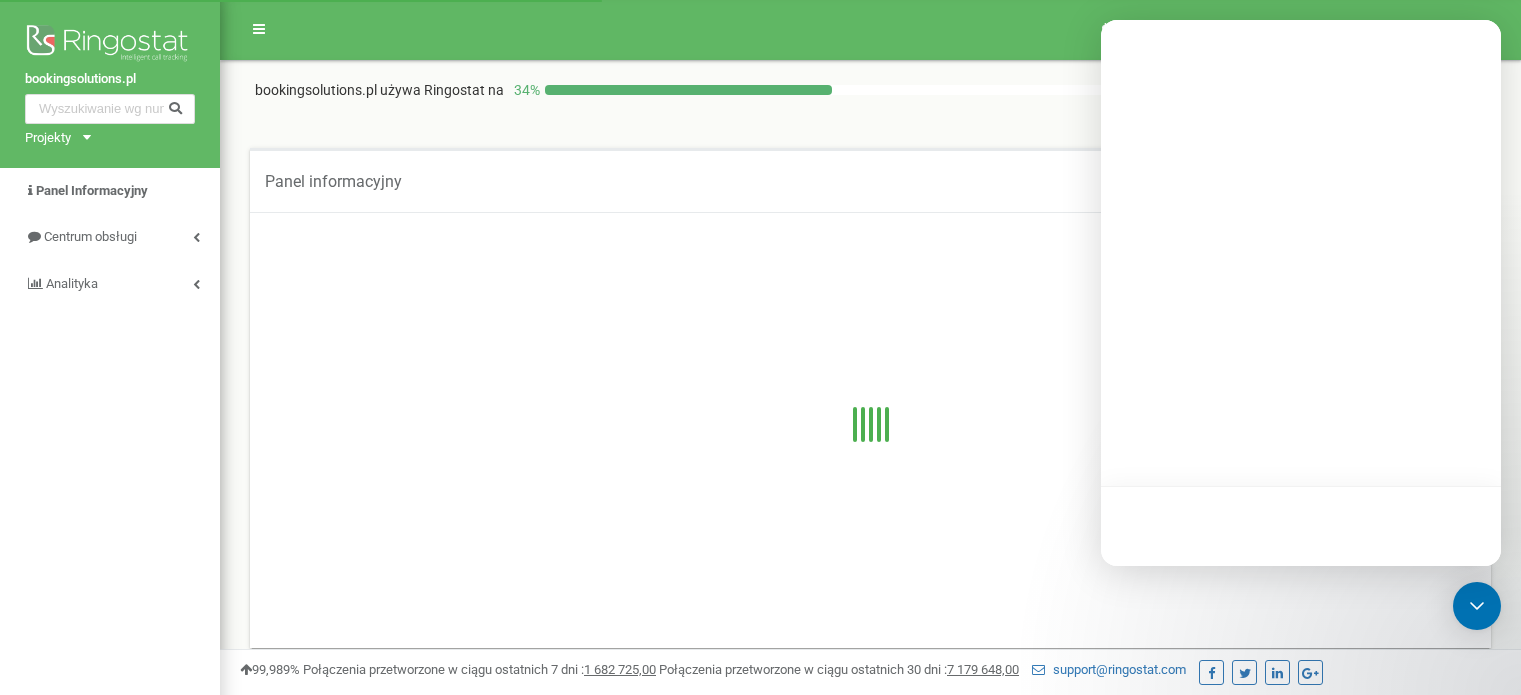 scroll, scrollTop: 0, scrollLeft: 0, axis: both 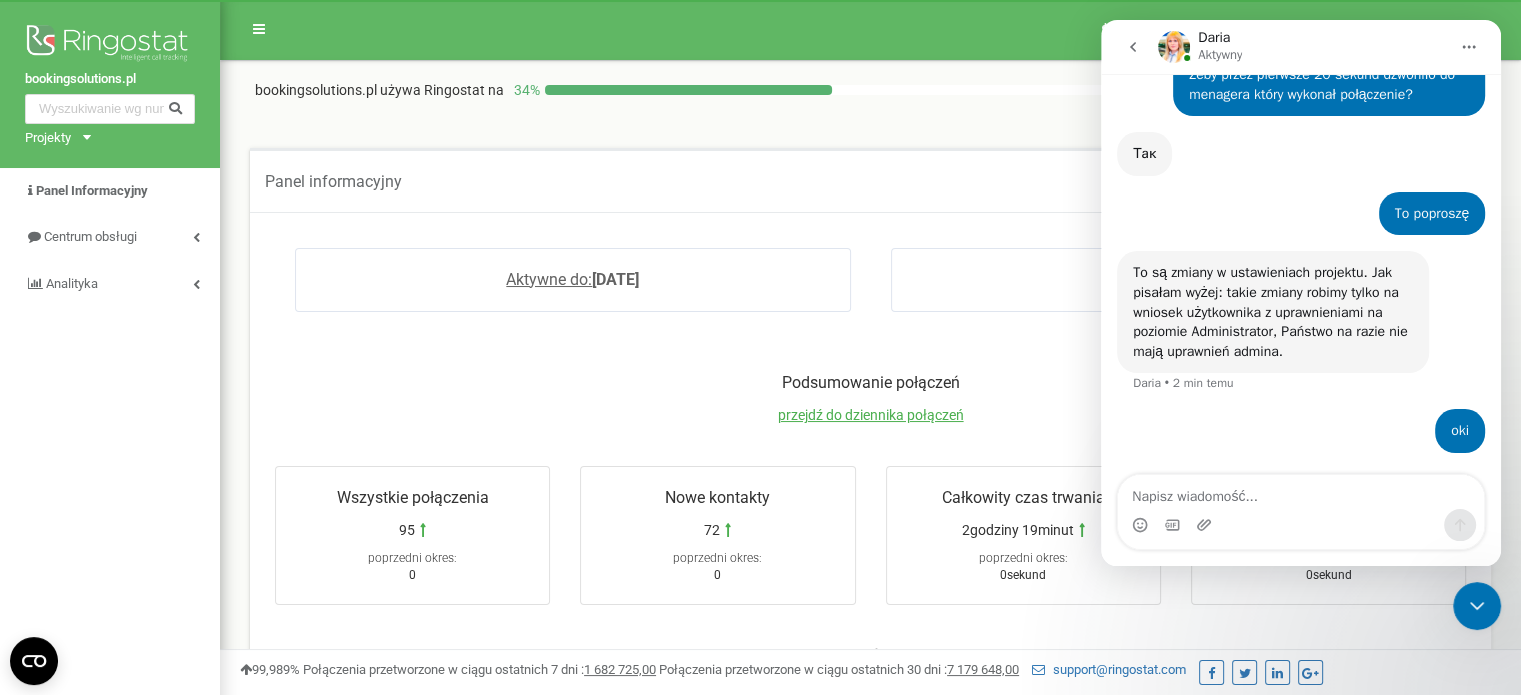 drag, startPoint x: 1292, startPoint y: 507, endPoint x: 1417, endPoint y: 250, distance: 285.78662 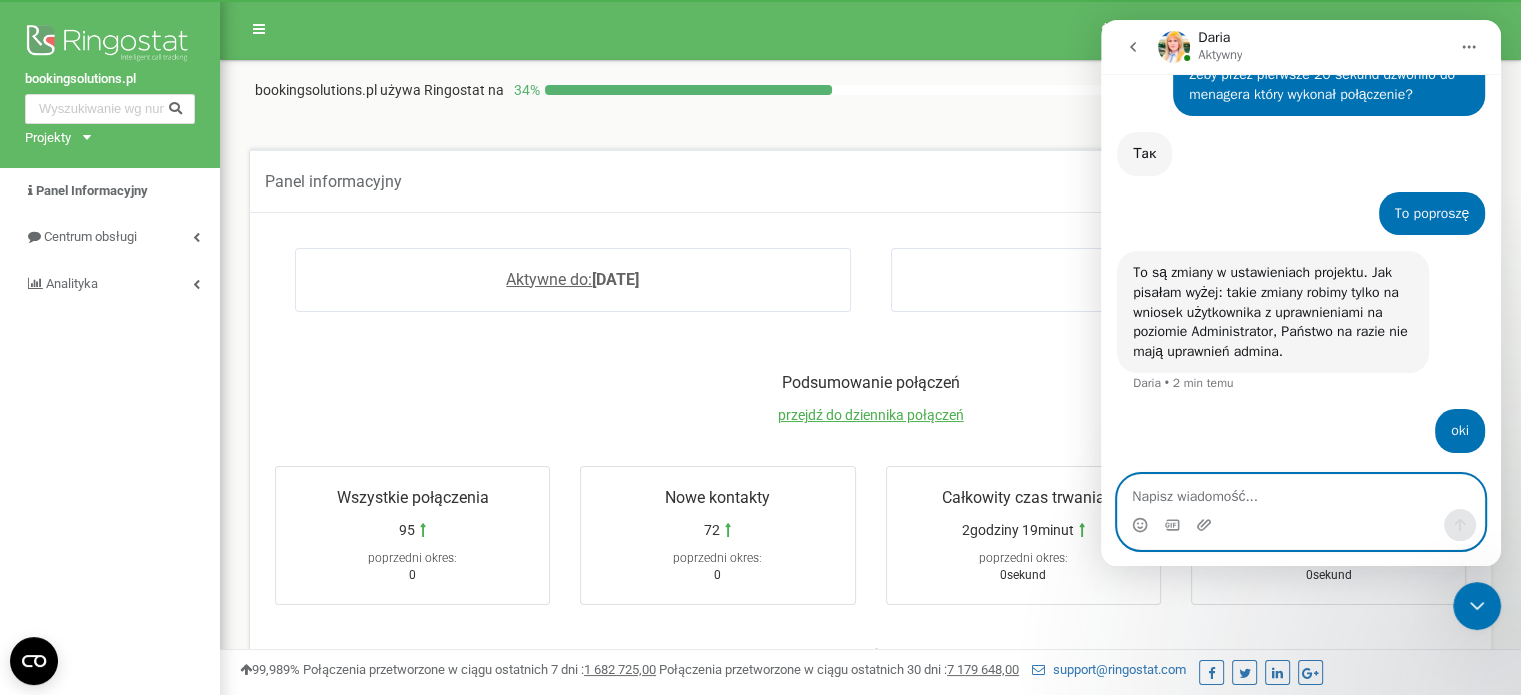 click at bounding box center [1301, 492] 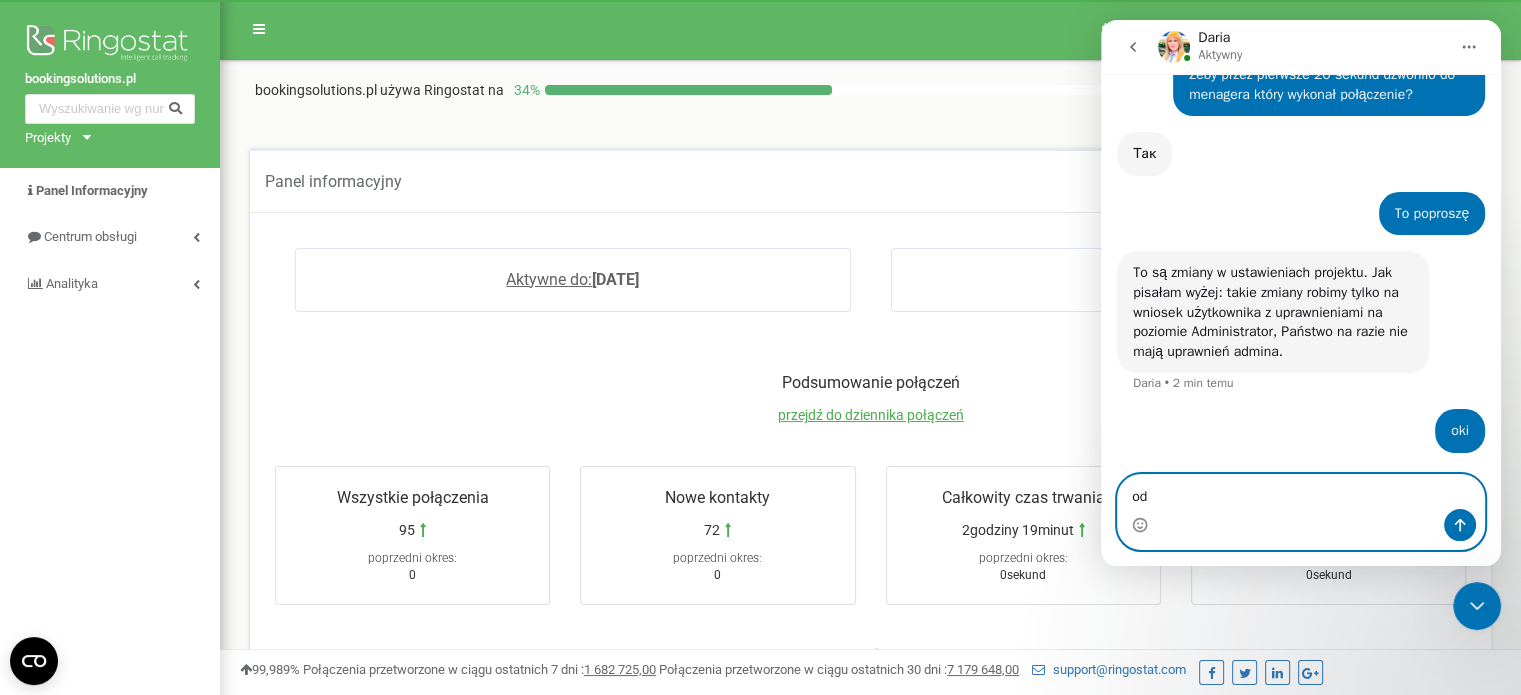type on "o" 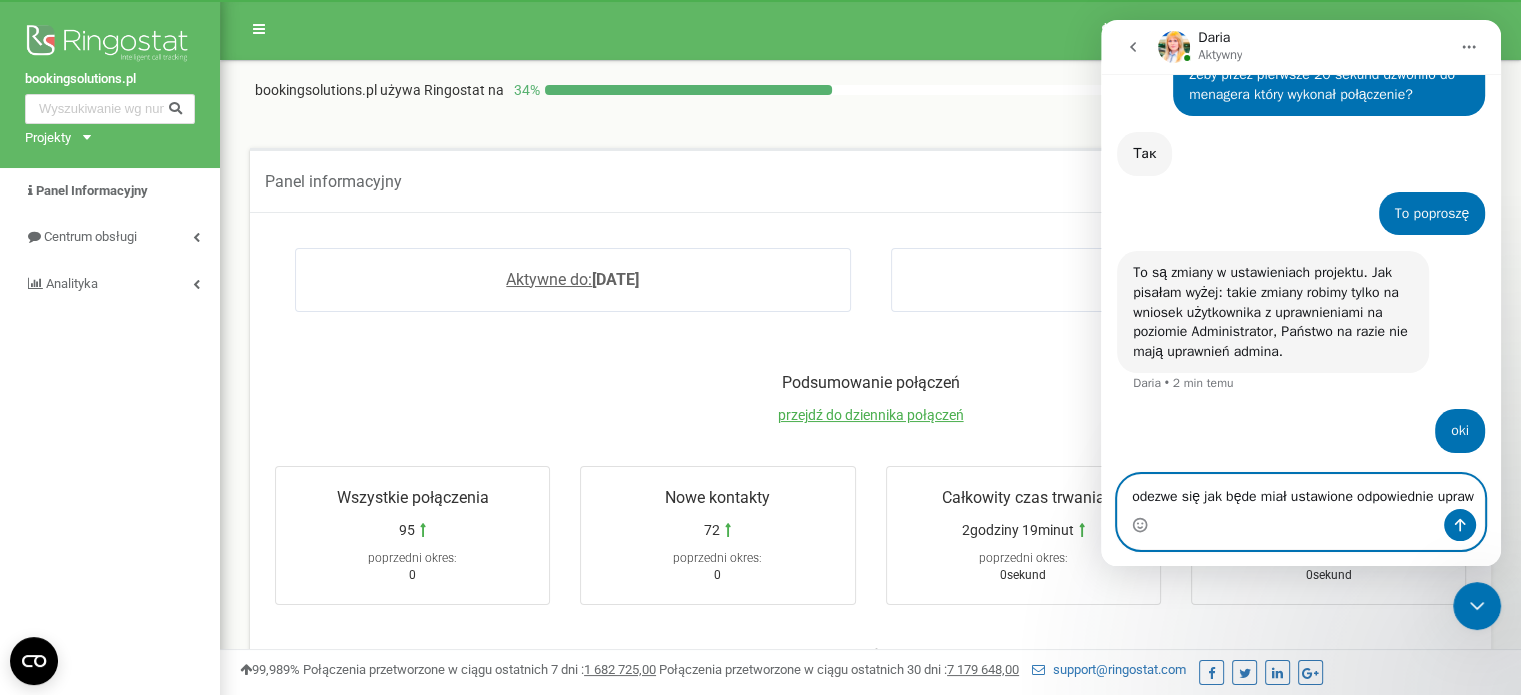scroll, scrollTop: 2765, scrollLeft: 0, axis: vertical 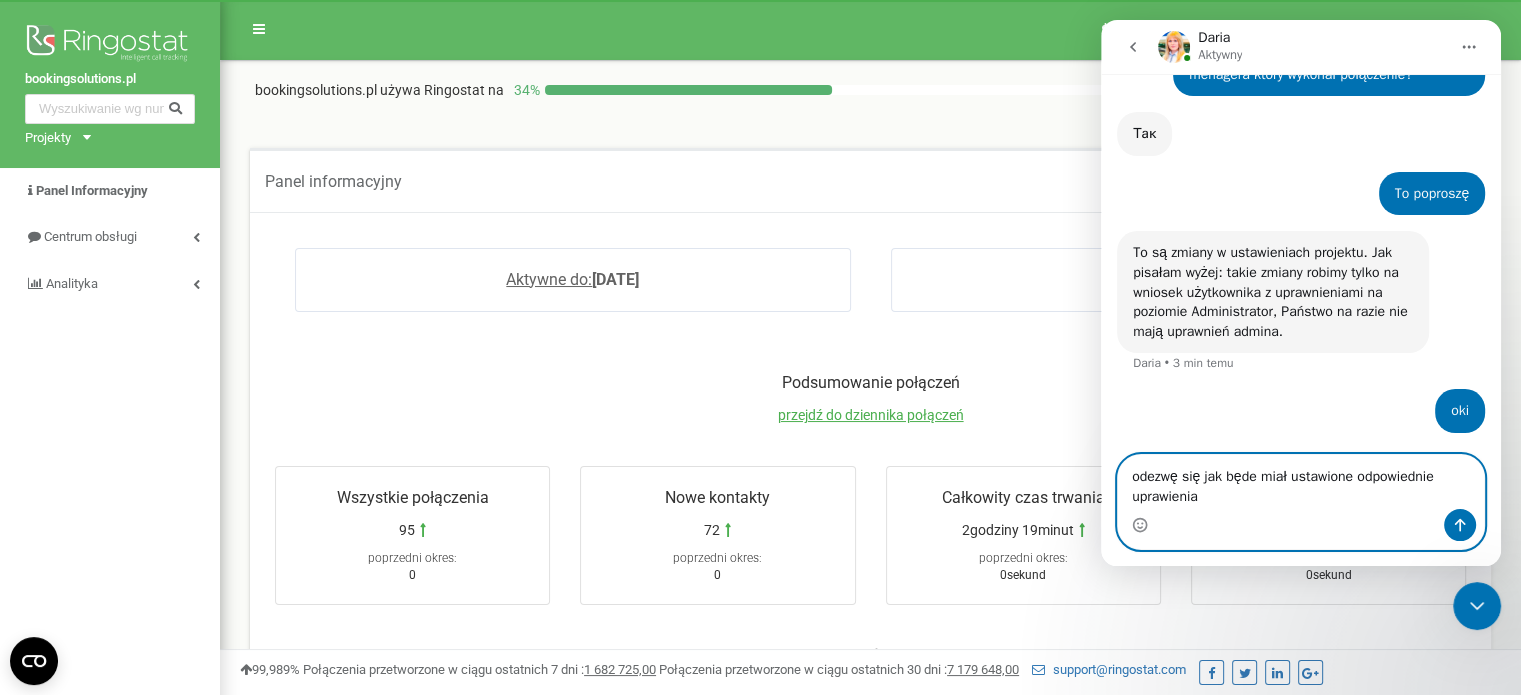 type on "odezwę się jak będę miał ustawione odpowiednie uprawienia" 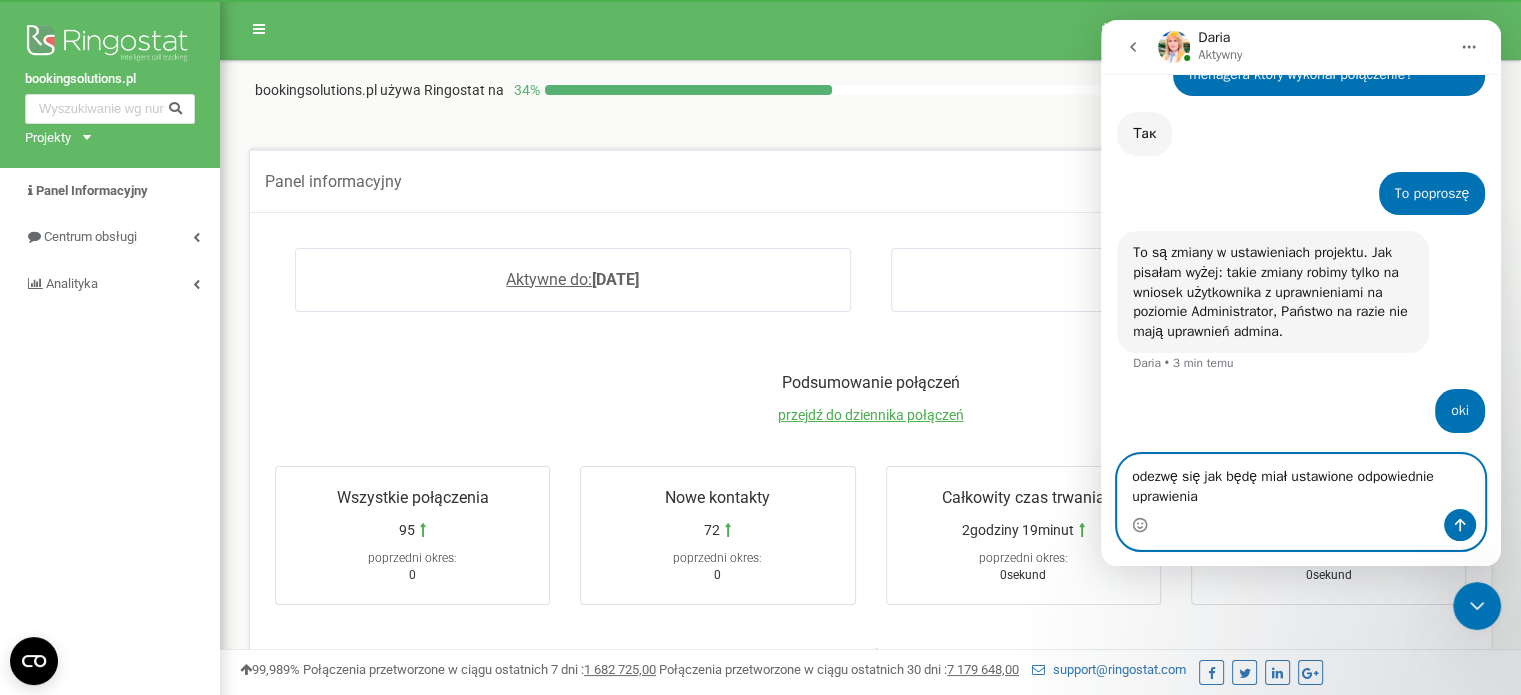 type 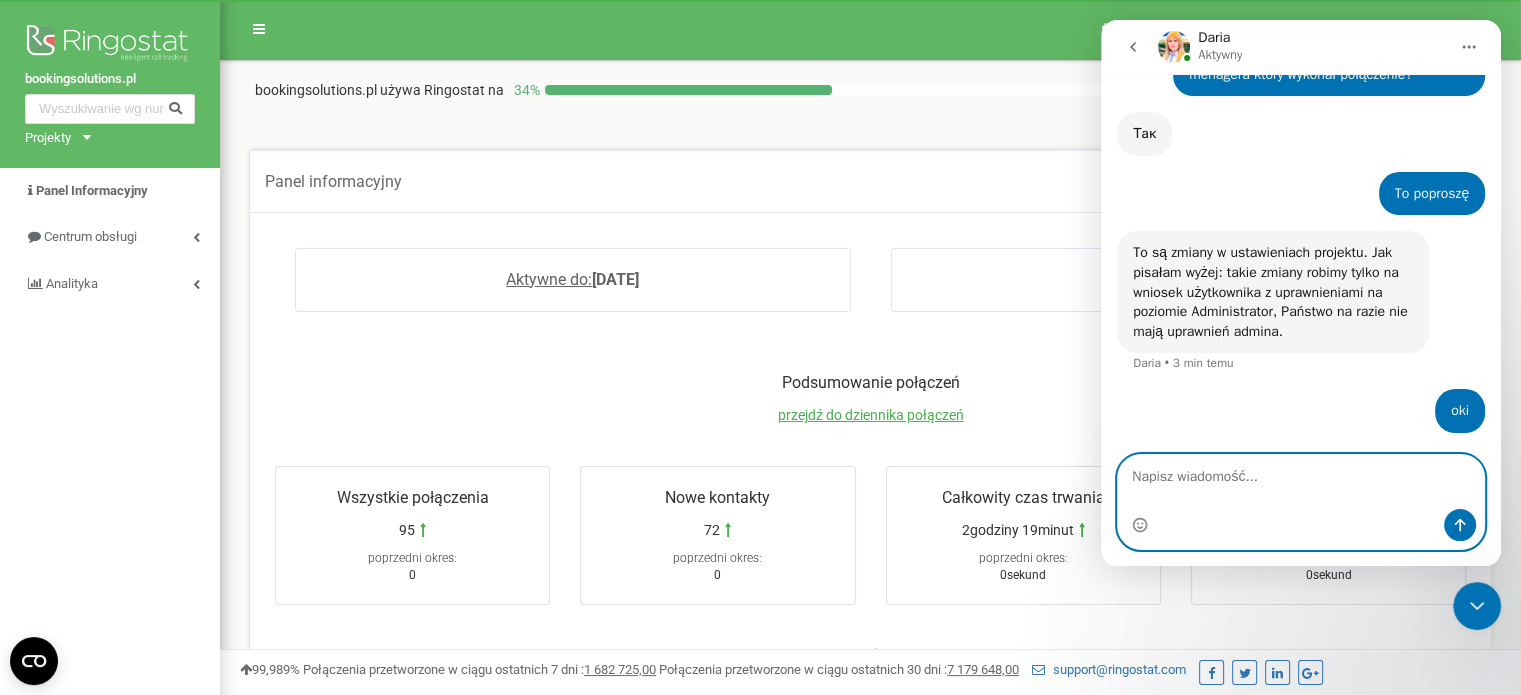 scroll, scrollTop: 2810, scrollLeft: 0, axis: vertical 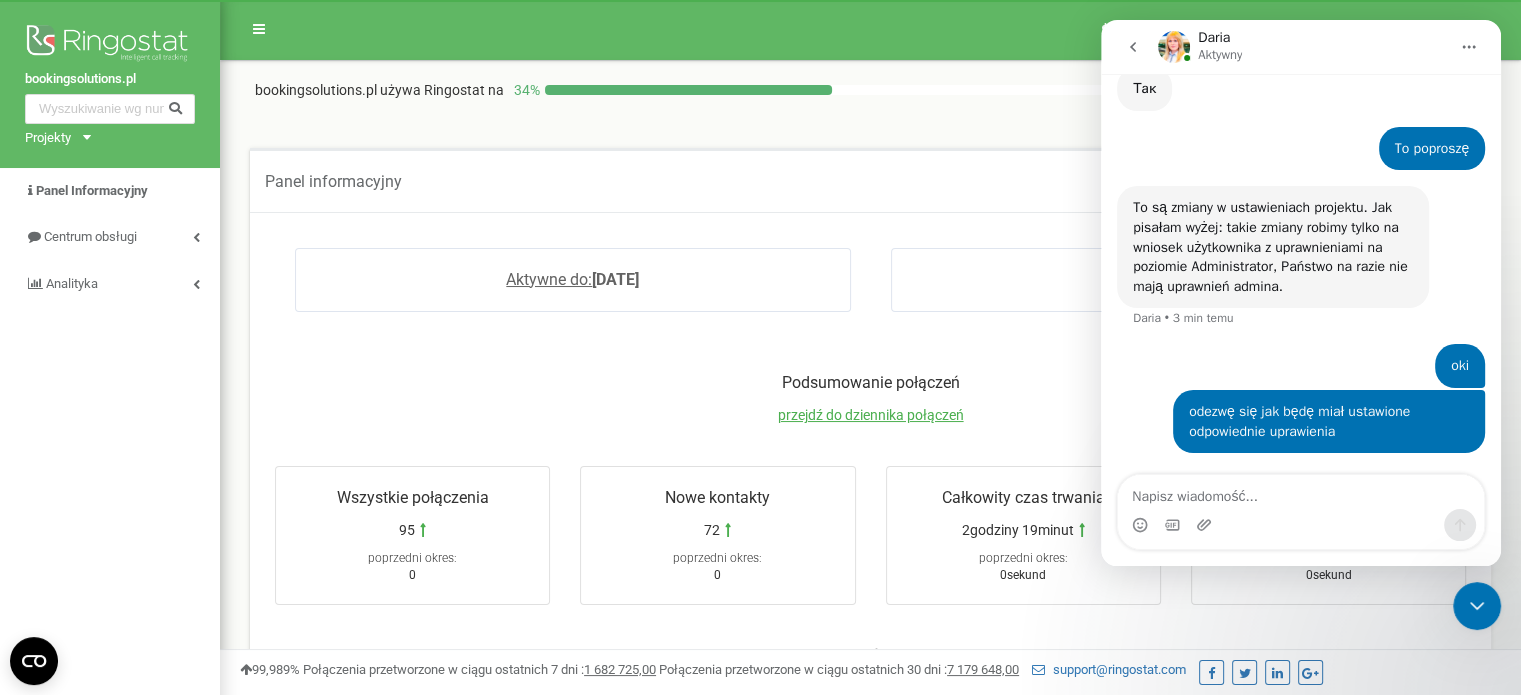 click on "bookingsolutions.pl Projekty bookingsolutions.pl Panel Informacyjny Centrum obsługi Analityka" at bounding box center [110, 642] 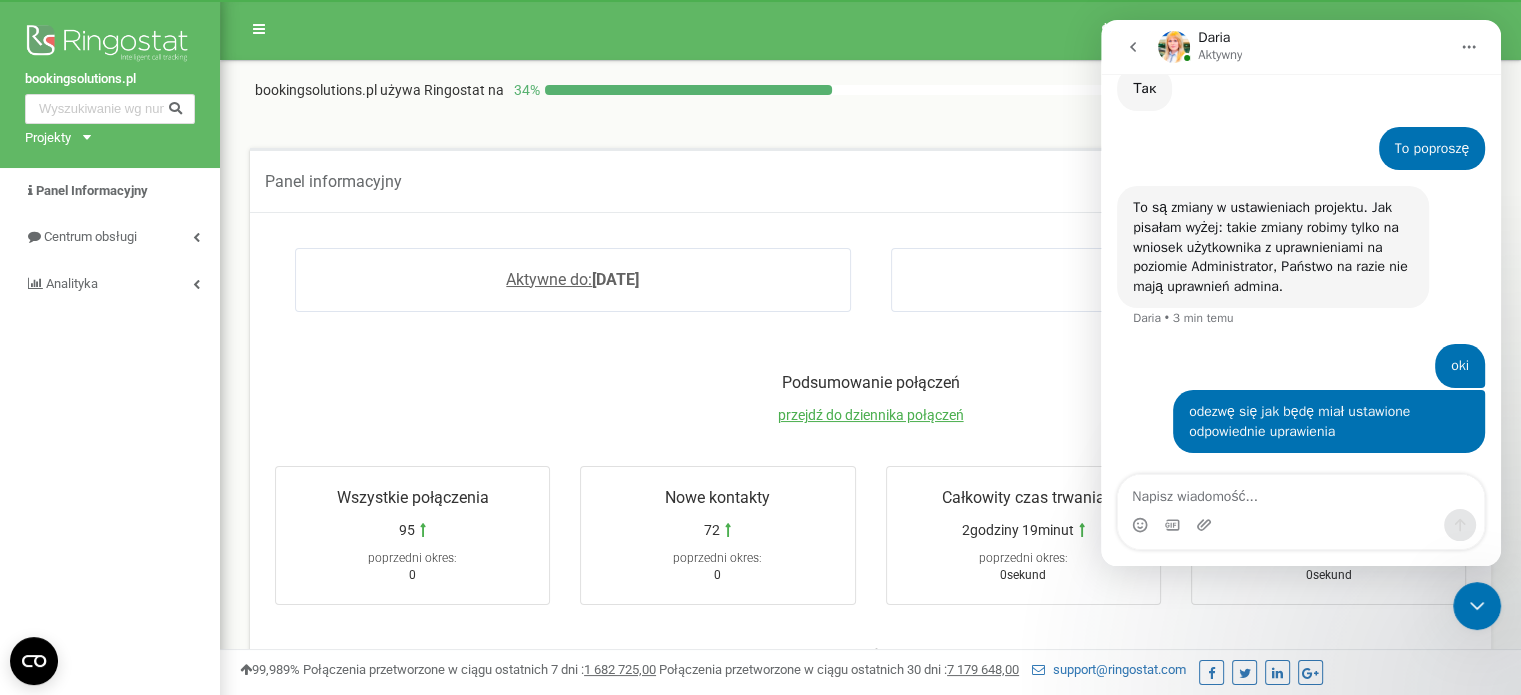 drag, startPoint x: 78, startPoint y: 8, endPoint x: 78, endPoint y: 19, distance: 11 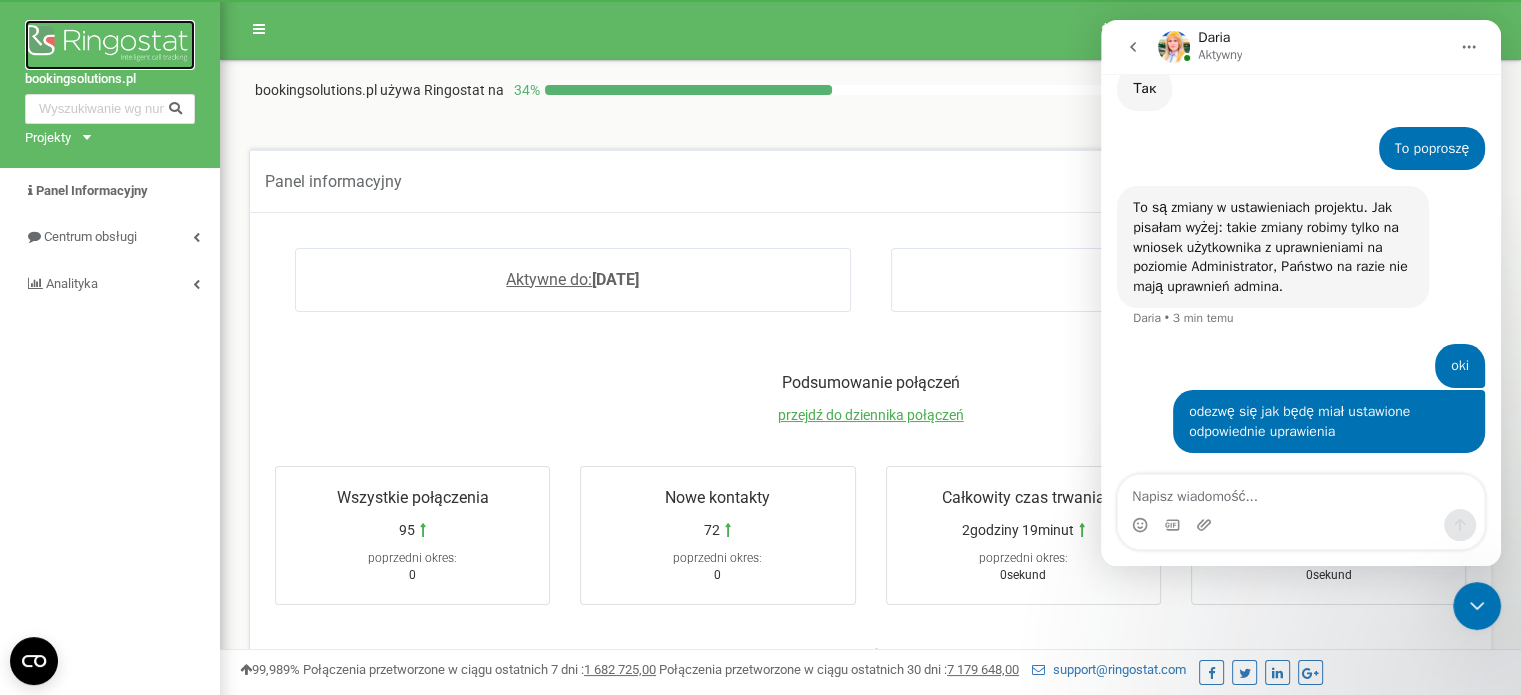 click at bounding box center [110, 45] 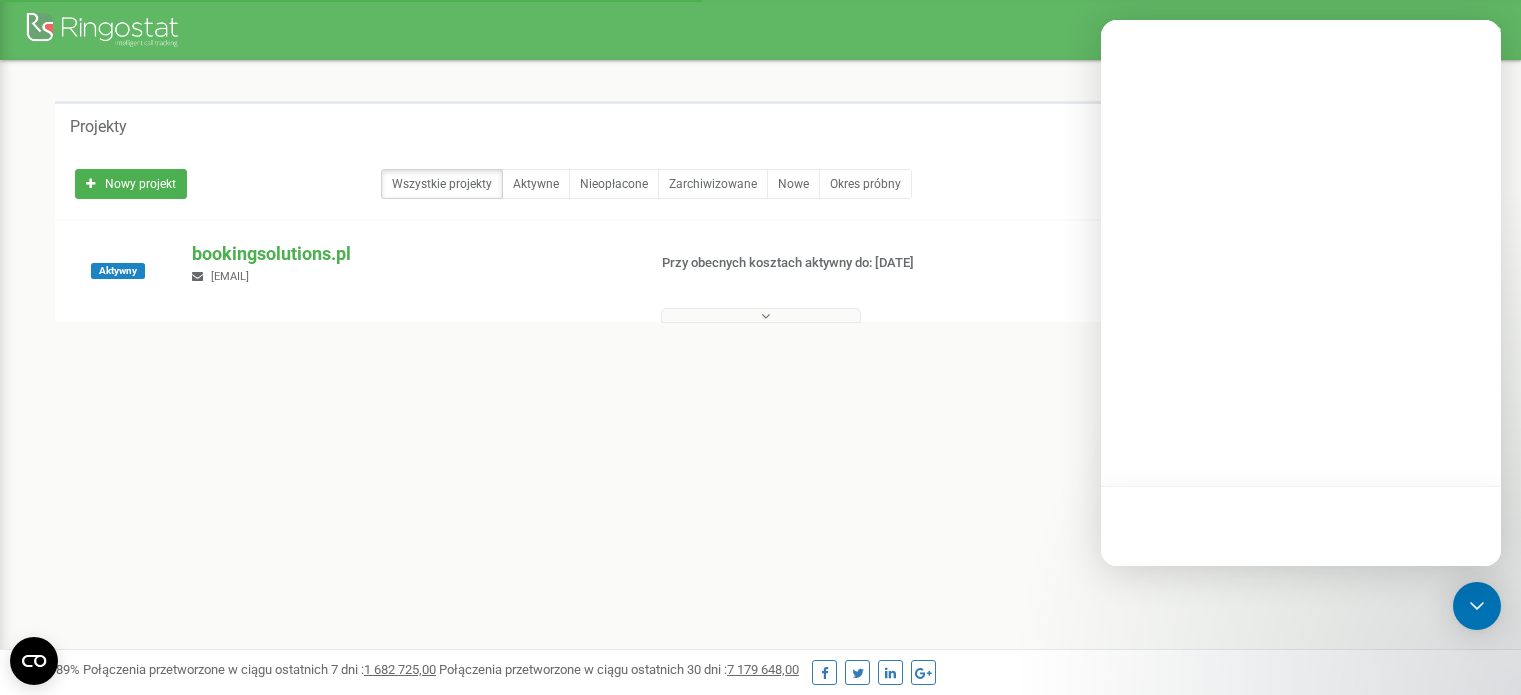 scroll, scrollTop: 0, scrollLeft: 0, axis: both 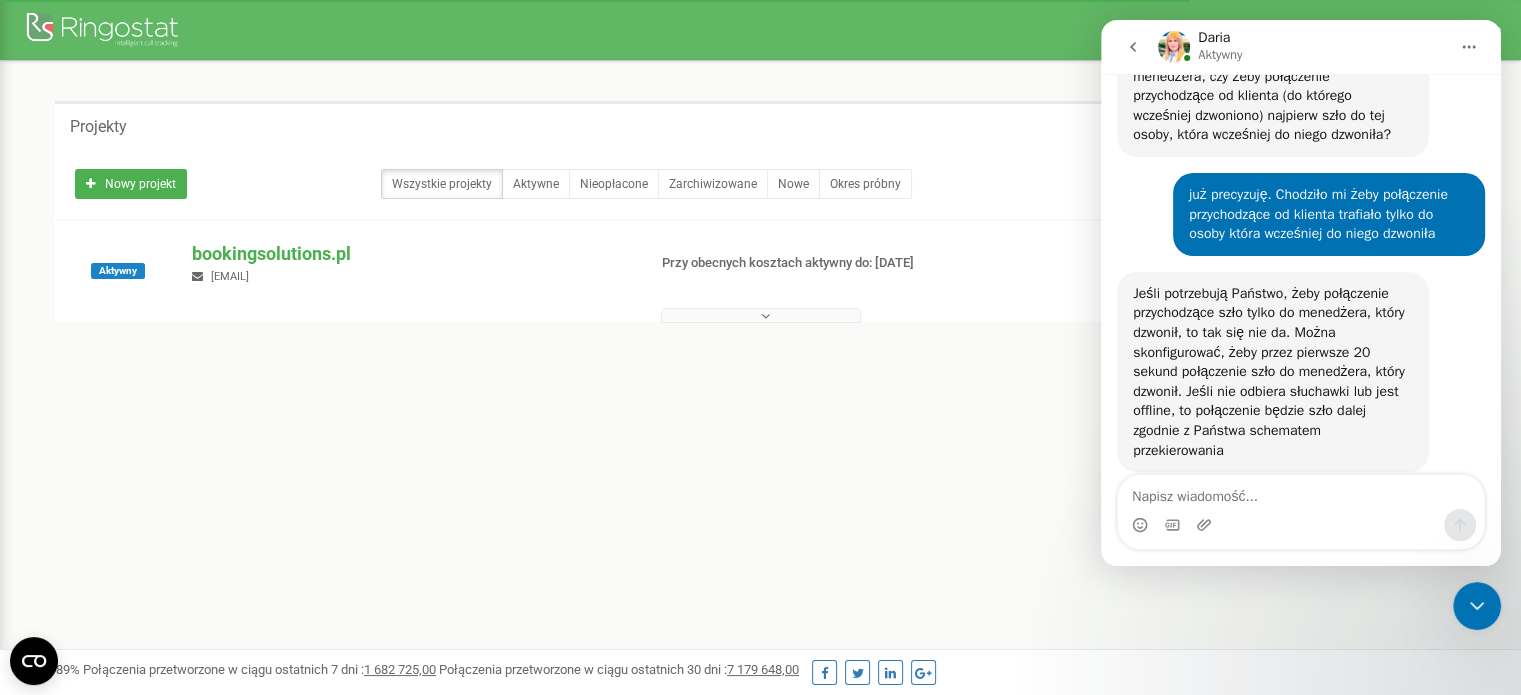 click on "Program poleceń
Ustawienia profilu
Wyloguj się
Projekty
Nowy projekt
Wszystkie projekty
Aktywne
Nieopłacone
Zarchiwizowane
Nowe
Okres próbny" at bounding box center (760, 600) 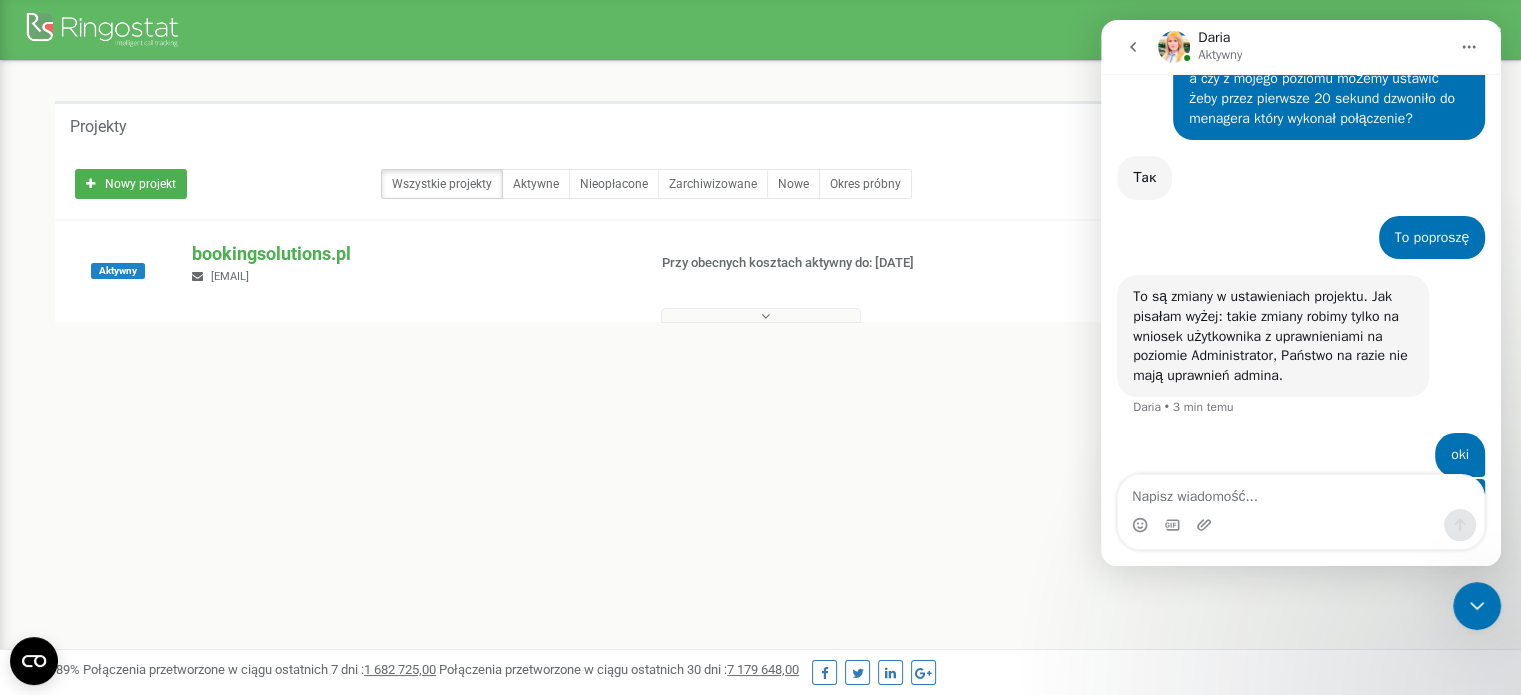 scroll, scrollTop: 2790, scrollLeft: 0, axis: vertical 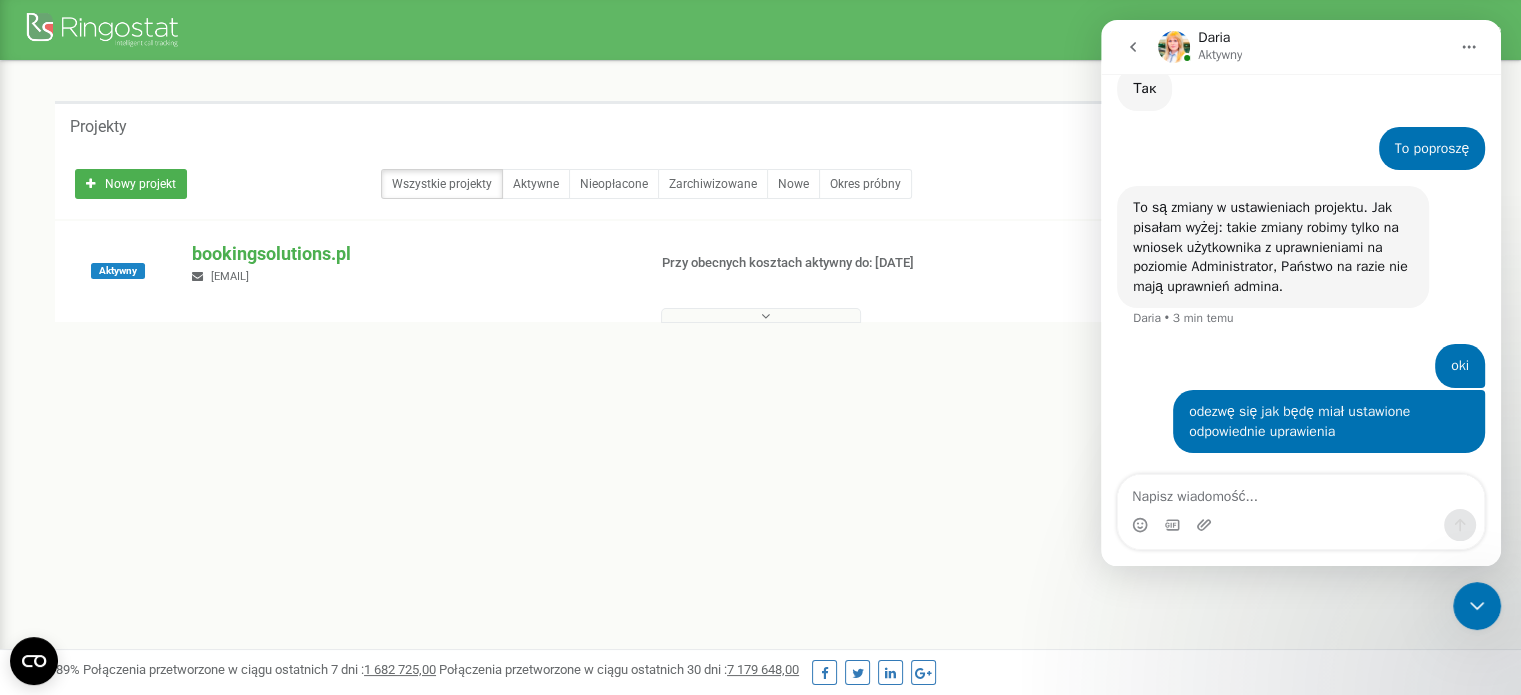 click at bounding box center (765, 316) 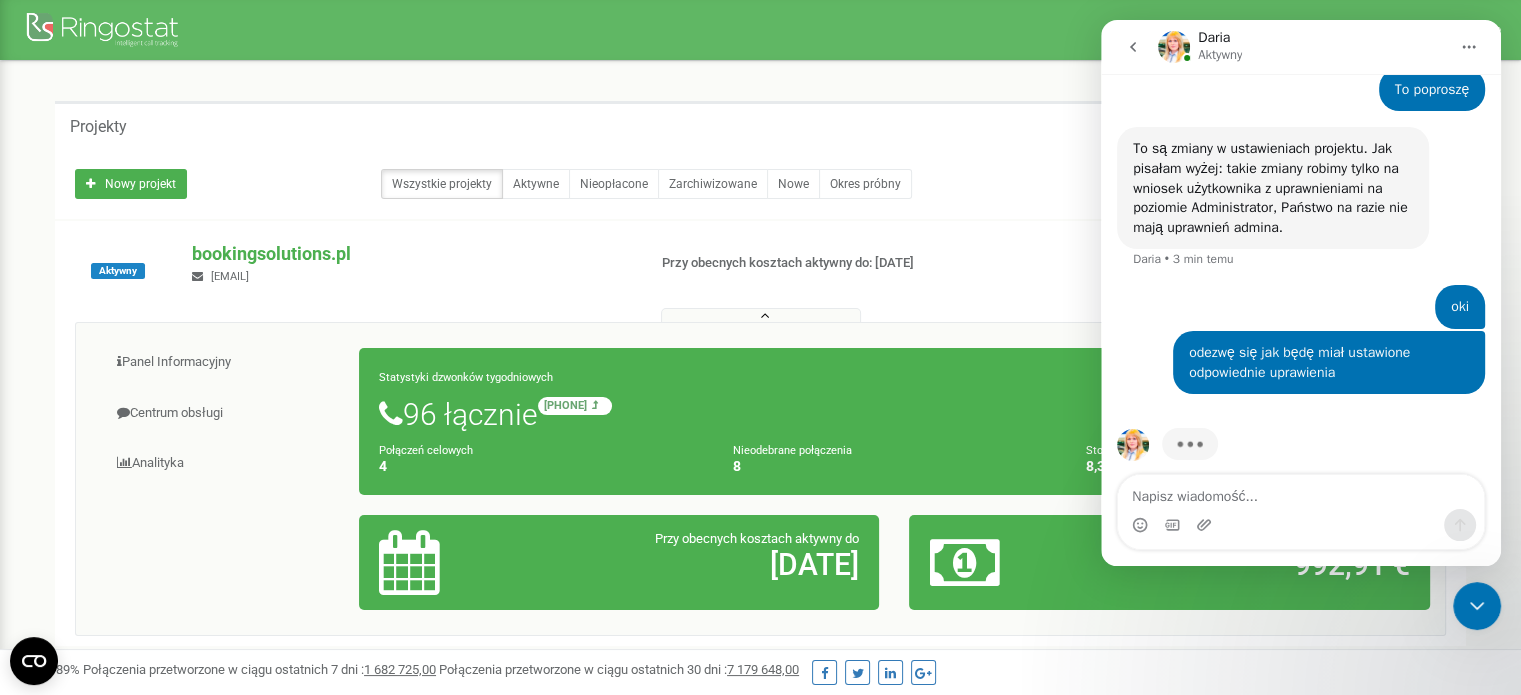scroll, scrollTop: 2887, scrollLeft: 0, axis: vertical 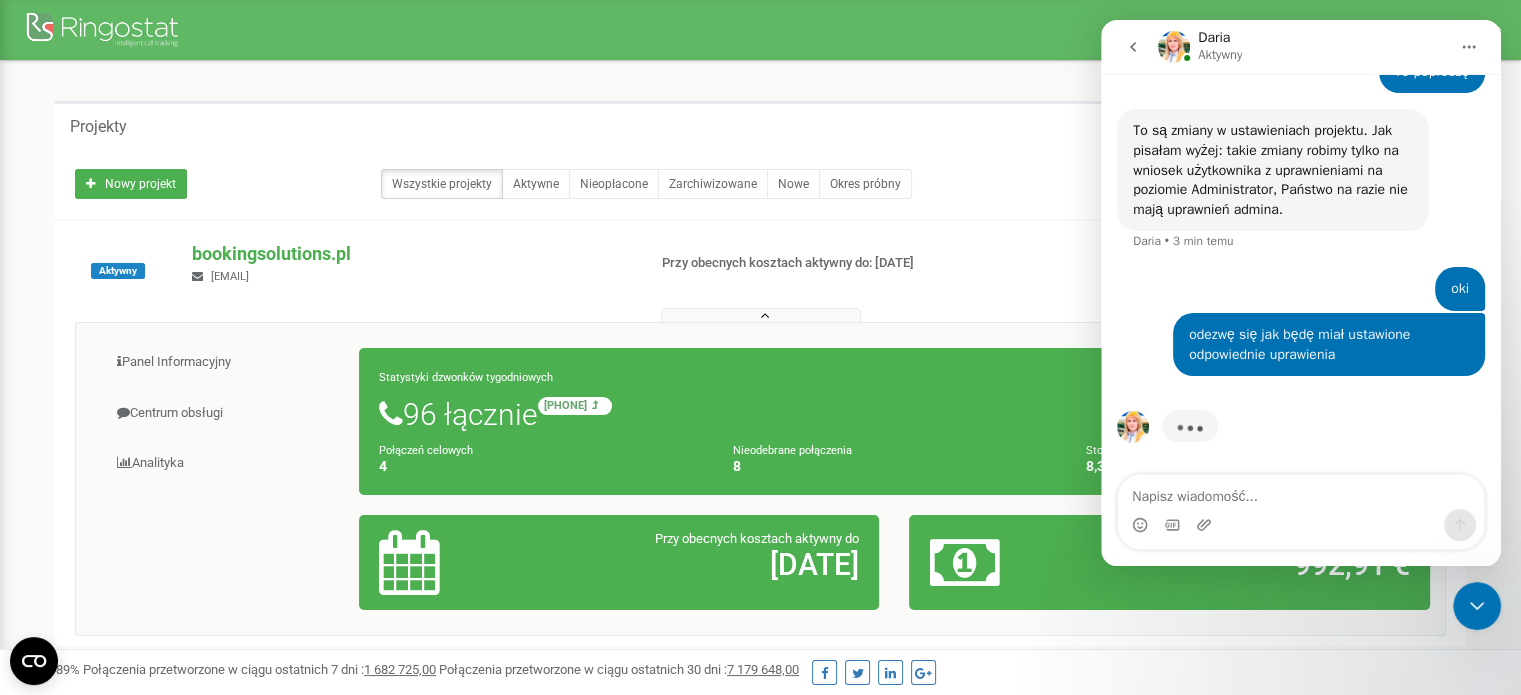click at bounding box center (1469, 47) 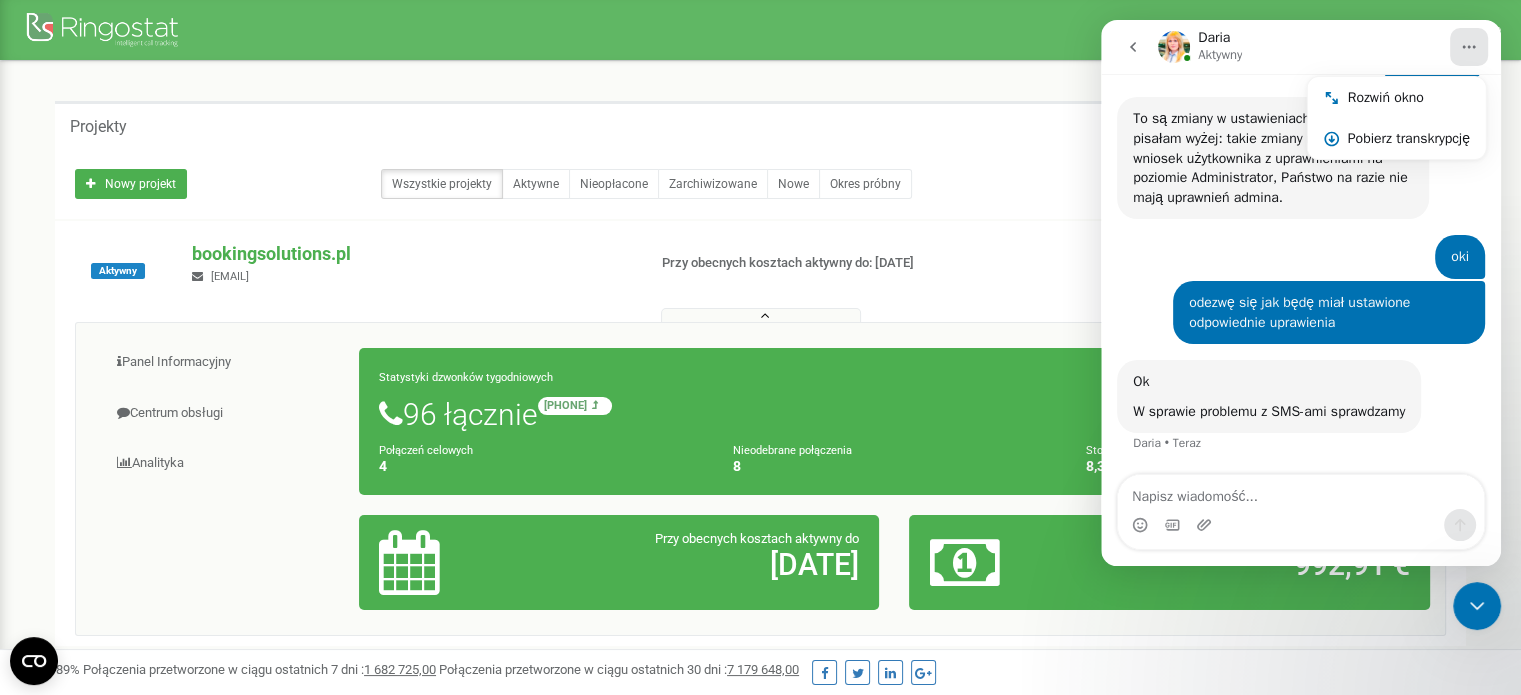 scroll, scrollTop: 2900, scrollLeft: 0, axis: vertical 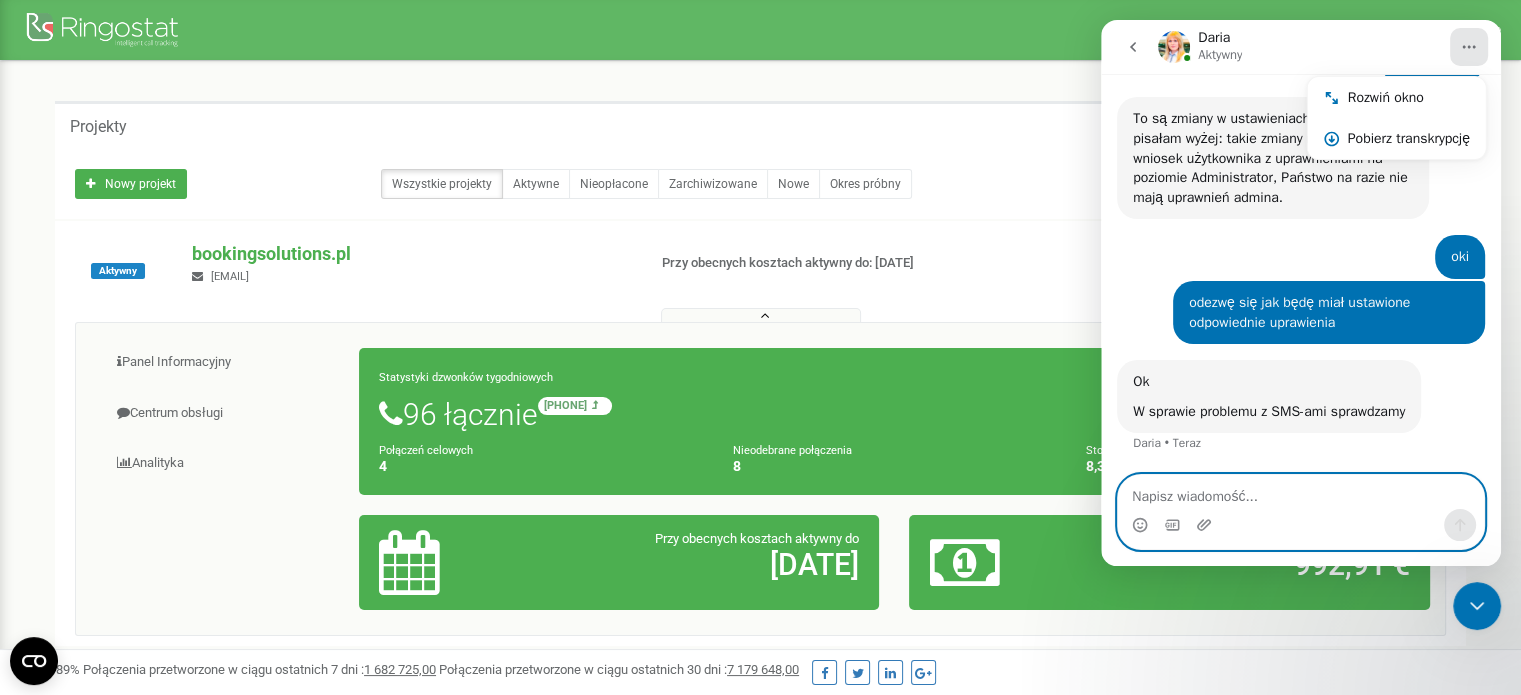 click at bounding box center [1301, 492] 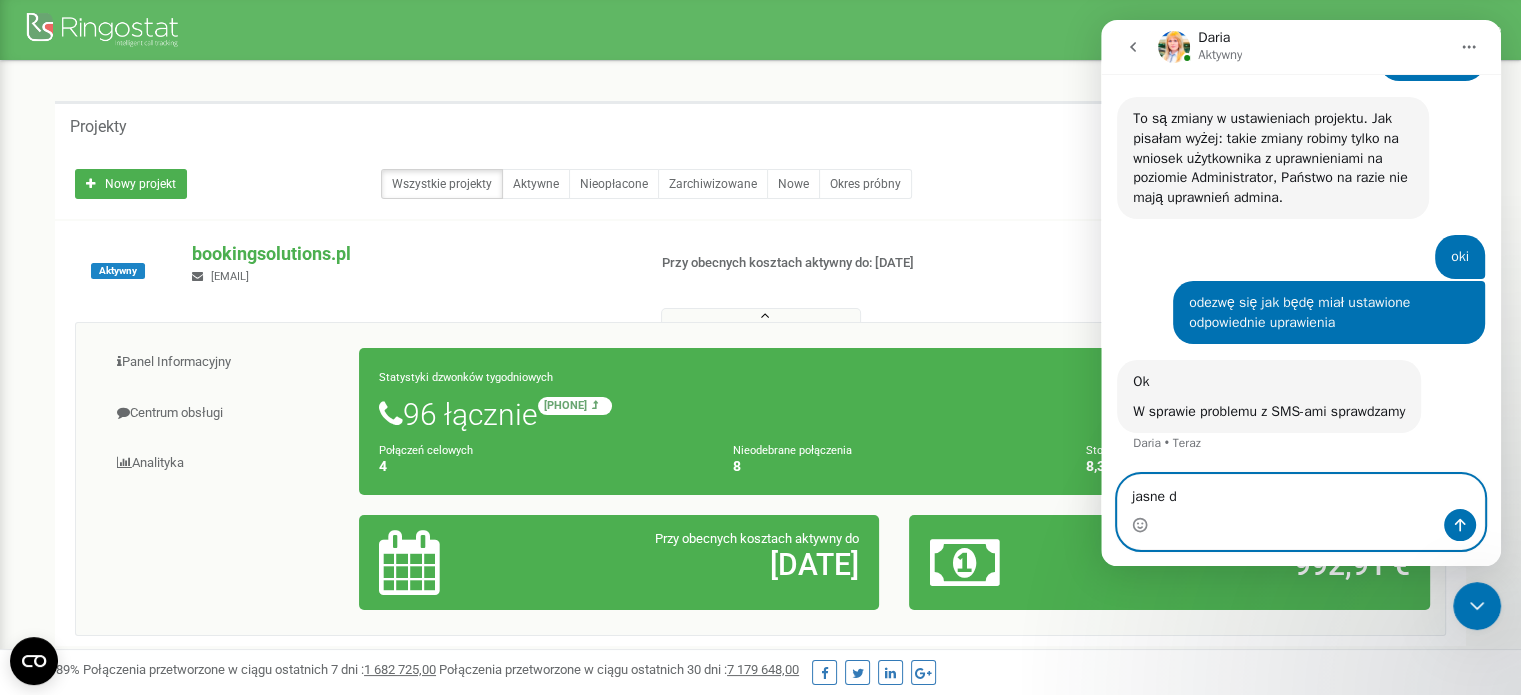 click on "jasne d" at bounding box center [1301, 492] 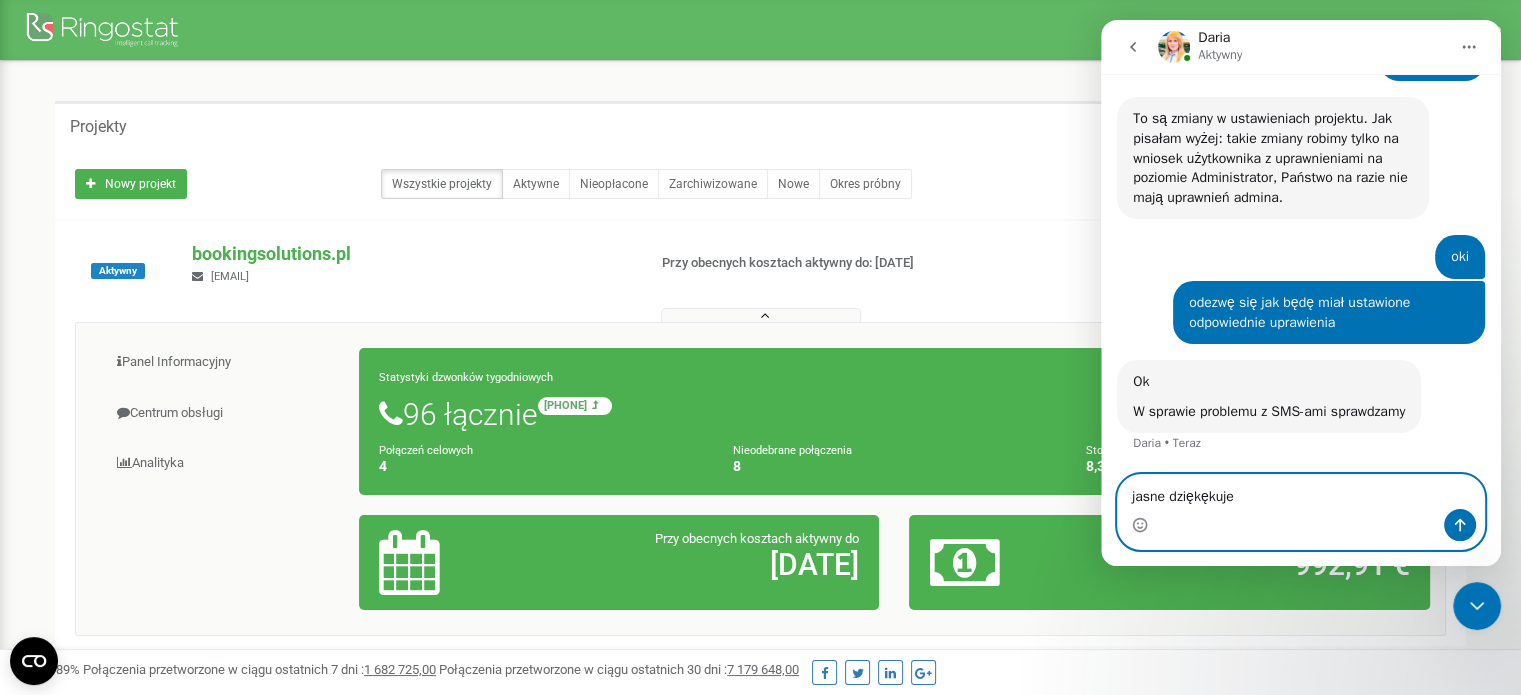 drag, startPoint x: 1209, startPoint y: 515, endPoint x: 1221, endPoint y: 499, distance: 20 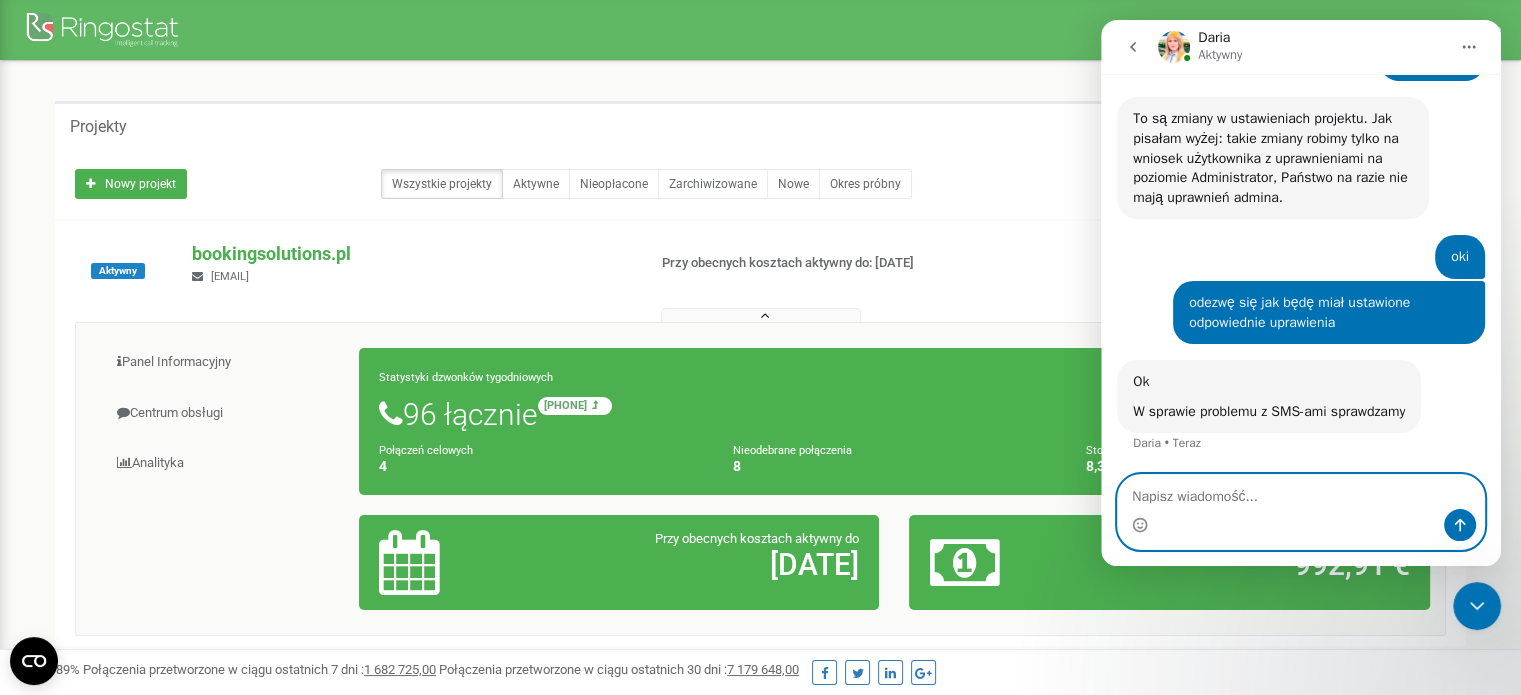 scroll, scrollTop: 2959, scrollLeft: 0, axis: vertical 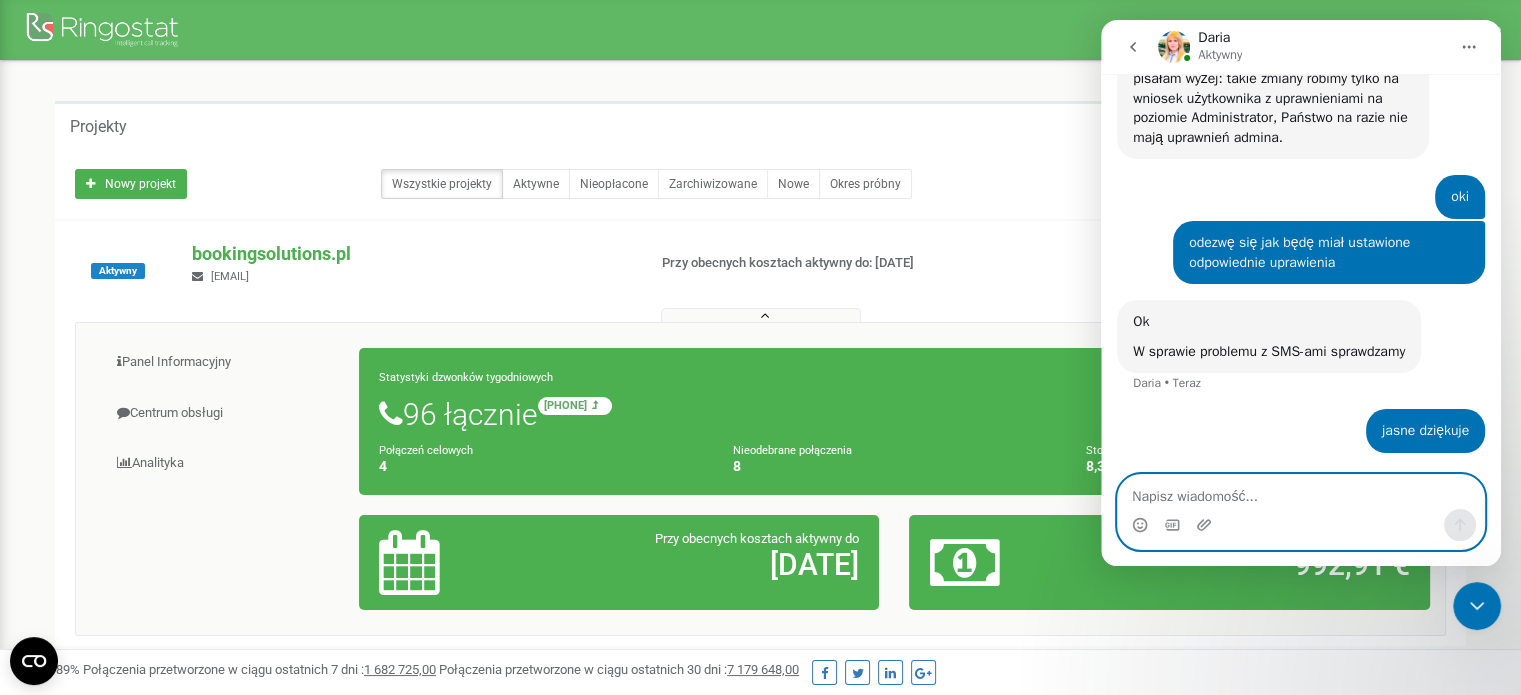 type 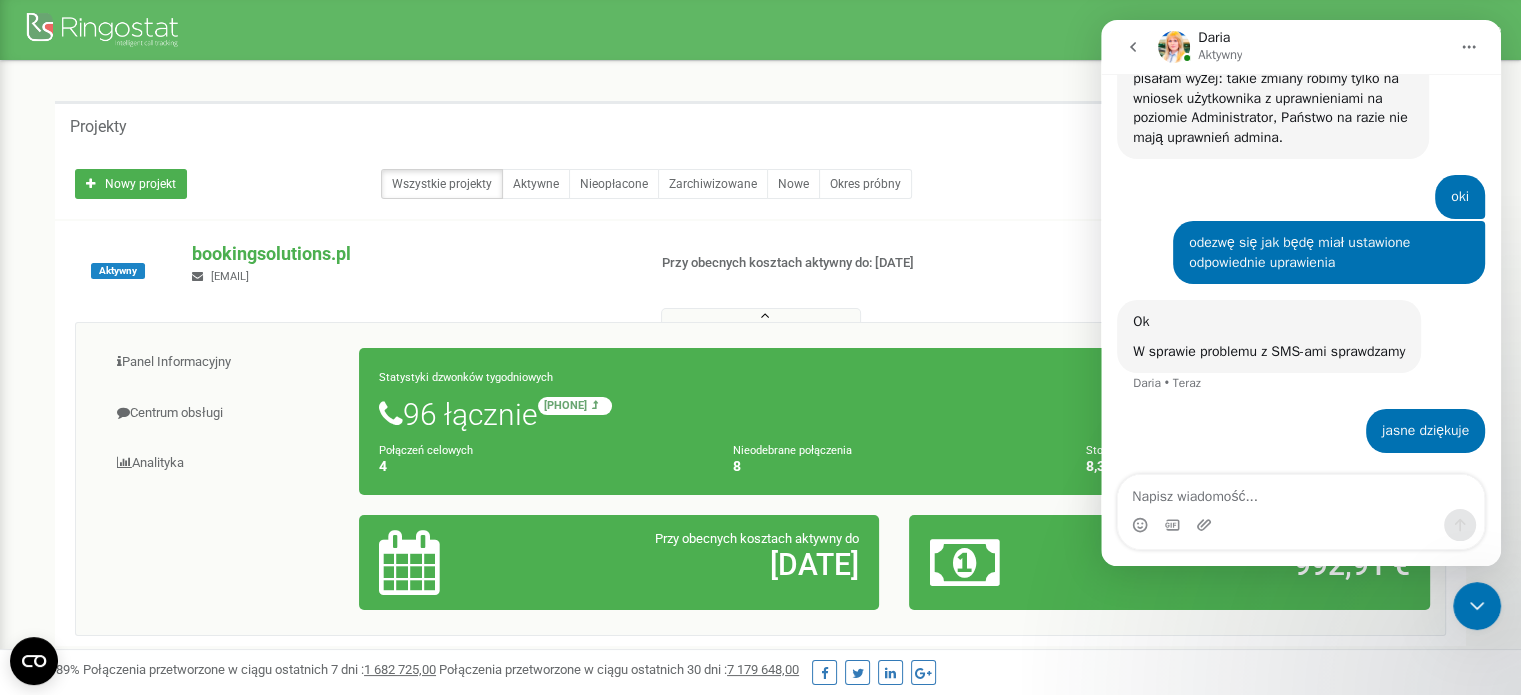 drag, startPoint x: 964, startPoint y: 187, endPoint x: 1069, endPoint y: 109, distance: 130.80138 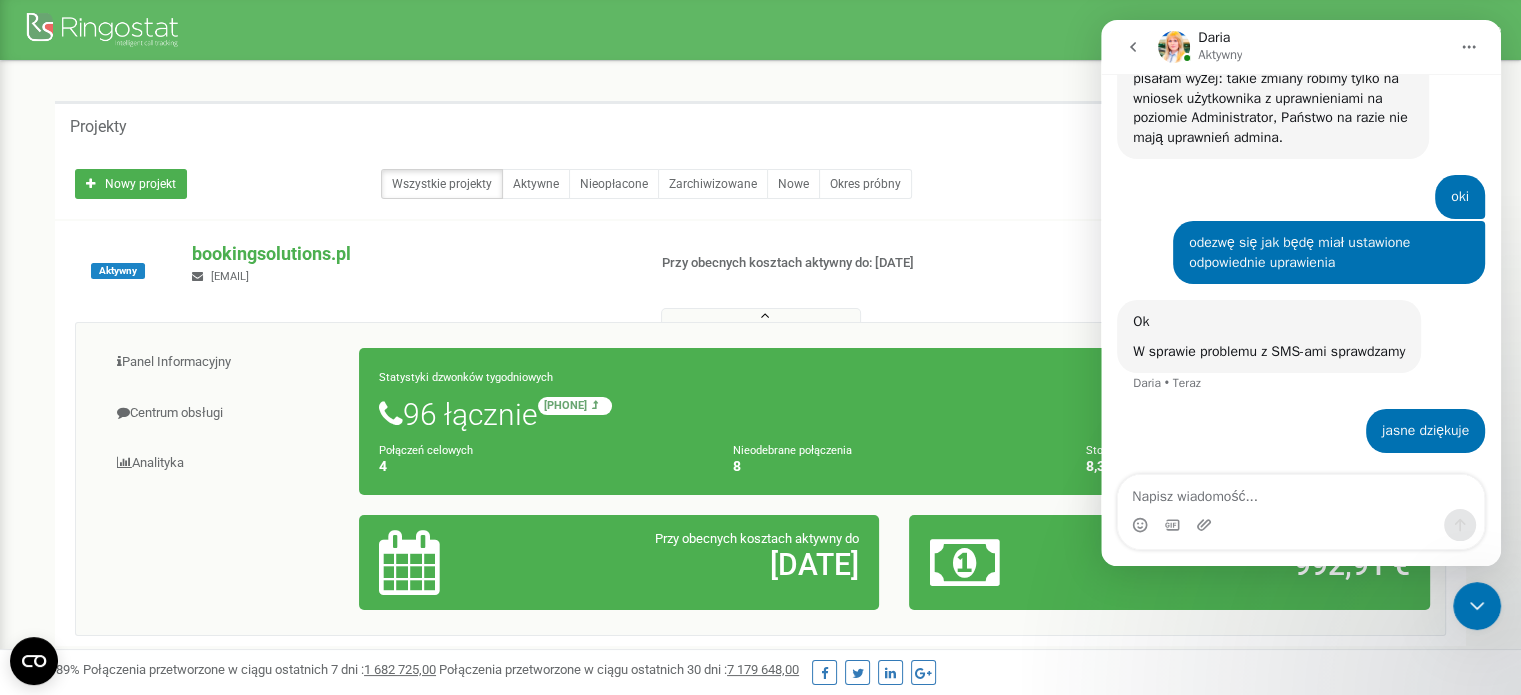 click on "Nowy projekt
Wszystkie projekty
Aktywne
Nieopłacone
Zarchiwizowane
Nowe
Okres próbny
Wyszukiwanie" at bounding box center (760, 184) 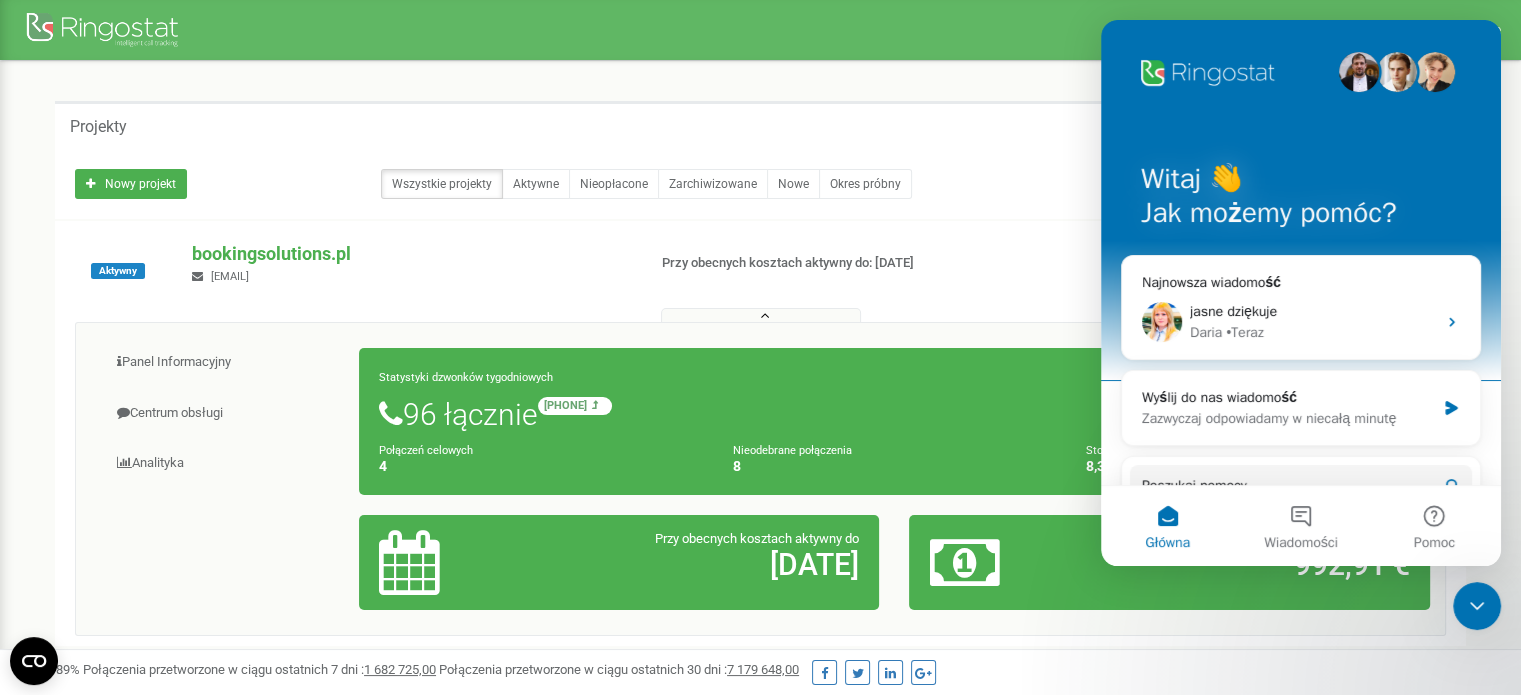 scroll, scrollTop: 0, scrollLeft: 0, axis: both 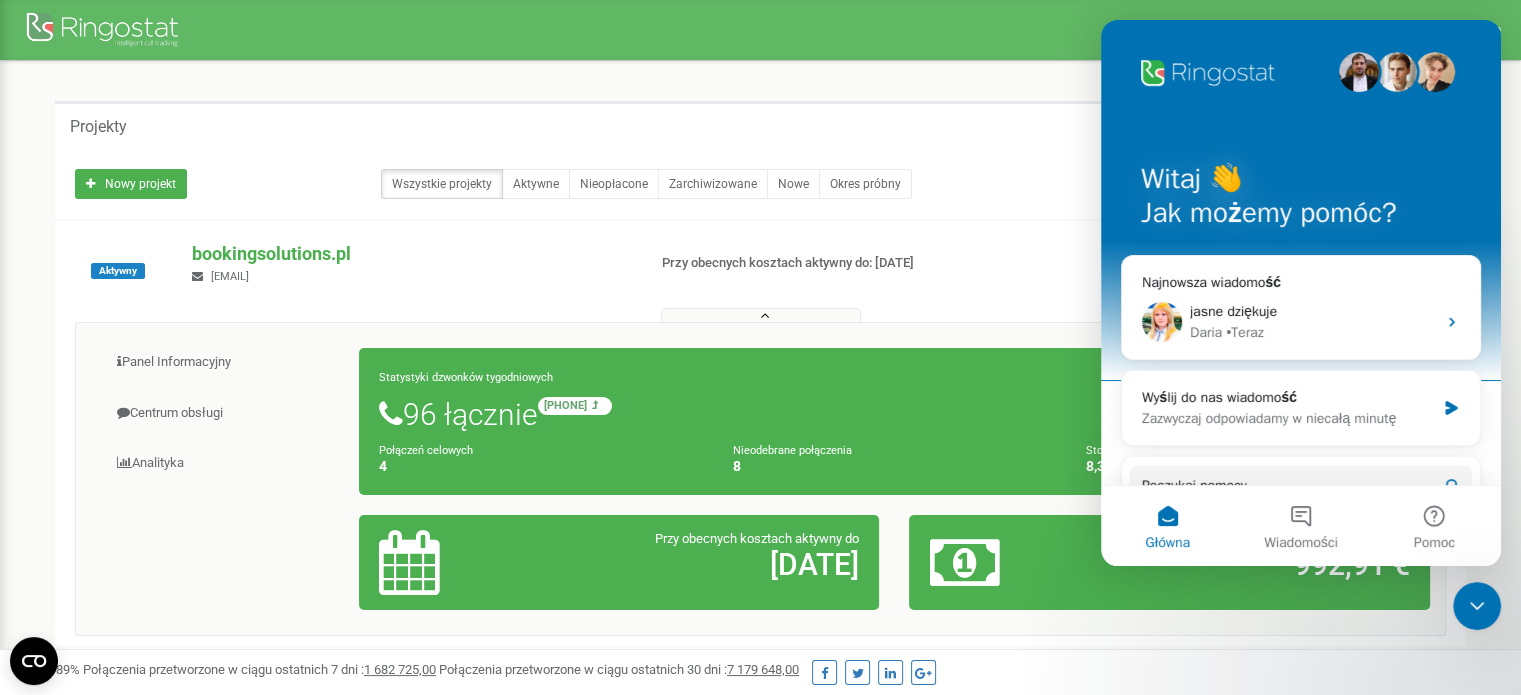 drag, startPoint x: 292, startPoint y: 153, endPoint x: 700, endPoint y: 244, distance: 418.02512 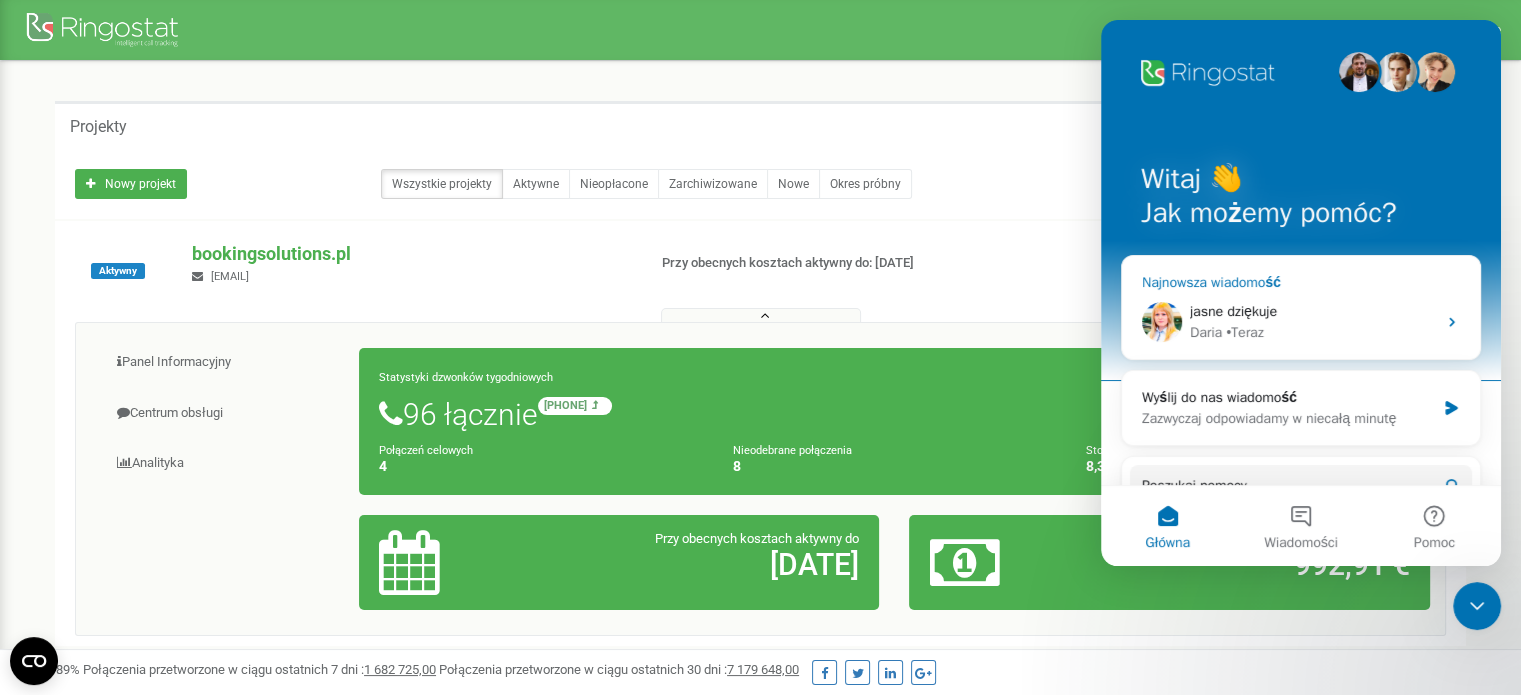 click on "Daria •  Teraz" at bounding box center (1313, 332) 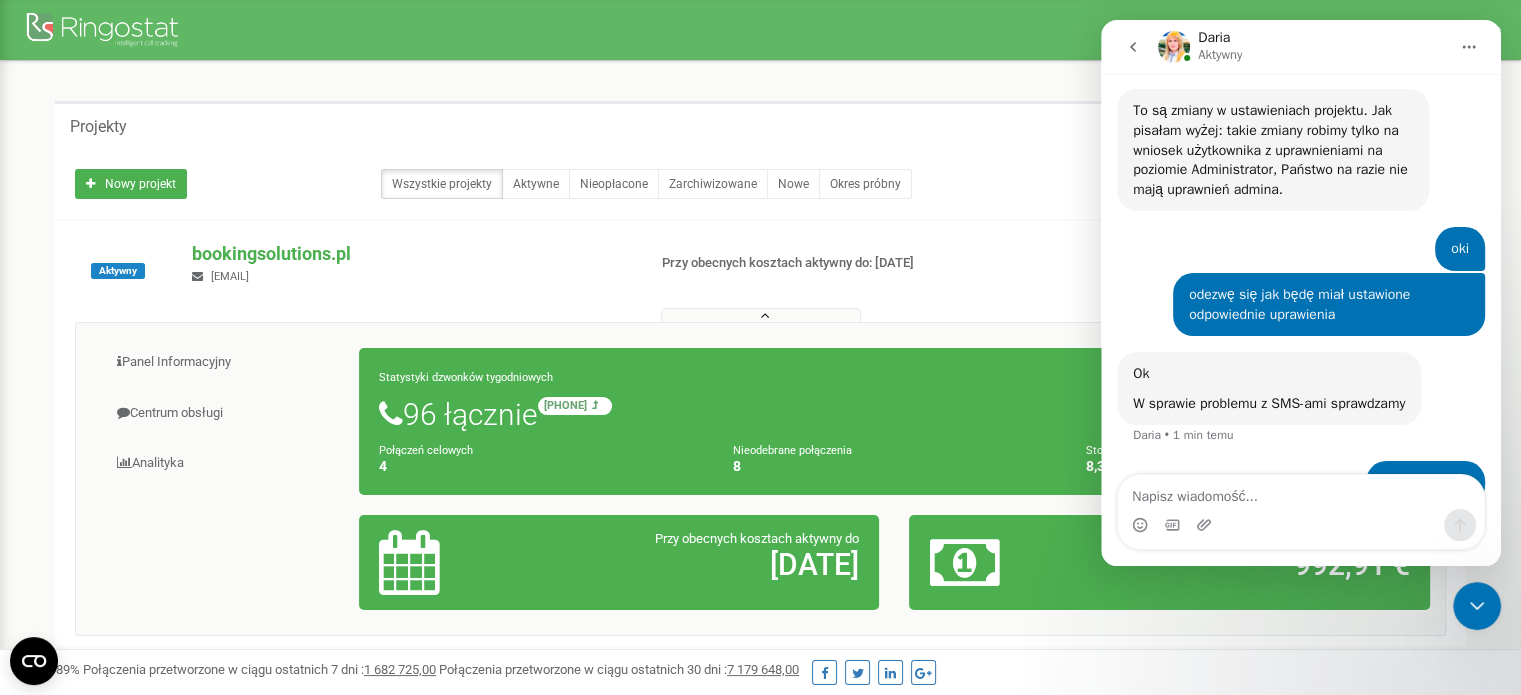 scroll, scrollTop: 2959, scrollLeft: 0, axis: vertical 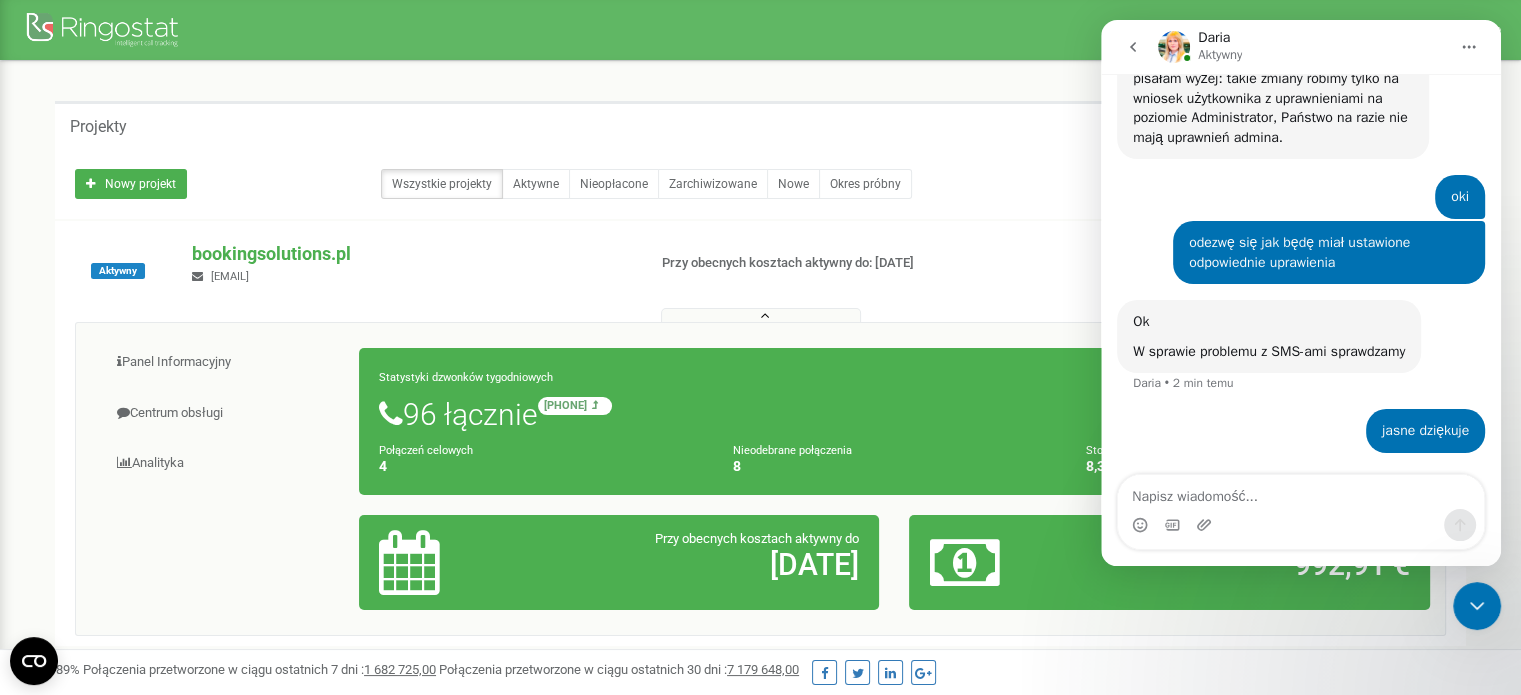 click on "Projekty" at bounding box center [760, 125] 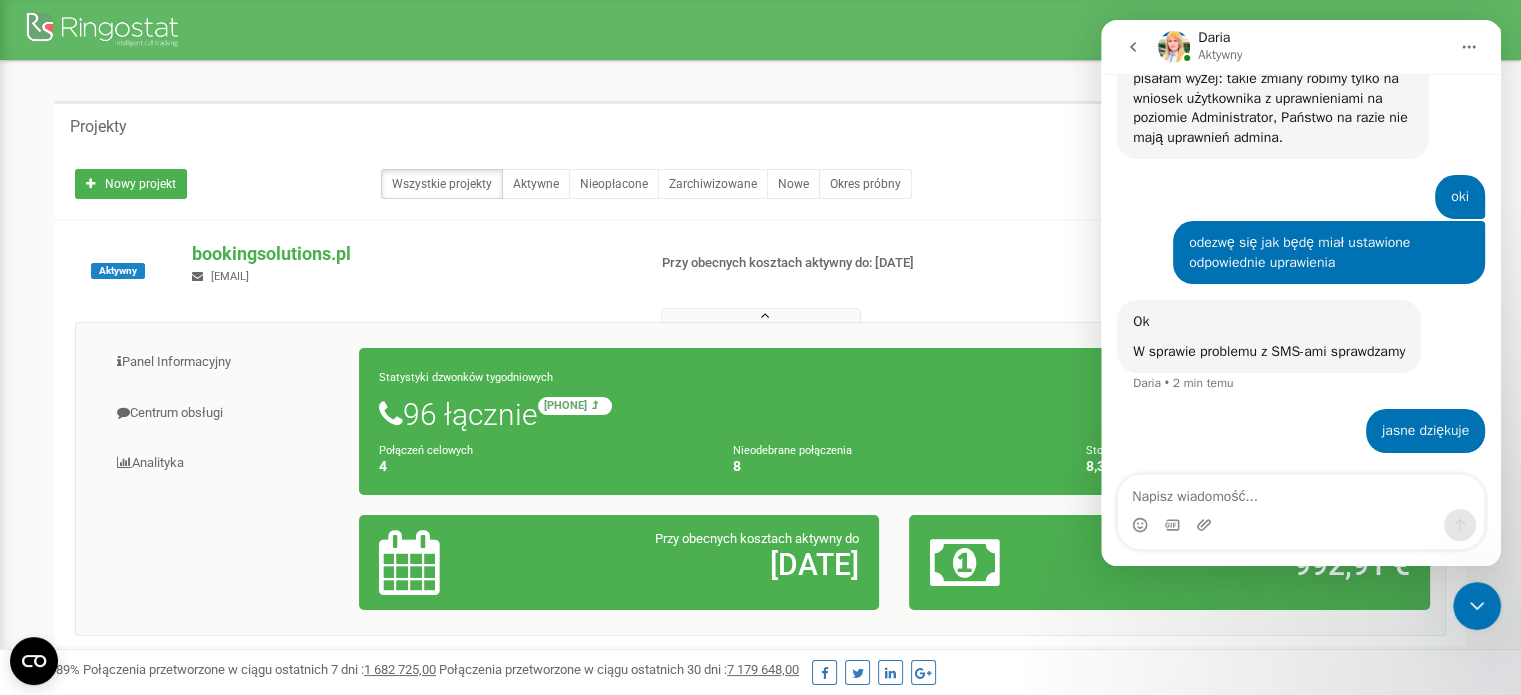 drag, startPoint x: 652, startPoint y: 83, endPoint x: 793, endPoint y: 102, distance: 142.27438 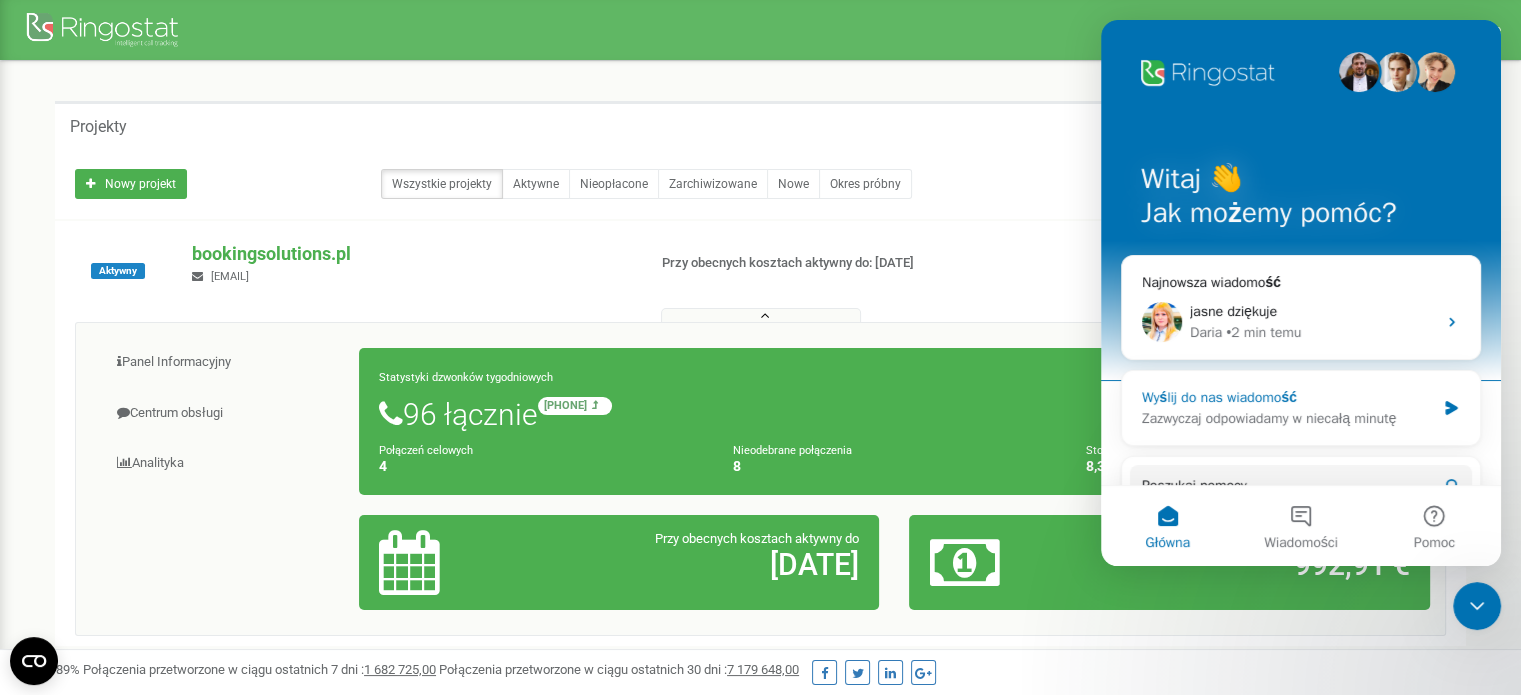 scroll, scrollTop: 475, scrollLeft: 0, axis: vertical 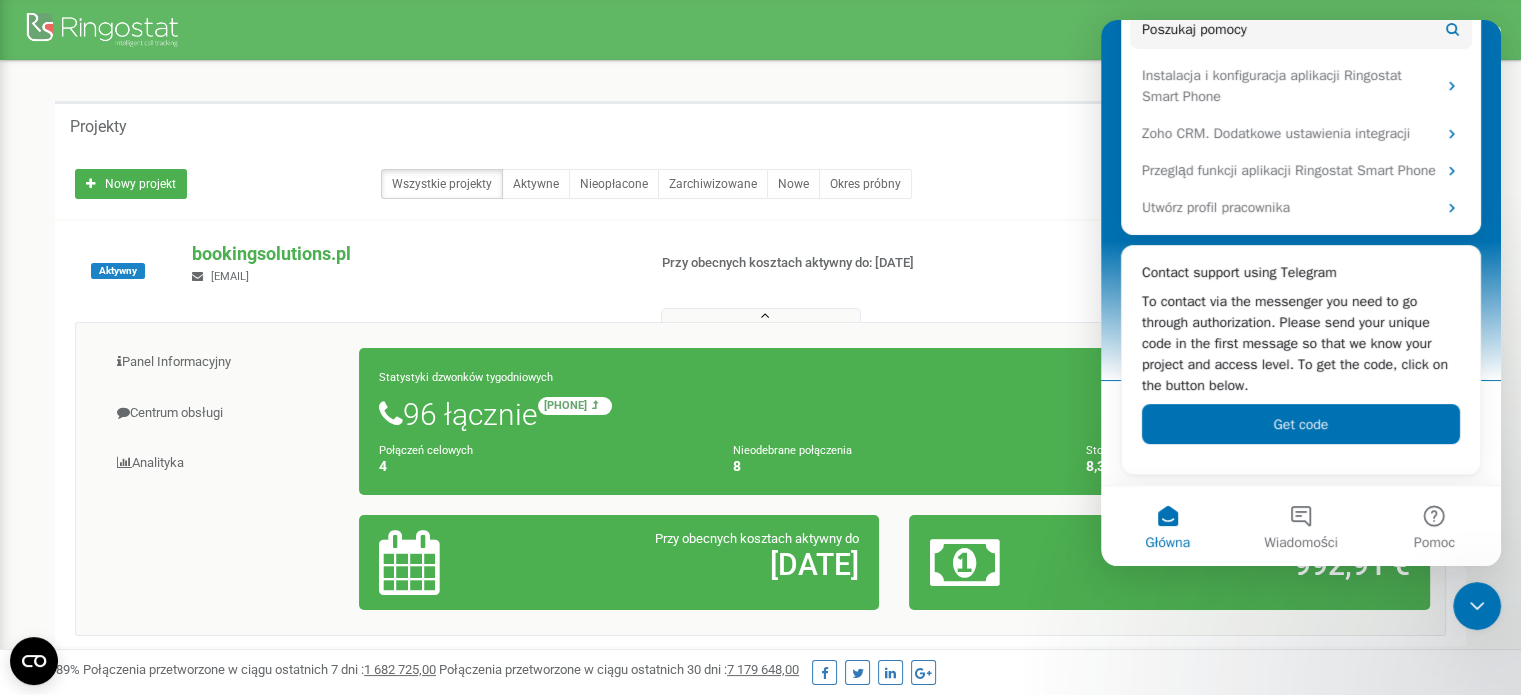 drag, startPoint x: 356, startPoint y: 556, endPoint x: 340, endPoint y: 557, distance: 16.03122 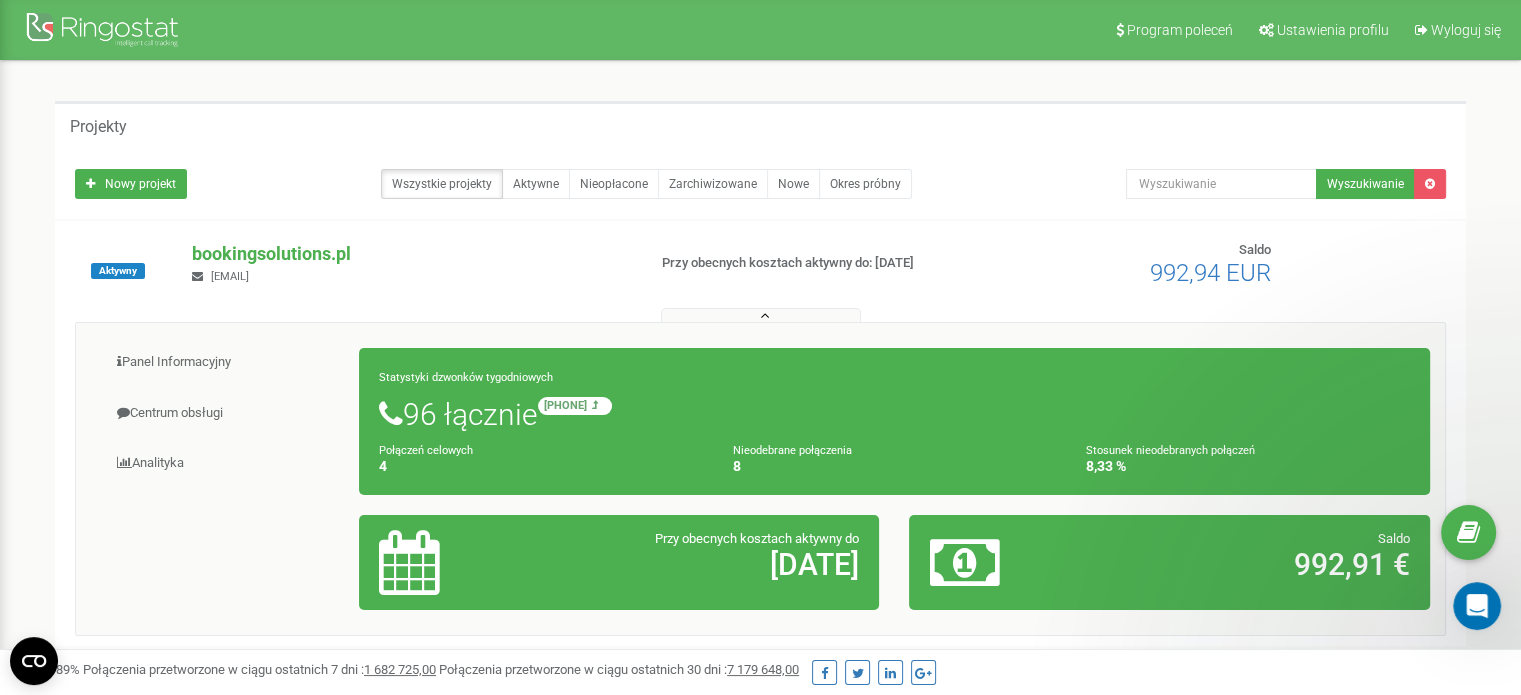 scroll, scrollTop: 0, scrollLeft: 0, axis: both 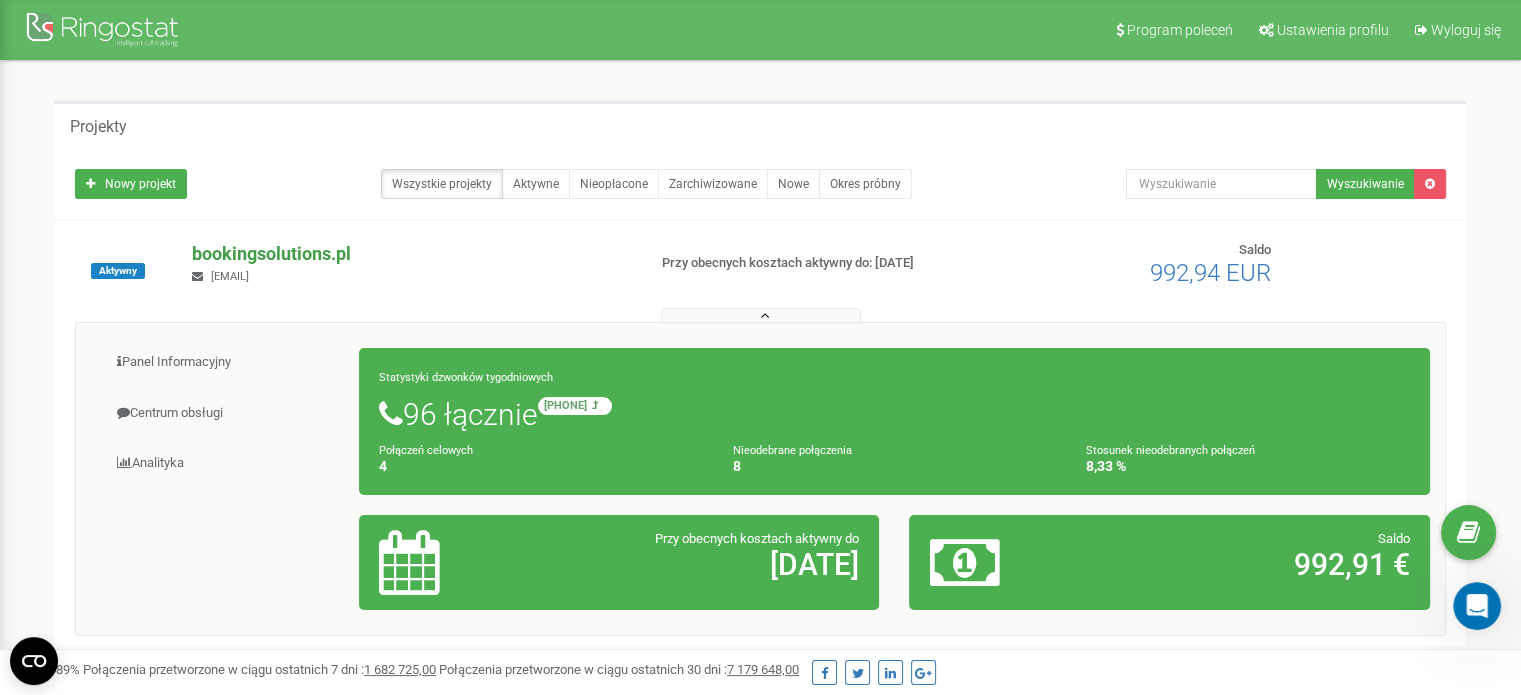 click on "bookingsolutions.pl" at bounding box center (410, 254) 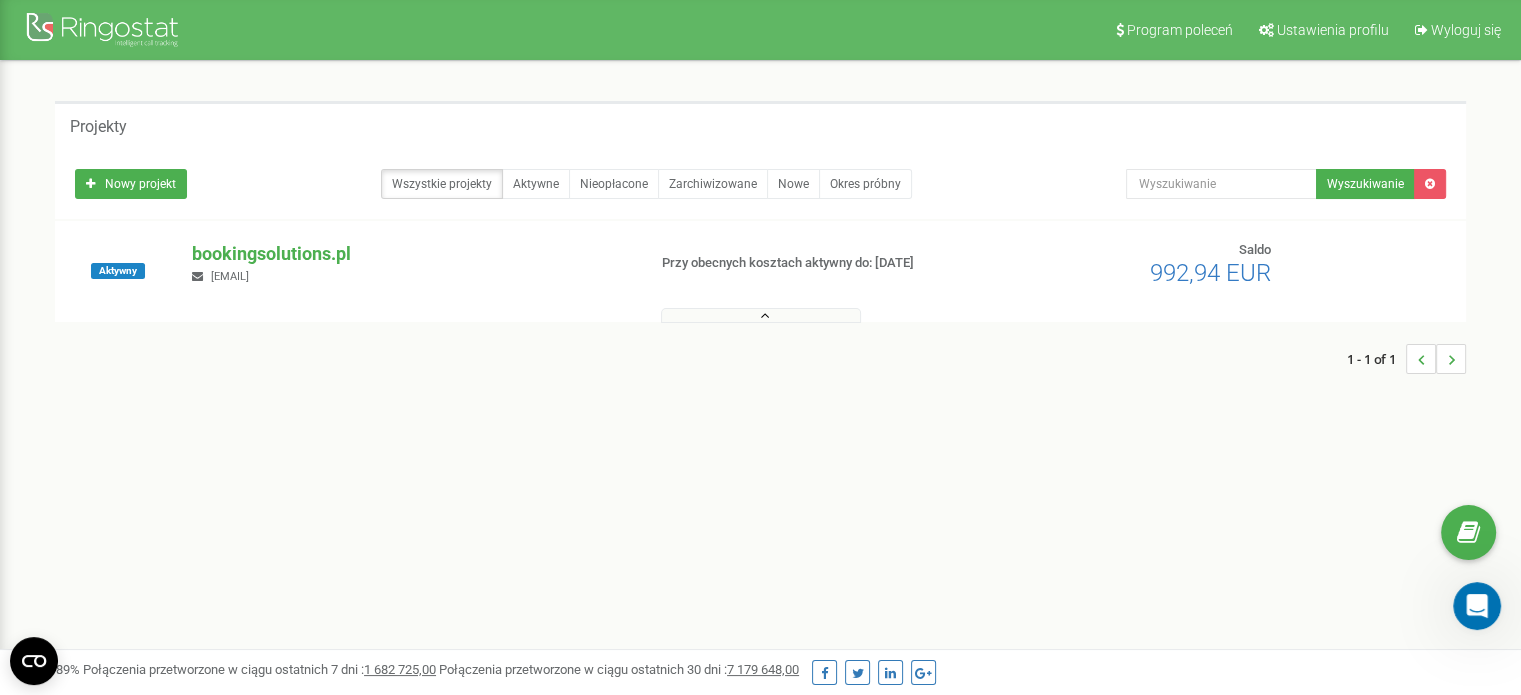 click on "adrian.szymkowiak@helpfind.pl" at bounding box center [230, 276] 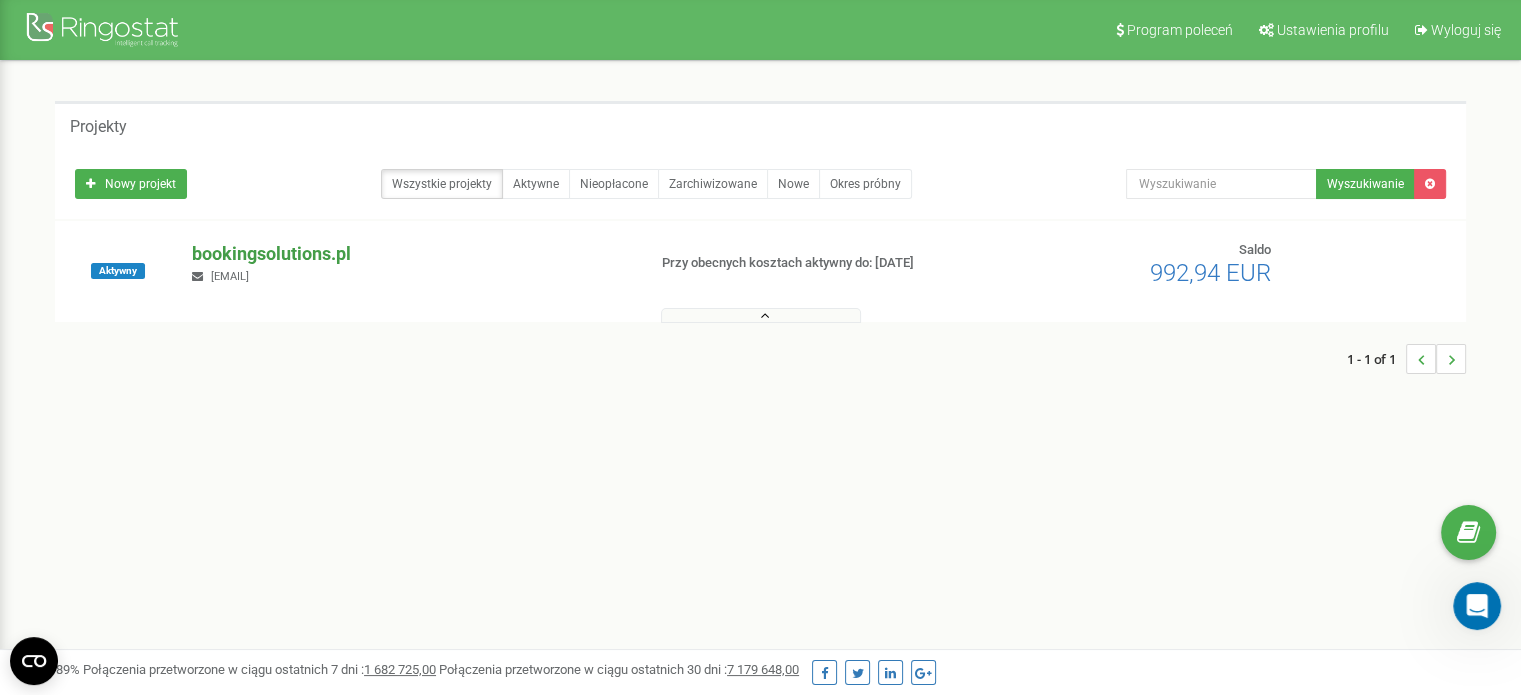 click on "bookingsolutions.pl" at bounding box center [410, 254] 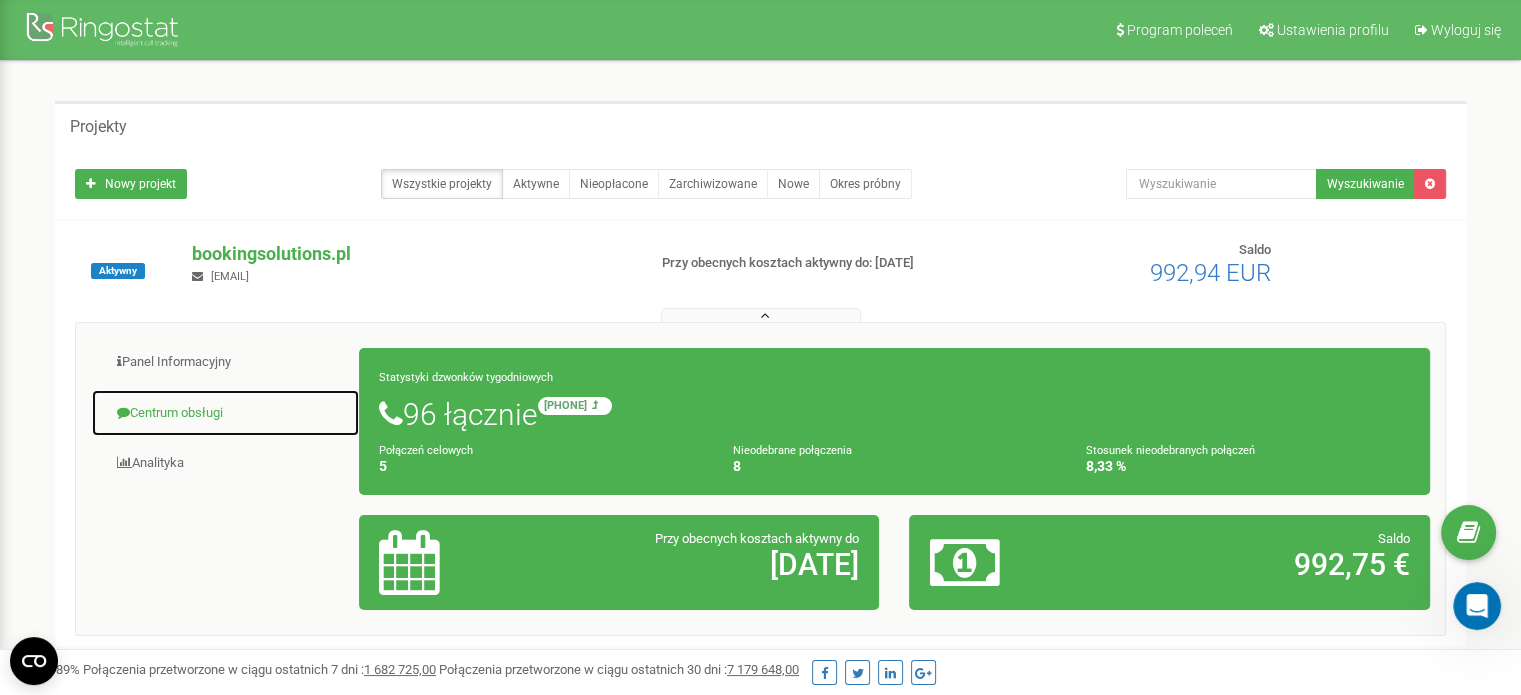 click on "Centrum obsługi" at bounding box center [225, 413] 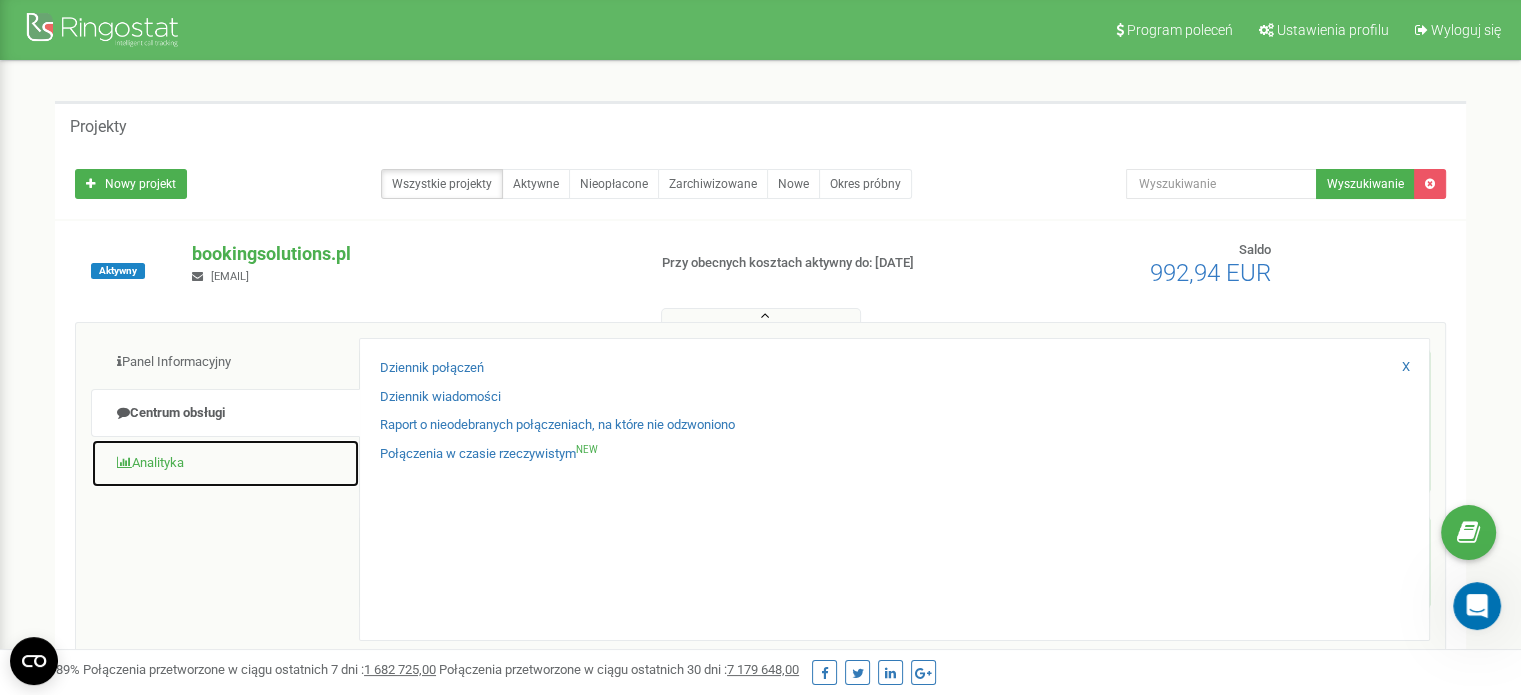 click on "Analityka" at bounding box center (225, 463) 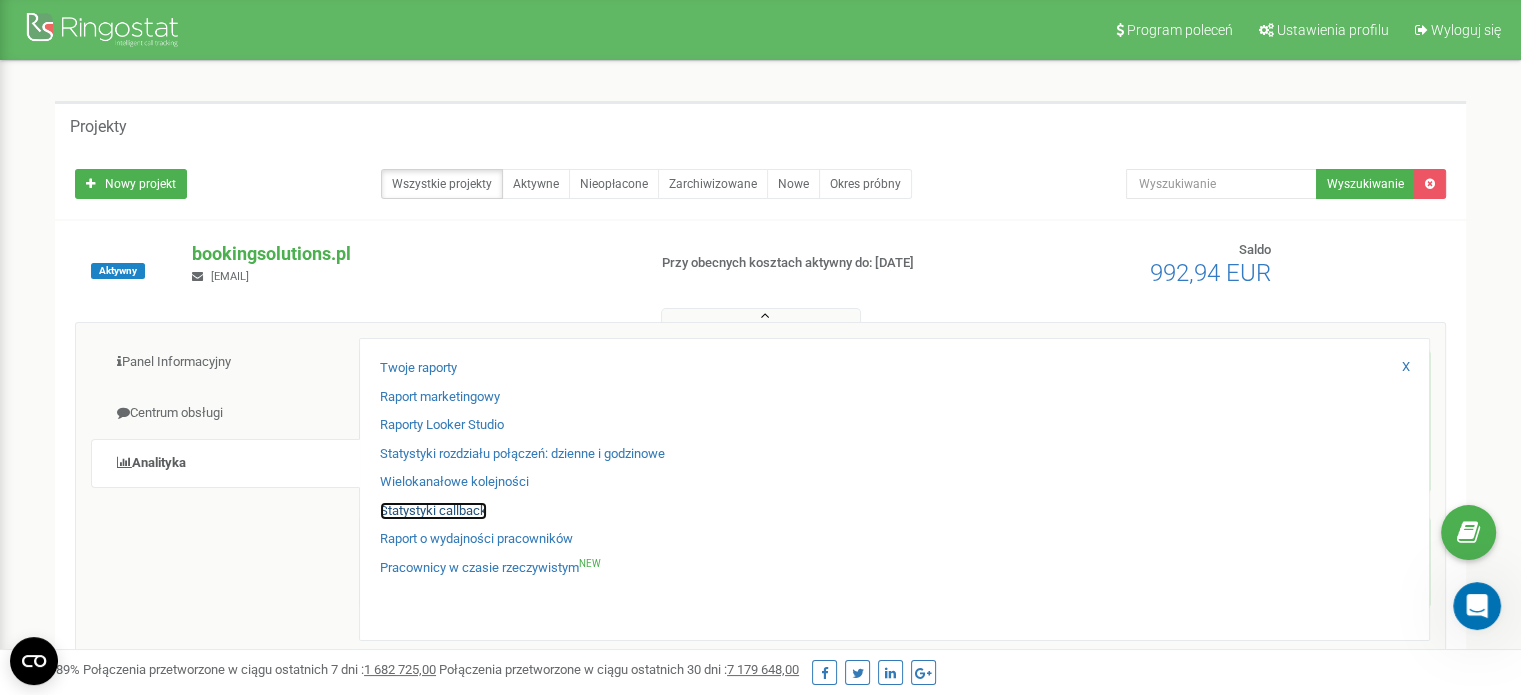 click on "Statystyki callback" at bounding box center [433, 511] 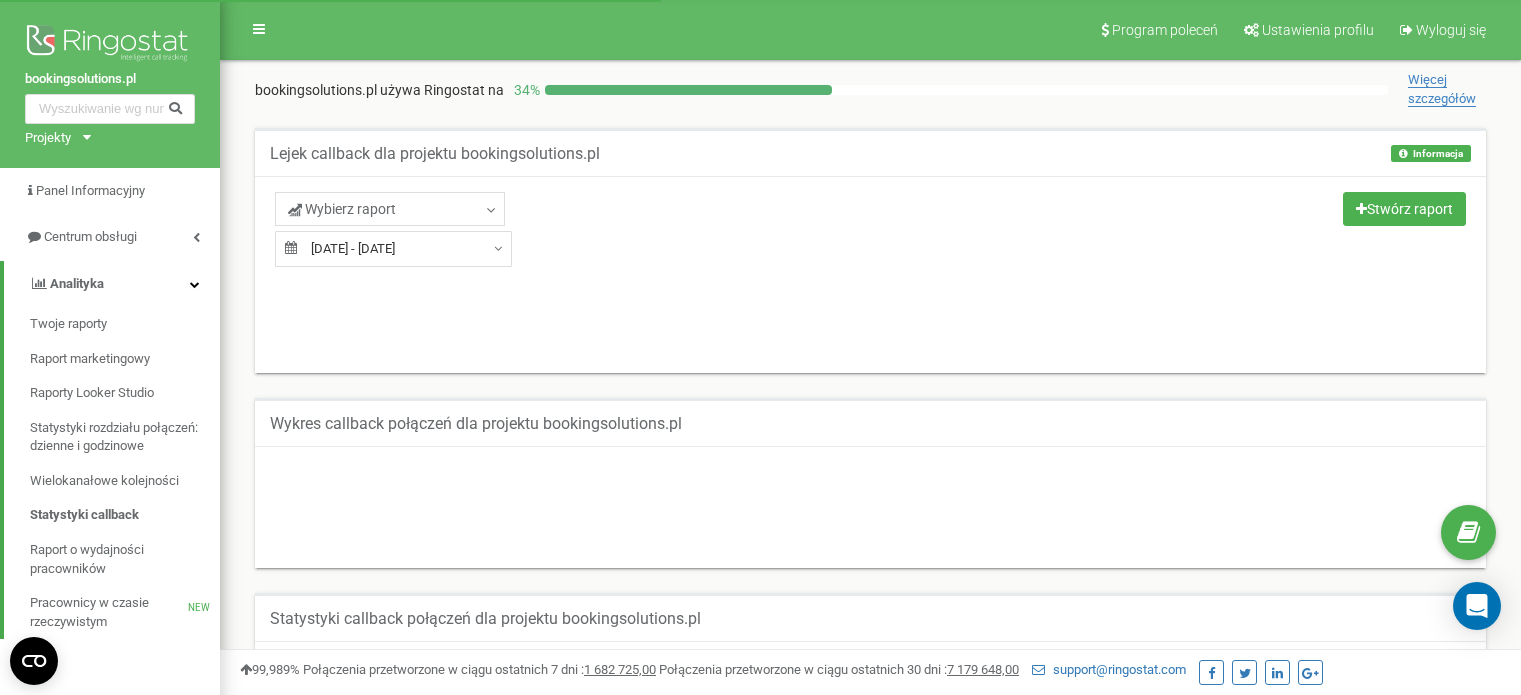 scroll, scrollTop: 0, scrollLeft: 0, axis: both 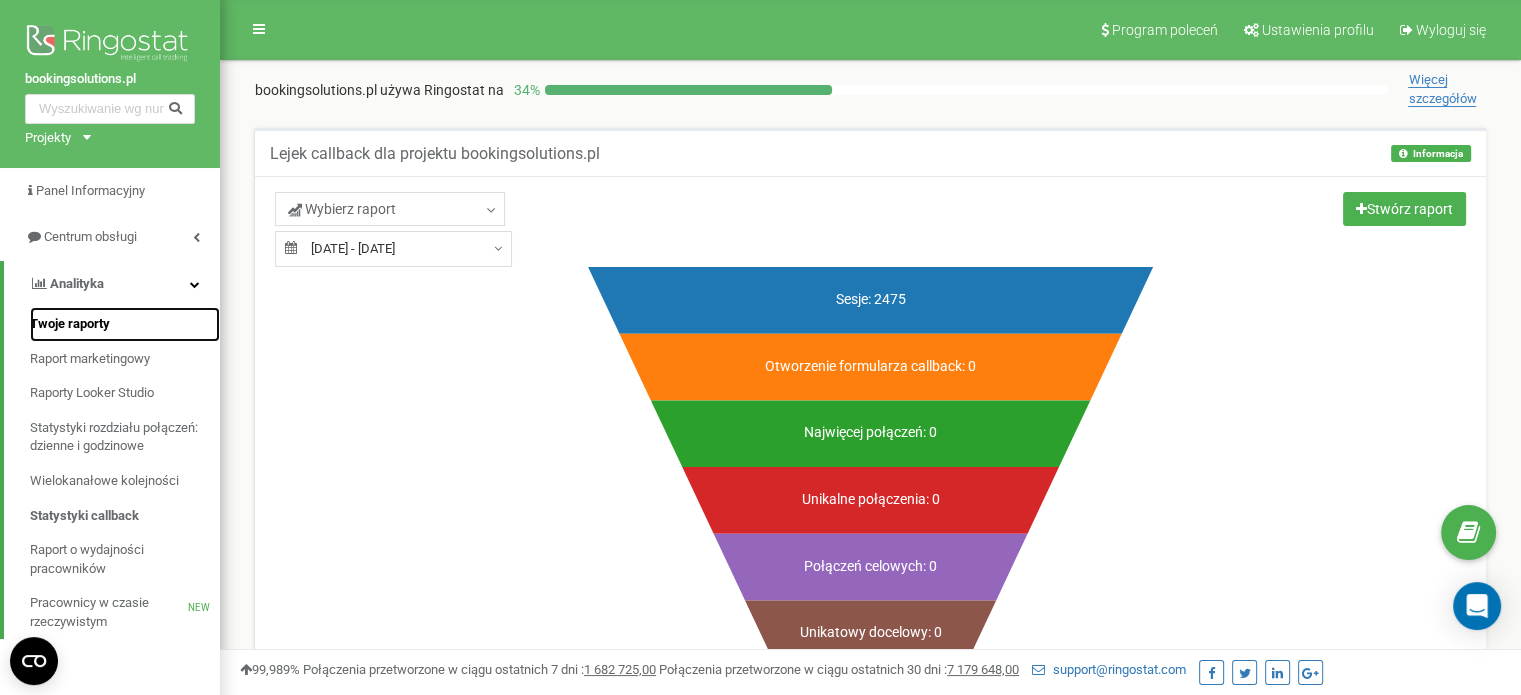 click on "Twoje raporty" at bounding box center [70, 324] 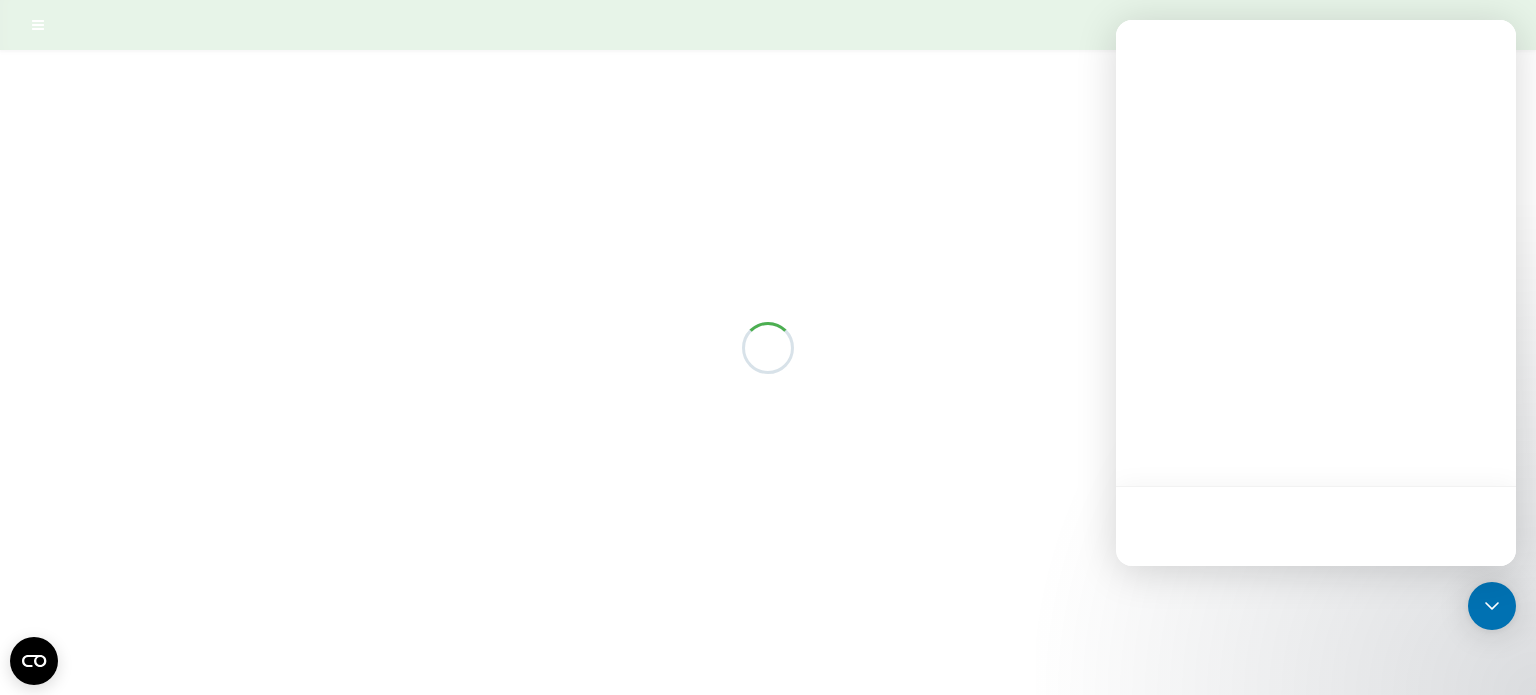 scroll, scrollTop: 0, scrollLeft: 0, axis: both 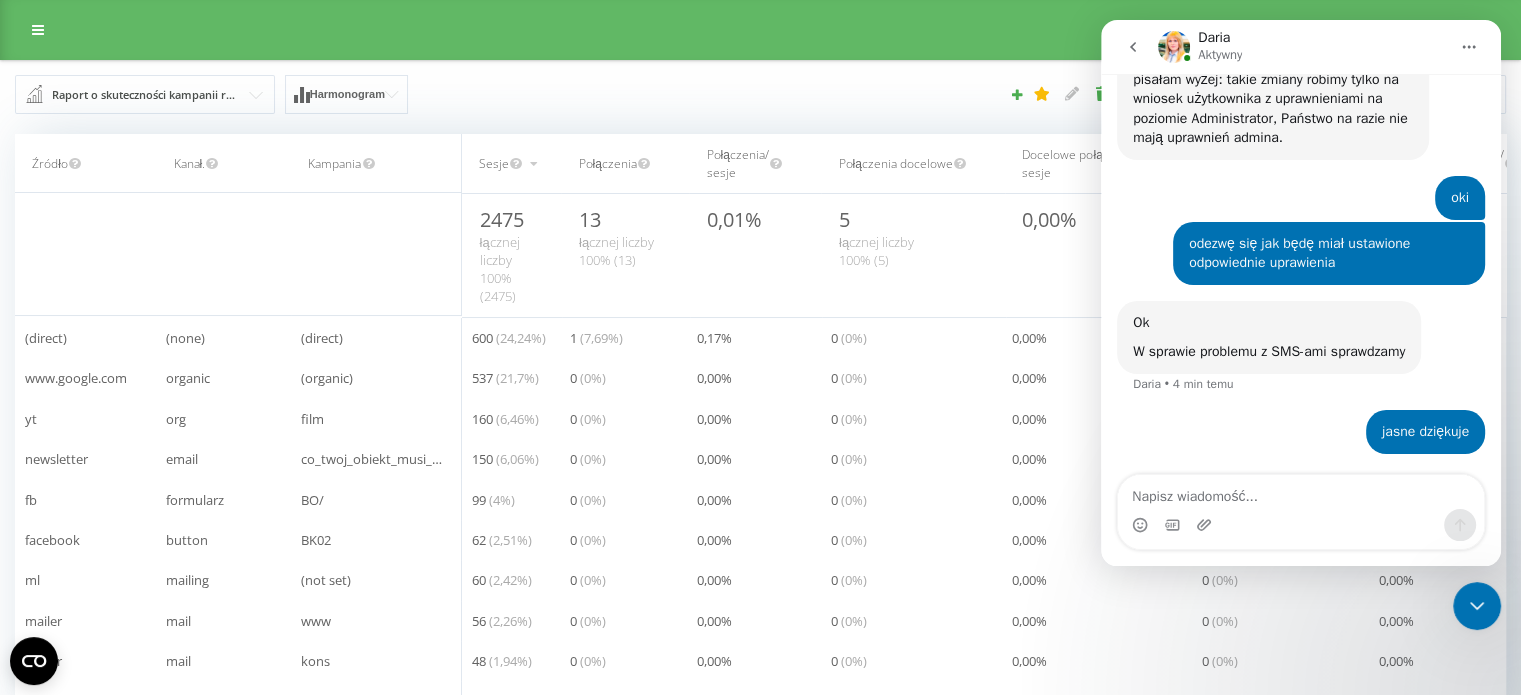 click at bounding box center (1477, 606) 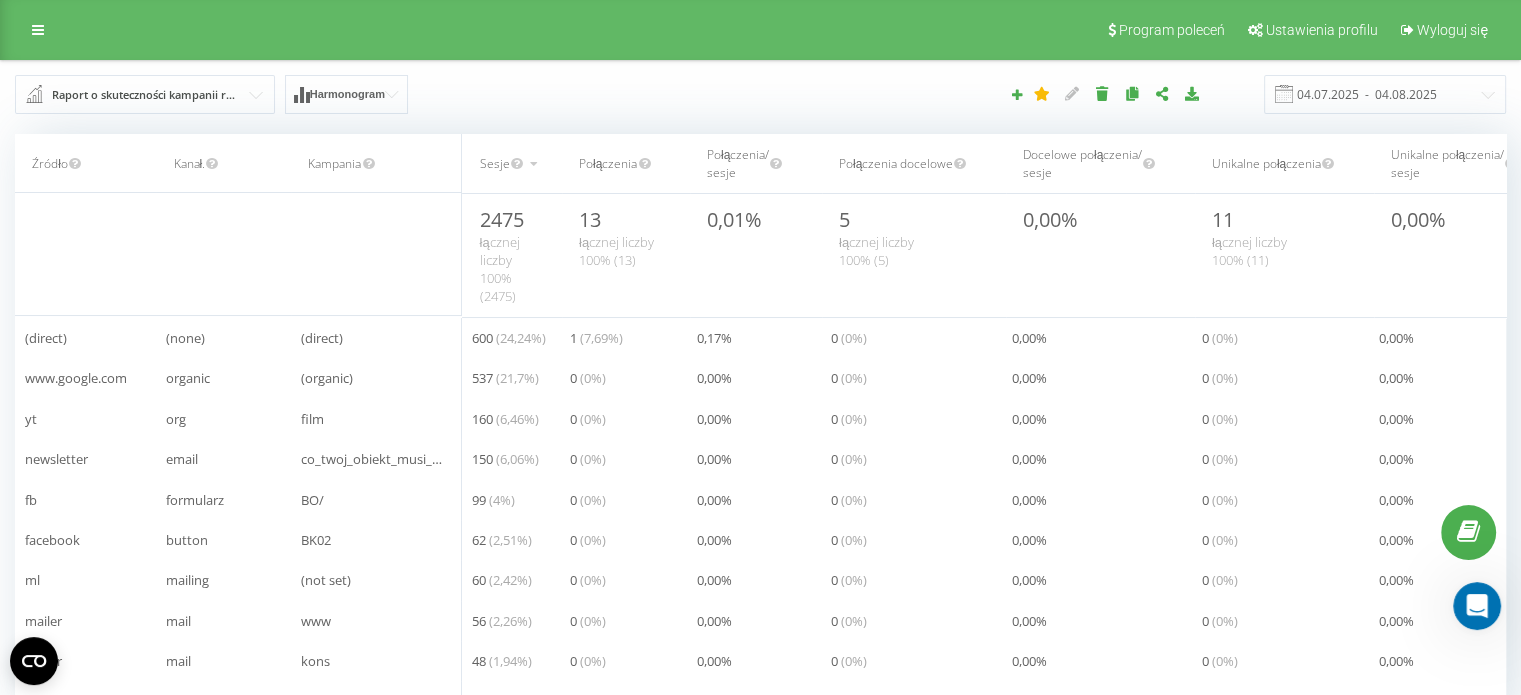 drag, startPoint x: 28, startPoint y: 31, endPoint x: 42, endPoint y: 55, distance: 27.784887 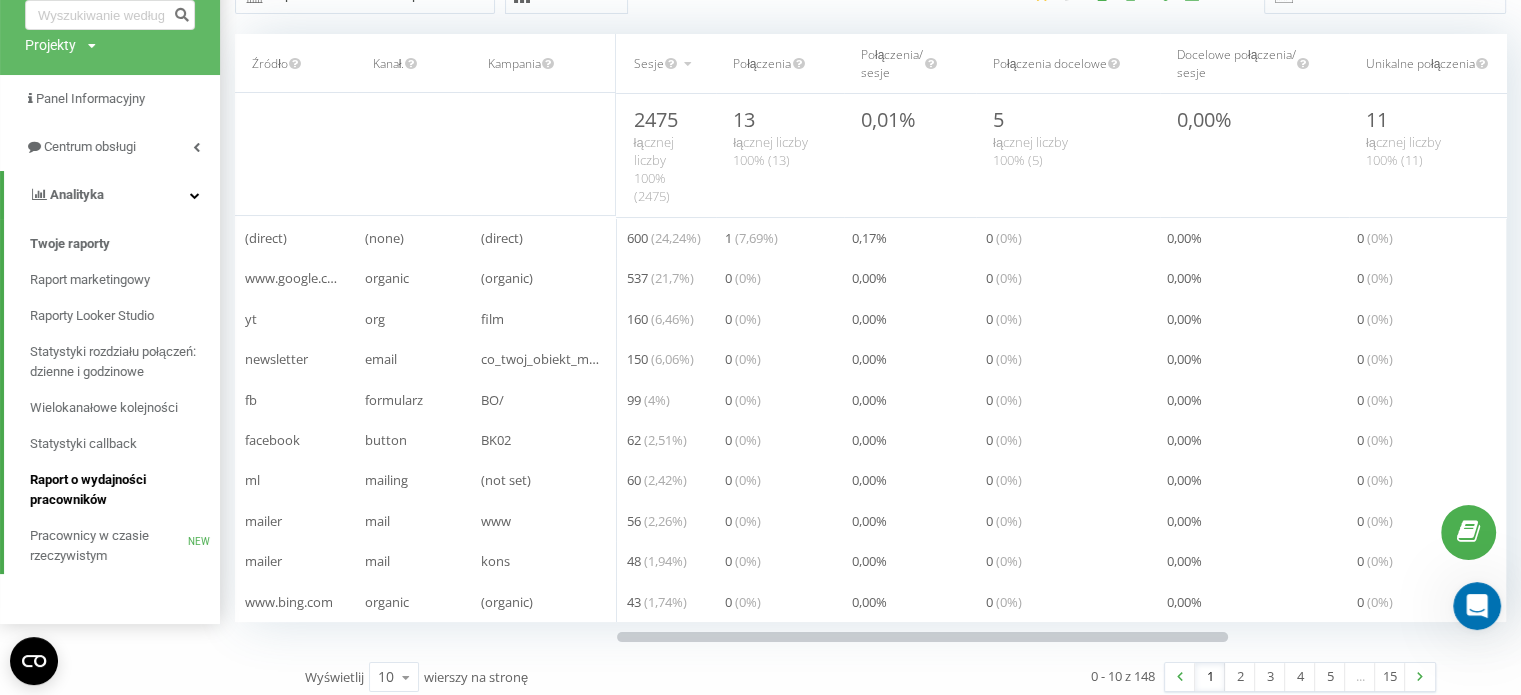 click on "Raport o wydajności pracowników" at bounding box center [120, 490] 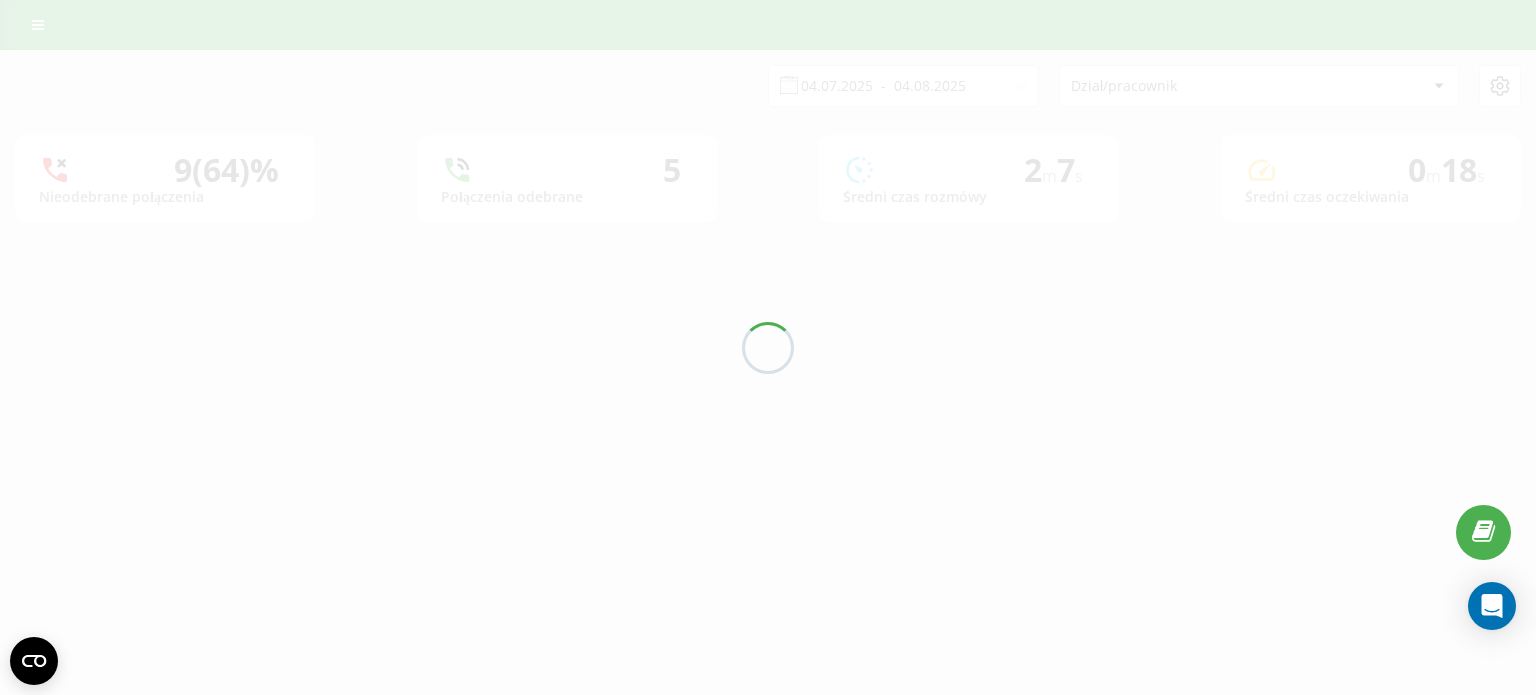 scroll, scrollTop: 0, scrollLeft: 0, axis: both 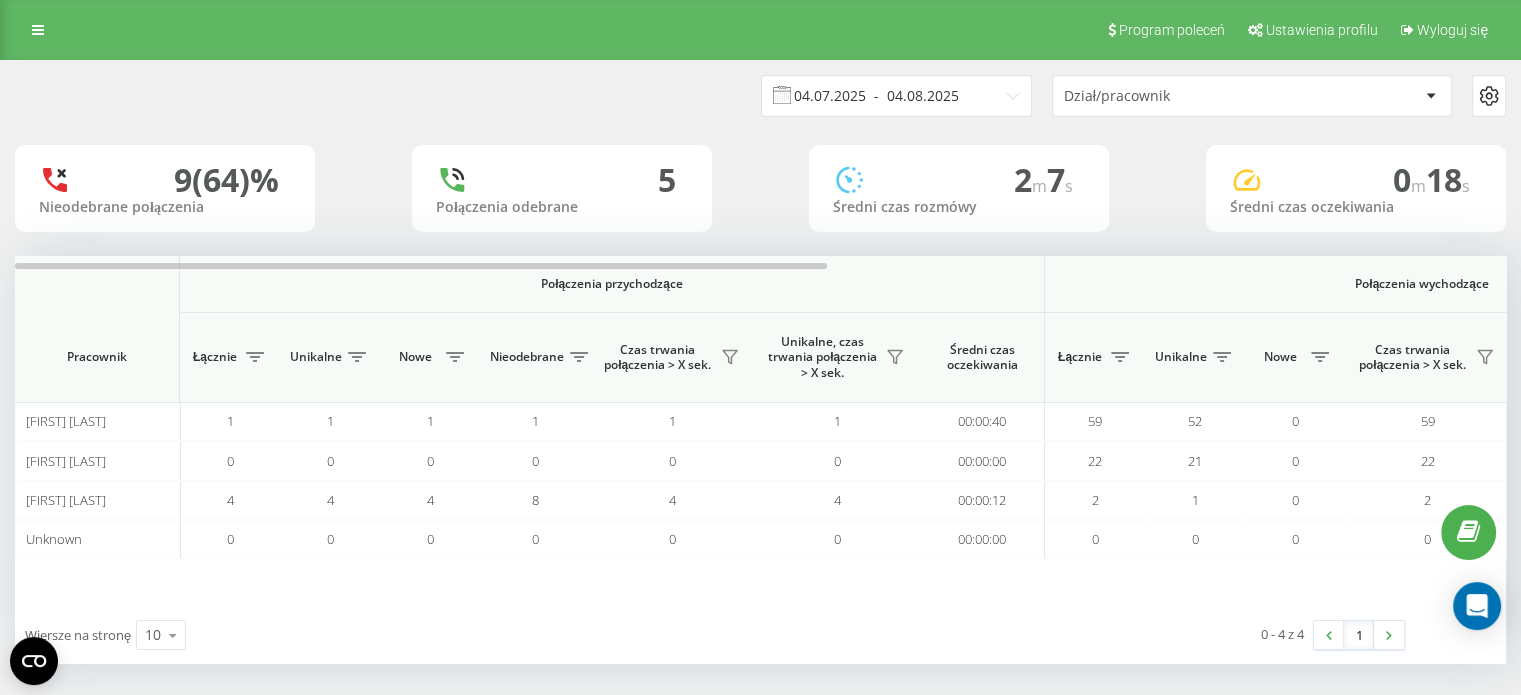 click on "04.07.2025  -  04.08.2025" at bounding box center [896, 96] 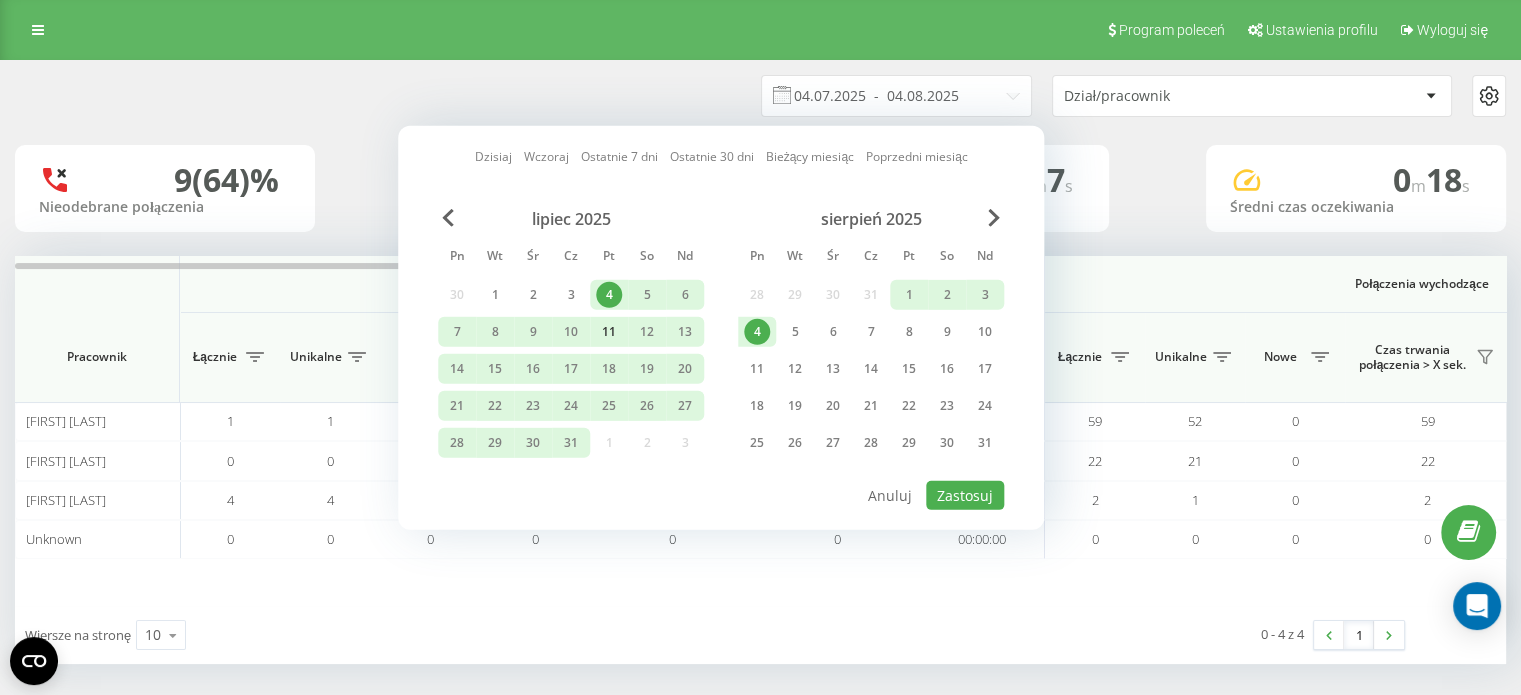 drag, startPoint x: 608, startPoint y: 296, endPoint x: 596, endPoint y: 322, distance: 28.635643 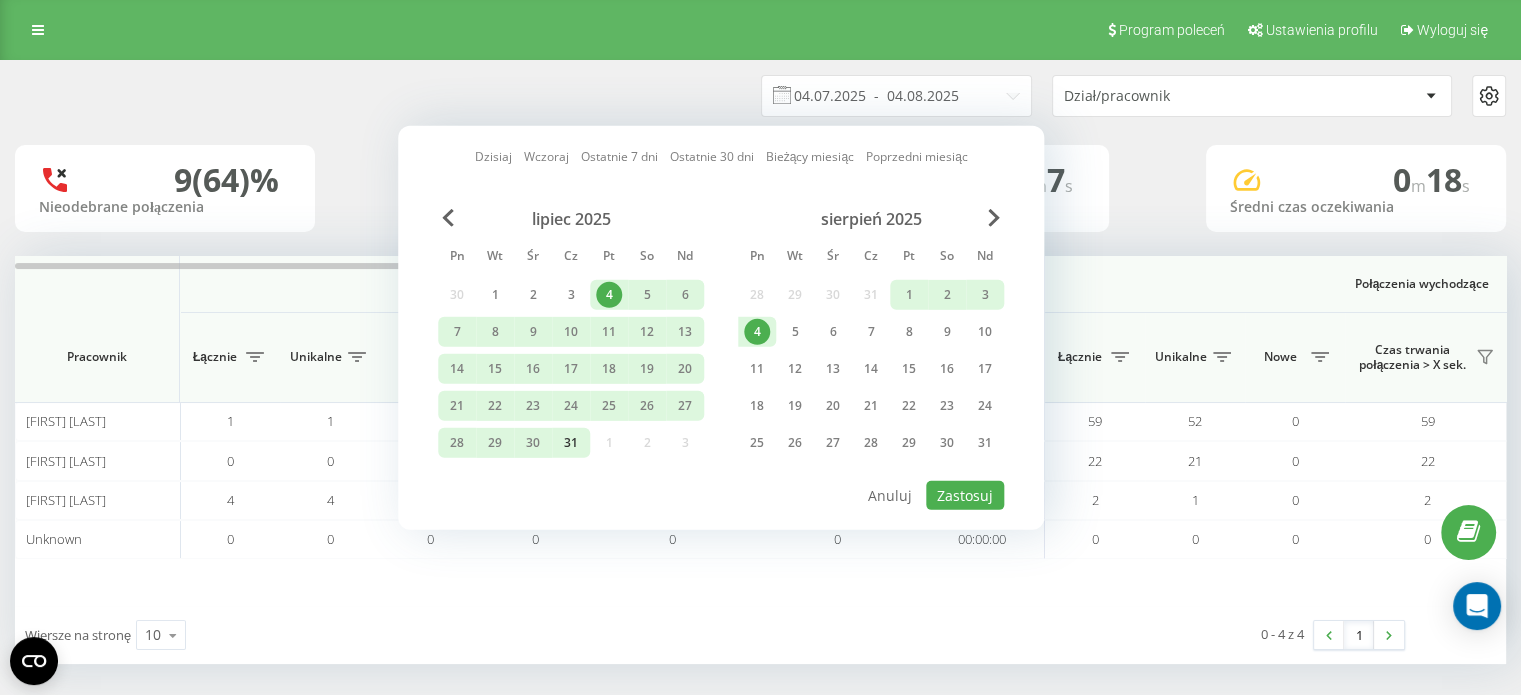 click on "31" at bounding box center (571, 443) 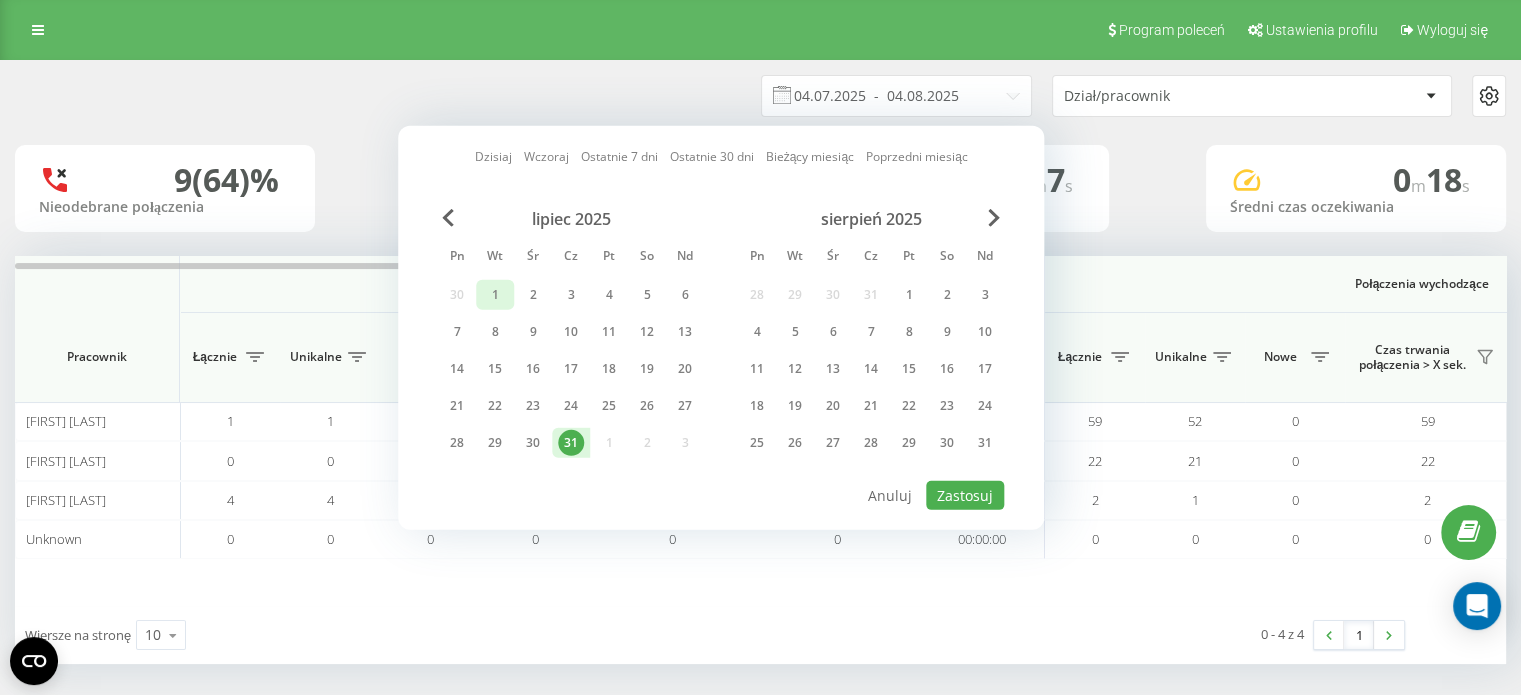 drag, startPoint x: 497, startPoint y: 287, endPoint x: 507, endPoint y: 289, distance: 10.198039 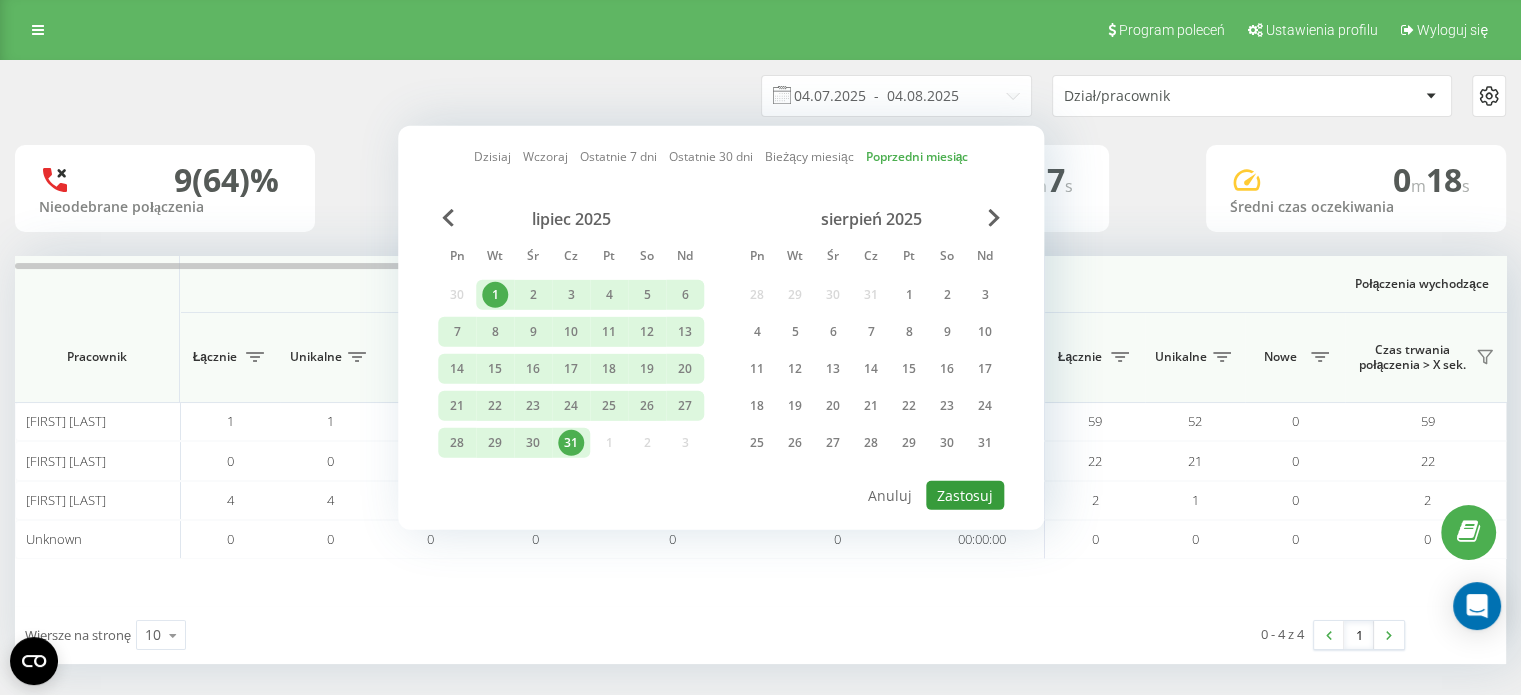 drag, startPoint x: 956, startPoint y: 486, endPoint x: 1384, endPoint y: 166, distance: 534.4006 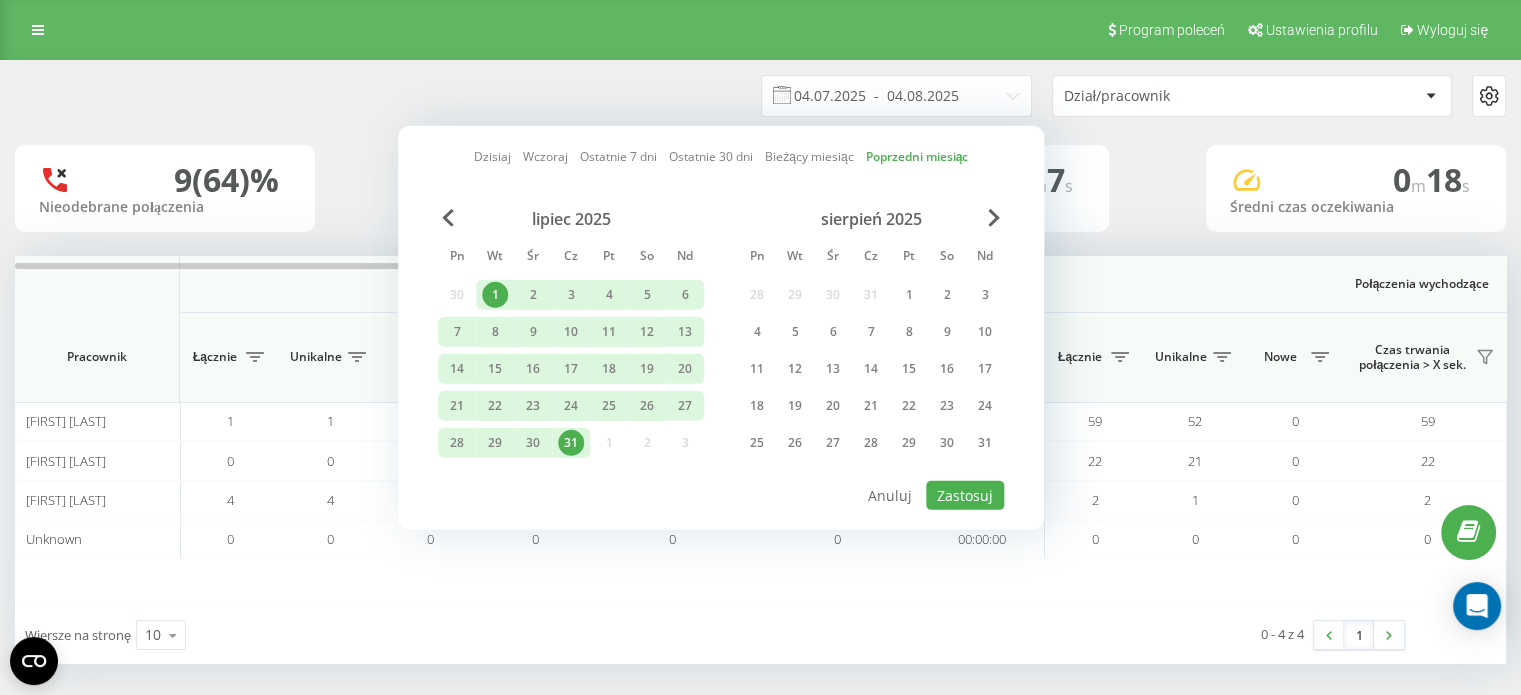 drag, startPoint x: 1210, startPoint y: 85, endPoint x: 1420, endPoint y: 88, distance: 210.02142 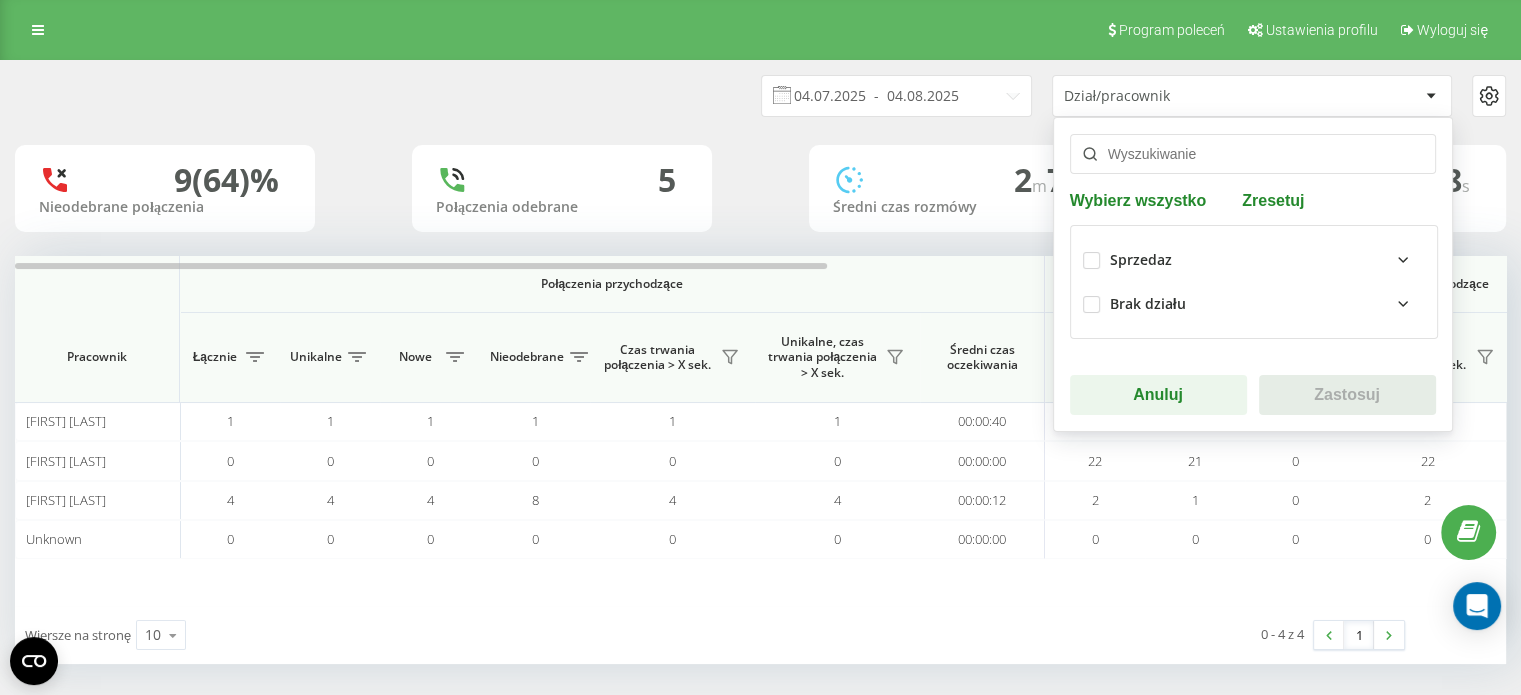 drag, startPoint x: 1200, startPoint y: 128, endPoint x: 1201, endPoint y: 144, distance: 16.03122 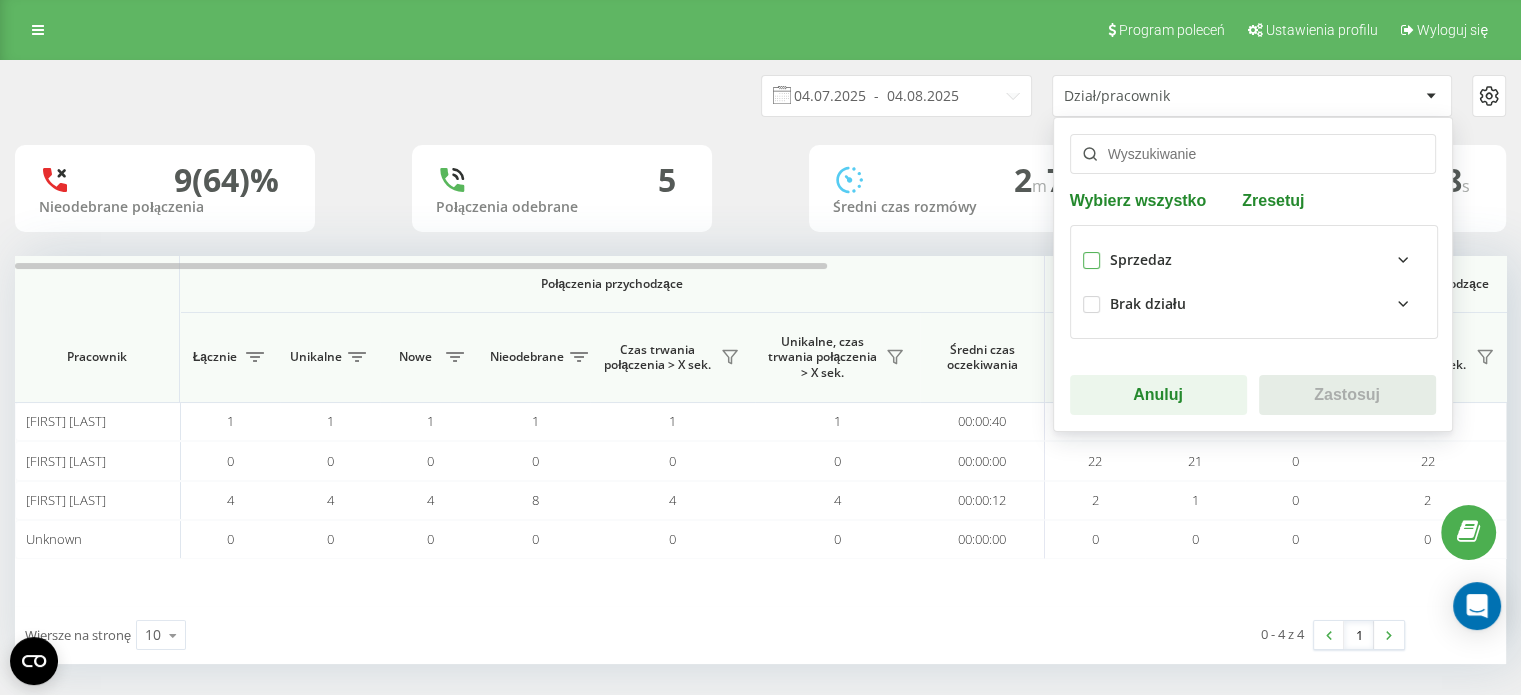 click at bounding box center [1091, 252] 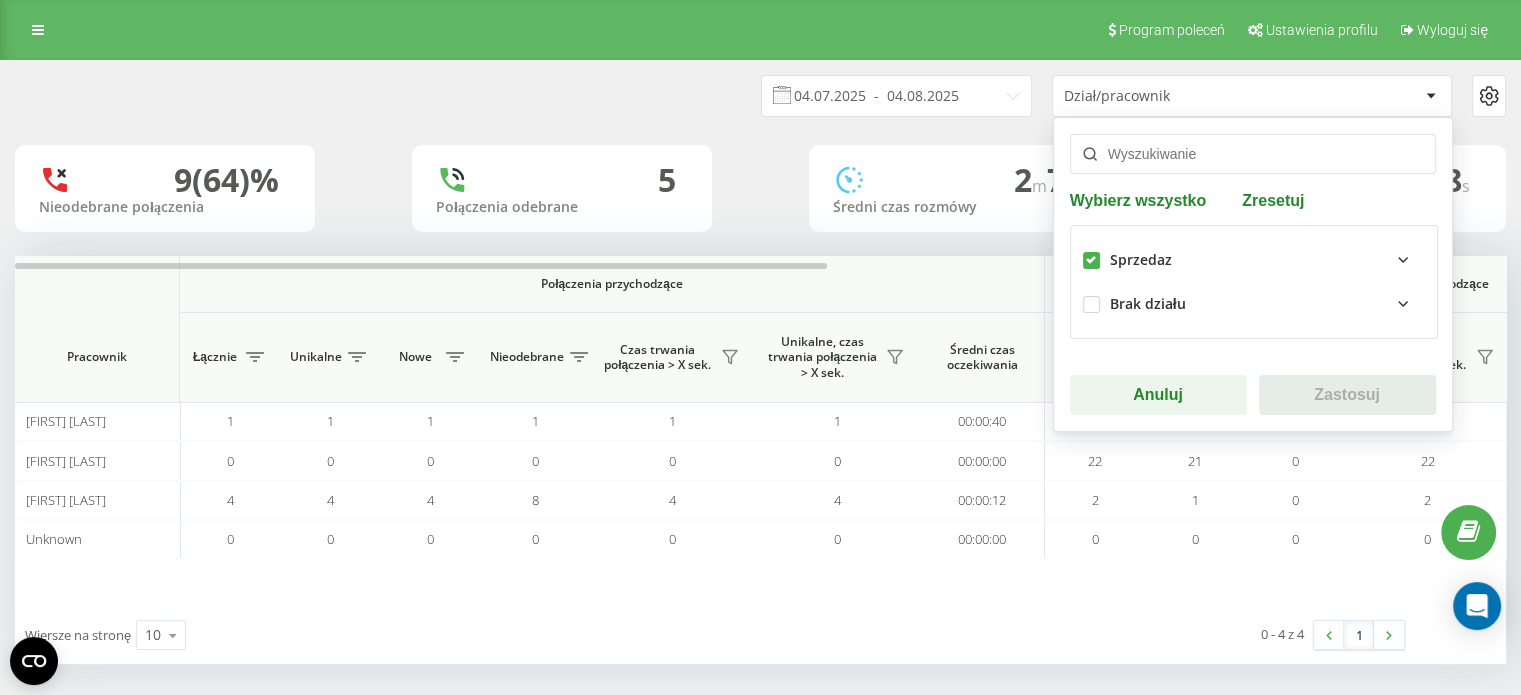 checkbox on "true" 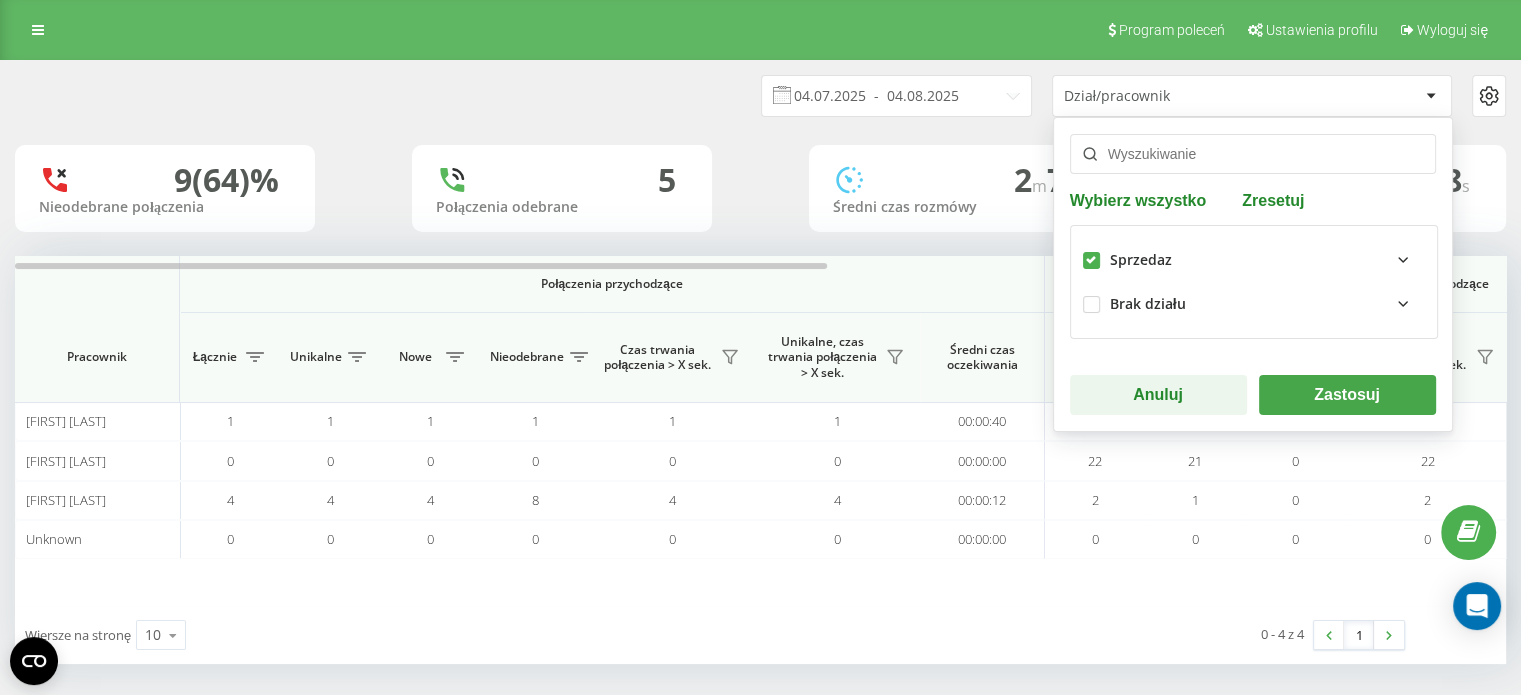 click on "Zastosuj" at bounding box center [1347, 395] 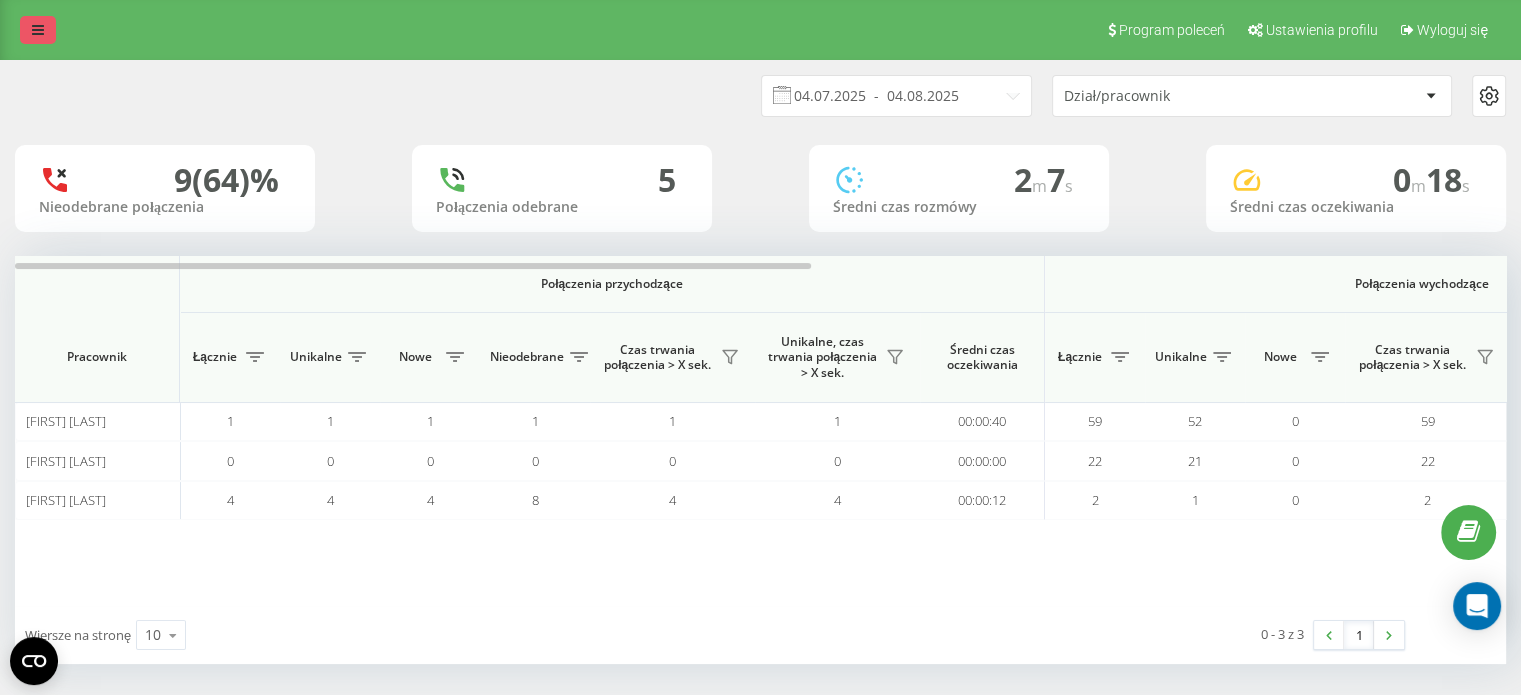 click at bounding box center [38, 30] 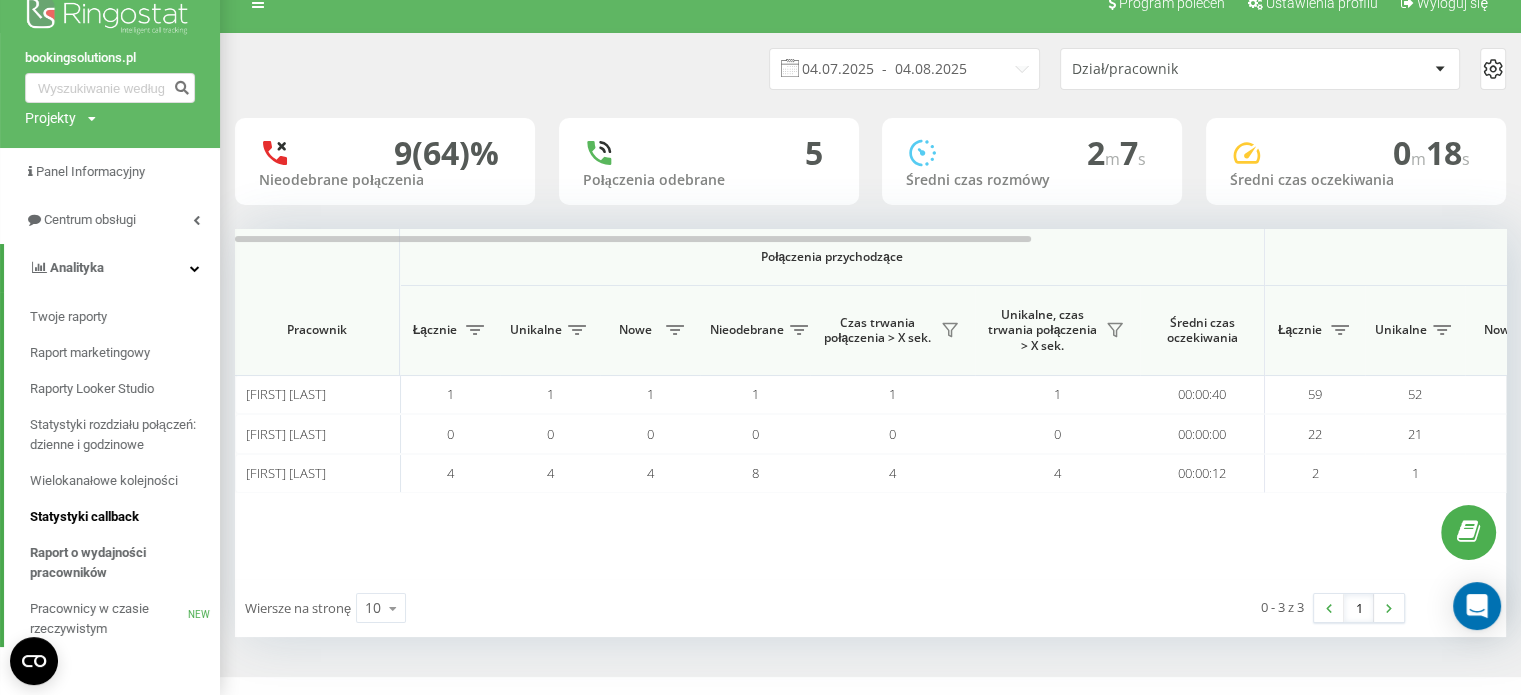 scroll, scrollTop: 28, scrollLeft: 0, axis: vertical 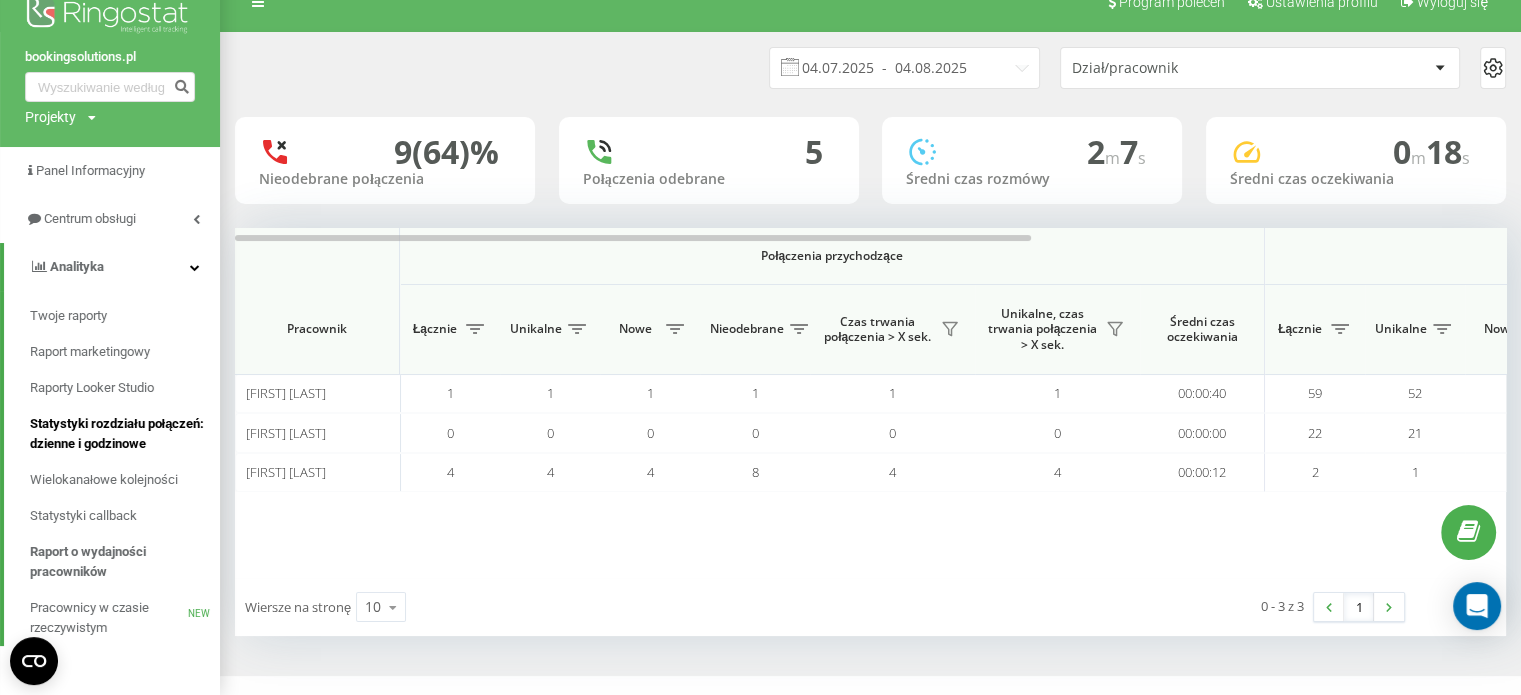 click on "Statystyki rozdziału połączeń: dzienne i godzinowe" at bounding box center (120, 434) 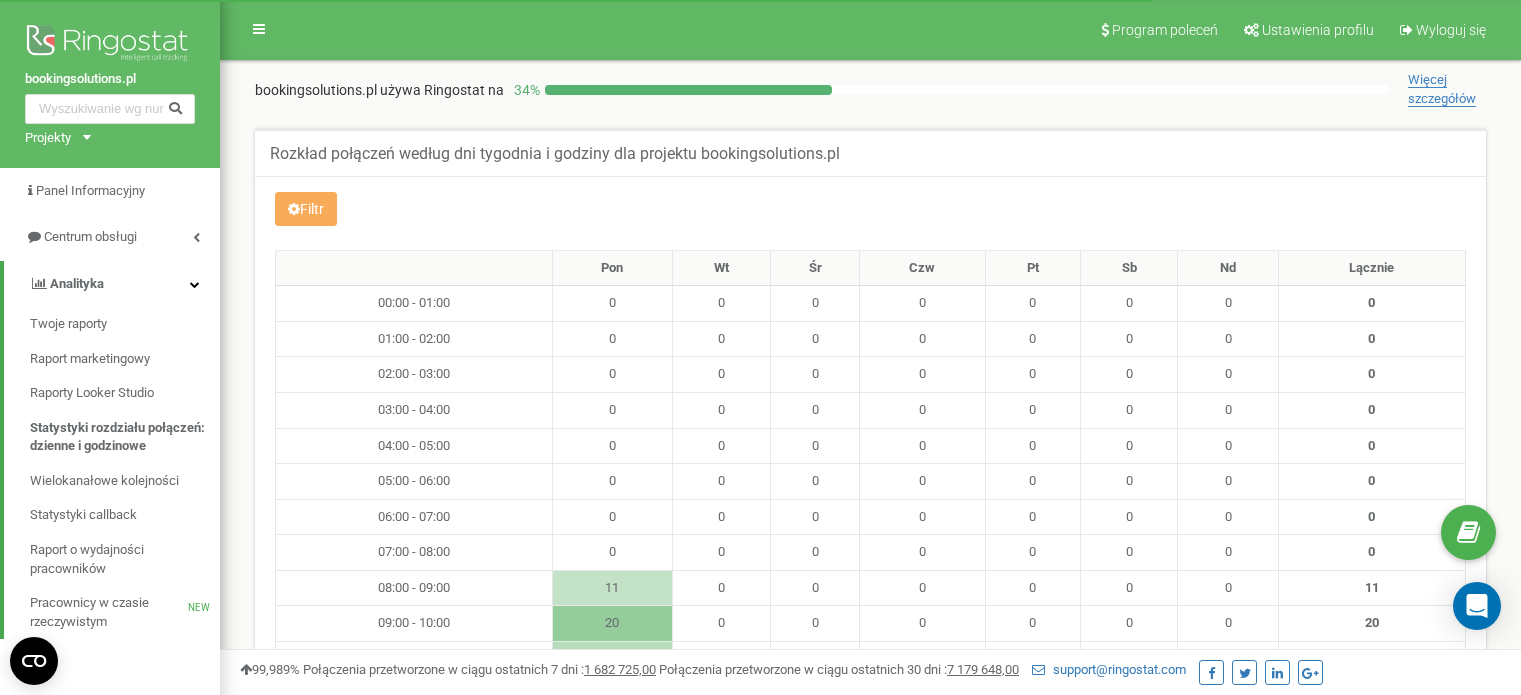 scroll, scrollTop: 0, scrollLeft: 0, axis: both 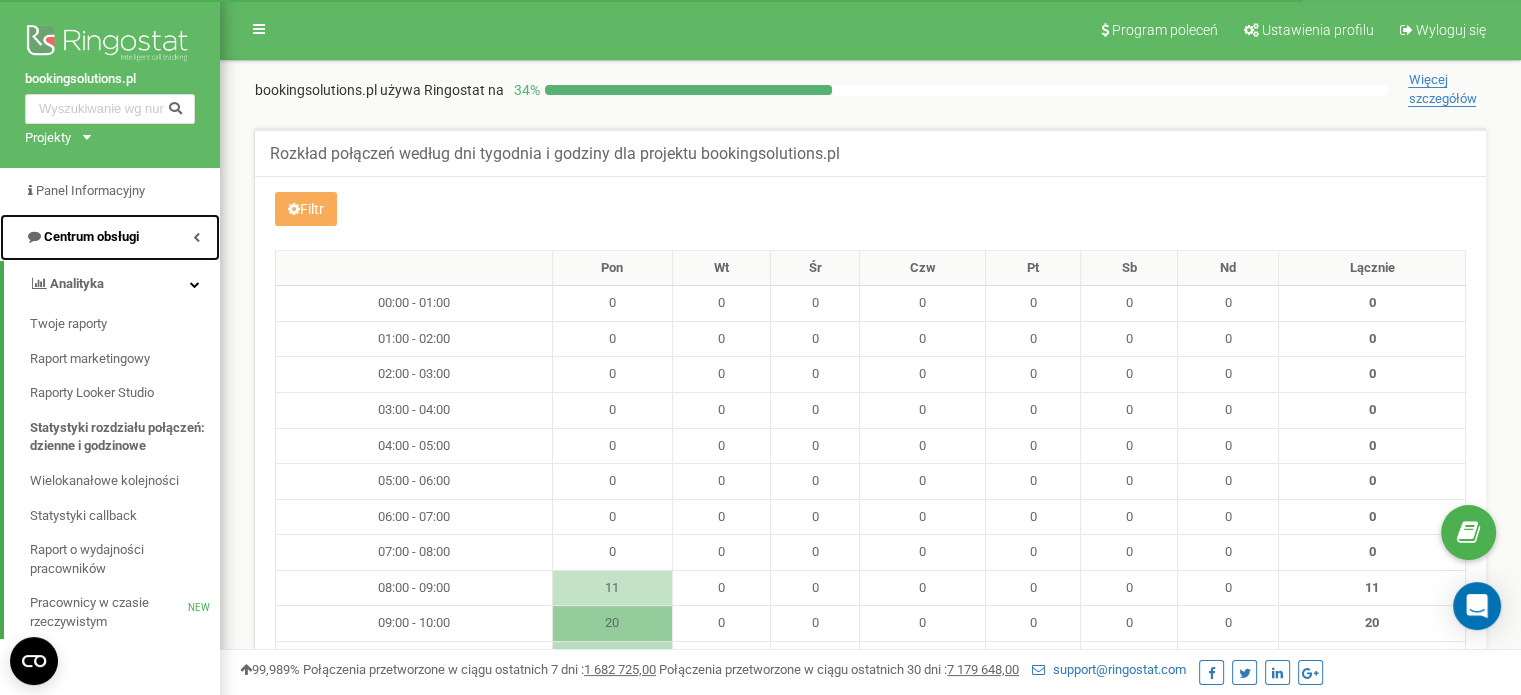 click on "Centrum obsługi" at bounding box center [110, 237] 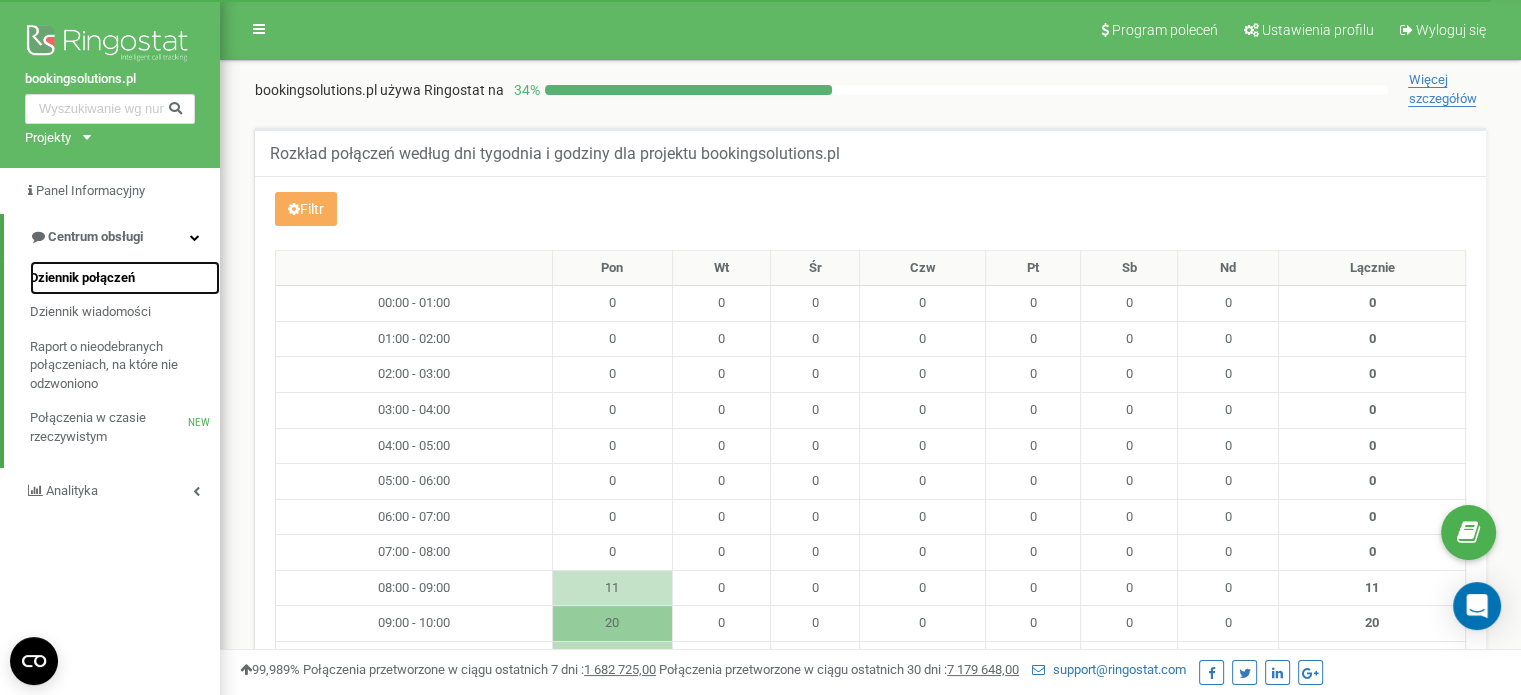 click on "Dziennik połączeń" at bounding box center [82, 278] 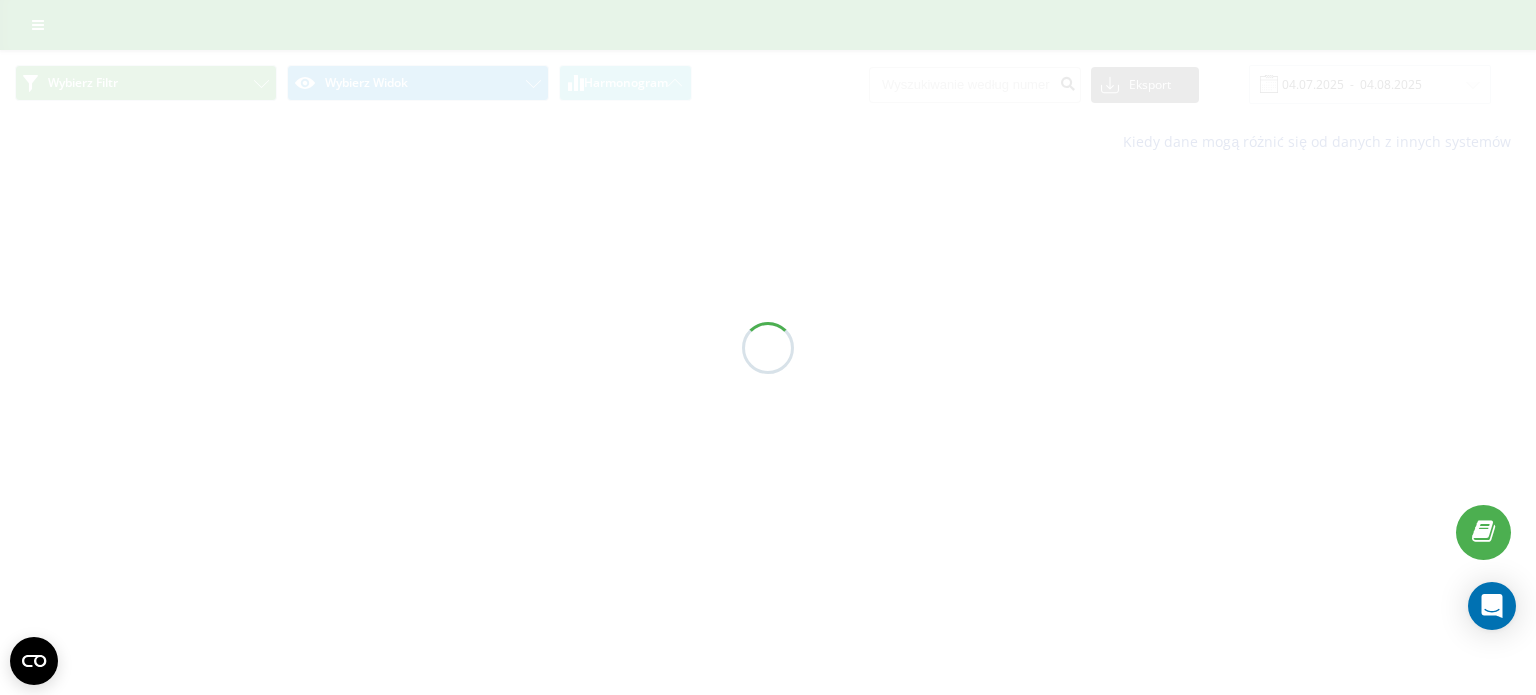 scroll, scrollTop: 0, scrollLeft: 0, axis: both 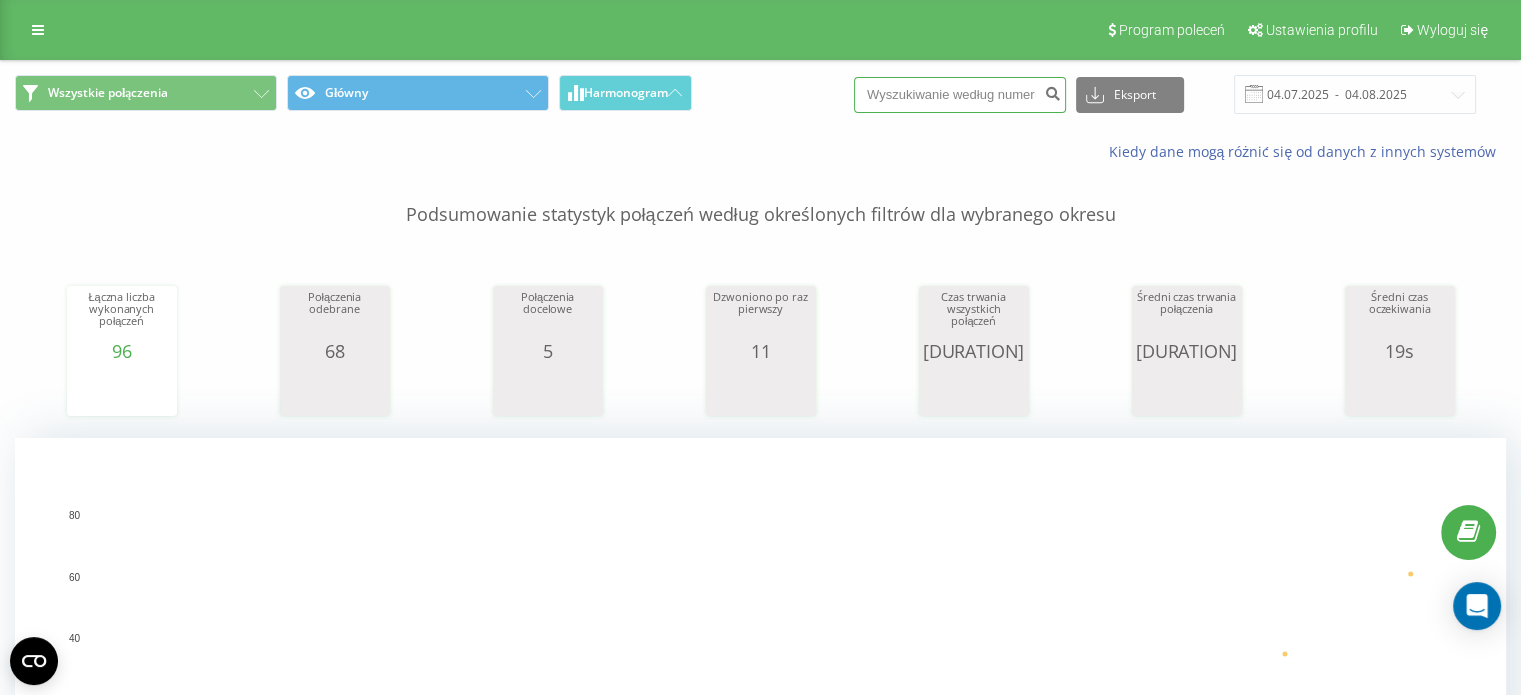 click at bounding box center (960, 95) 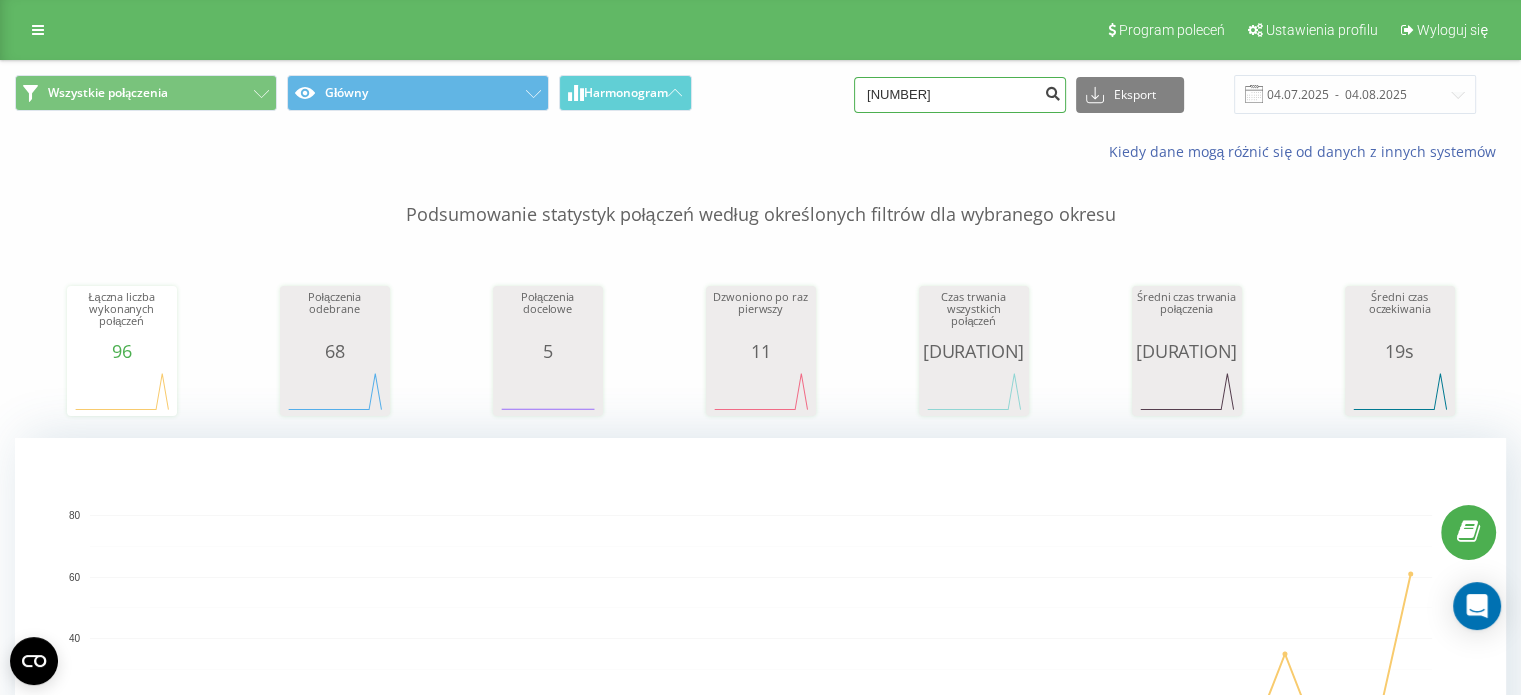 type on "[NUMBER]" 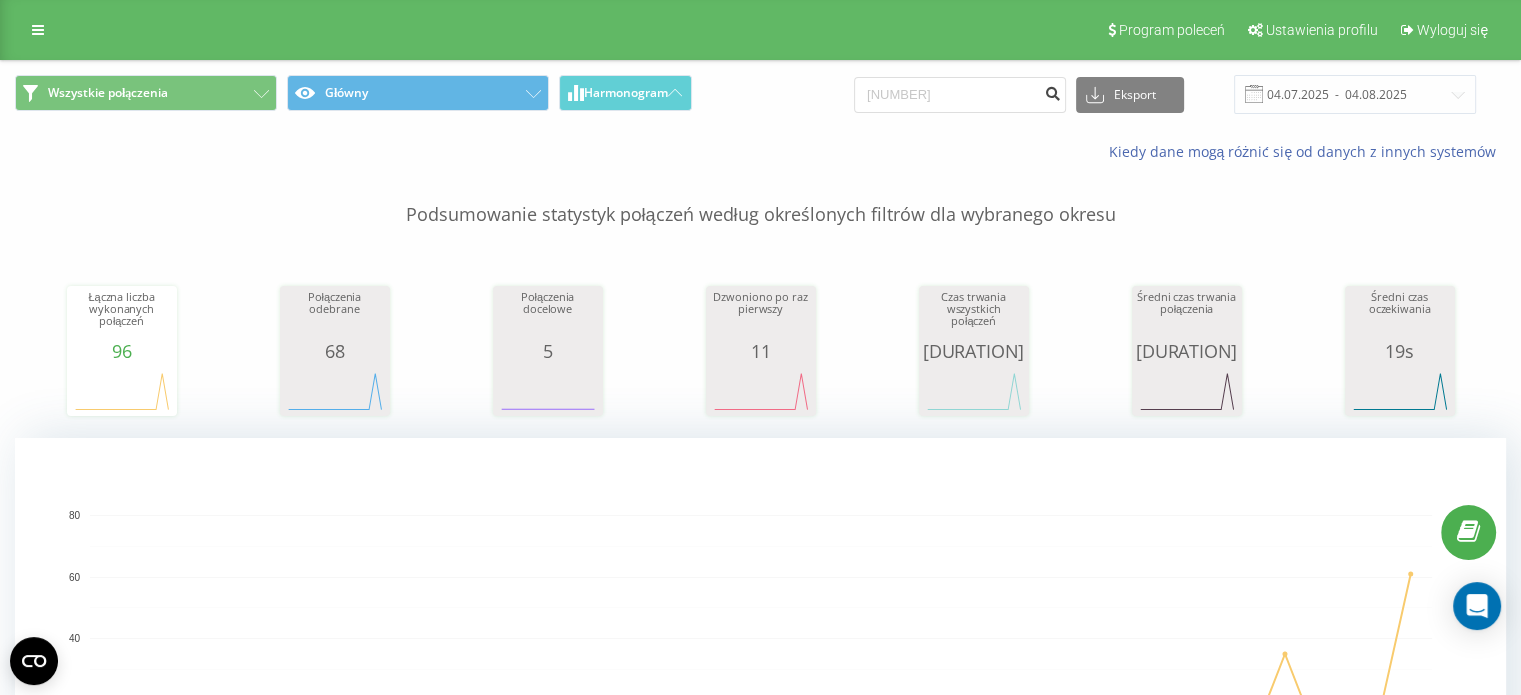 click at bounding box center [1052, 91] 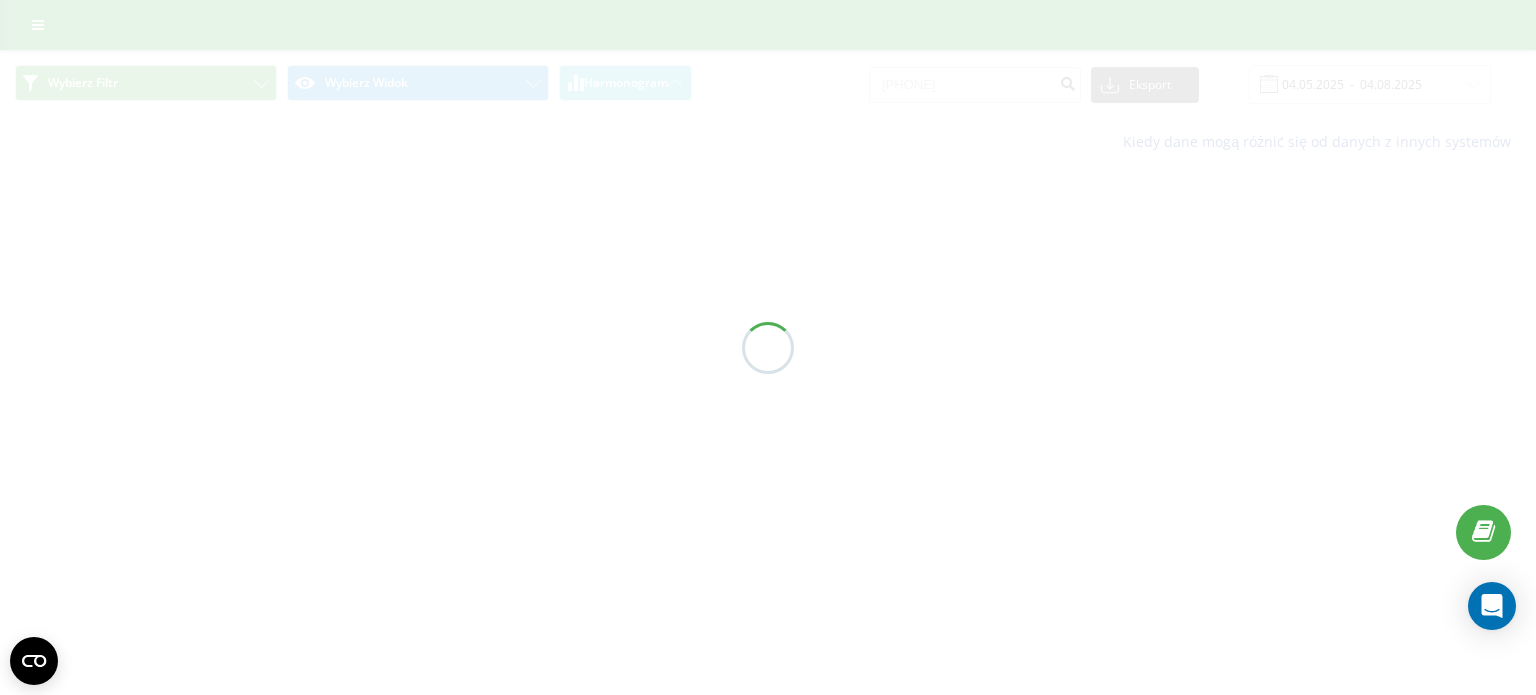 scroll, scrollTop: 0, scrollLeft: 0, axis: both 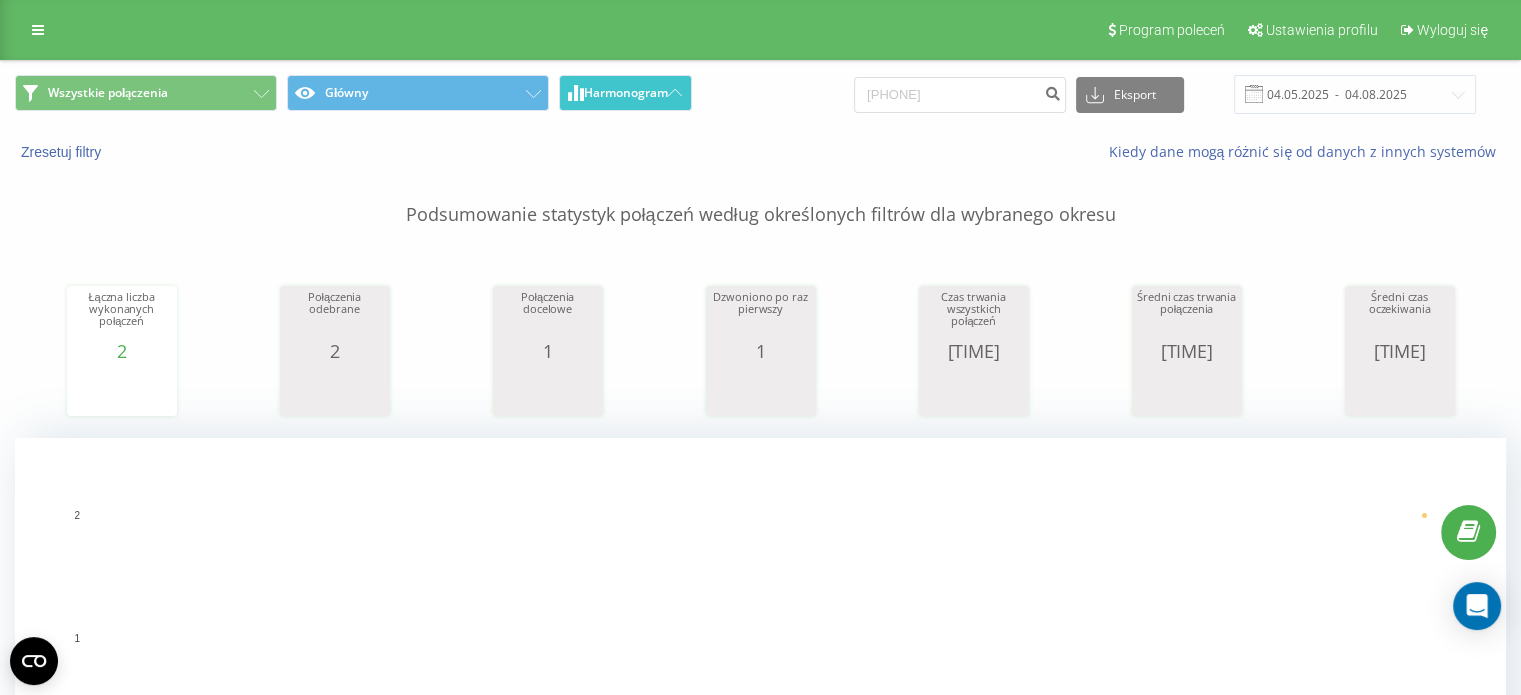 click on "Harmonogram" at bounding box center [626, 93] 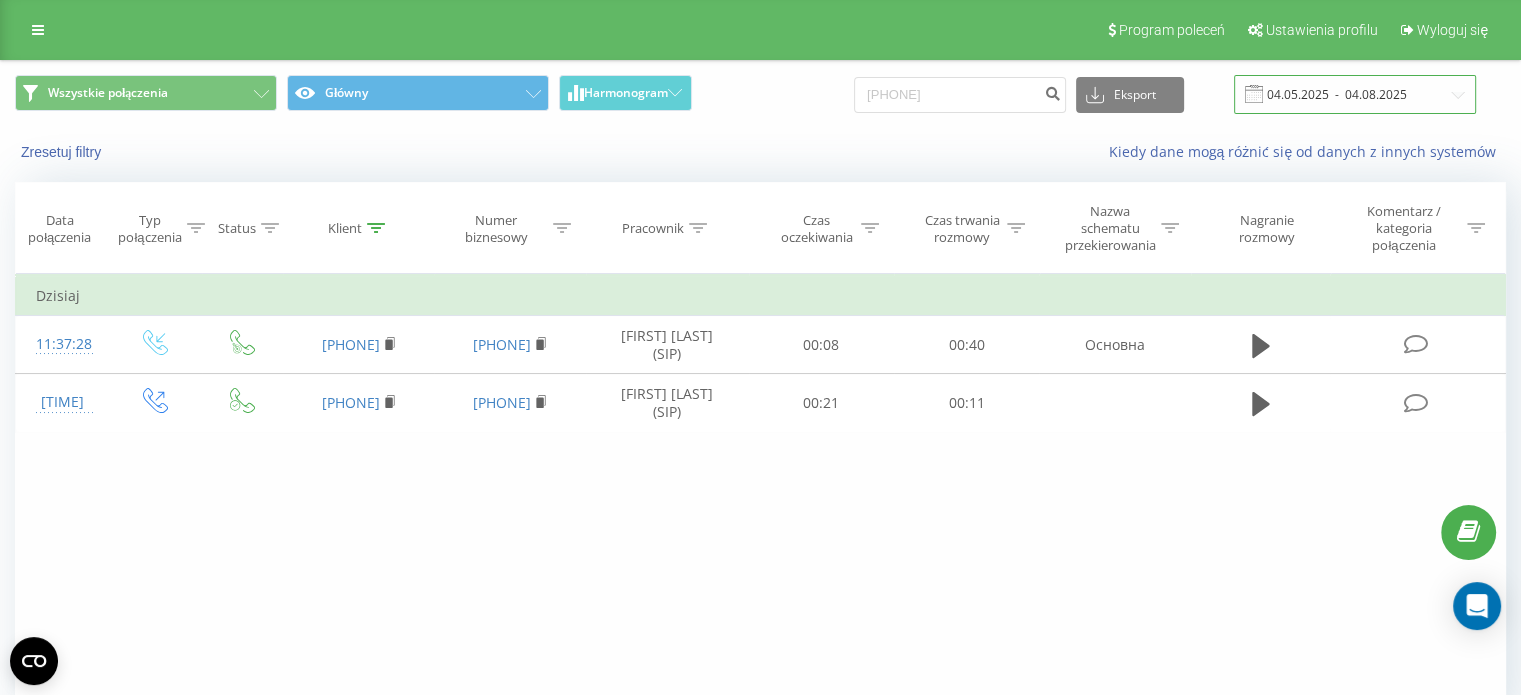 click on "04.05.2025  -  04.08.2025" at bounding box center [1355, 94] 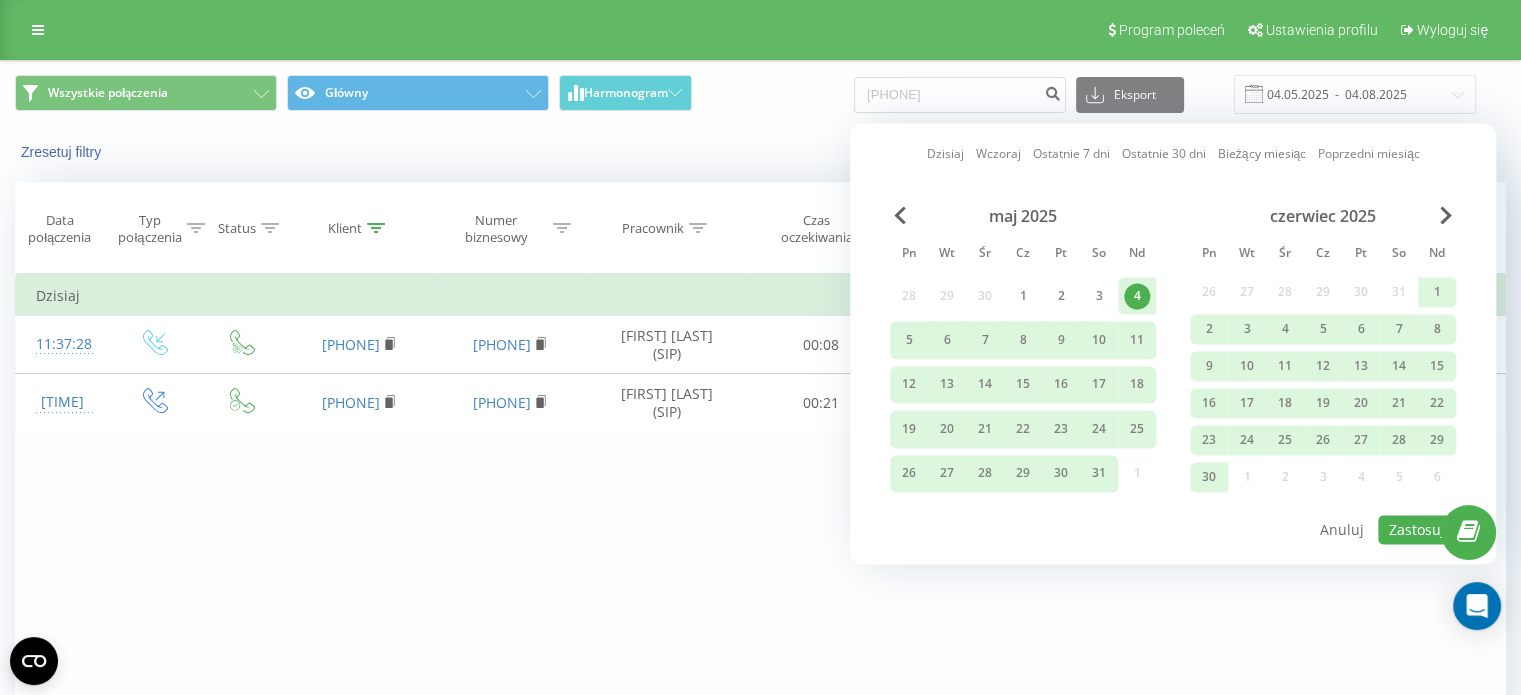 drag, startPoint x: 900, startPoint y: 207, endPoint x: 934, endPoint y: 231, distance: 41.617306 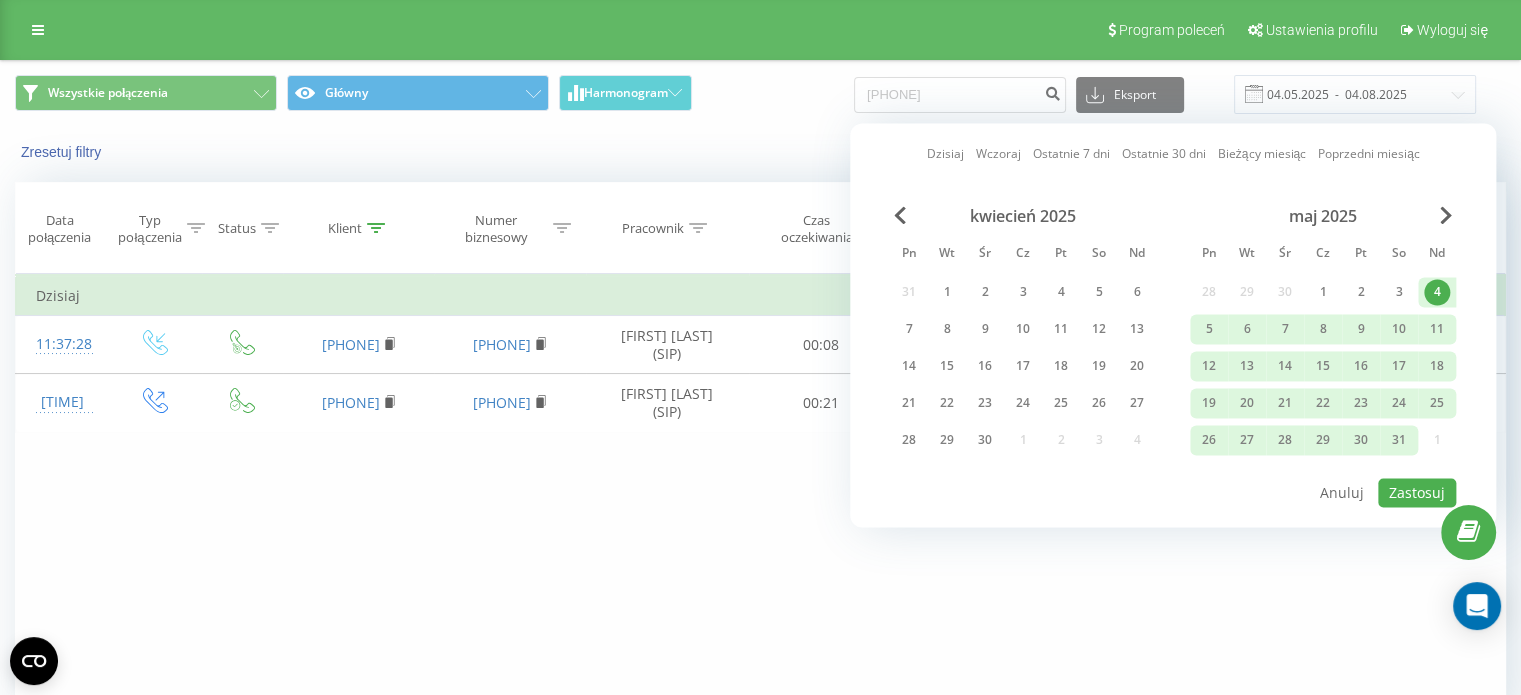 drag, startPoint x: 1317, startPoint y: 291, endPoint x: 1164, endPoint y: 452, distance: 222.10358 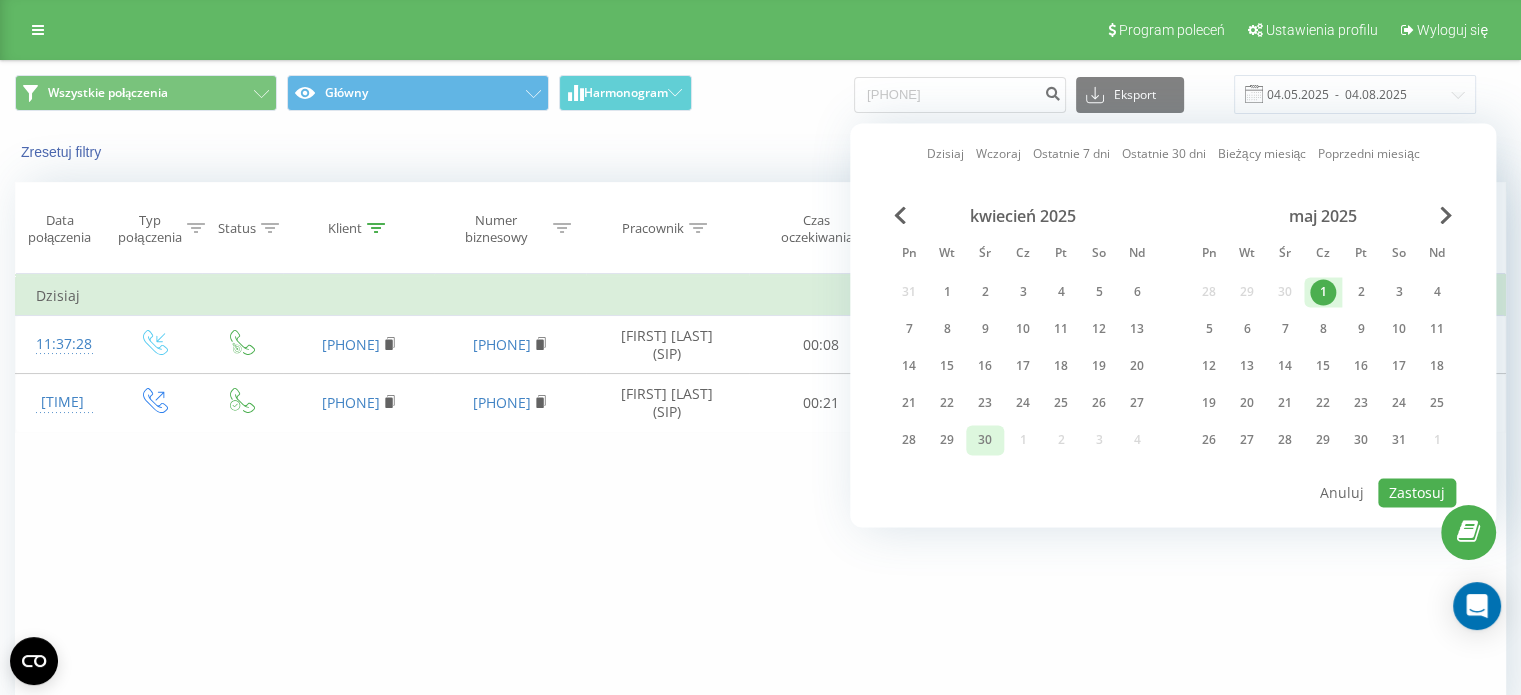 click on "30" at bounding box center [985, 440] 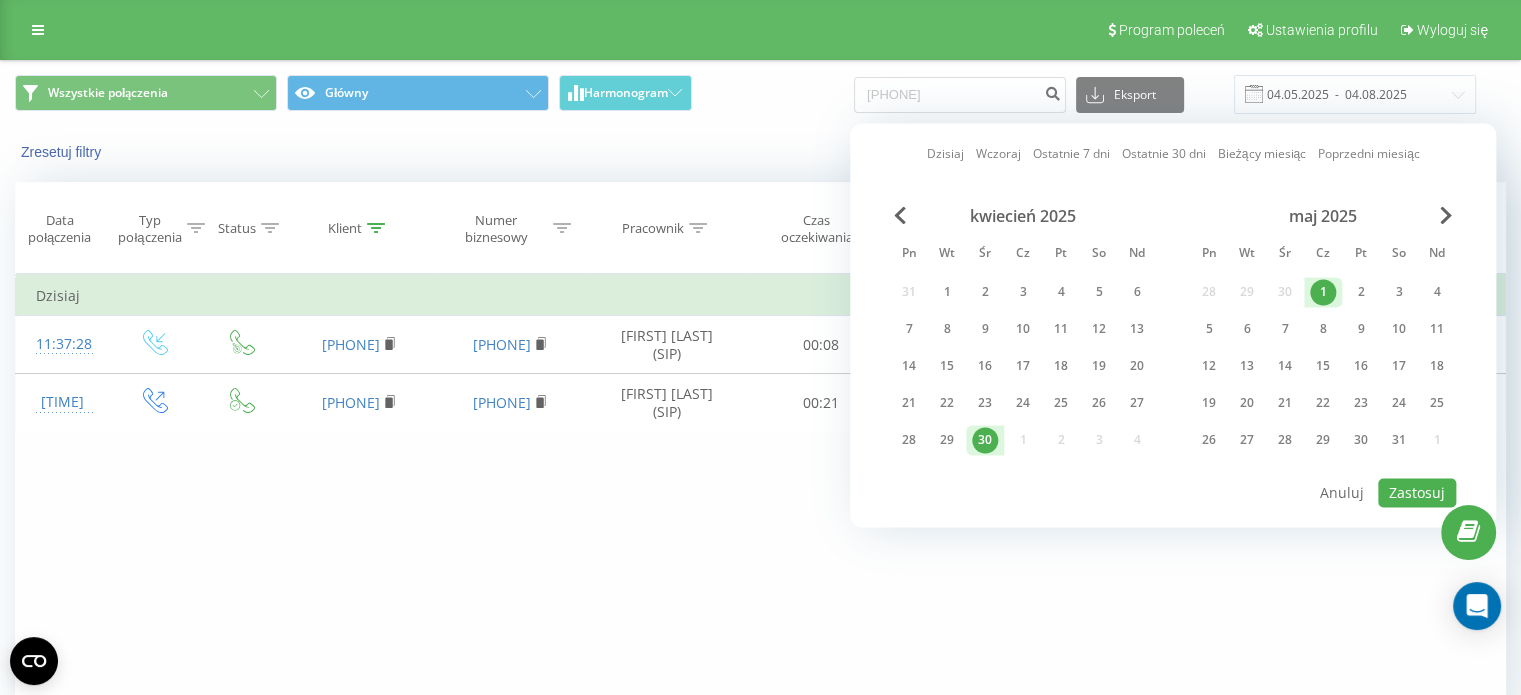 click on "kwiecień 2025 Pn Wt Śr Cz Pt So Nd 31 1 2 3 4 5 6 7 8 9 10 11 12 13 14 15 16 17 18 19 20 21 22 23 24 25 26 27 28 29 30 1 2 3 4 maj 2025 Pn Wt Śr Cz Pt So Nd 28 29 30 1 2 3 4 5 6 7 8 9 10 11 12 13 14 15 16 17 18 19 20 21 22 23 24 25 26 27 28 29 30 31 1" at bounding box center [1173, 341] 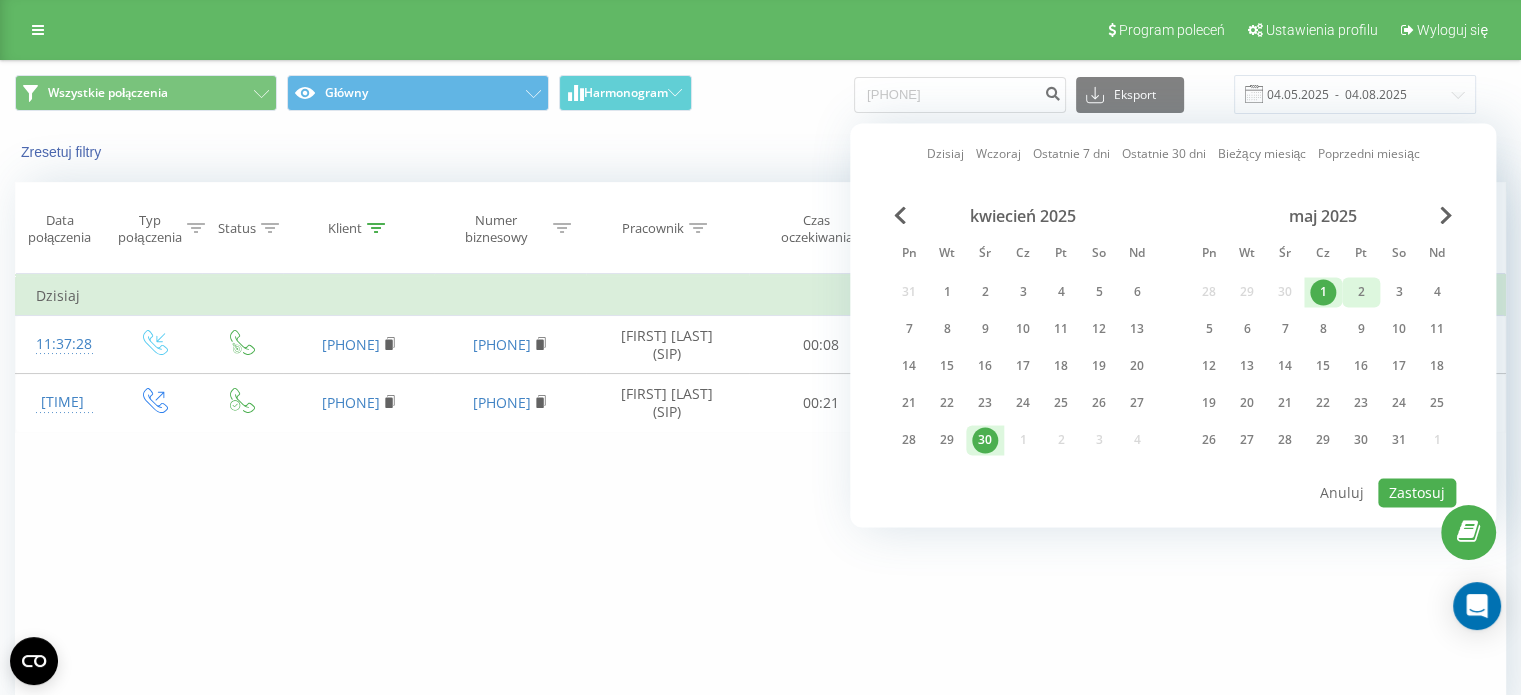 drag, startPoint x: 1340, startPoint y: 293, endPoint x: 1417, endPoint y: 235, distance: 96.40021 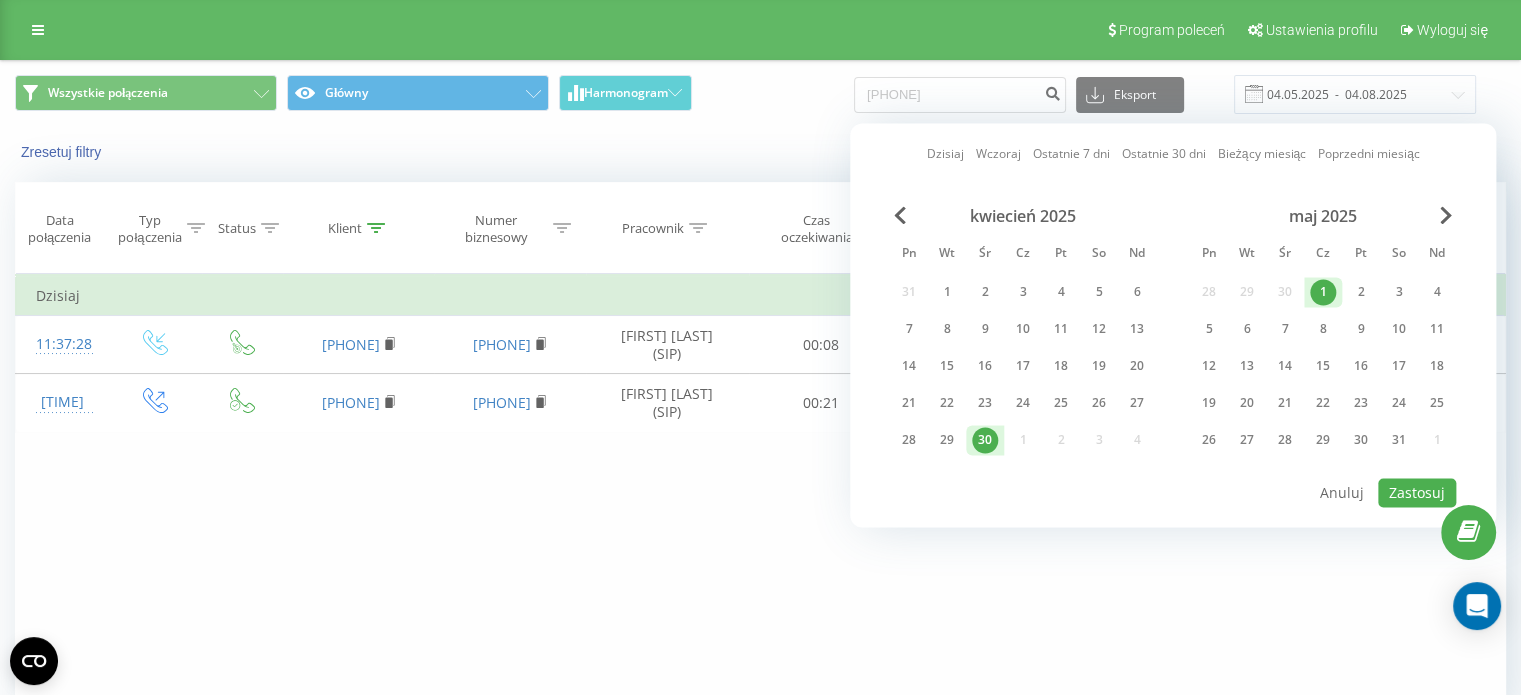 drag, startPoint x: 1317, startPoint y: 283, endPoint x: 1411, endPoint y: 227, distance: 109.41663 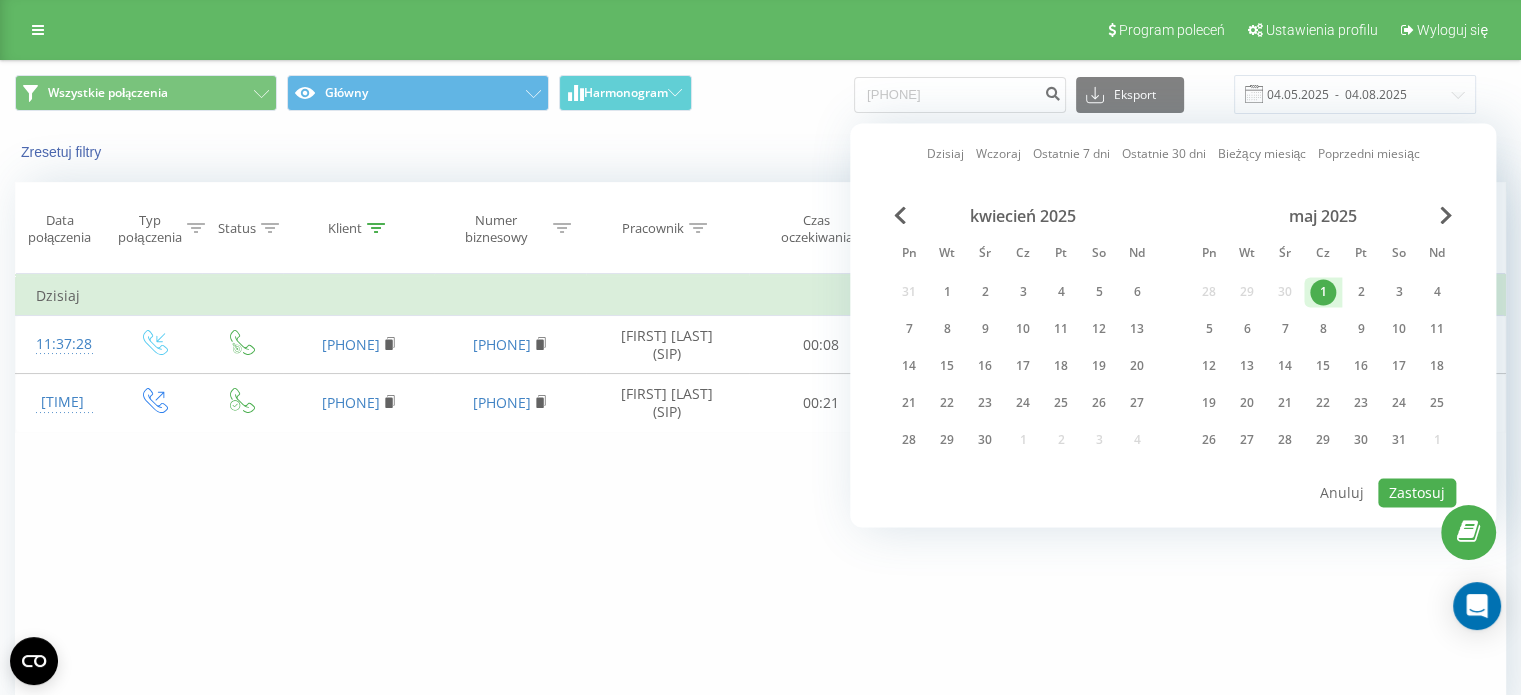 click on "maj 2025" at bounding box center (1323, 216) 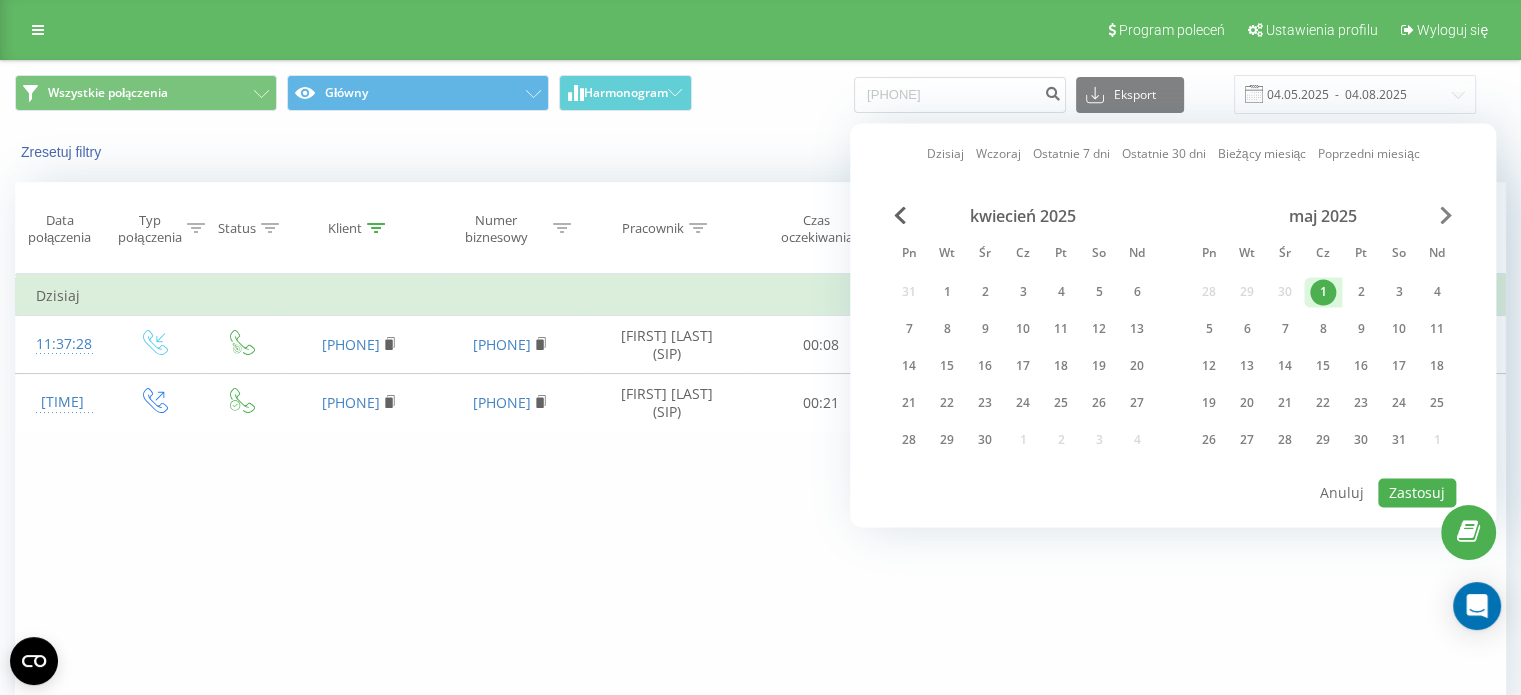 click at bounding box center [1446, 215] 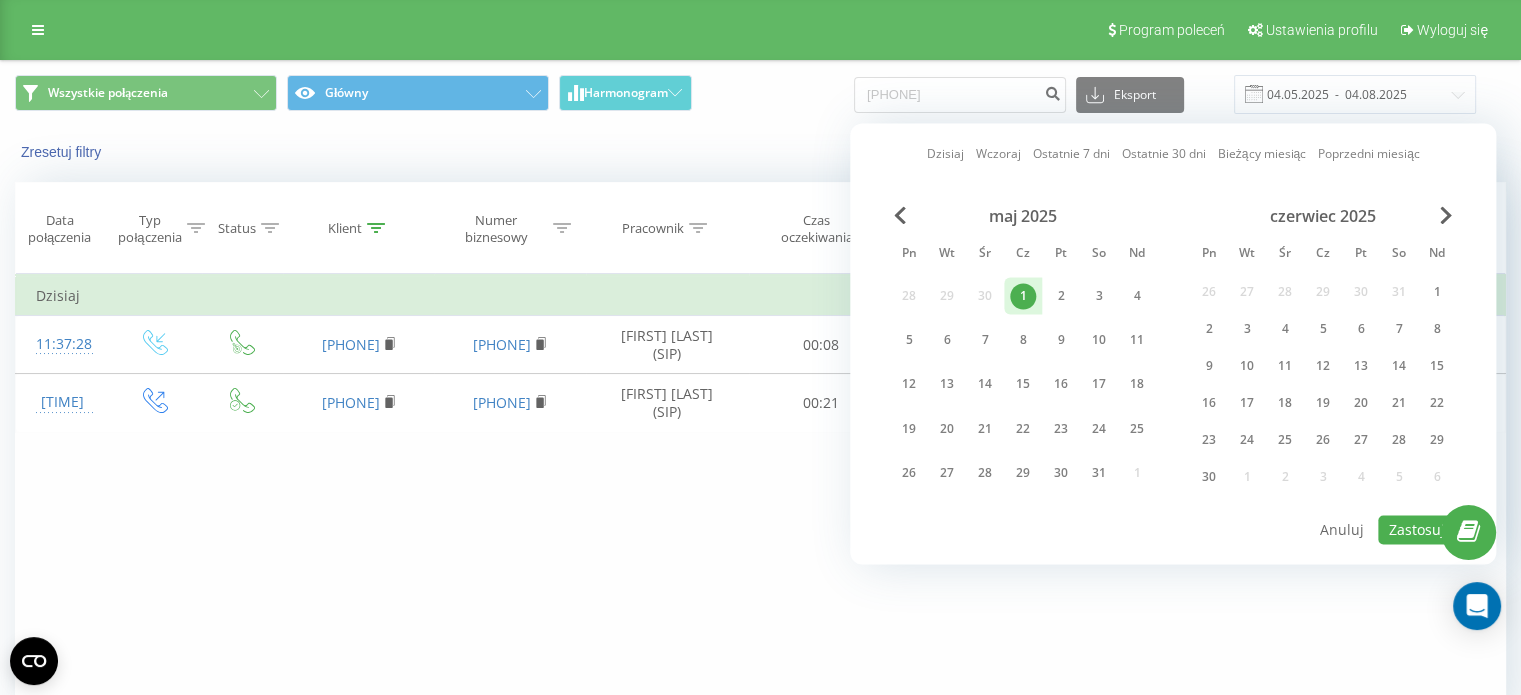 click on "czerwiec 2025" at bounding box center [1323, 216] 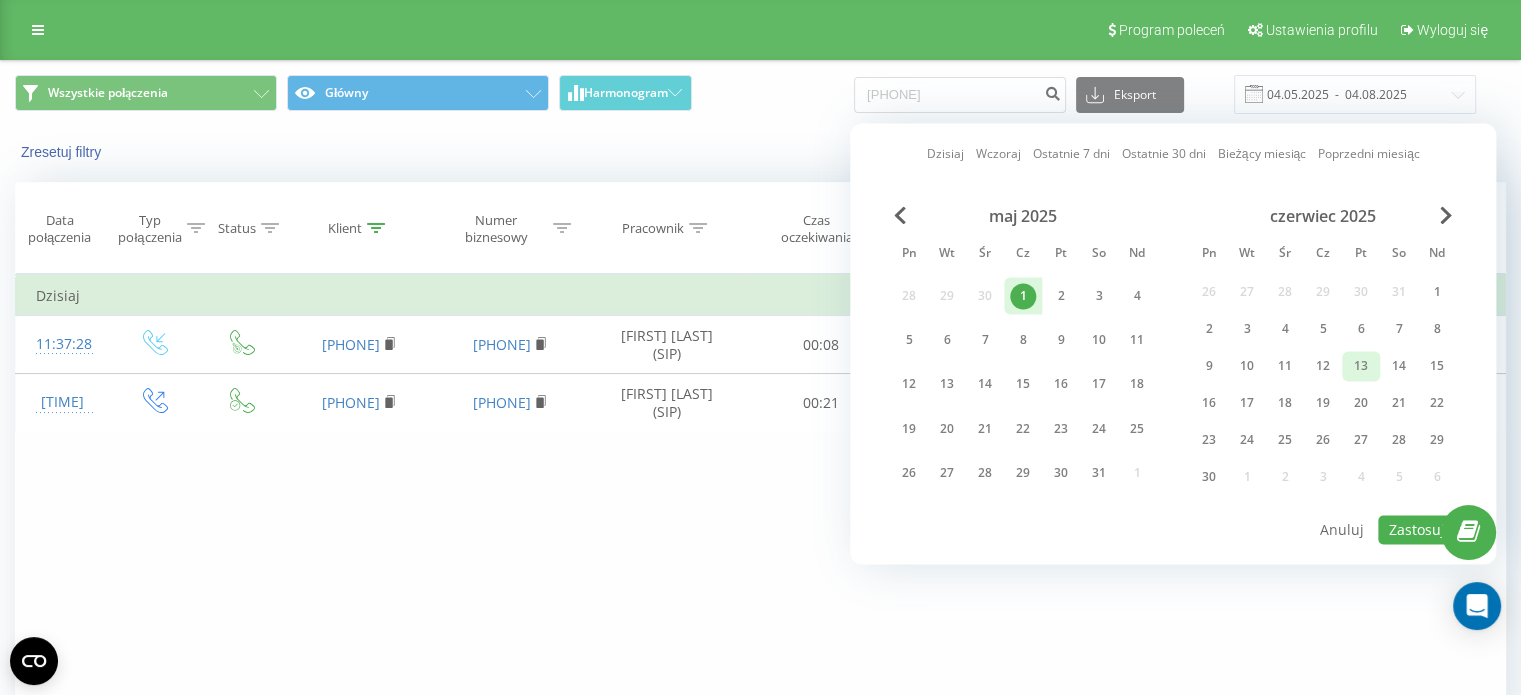 drag, startPoint x: 1216, startPoint y: 473, endPoint x: 1356, endPoint y: 373, distance: 172.04651 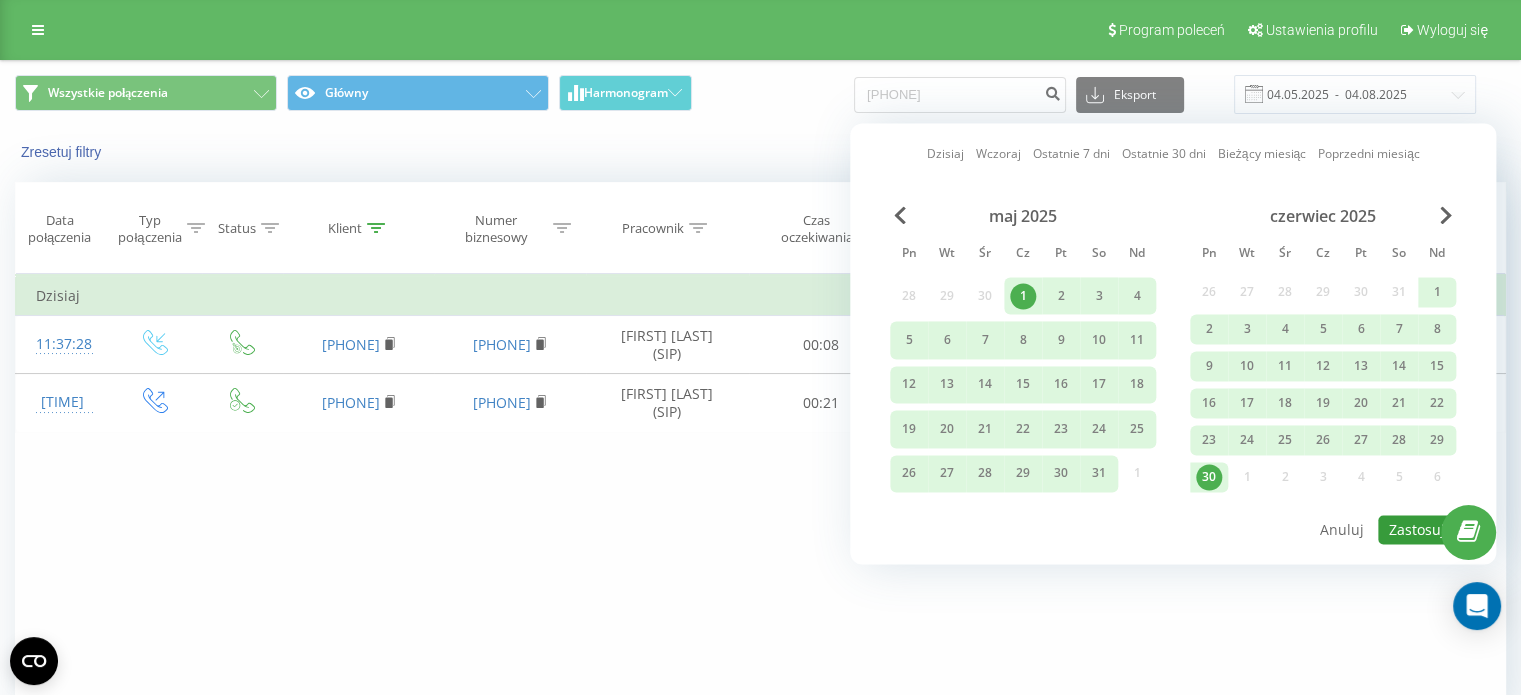 click on "Zastosuj" at bounding box center (1417, 529) 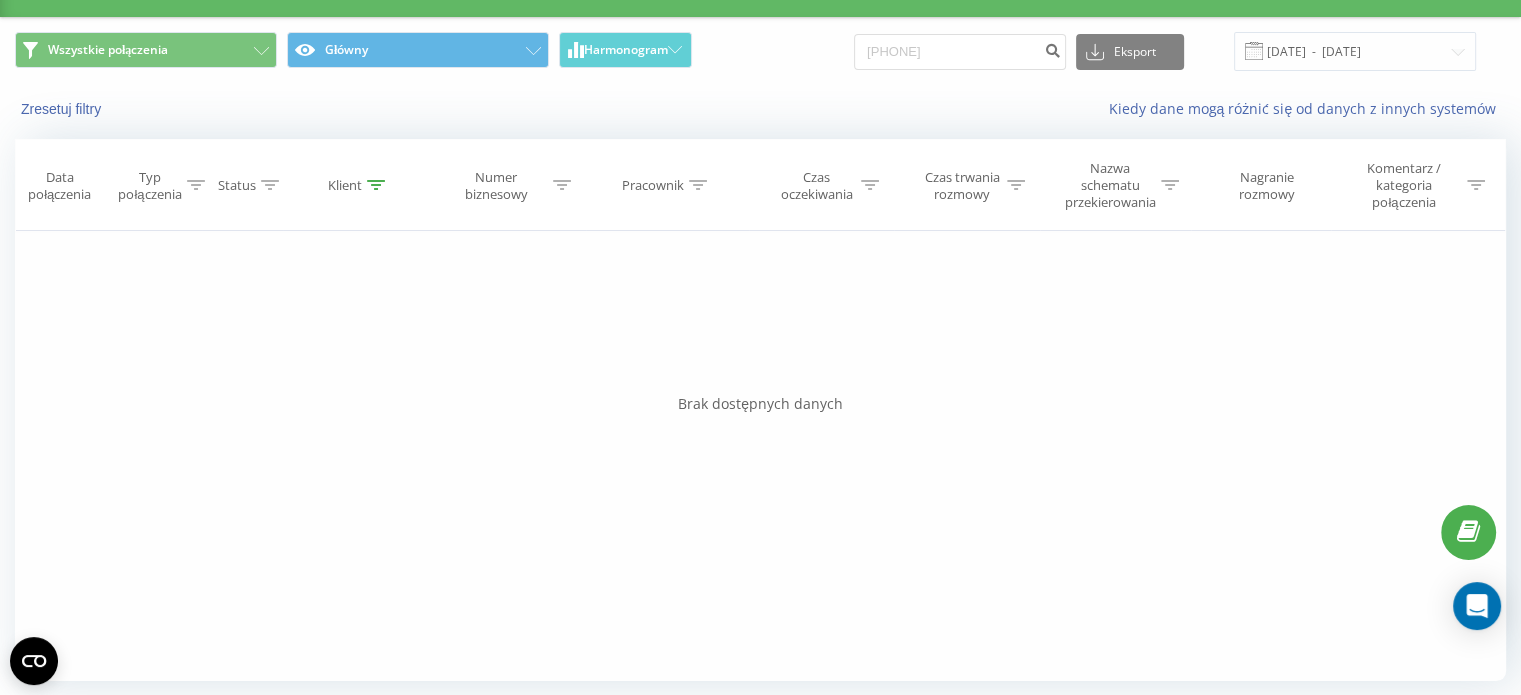 scroll, scrollTop: 45, scrollLeft: 0, axis: vertical 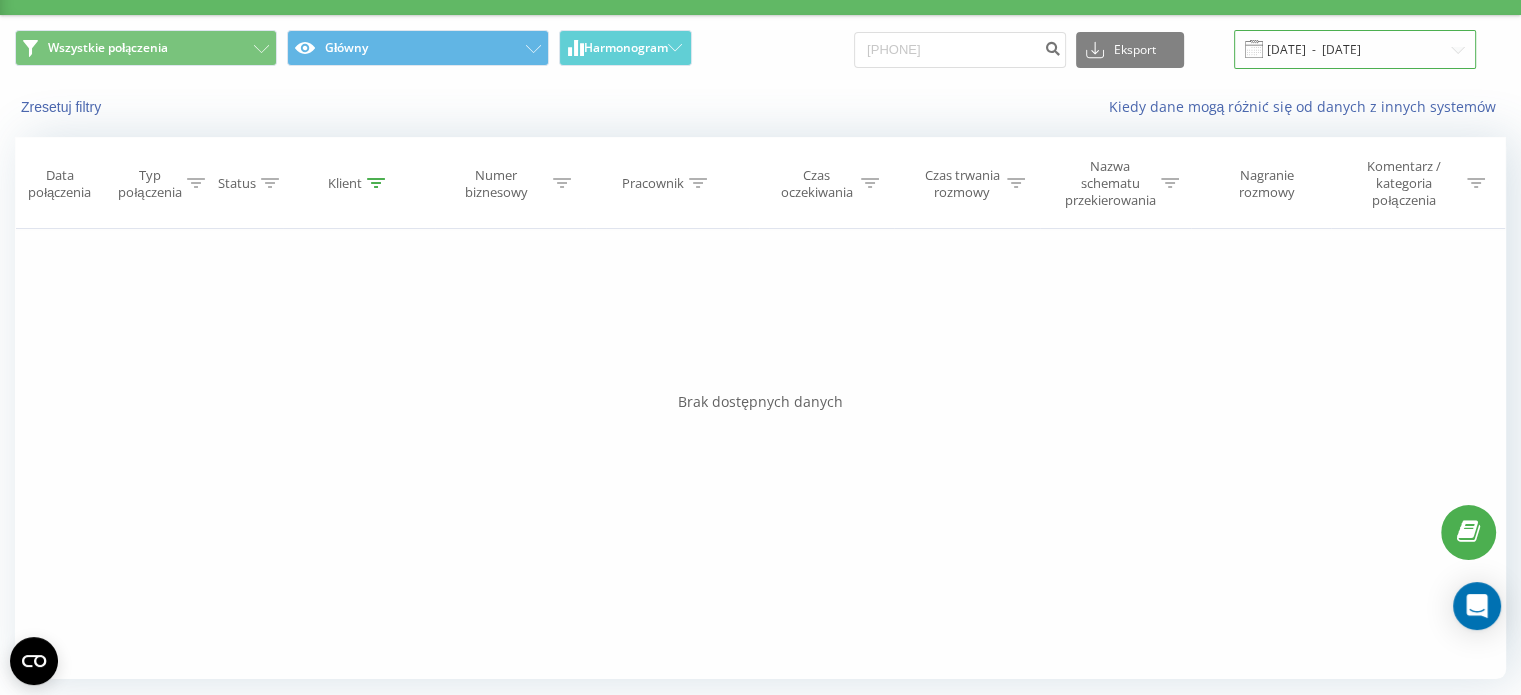 click on "01.05.2025  -  30.06.2025" at bounding box center [1355, 49] 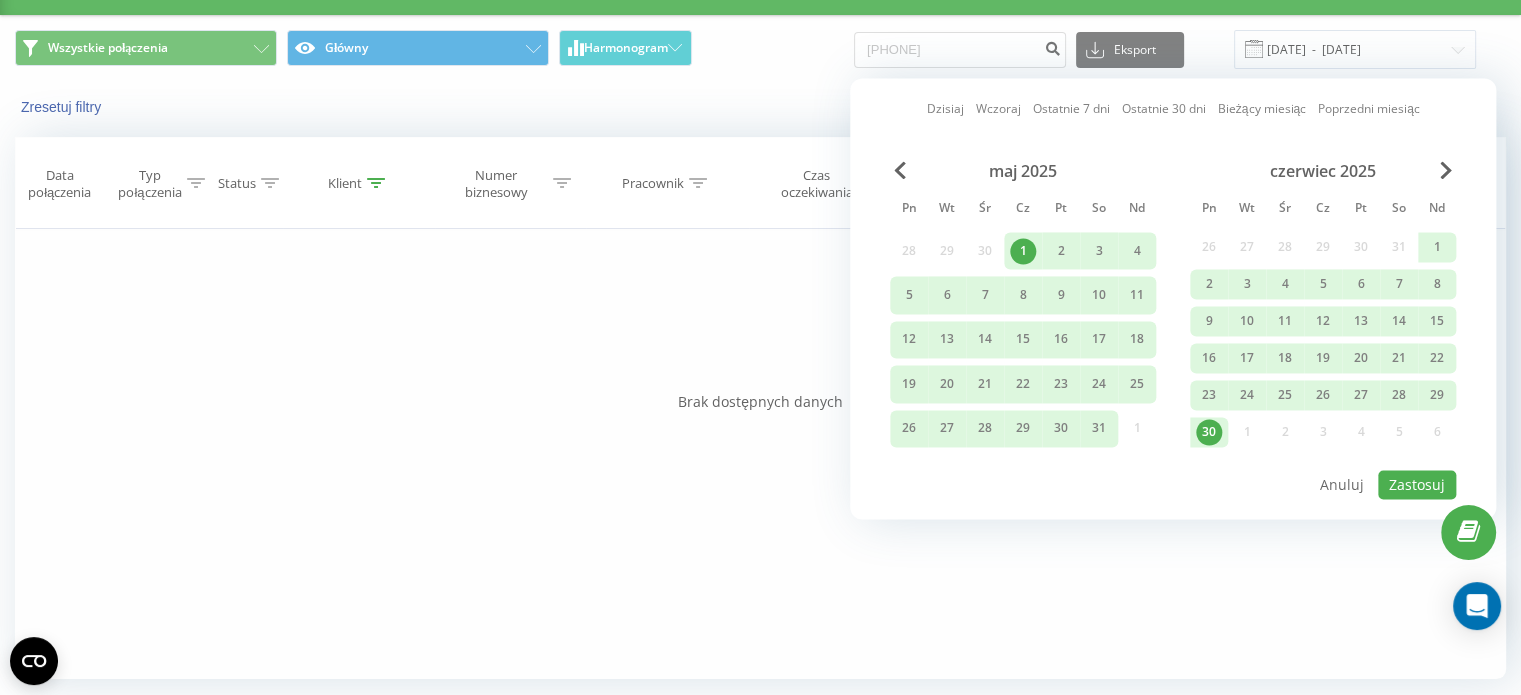 click on "1" at bounding box center (1023, 251) 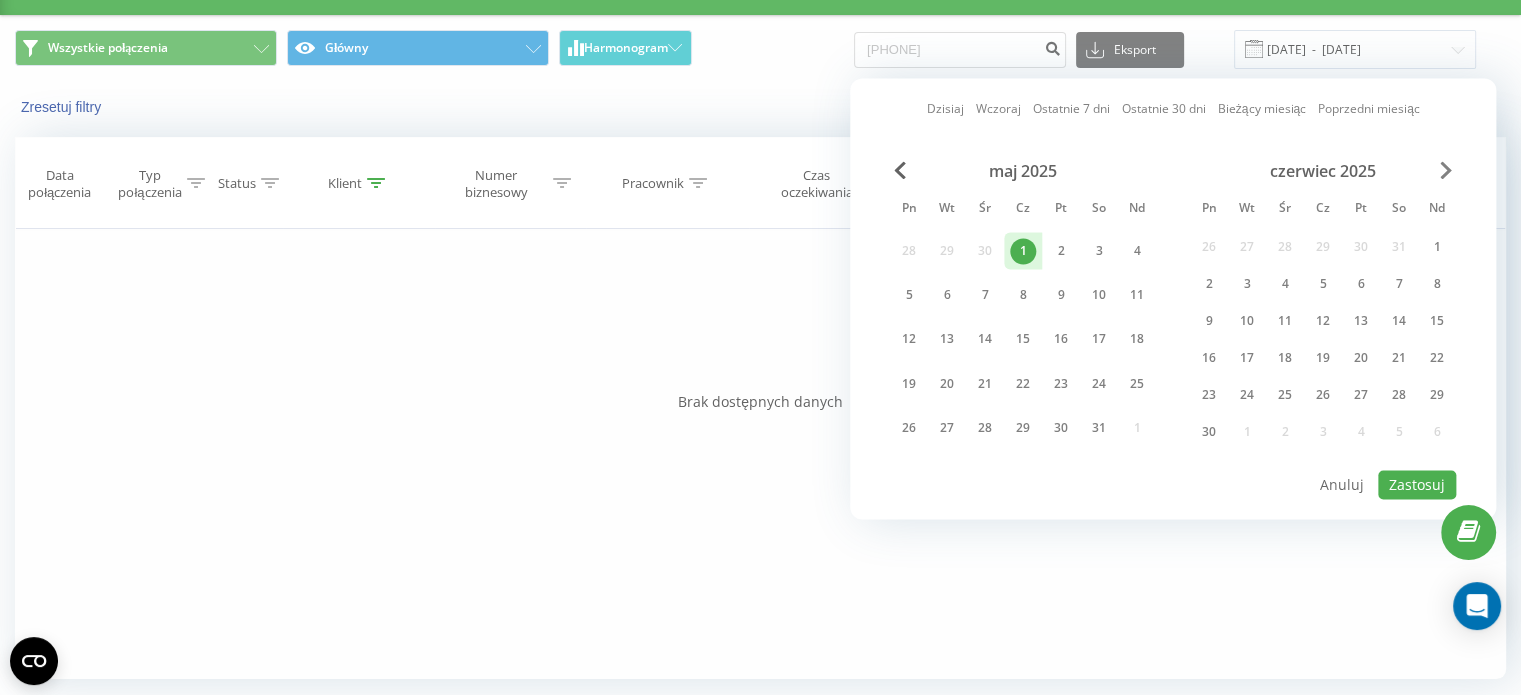 click at bounding box center (1446, 170) 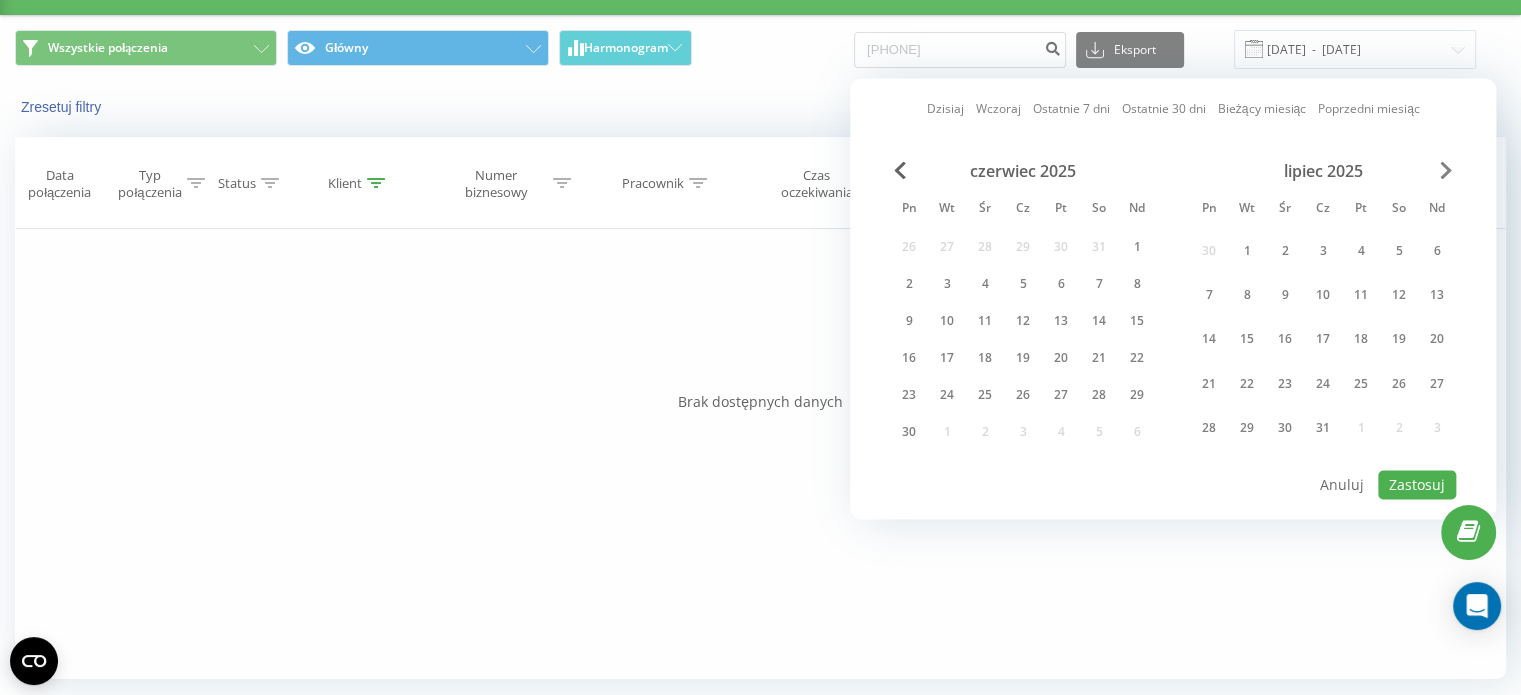click at bounding box center [1446, 170] 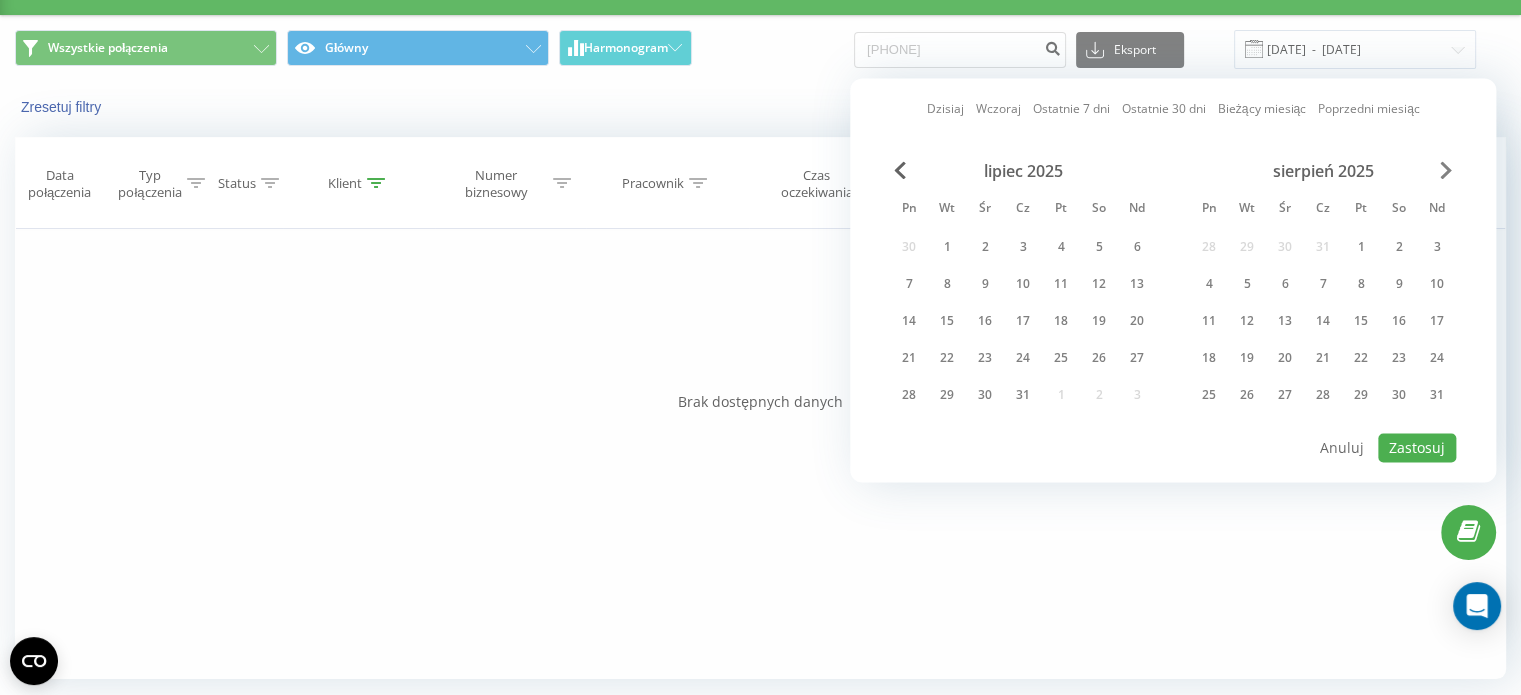 click at bounding box center (1446, 170) 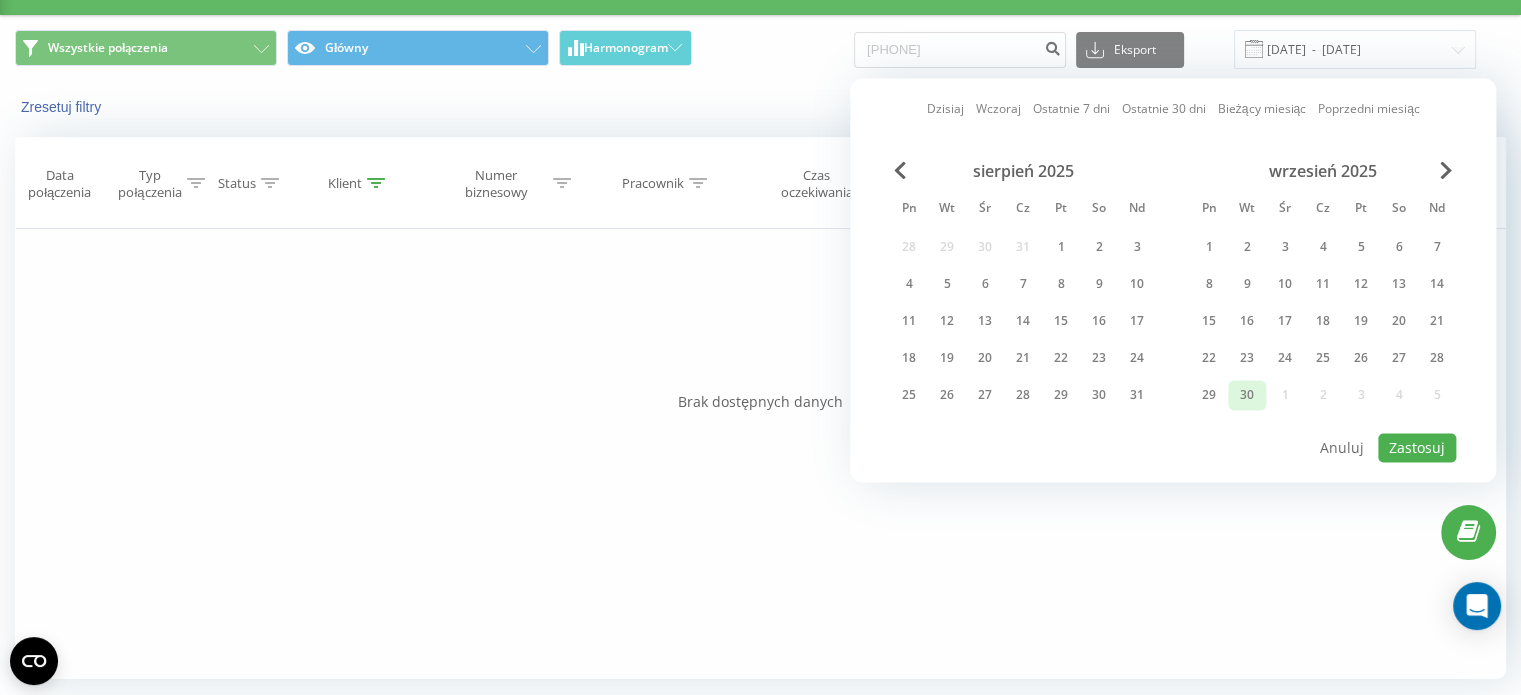 click on "30" at bounding box center (1247, 395) 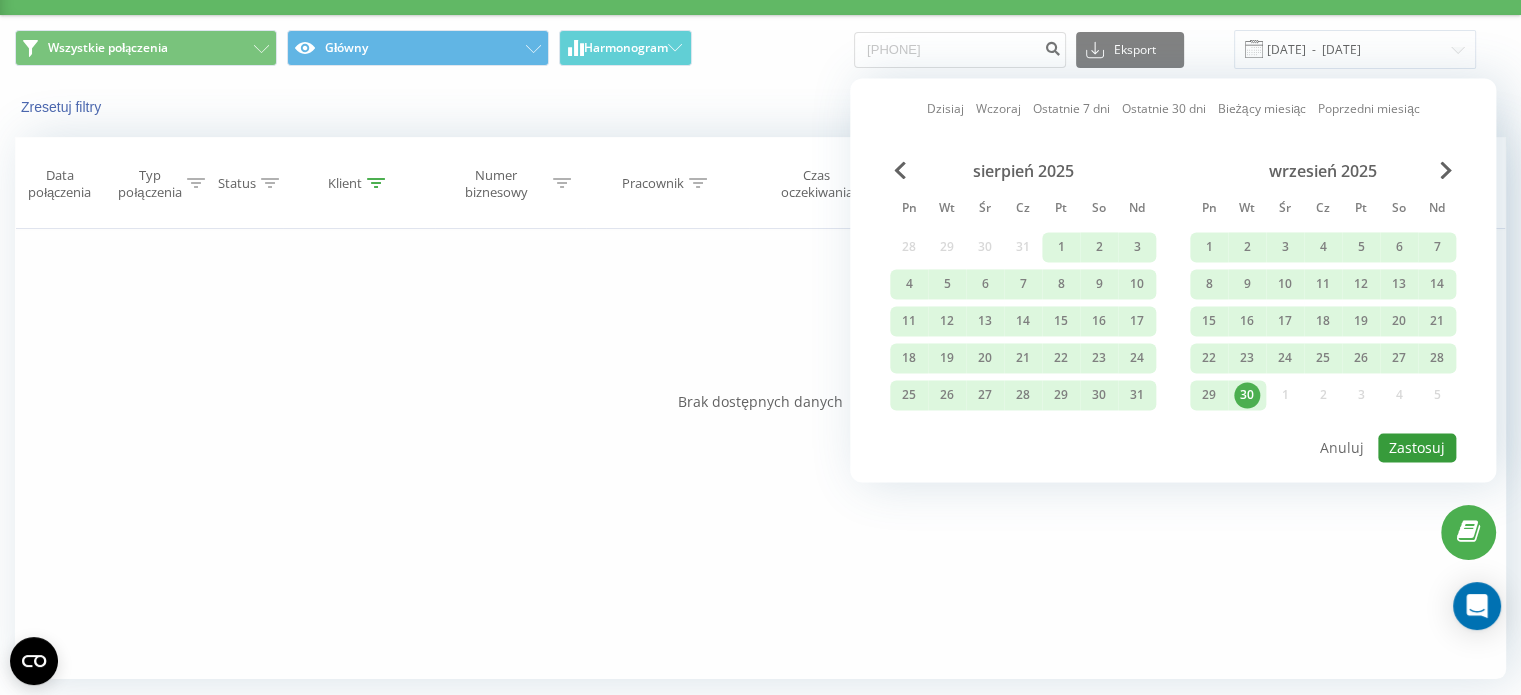 click on "Zastosuj" at bounding box center [1417, 447] 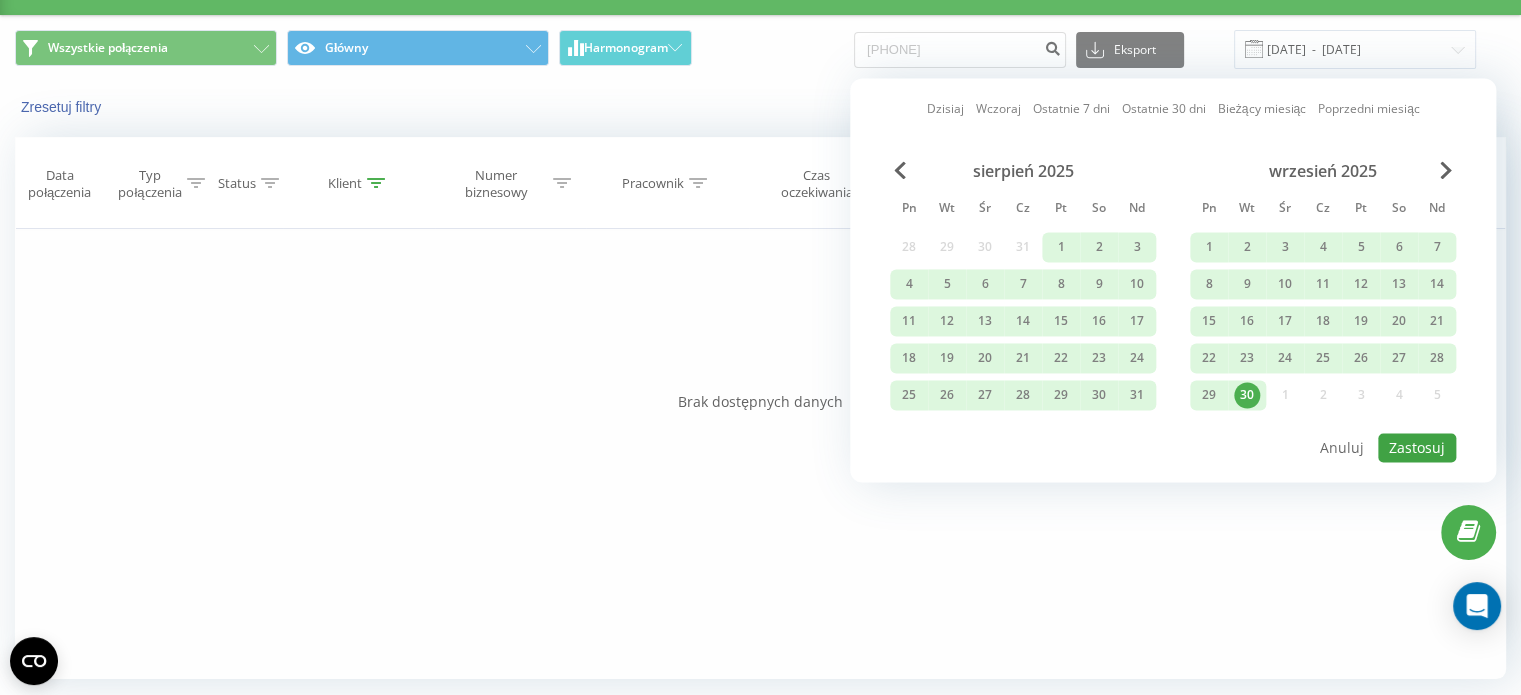 type on "01.05.2025  -  30.09.2025" 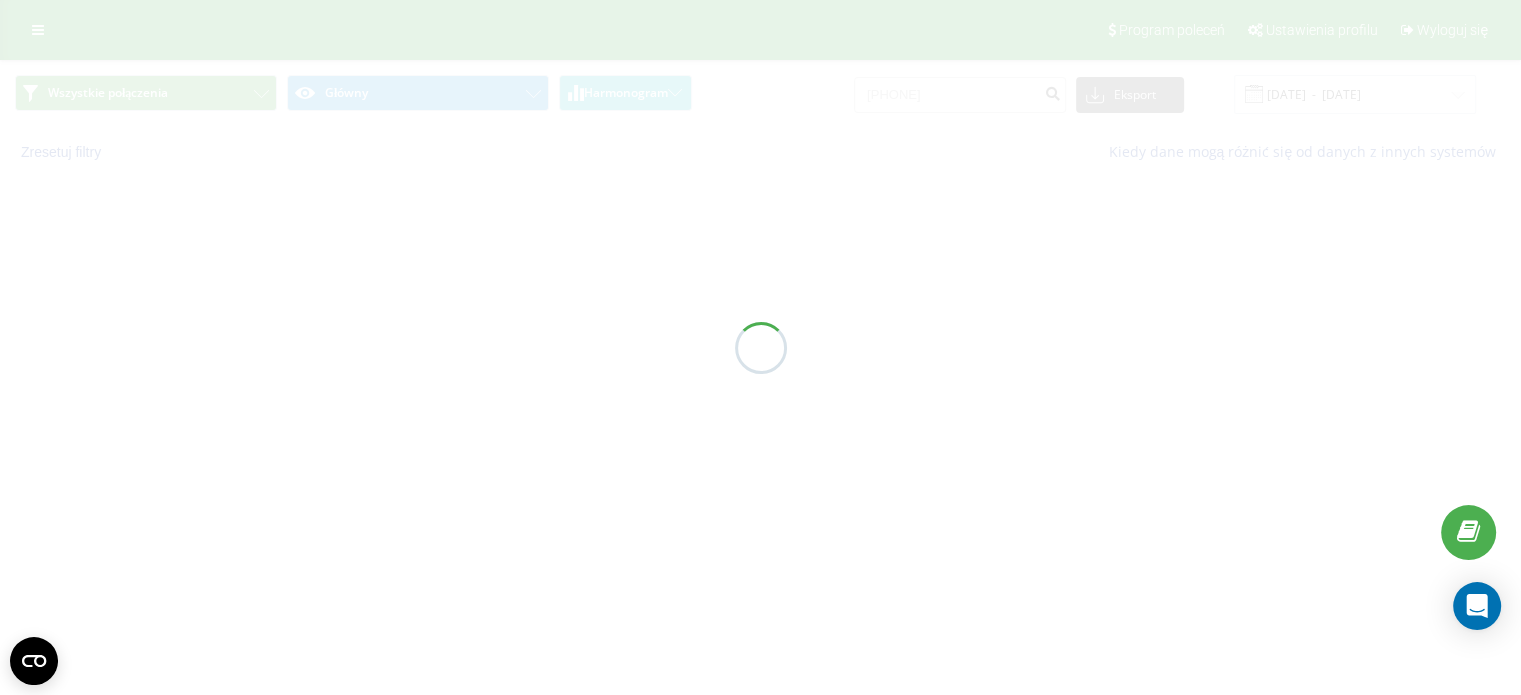 scroll, scrollTop: 0, scrollLeft: 0, axis: both 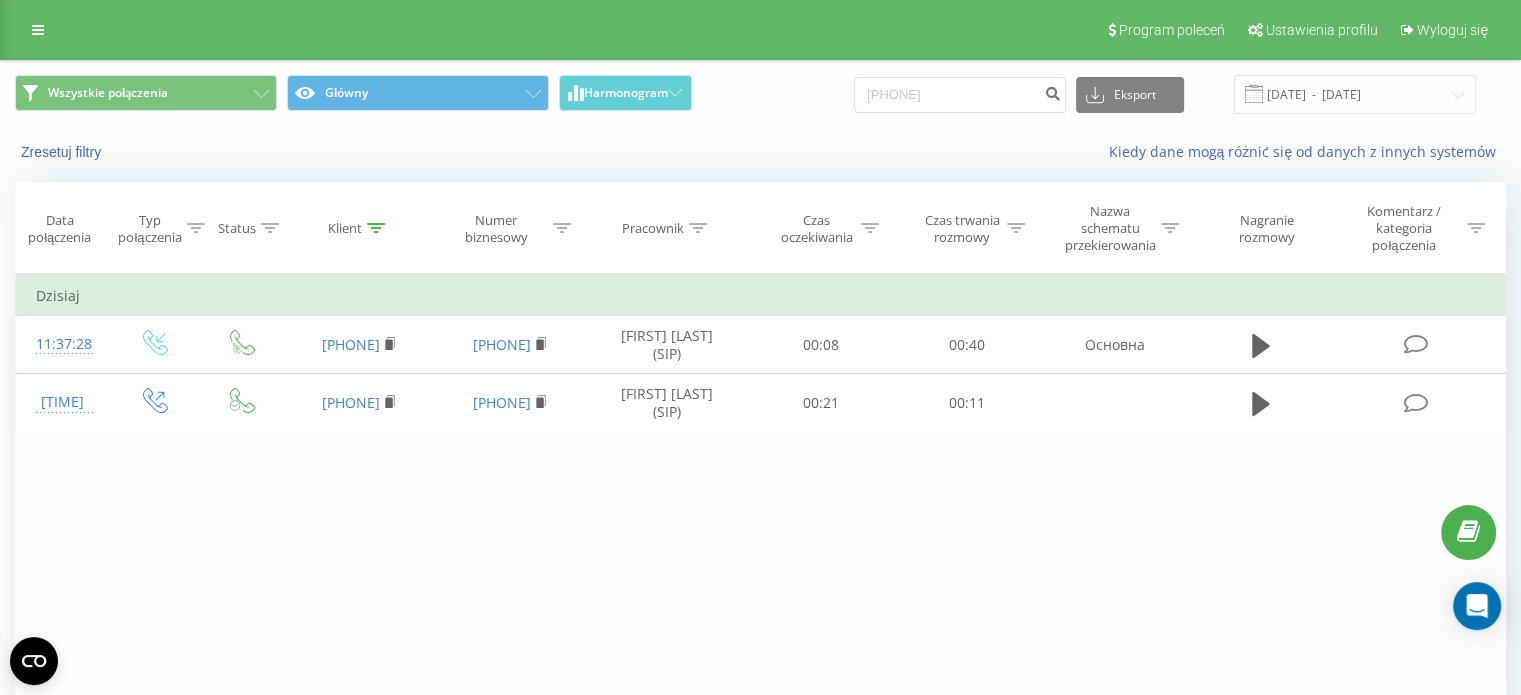 drag, startPoint x: 356, startPoint y: 567, endPoint x: 369, endPoint y: 575, distance: 15.264338 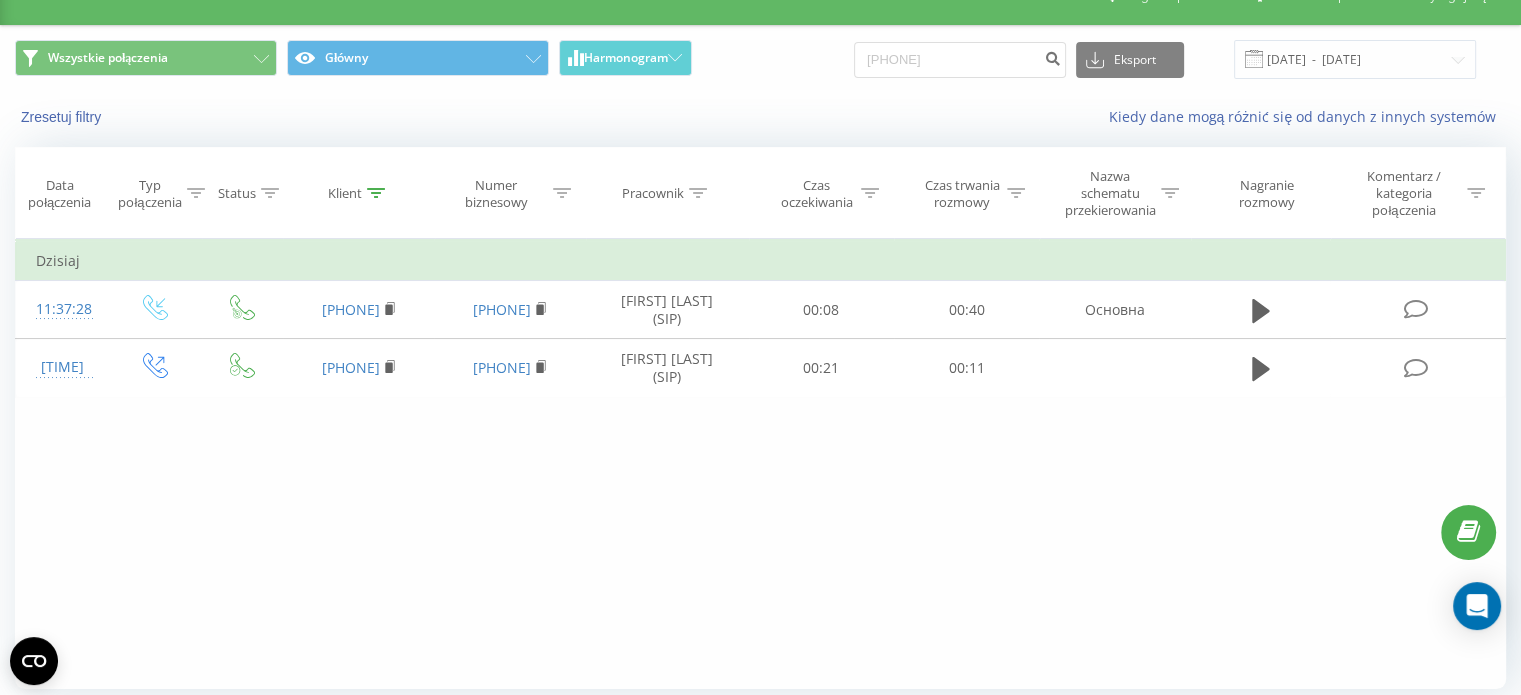scroll, scrollTop: 103, scrollLeft: 0, axis: vertical 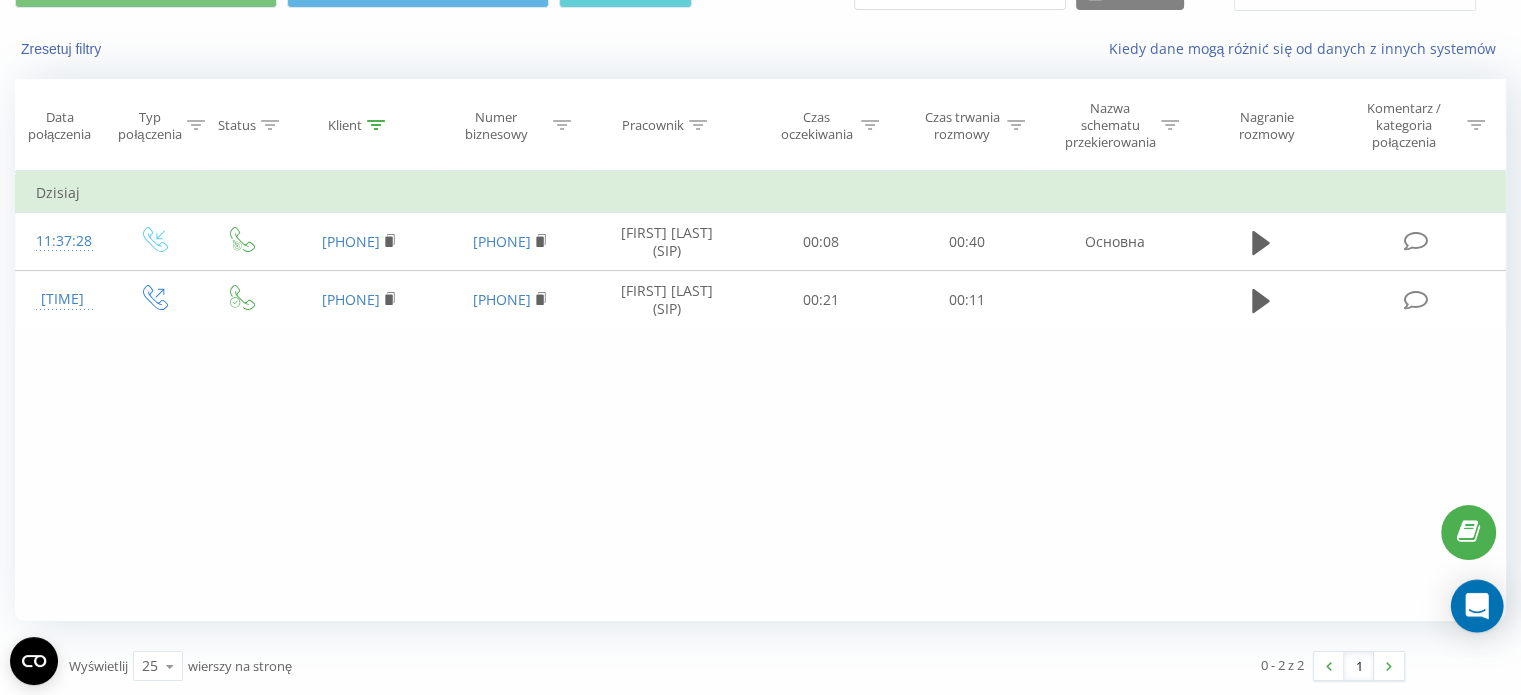 drag, startPoint x: 1490, startPoint y: 603, endPoint x: 1493, endPoint y: 621, distance: 18.248287 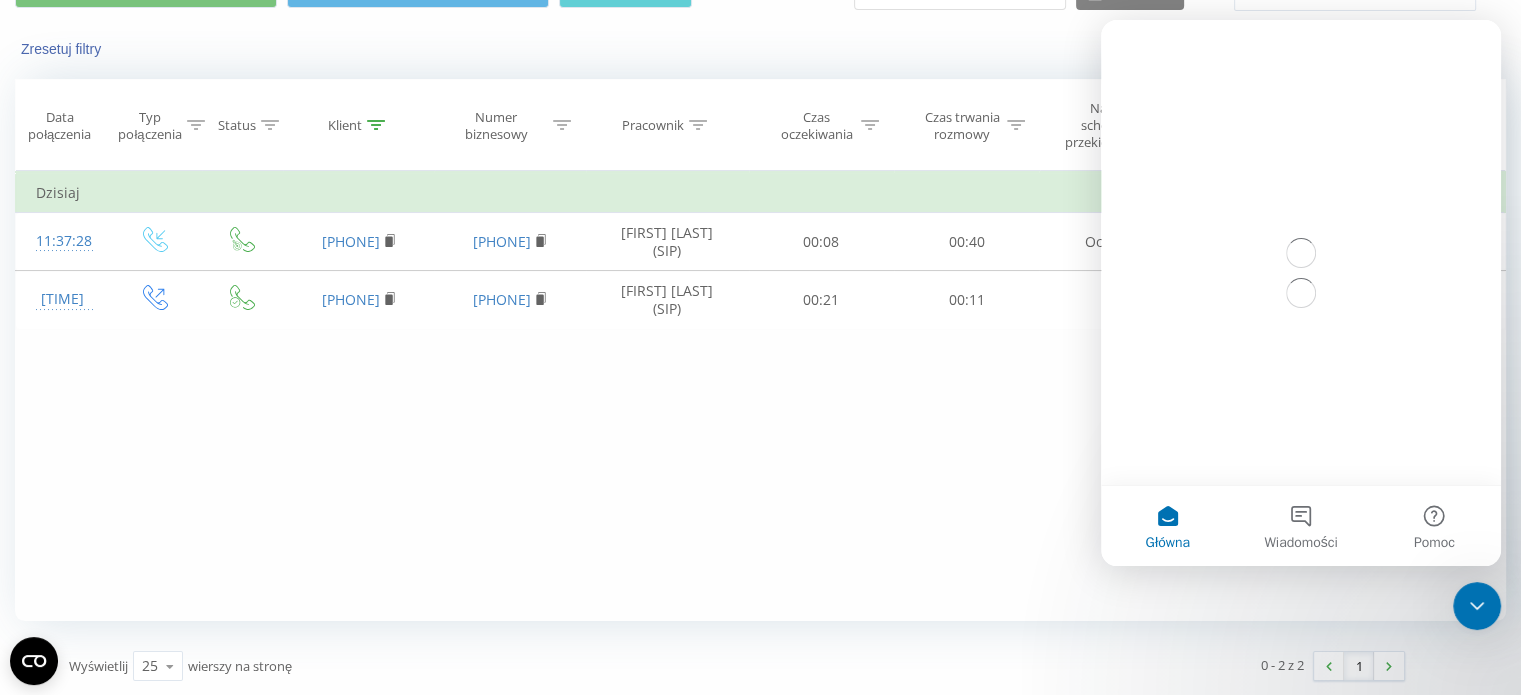 scroll, scrollTop: 0, scrollLeft: 0, axis: both 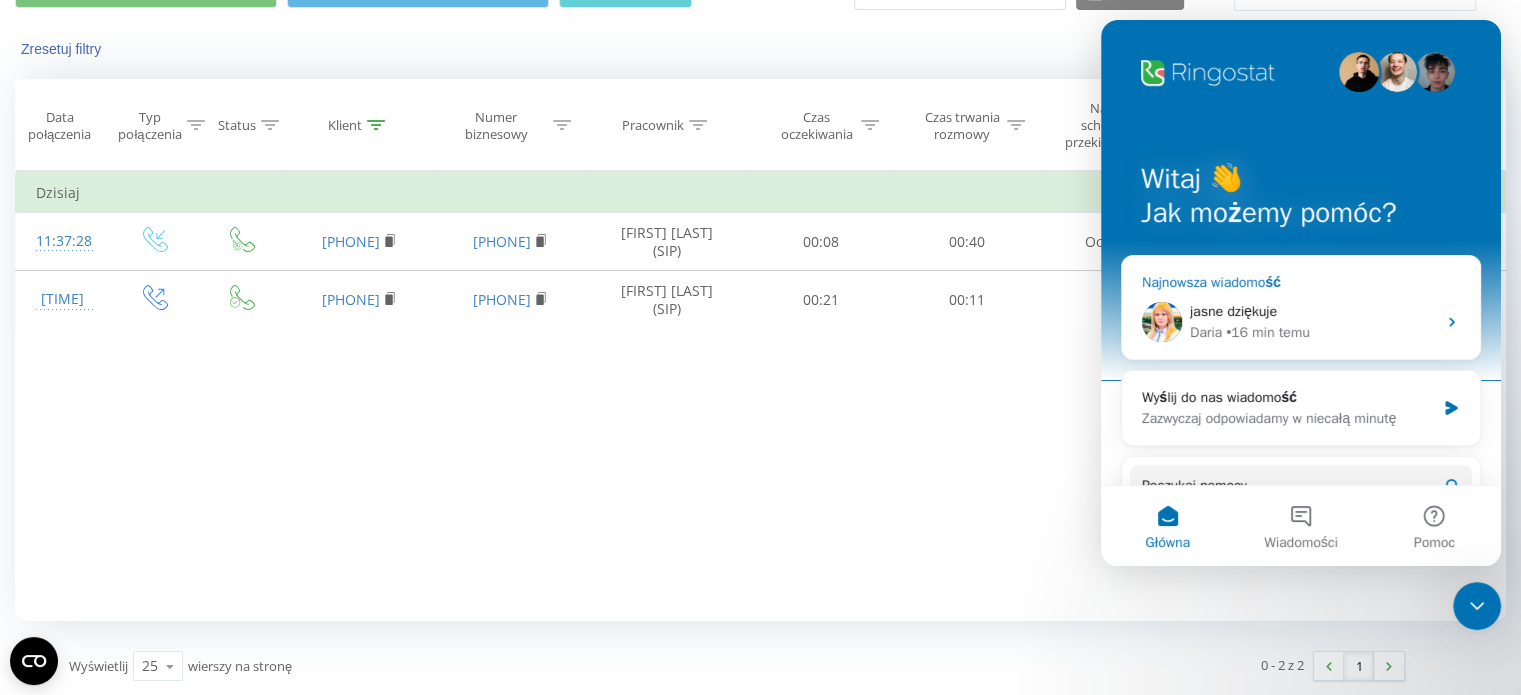 click on "jasne dziękuje" at bounding box center (1313, 311) 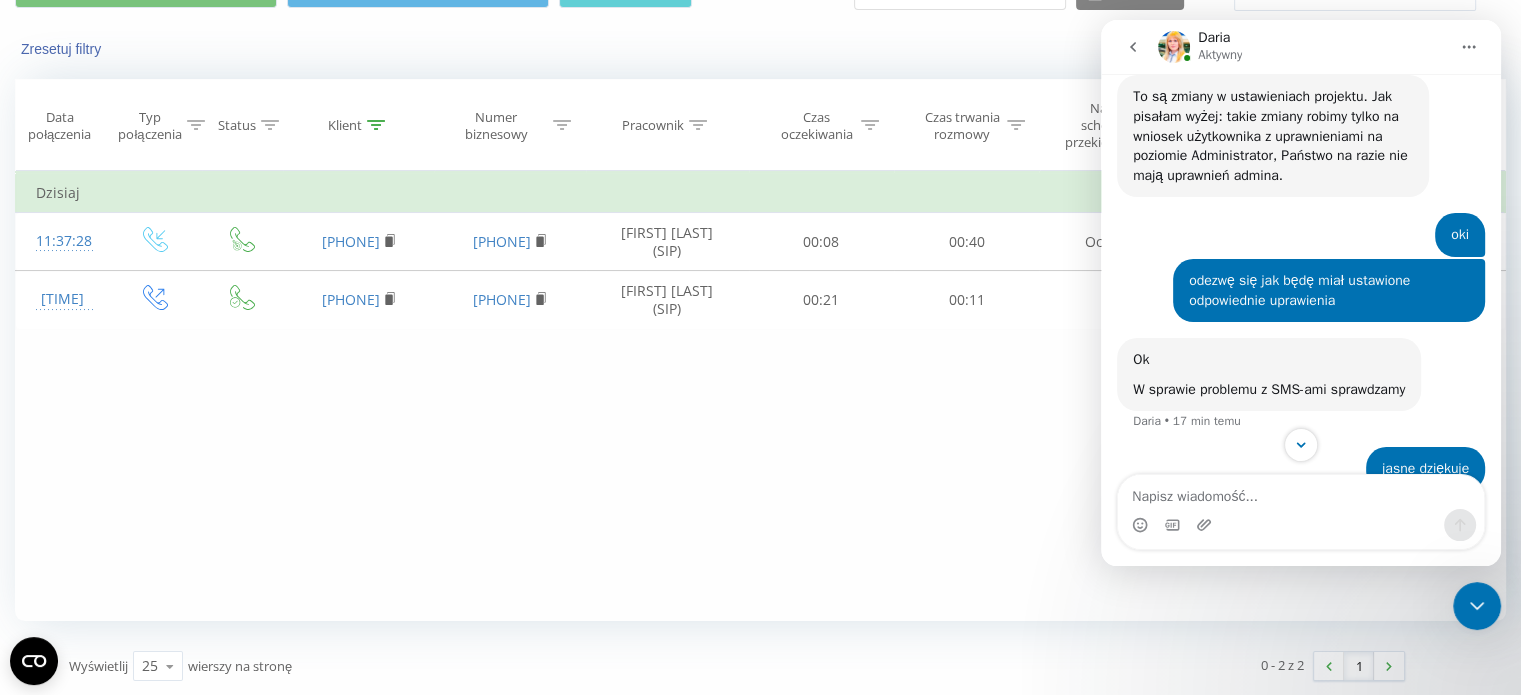 scroll, scrollTop: 2959, scrollLeft: 0, axis: vertical 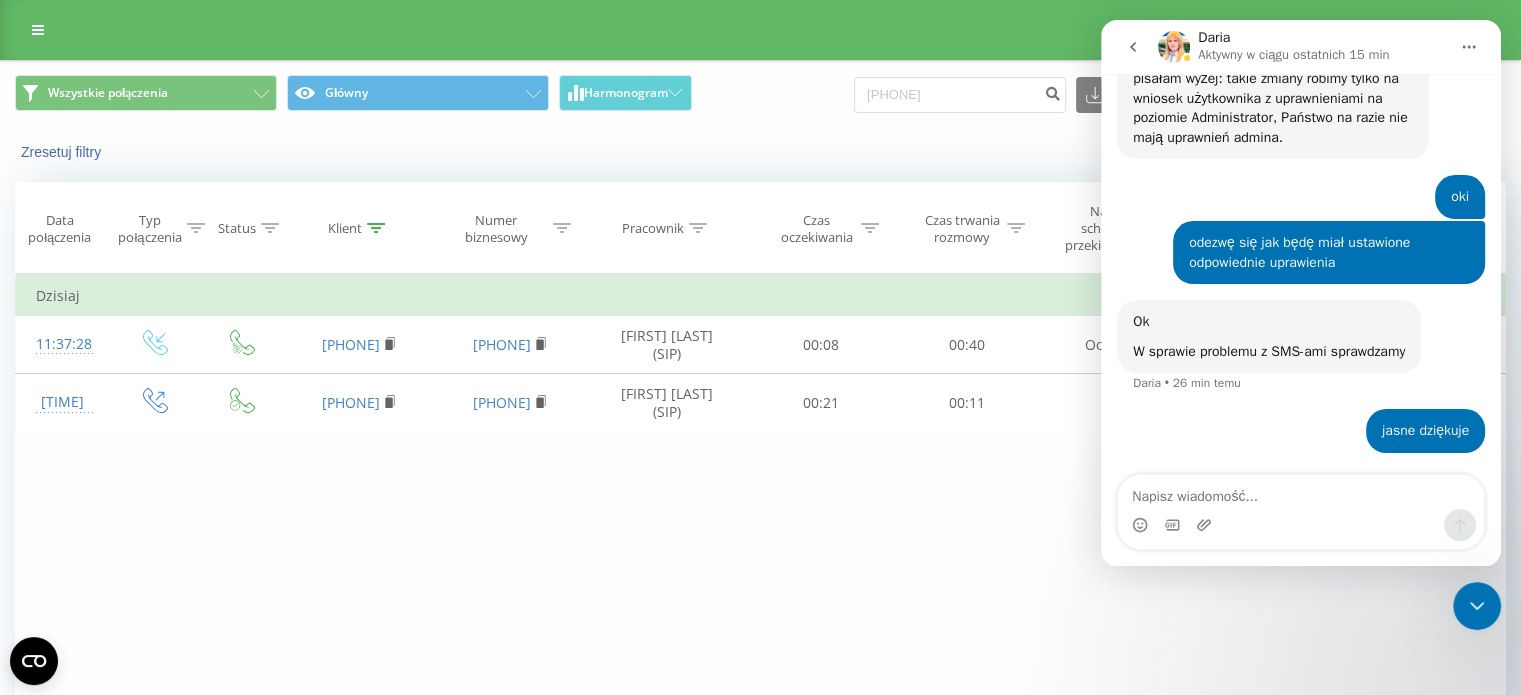 click at bounding box center [1301, 512] 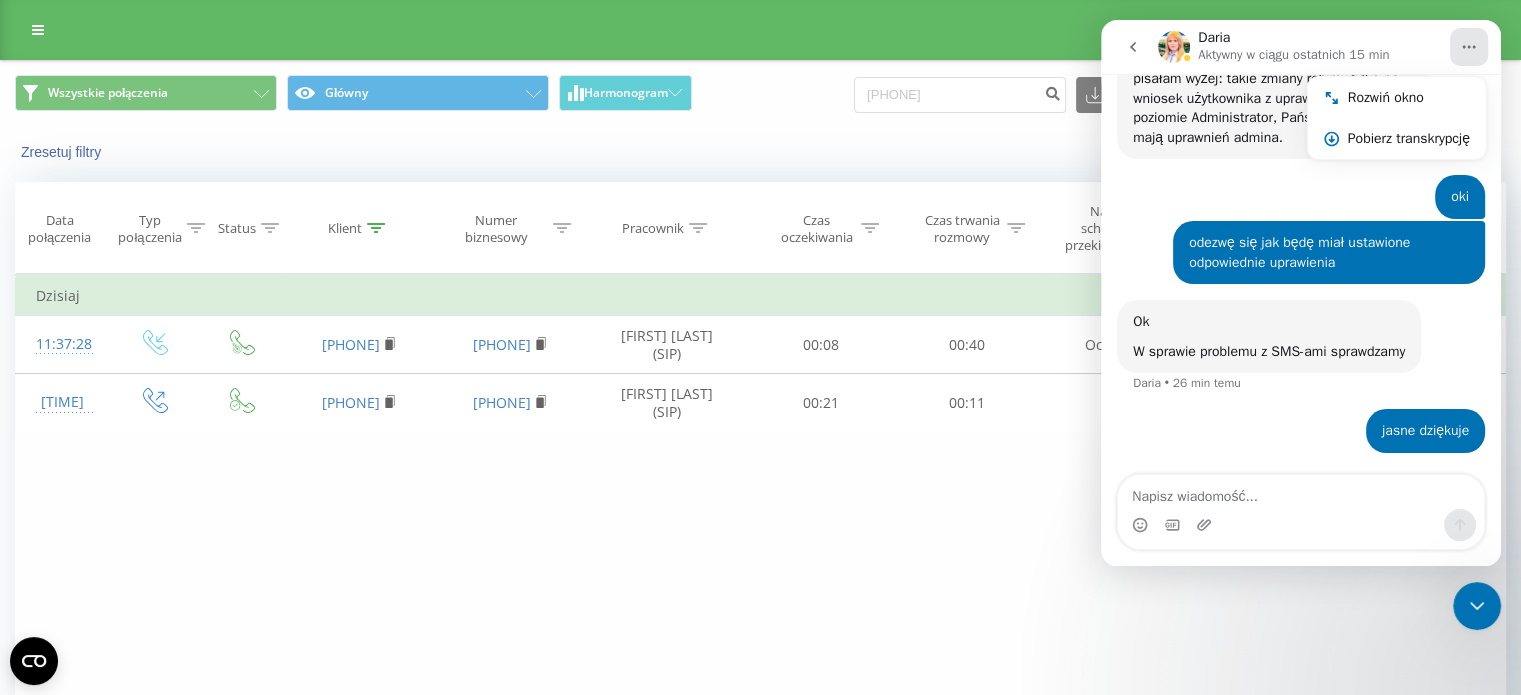 click 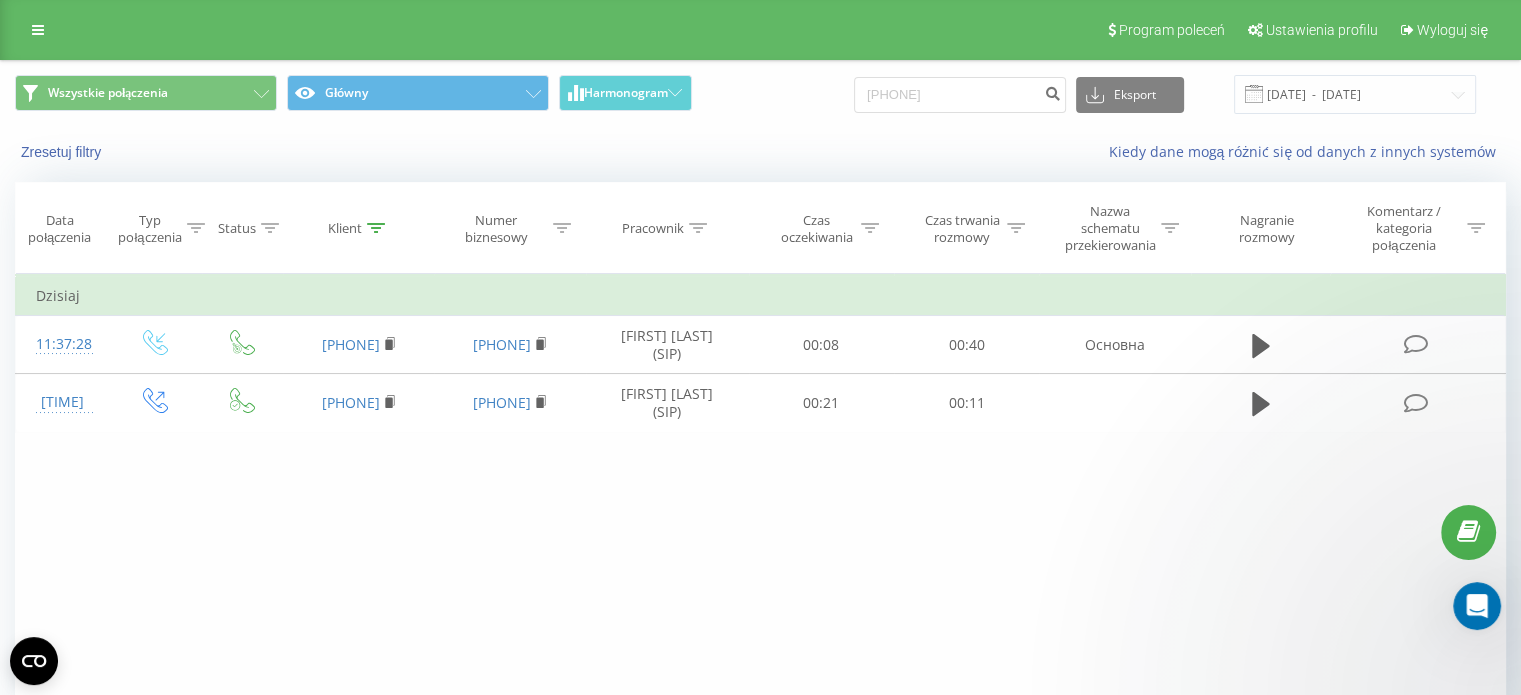 scroll, scrollTop: 0, scrollLeft: 0, axis: both 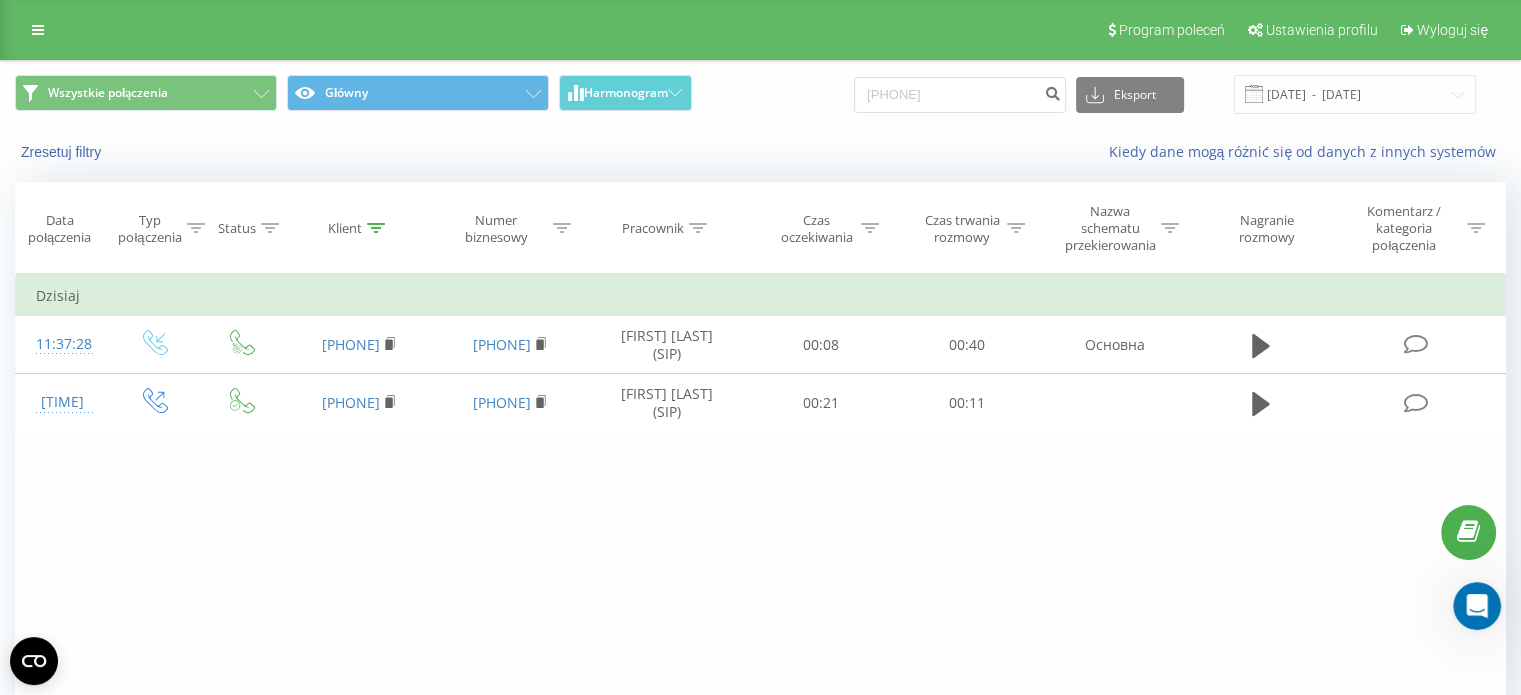 click on "Filtruj według warunków Jest równe Wprowadź wartość Anuluj OK Filtruj według warunków Jest równe Wprowadź wartość Anuluj OK Filtruj według warunków Zawiera Anuluj OK Filtruj według warunków Zawiera Anuluj OK Filtruj według warunków Zawiera Anuluj OK Filtruj według warunków Jest równe Anuluj OK Filtruj według warunków Jest równe Anuluj OK Filtruj według warunków Zawiera Anuluj OK Filtruj według warunków Jest równe Wprowadź wartość Anuluj OK Dzisiaj  11:37:28         48533155271 48579891593 Małgorzata Bogaczyk Piechota (SIP) 00:08 00:40 Основна  11:30:23         48533155271 48579891593 Mateusz Petzold (SIP) 00:21 00:11" at bounding box center [760, 499] 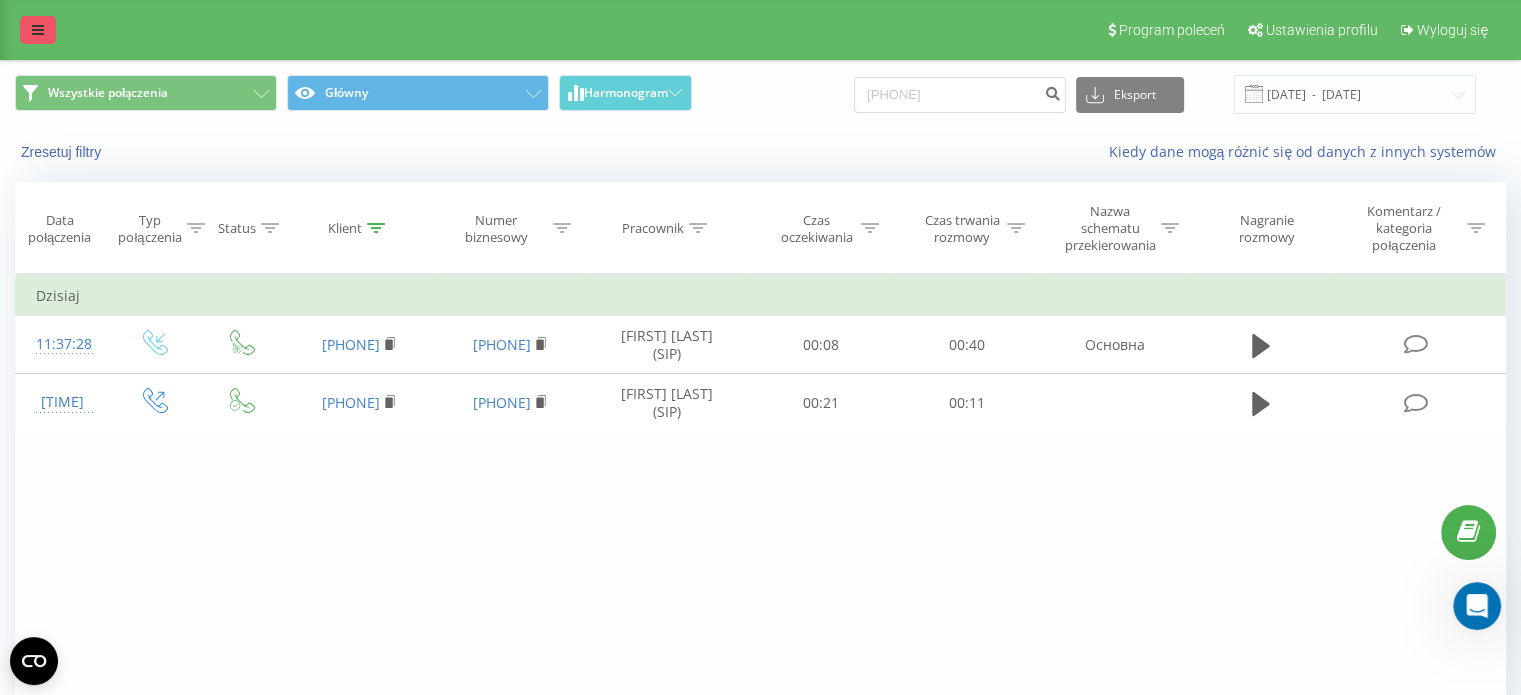 click at bounding box center [38, 30] 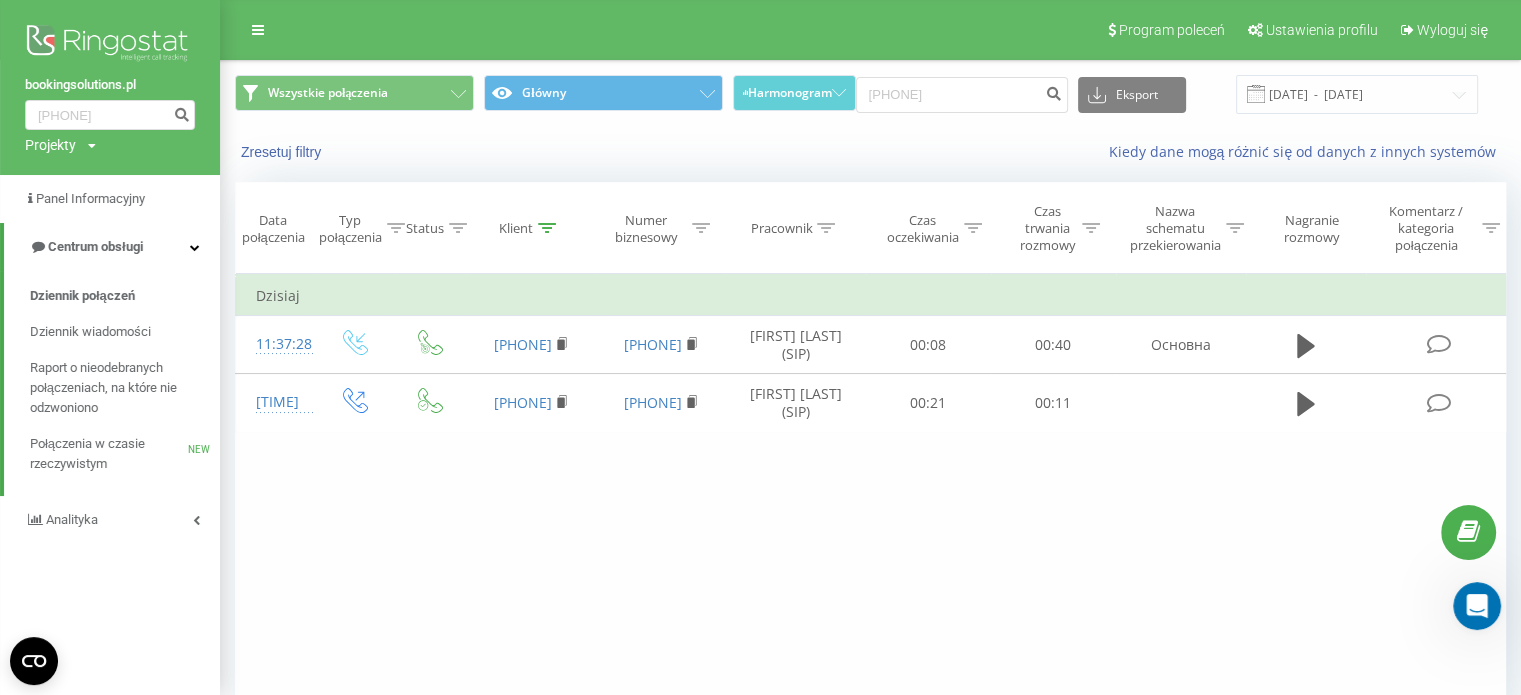 click at bounding box center (110, 45) 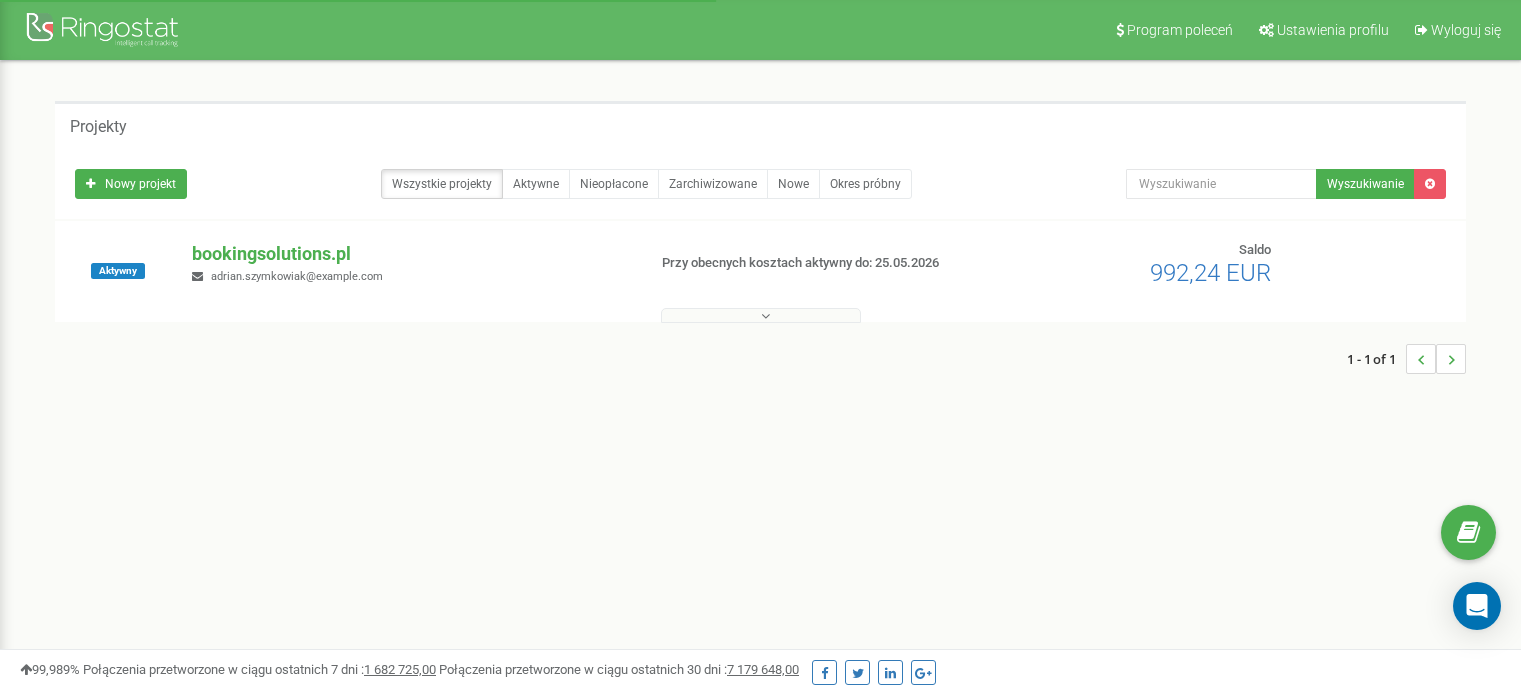 scroll, scrollTop: 0, scrollLeft: 0, axis: both 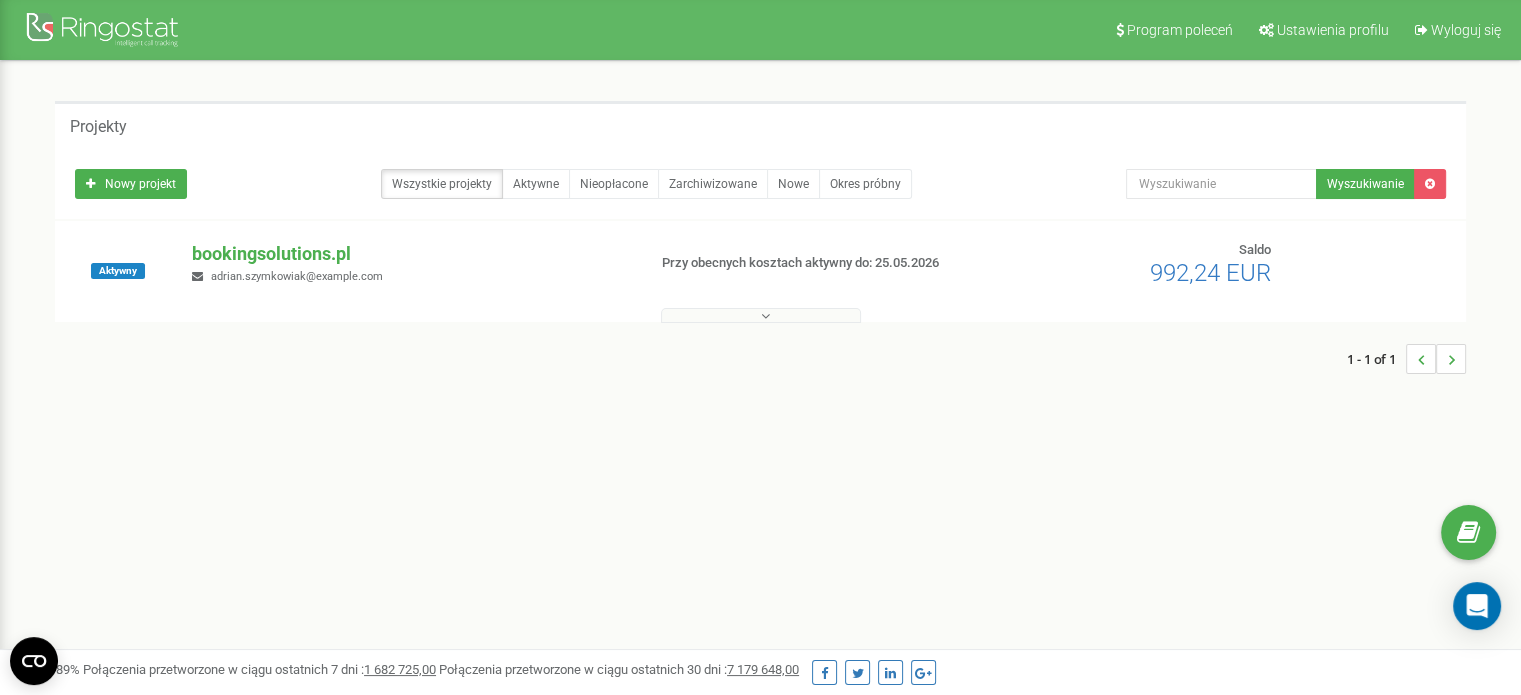 click on "Program poleceń
Ustawienia profilu
Wyloguj się
Projekty
Nowy projekt
Wszystkie projekty
Aktywne
Nieopłacone
Zarchiwizowane
Nowe
Okres próbny" at bounding box center [760, 600] 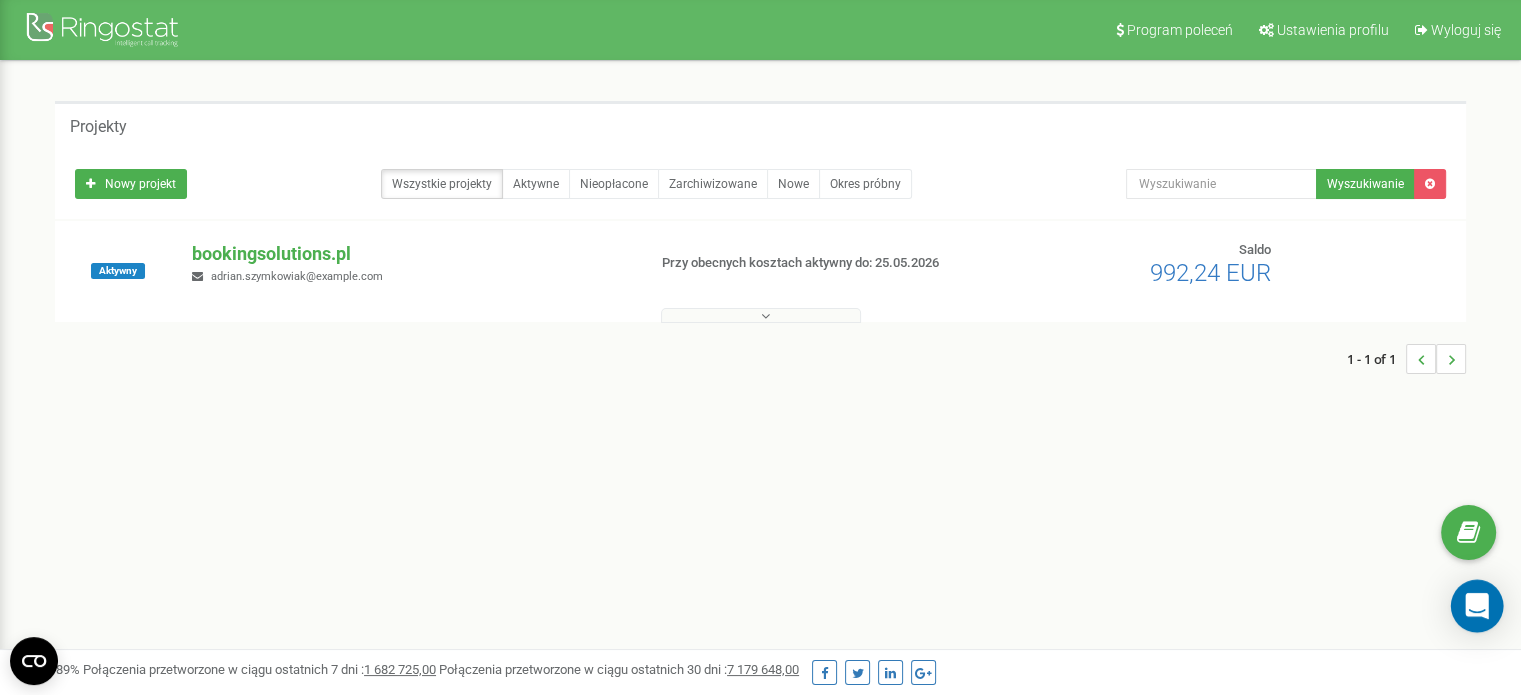 click at bounding box center (1477, 606) 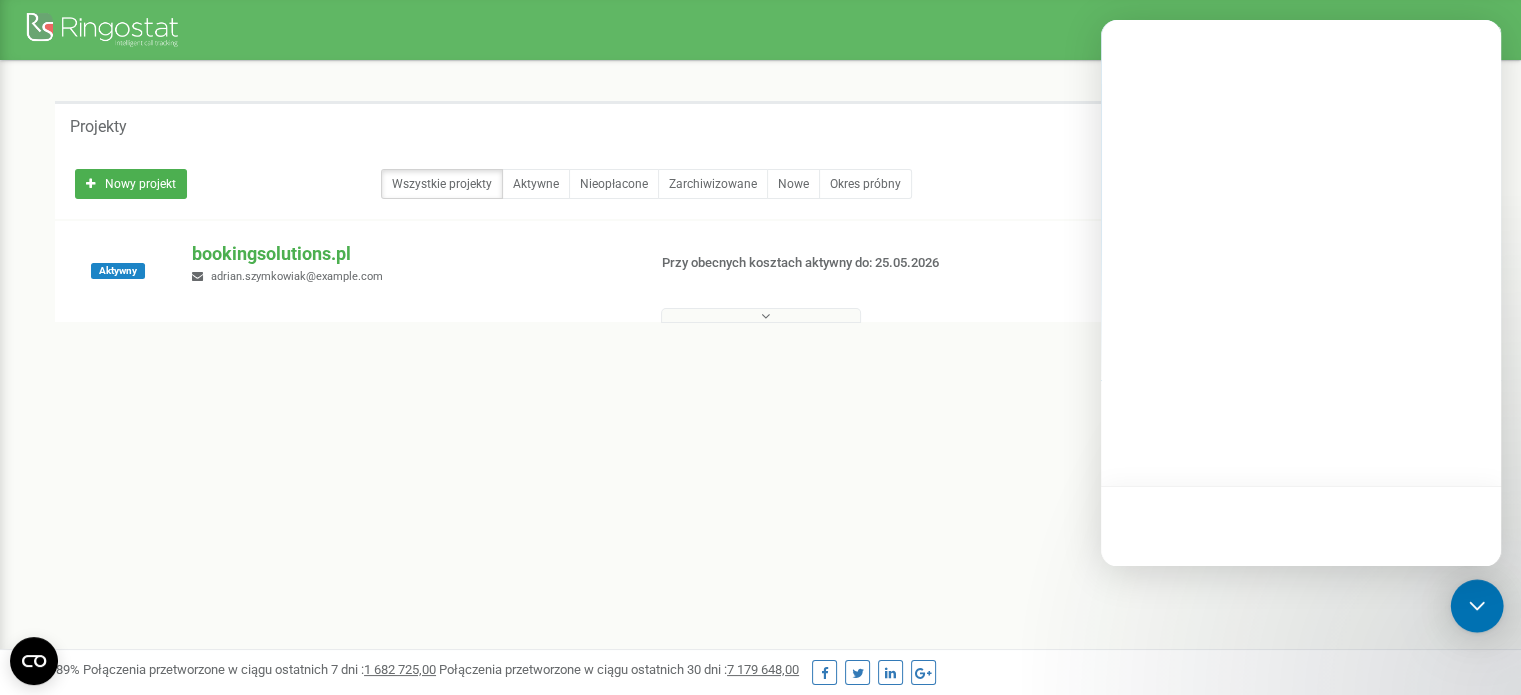 scroll, scrollTop: 0, scrollLeft: 0, axis: both 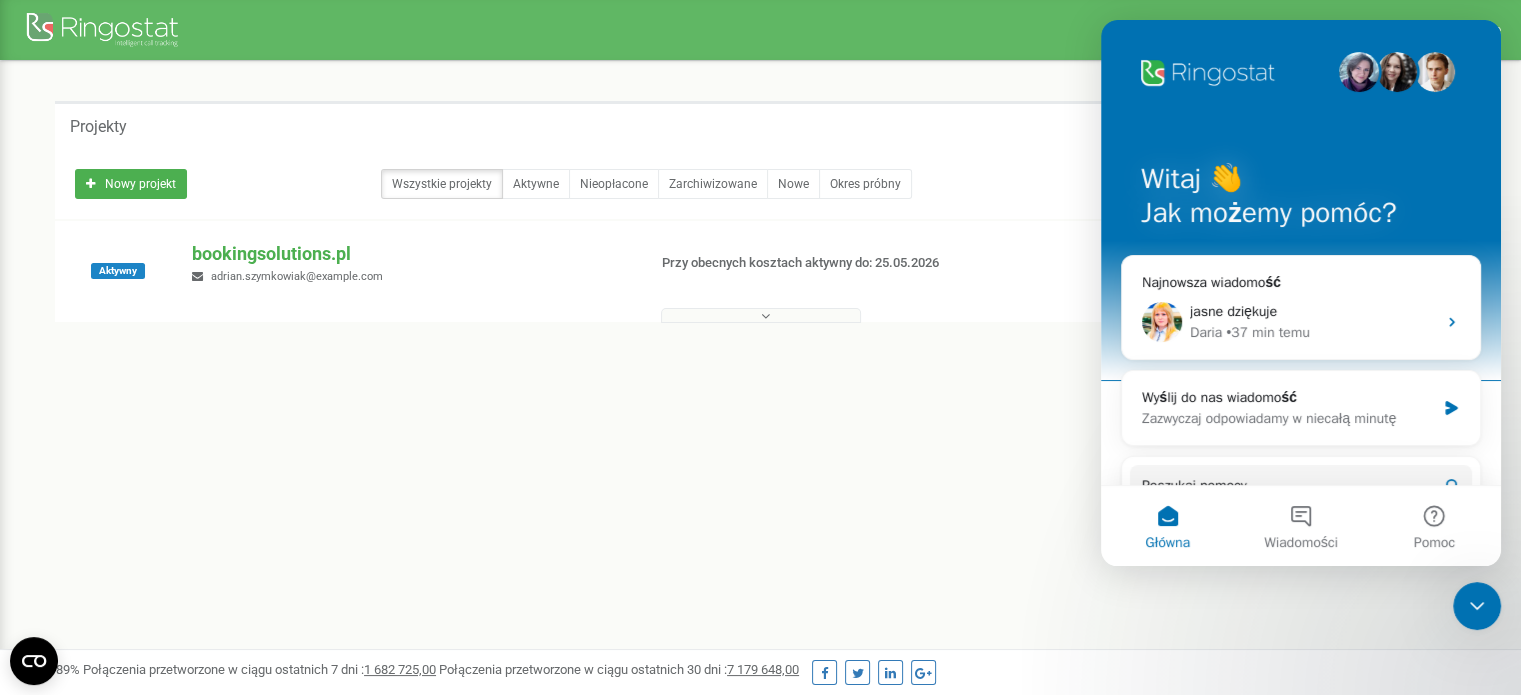 drag, startPoint x: 686, startPoint y: 406, endPoint x: 801, endPoint y: 352, distance: 127.04723 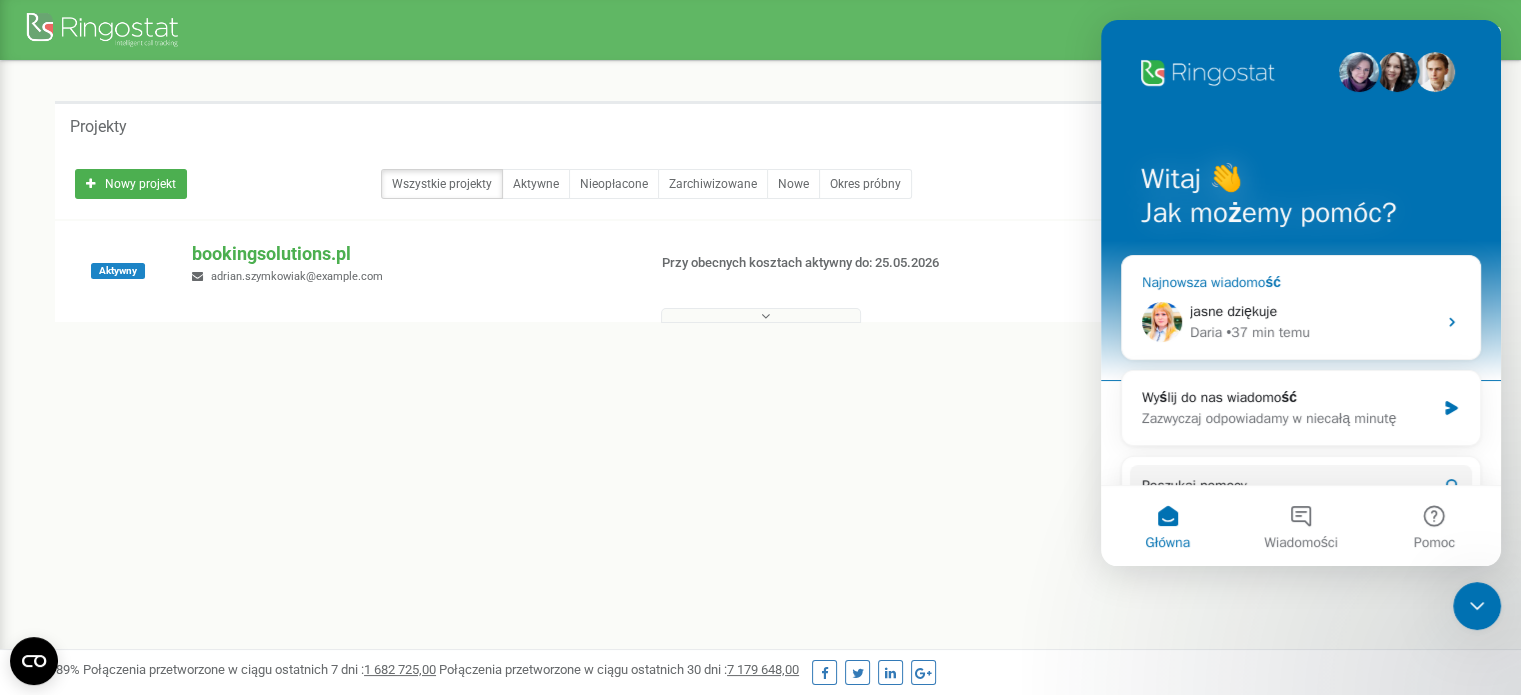 click on "Daria •  37 min temu" at bounding box center (1313, 332) 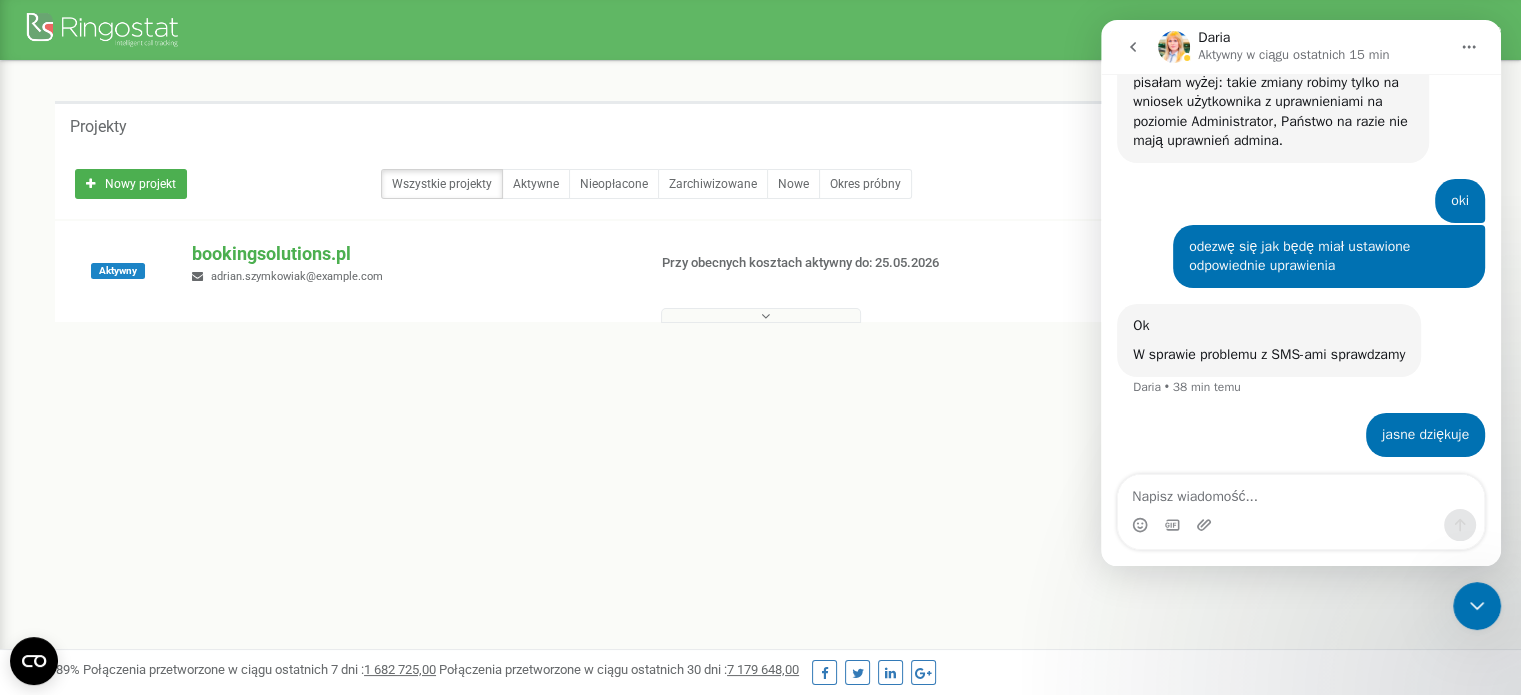 scroll, scrollTop: 2959, scrollLeft: 0, axis: vertical 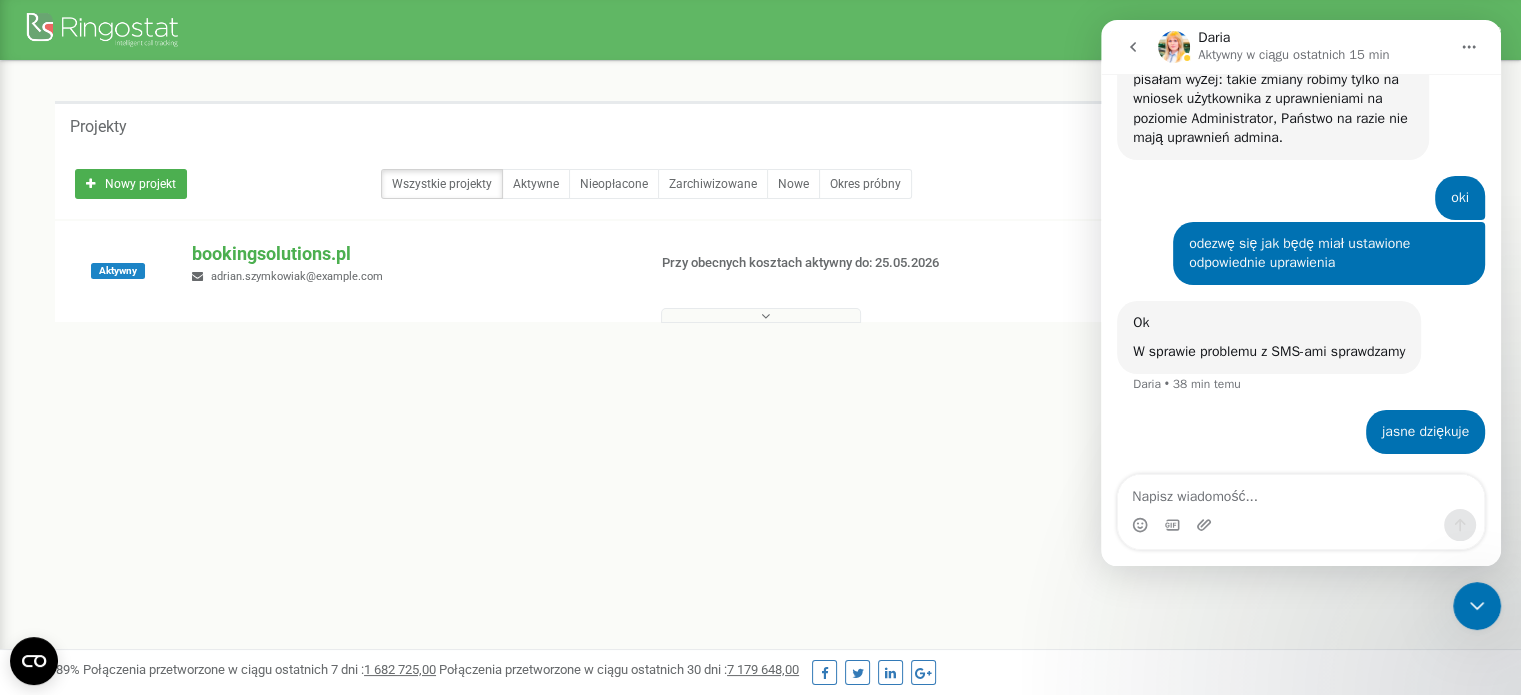 drag, startPoint x: 1277, startPoint y: 499, endPoint x: 1328, endPoint y: 495, distance: 51.156624 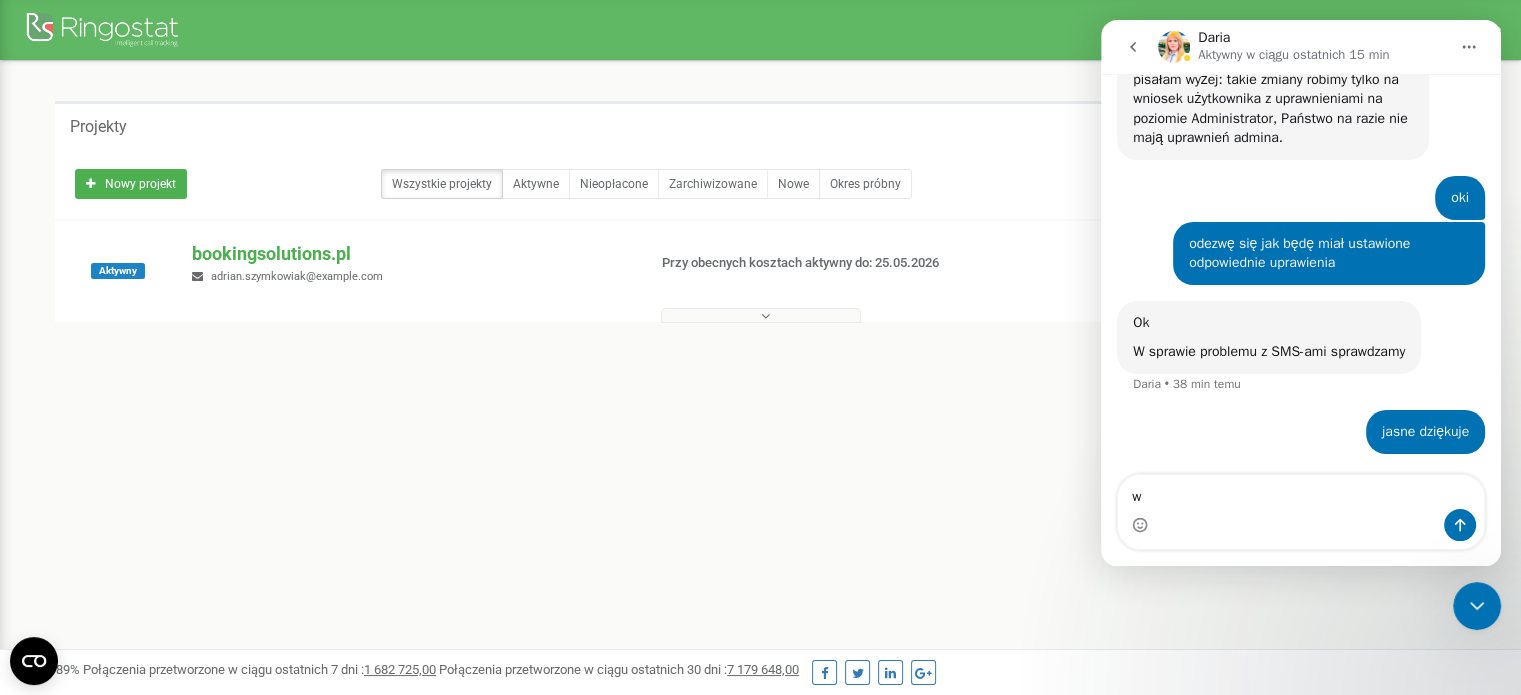 type on "w" 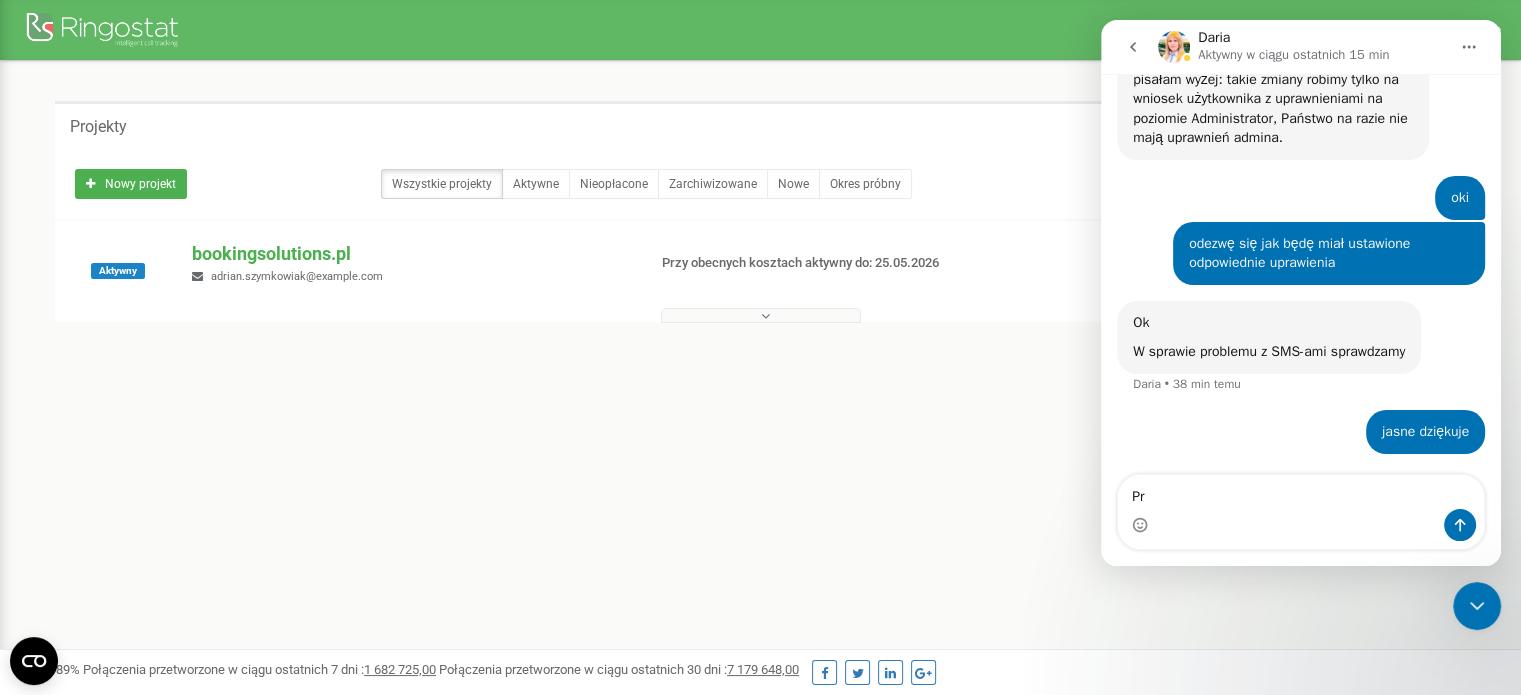 type on "P" 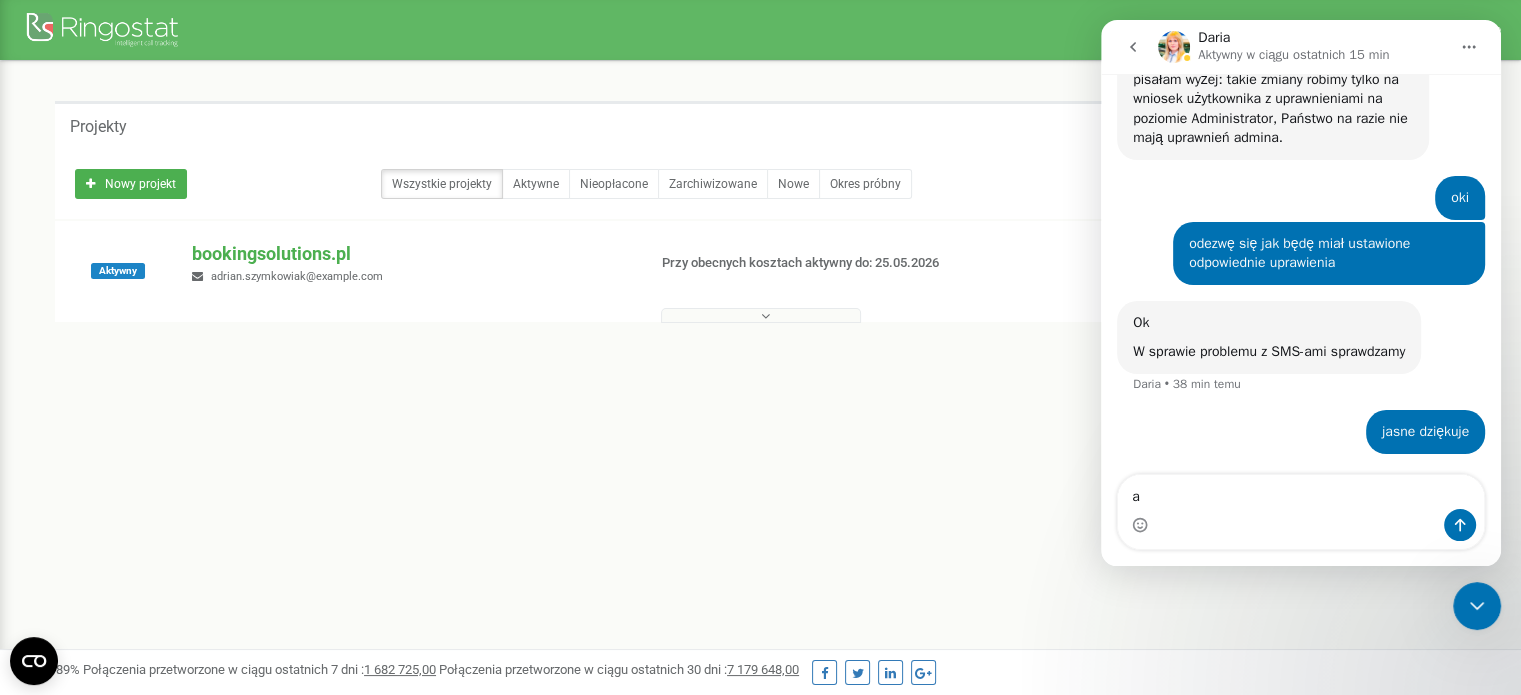 type on "a" 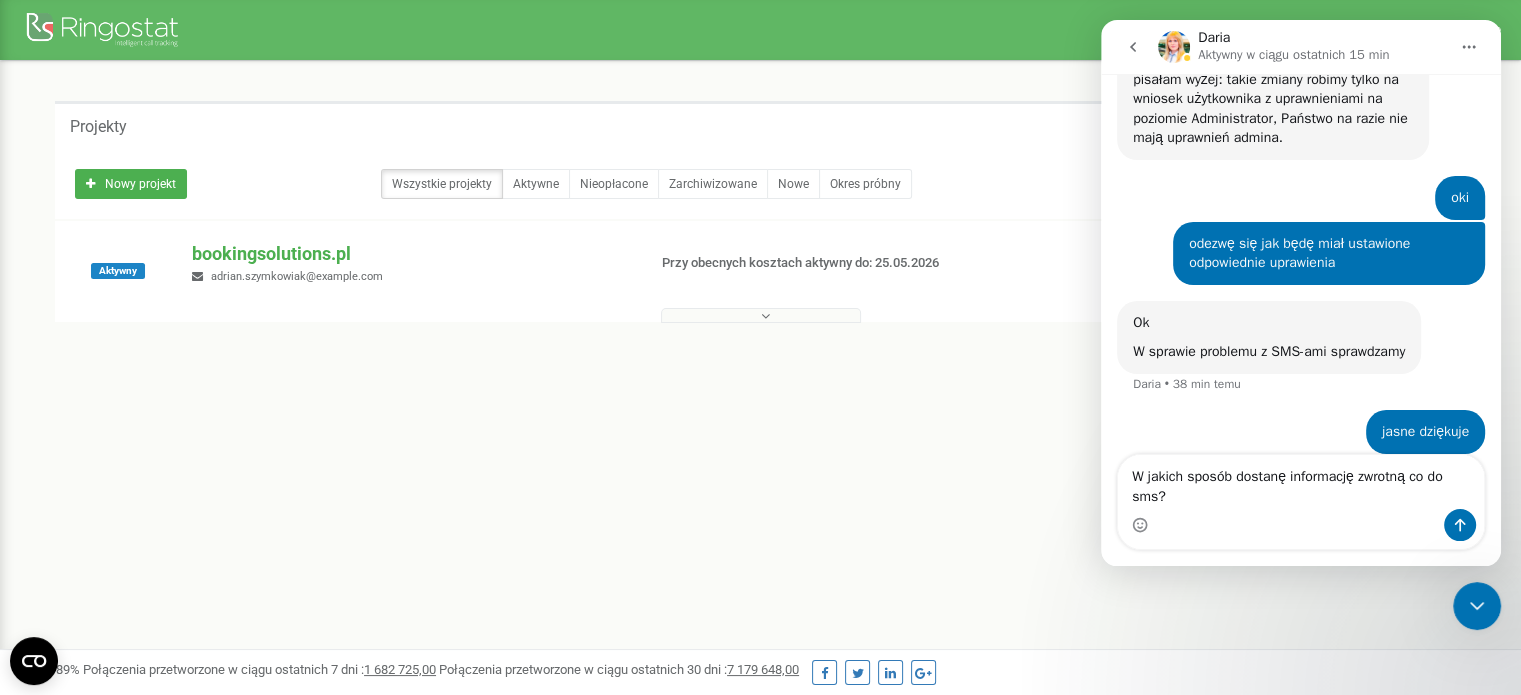 scroll, scrollTop: 2979, scrollLeft: 0, axis: vertical 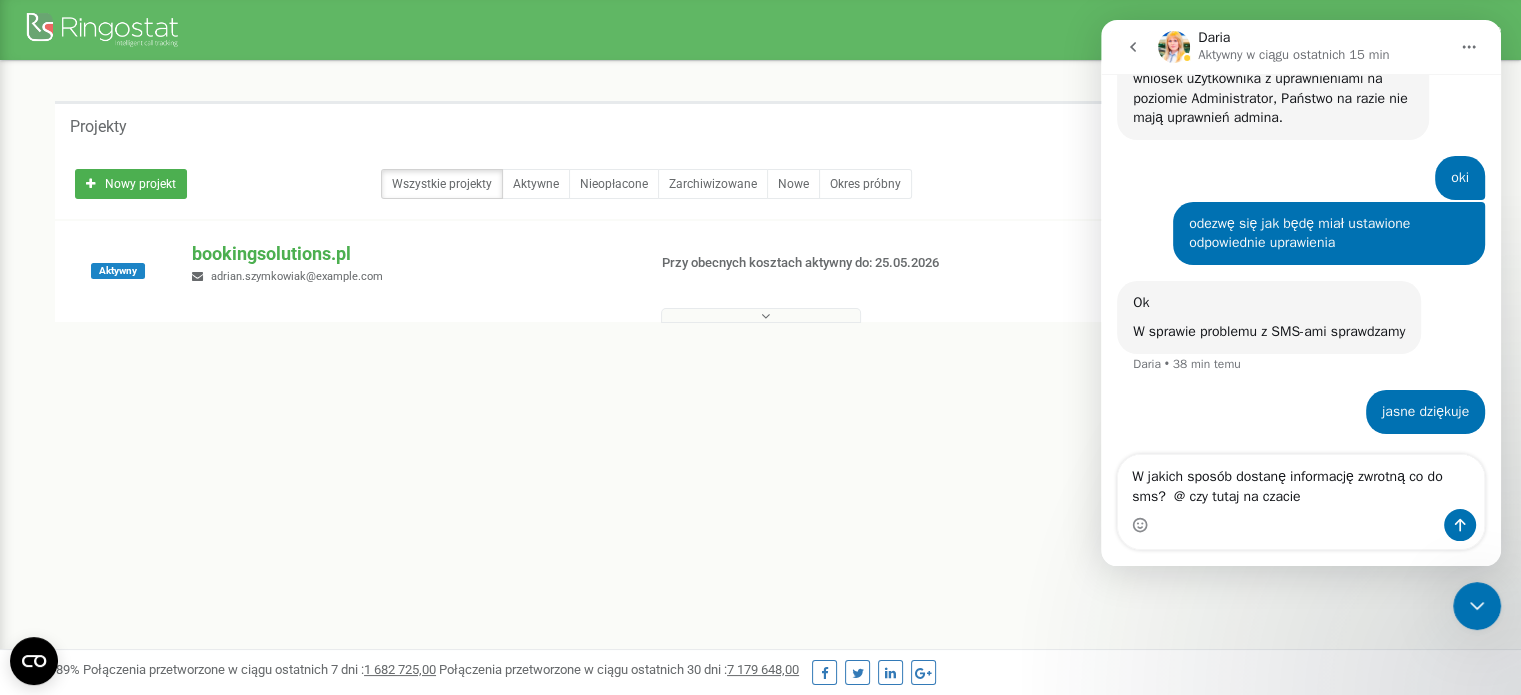 type on "W jakich sposób dostanę informację zwrotną co do sms?  @ czy tutaj na czacie?" 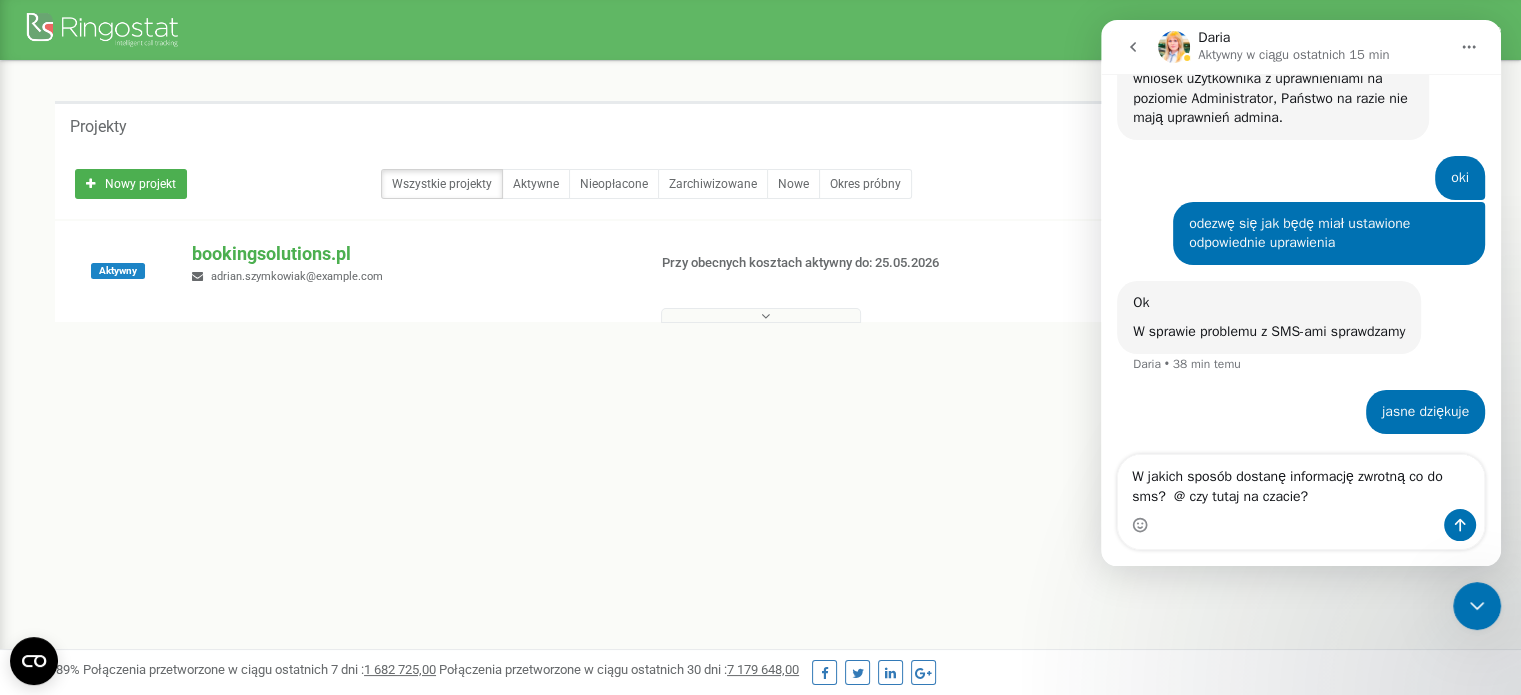 type 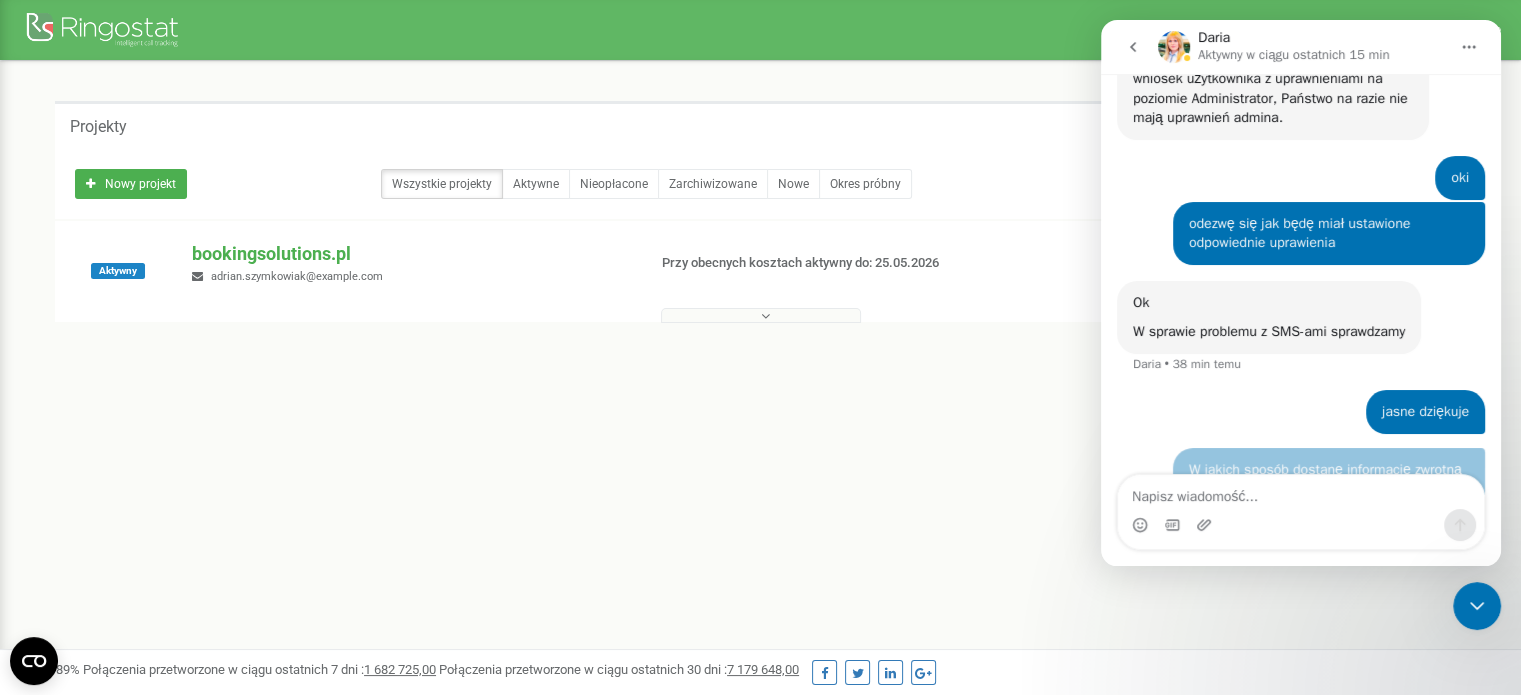 scroll, scrollTop: 3024, scrollLeft: 0, axis: vertical 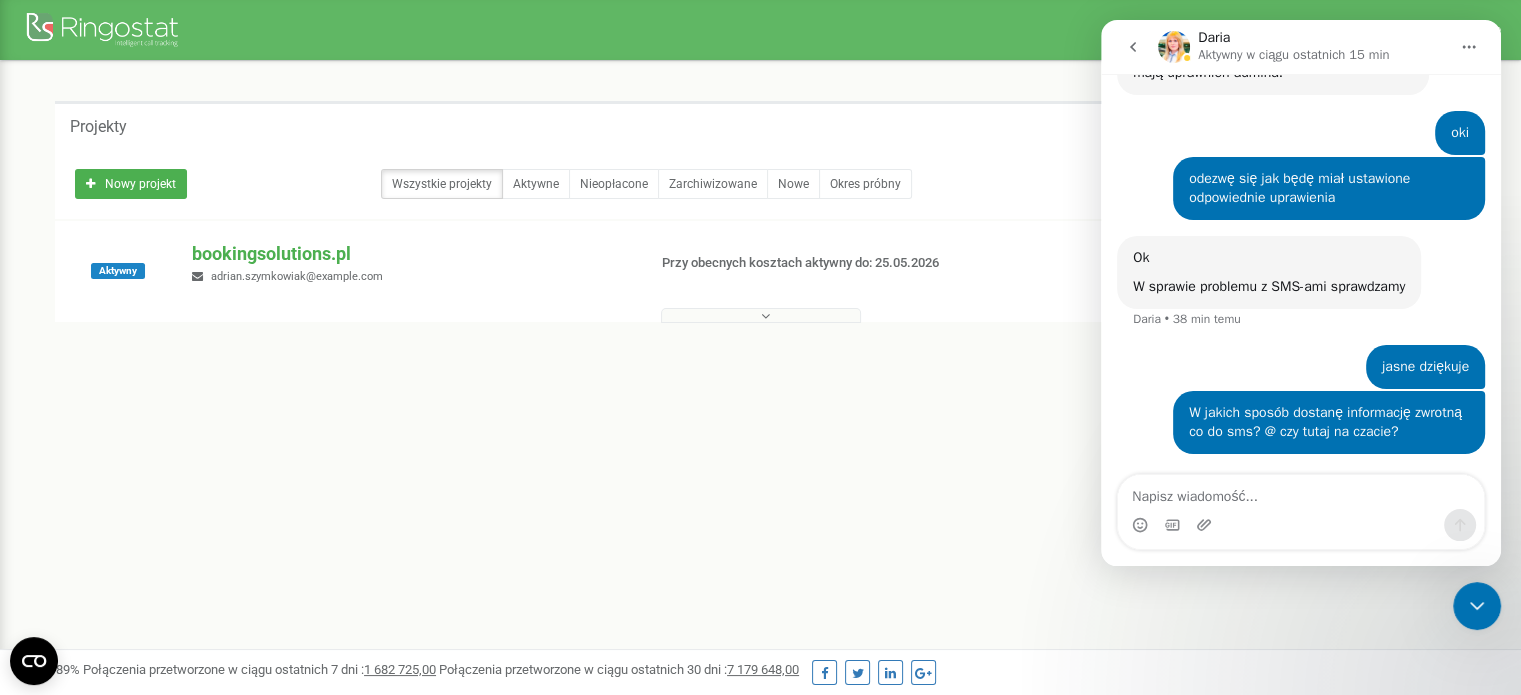 click 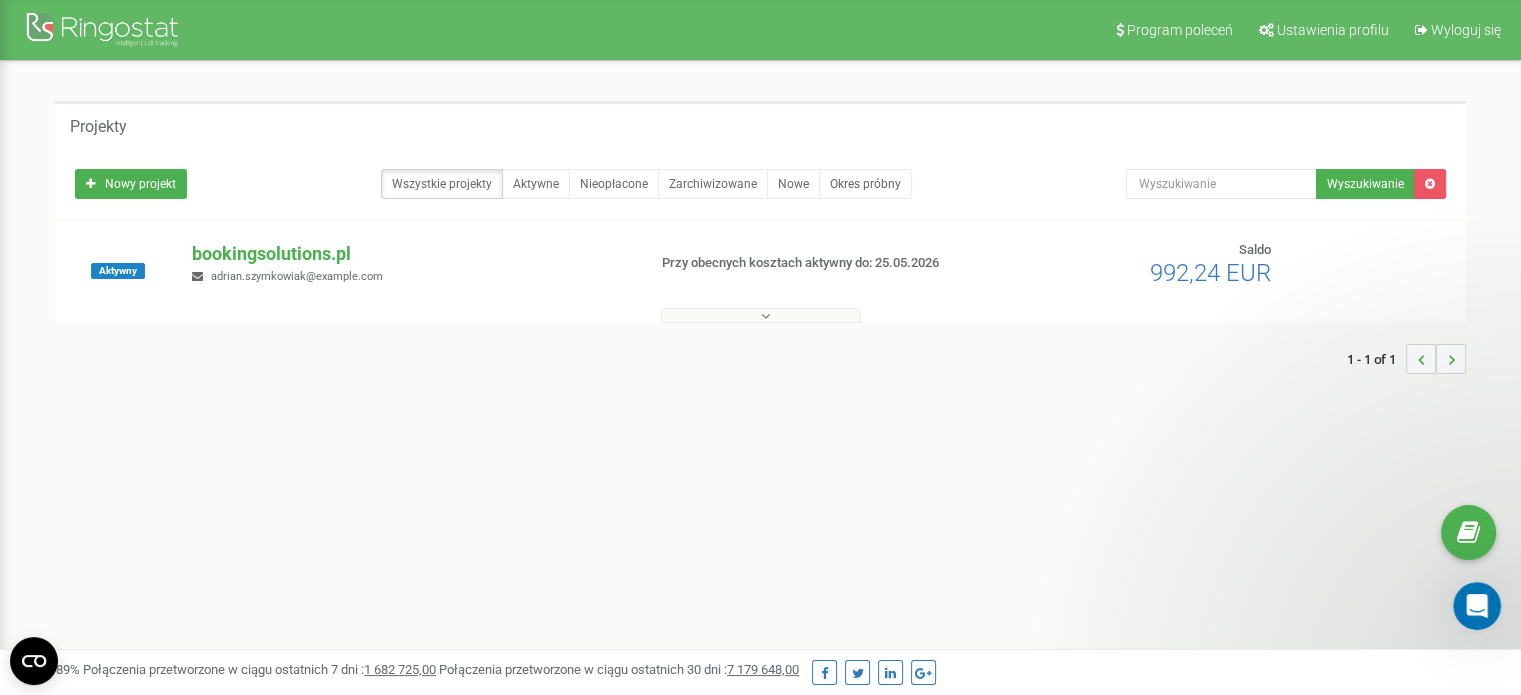 scroll, scrollTop: 0, scrollLeft: 0, axis: both 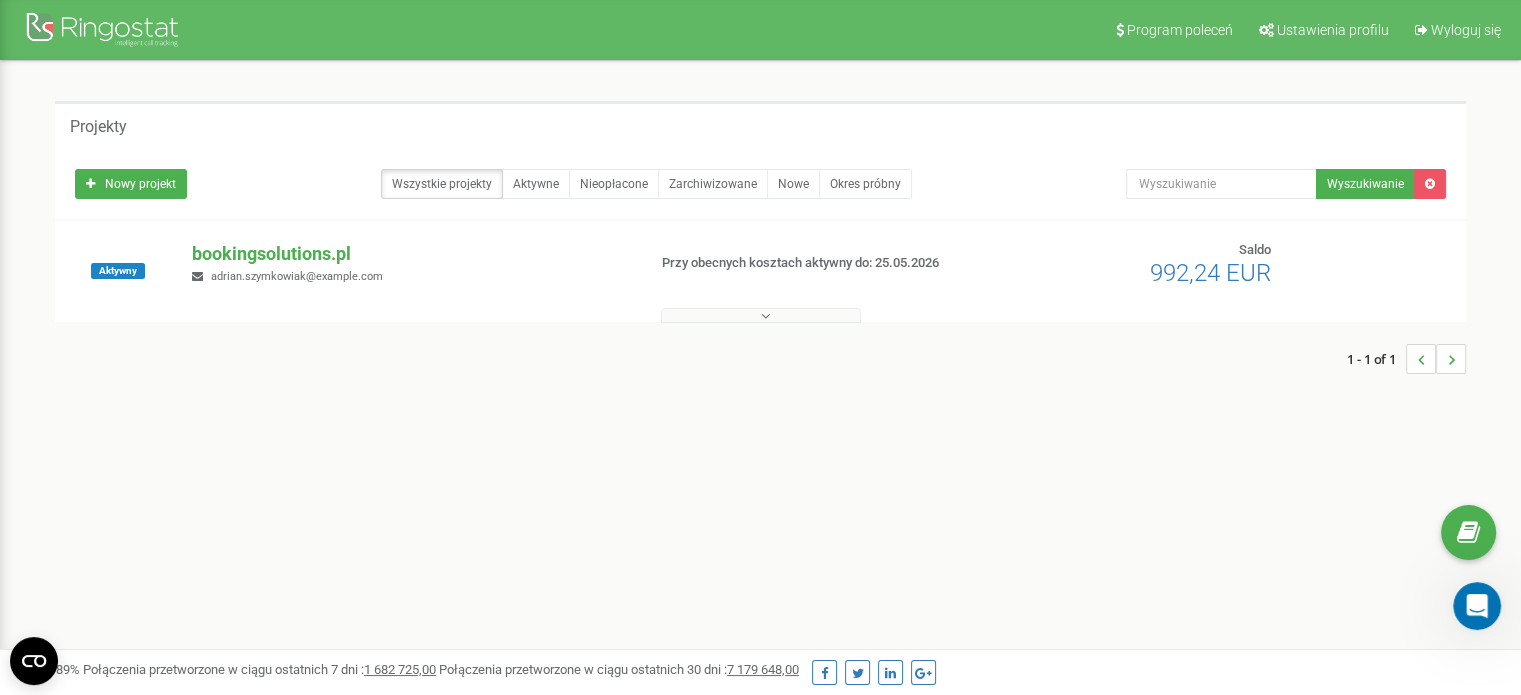 click on "Program poleceń
Ustawienia profilu
Wyloguj się
Projekty
Nowy projekt
Wszystkie projekty
Aktywne
Nieopłacone
Zarchiwizowane
Nowe
Okres próbny" at bounding box center [760, 600] 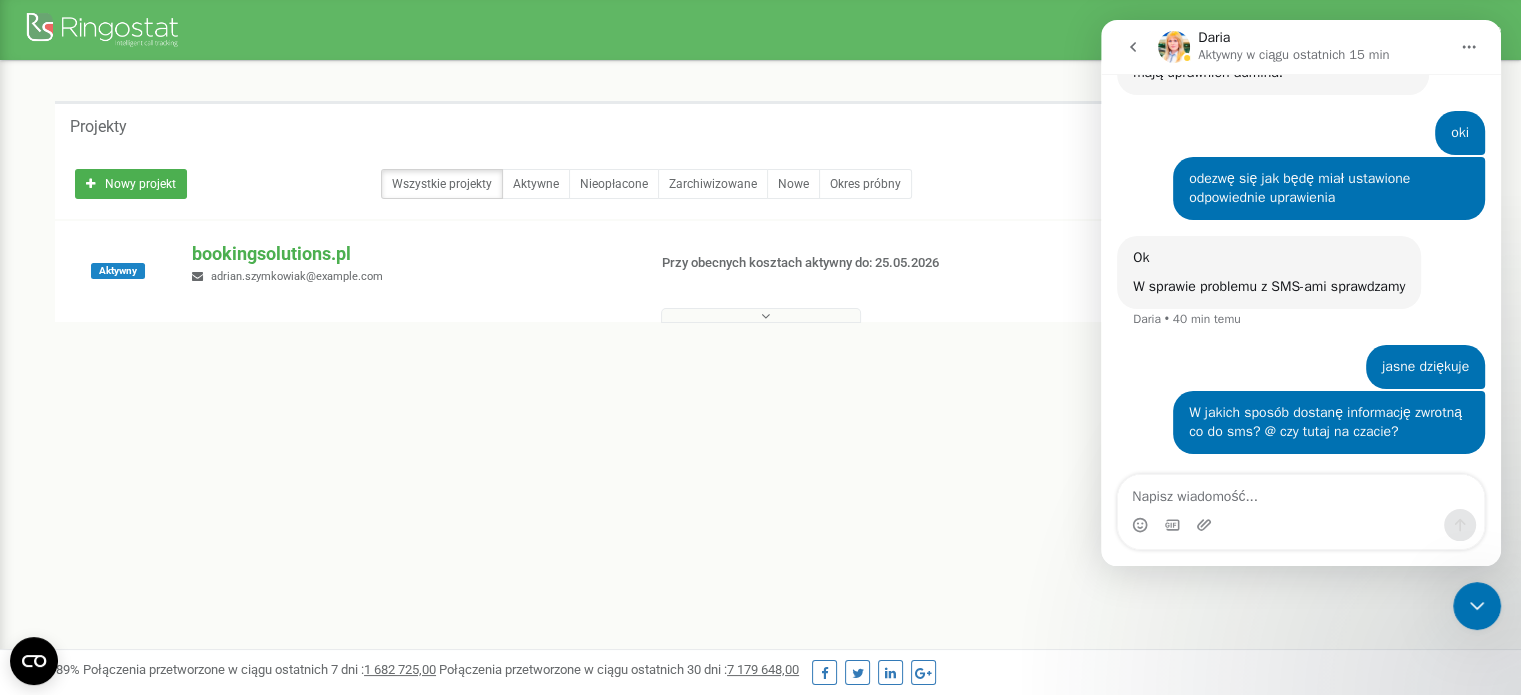scroll, scrollTop: 3024, scrollLeft: 0, axis: vertical 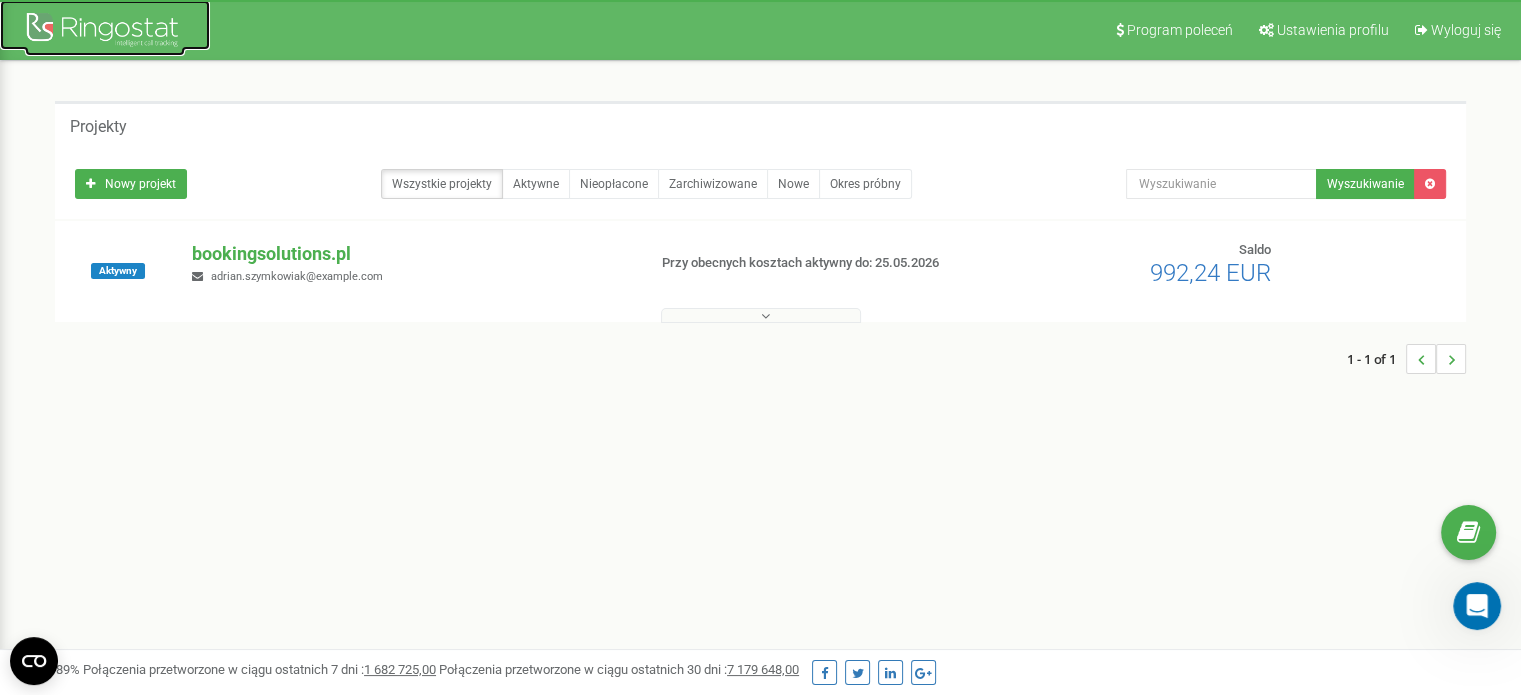 click at bounding box center [105, 32] 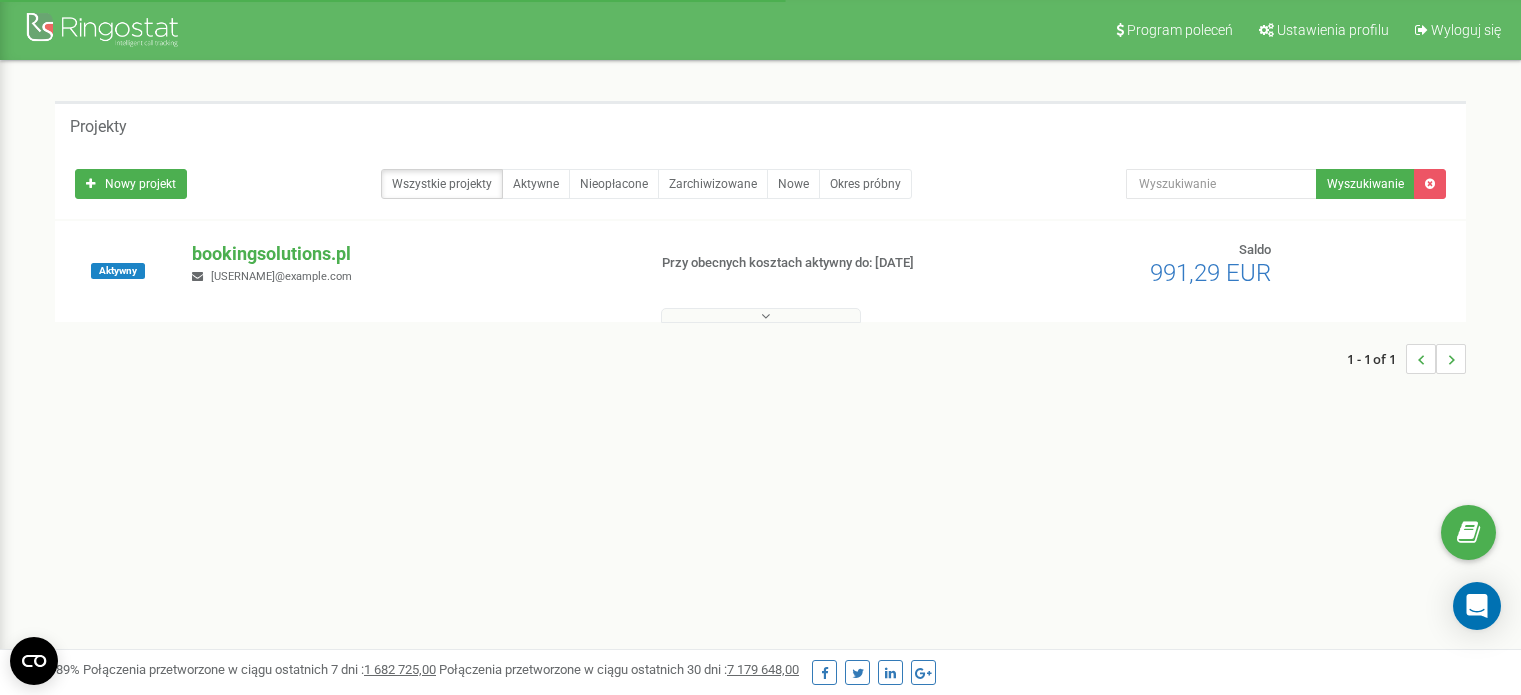 scroll, scrollTop: 0, scrollLeft: 0, axis: both 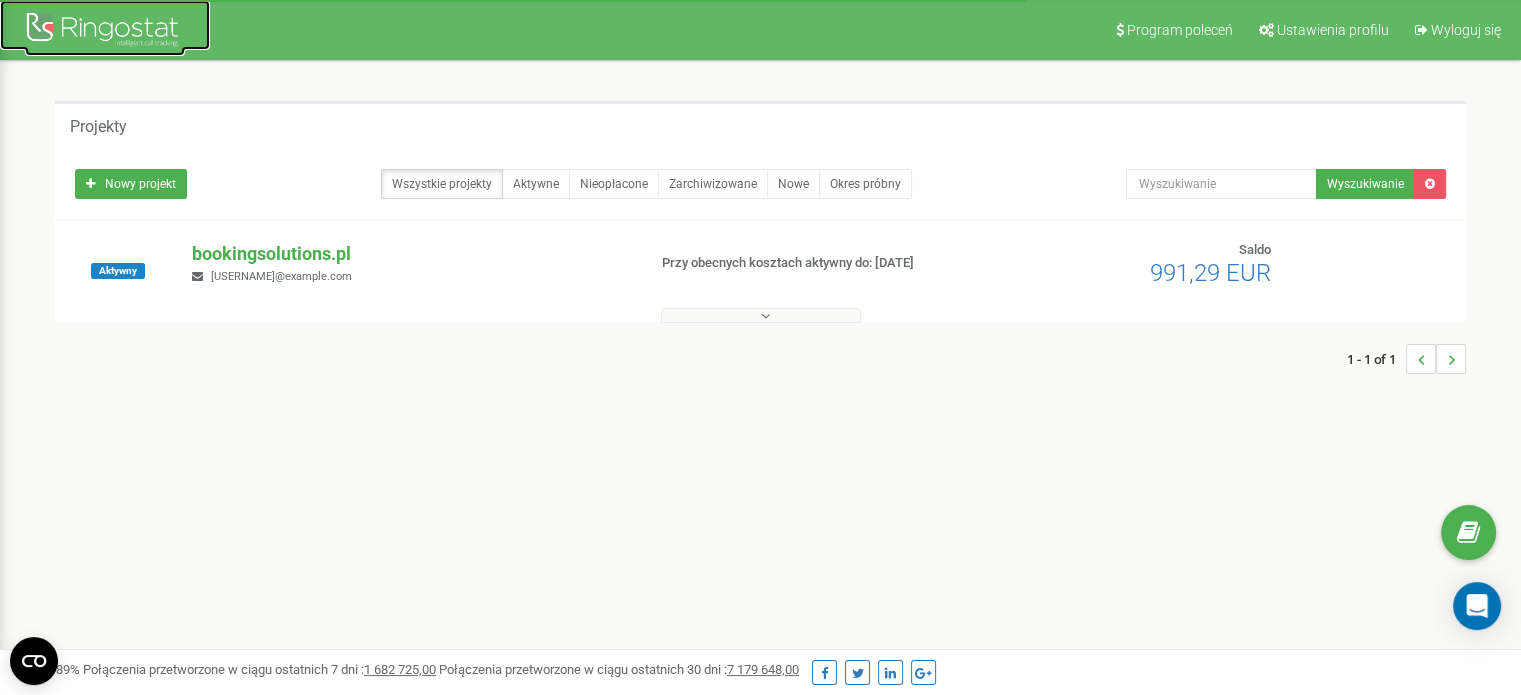 click at bounding box center (105, 32) 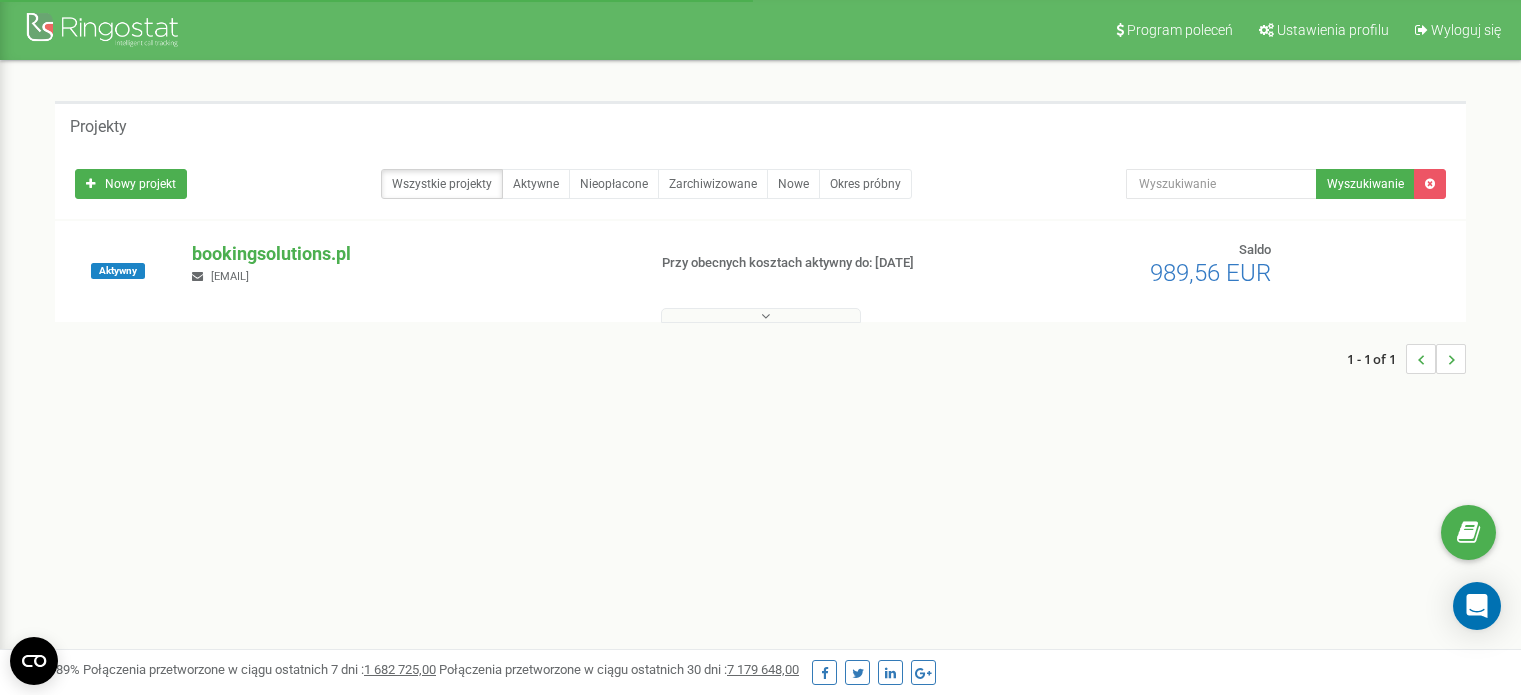 scroll, scrollTop: 0, scrollLeft: 0, axis: both 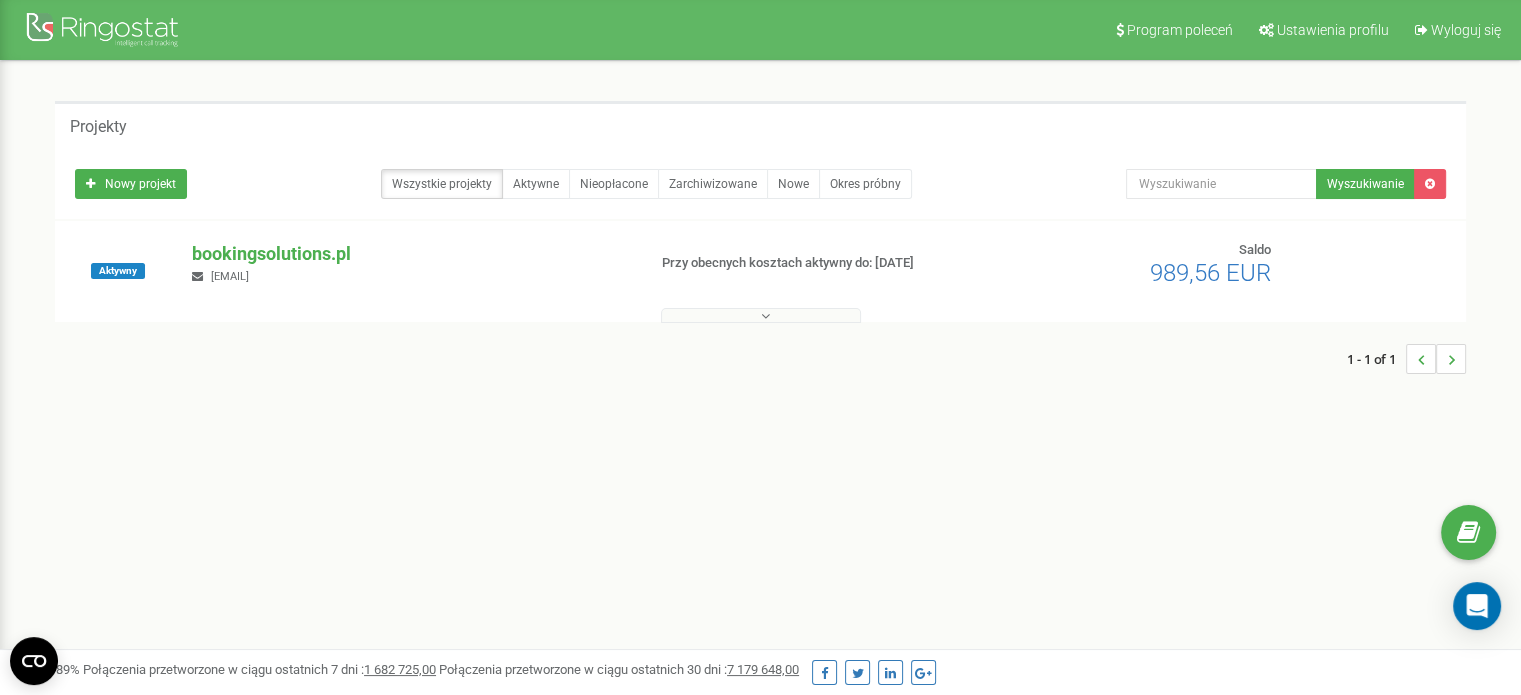 drag, startPoint x: 1495, startPoint y: 609, endPoint x: 1525, endPoint y: 644, distance: 46.09772 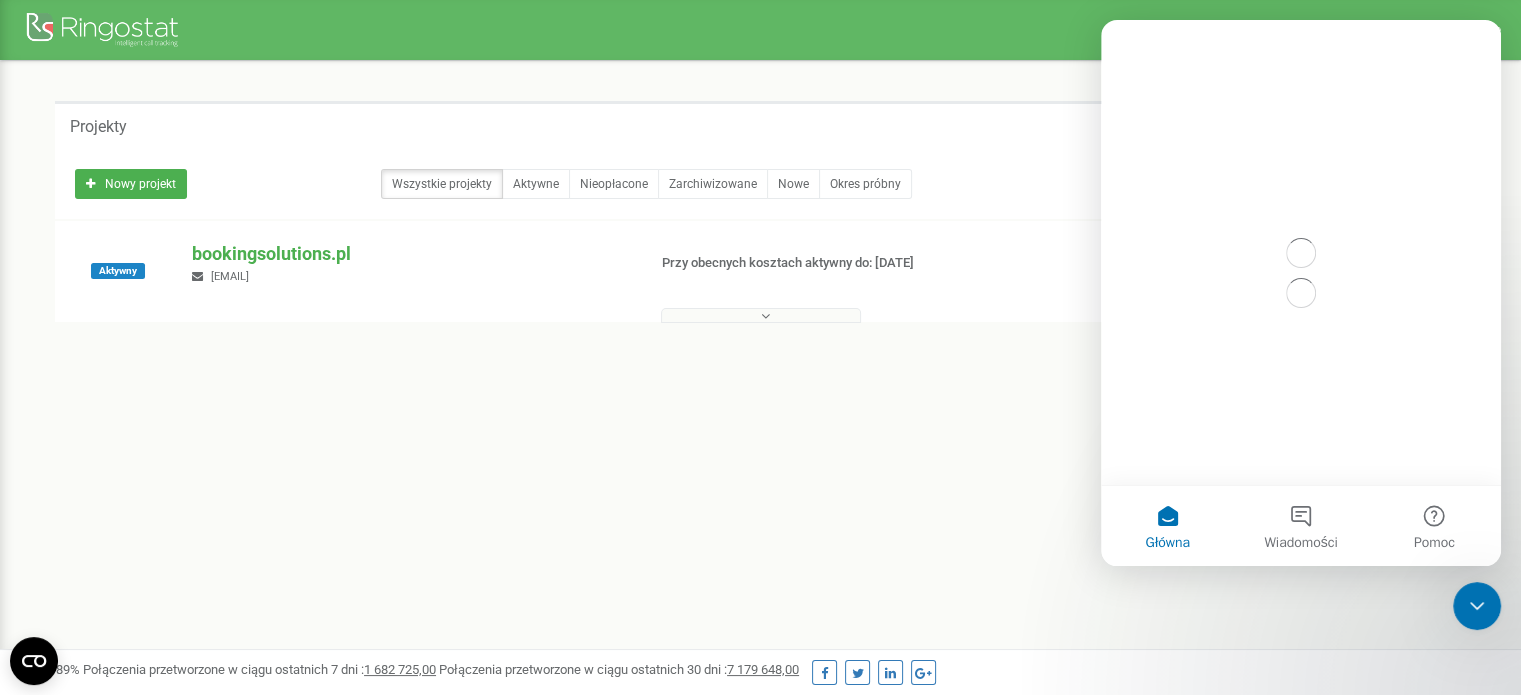 scroll, scrollTop: 0, scrollLeft: 0, axis: both 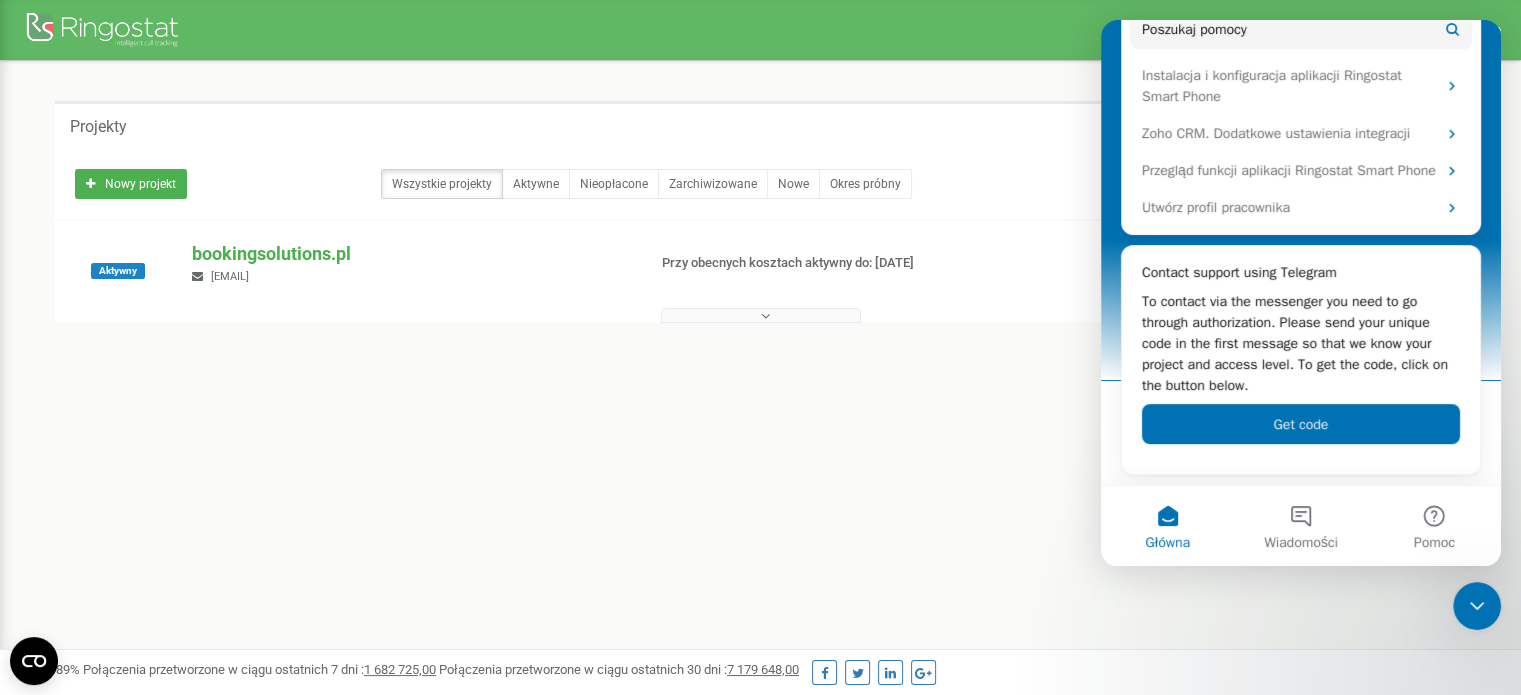 click 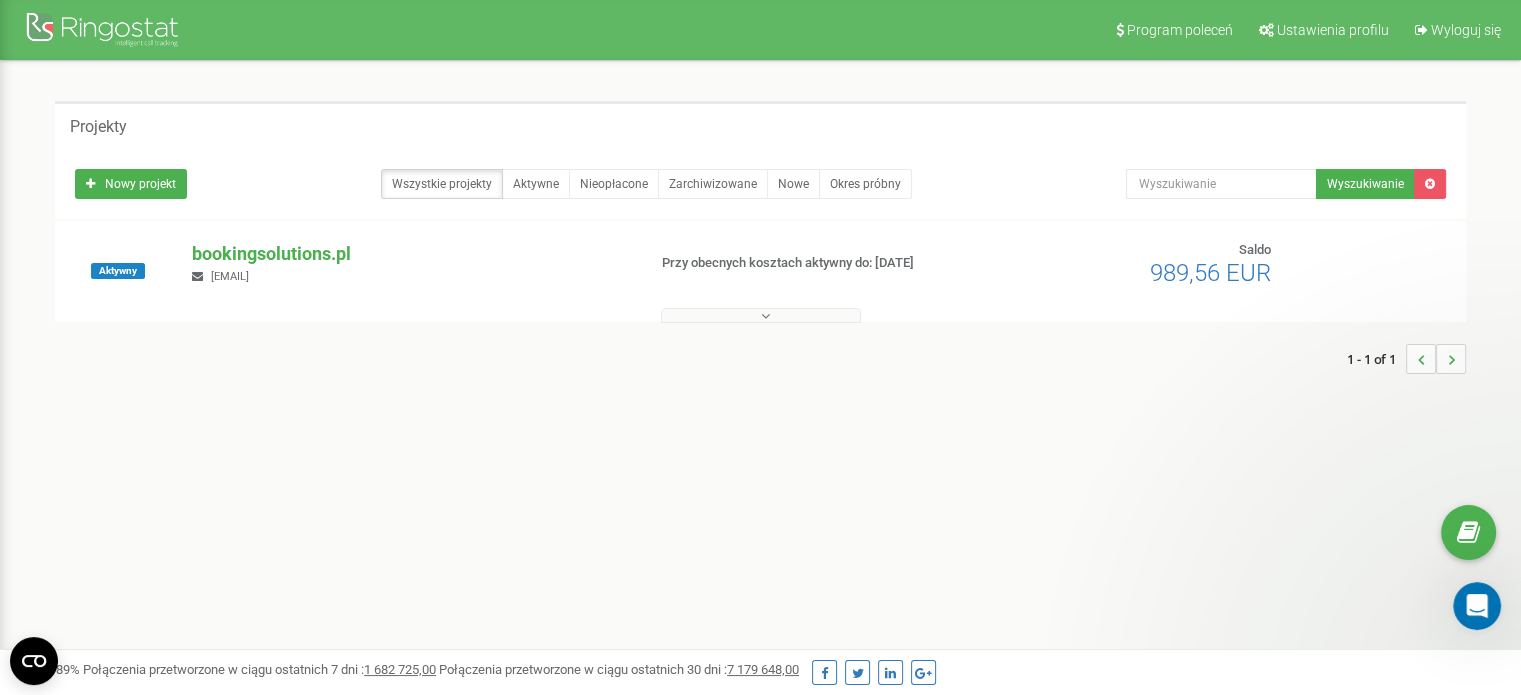 scroll, scrollTop: 0, scrollLeft: 0, axis: both 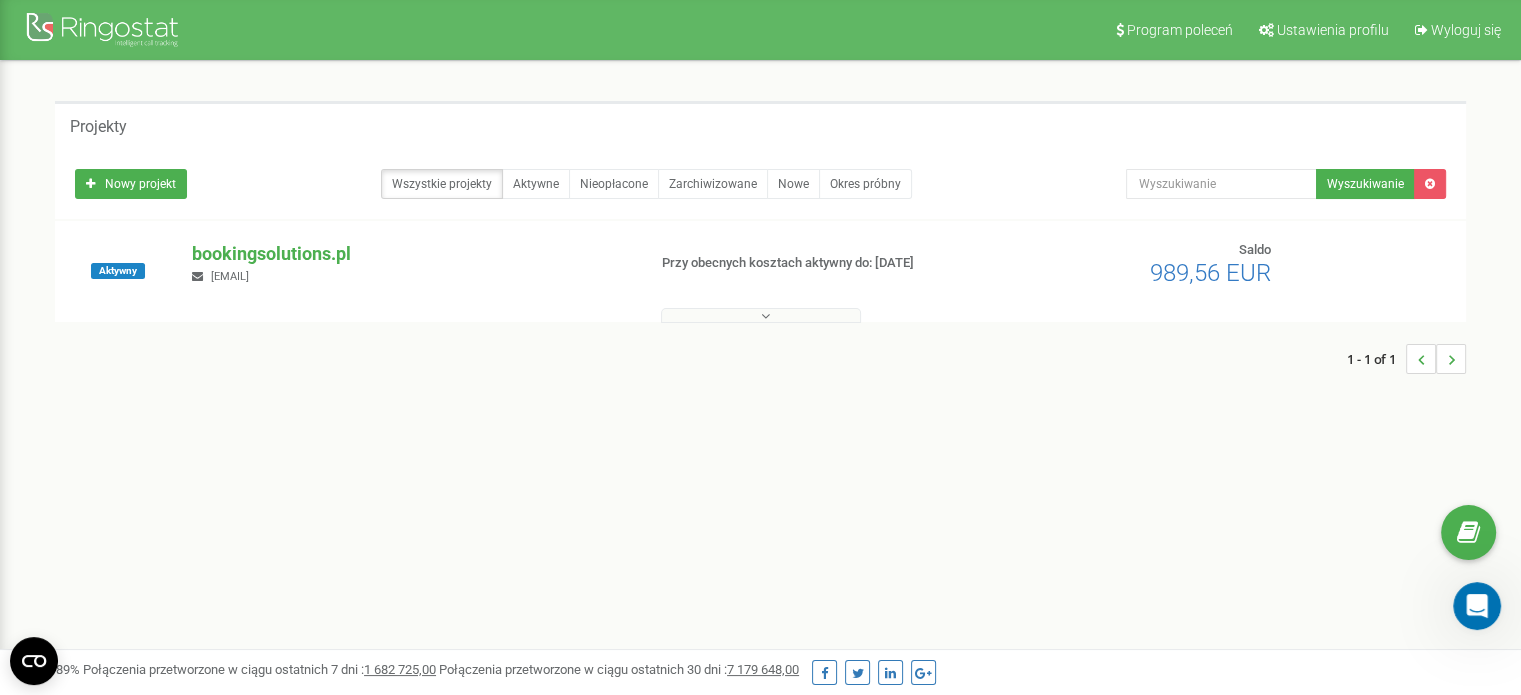 click on "Aktywny
bookingsolutions.pl
[EMAIL]
Przy obecnych kosztach aktywny do: [DATE]
Saldo" at bounding box center [760, 271] 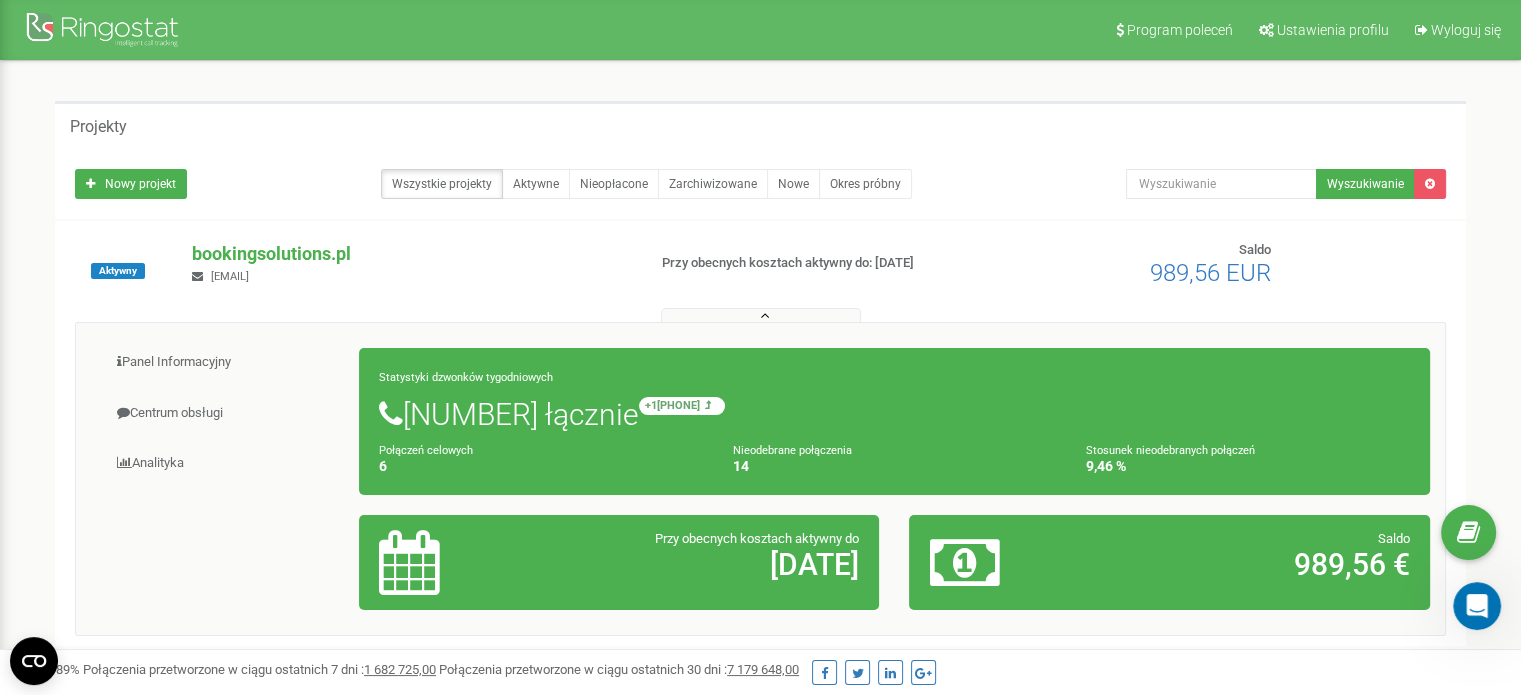 drag, startPoint x: 432, startPoint y: 291, endPoint x: 312, endPoint y: 191, distance: 156.20499 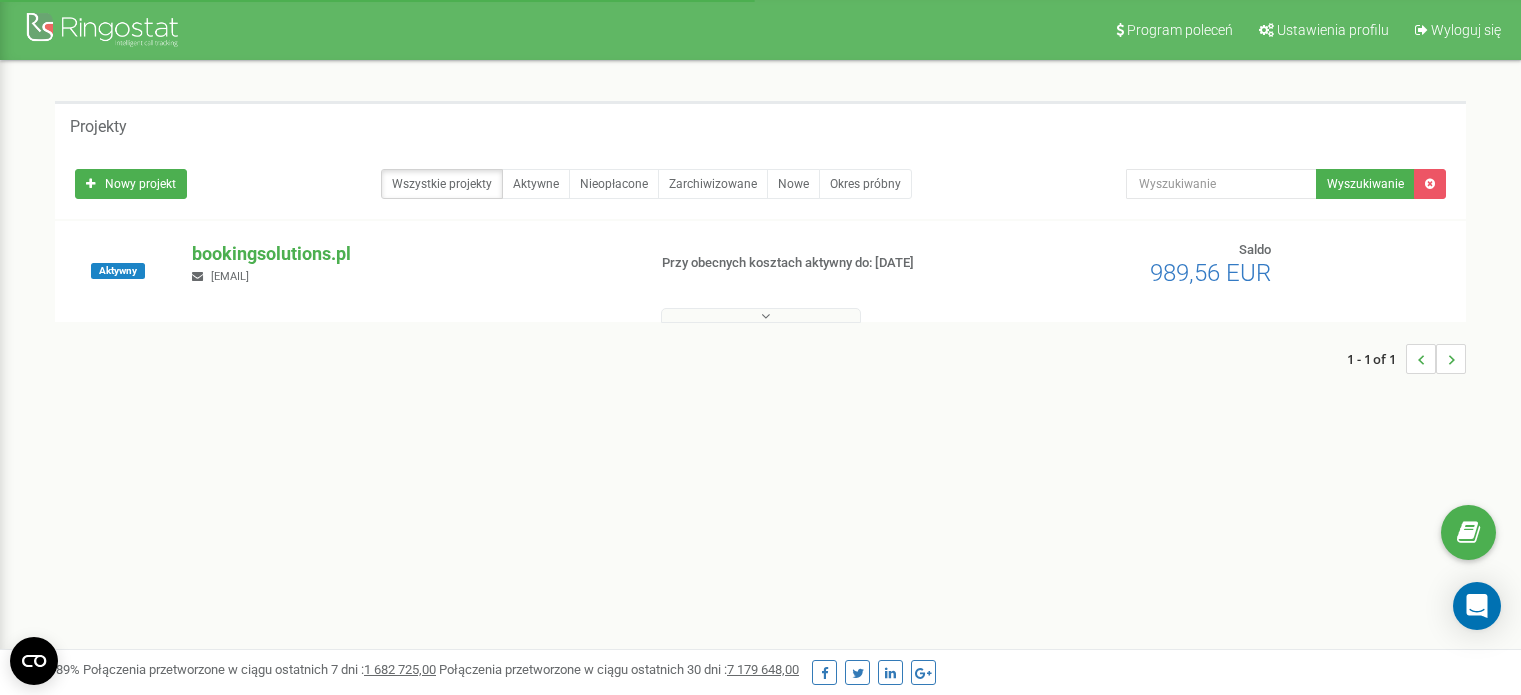 scroll, scrollTop: 0, scrollLeft: 0, axis: both 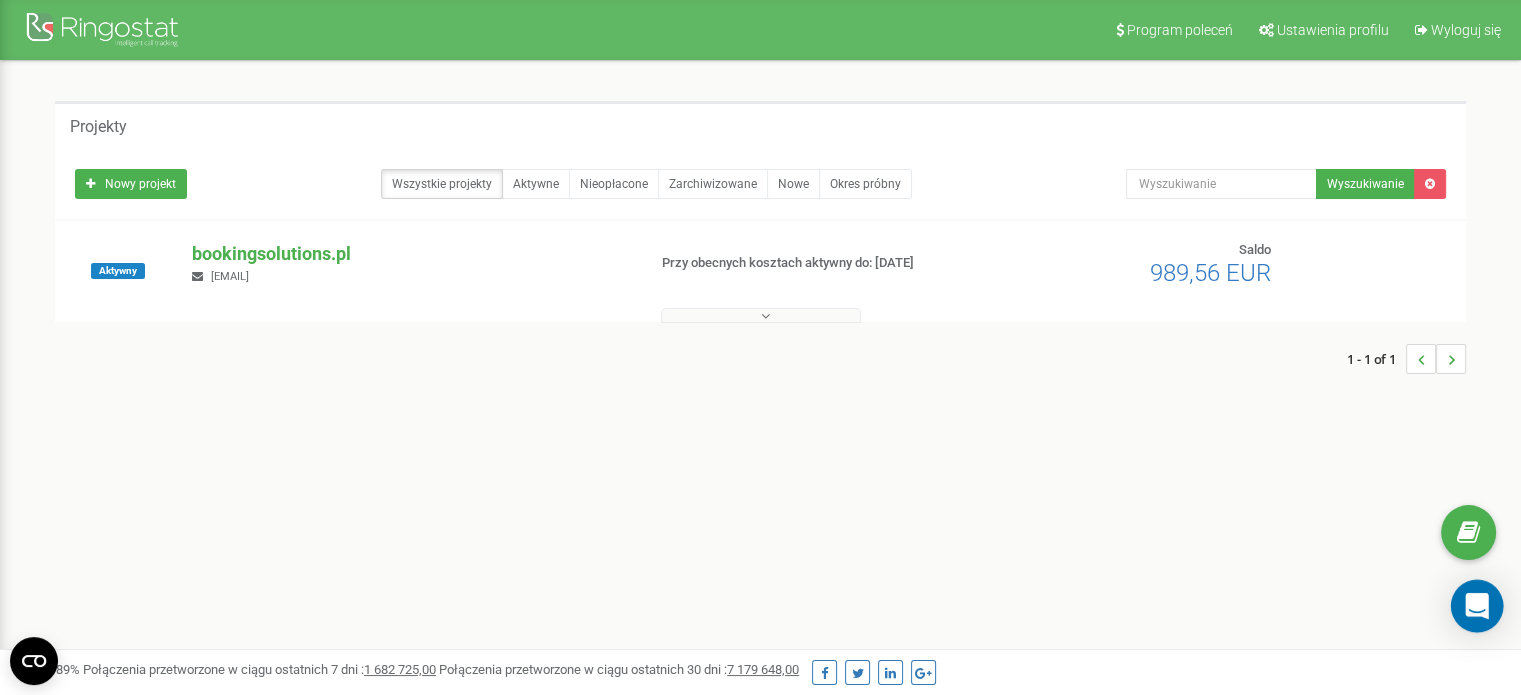 click 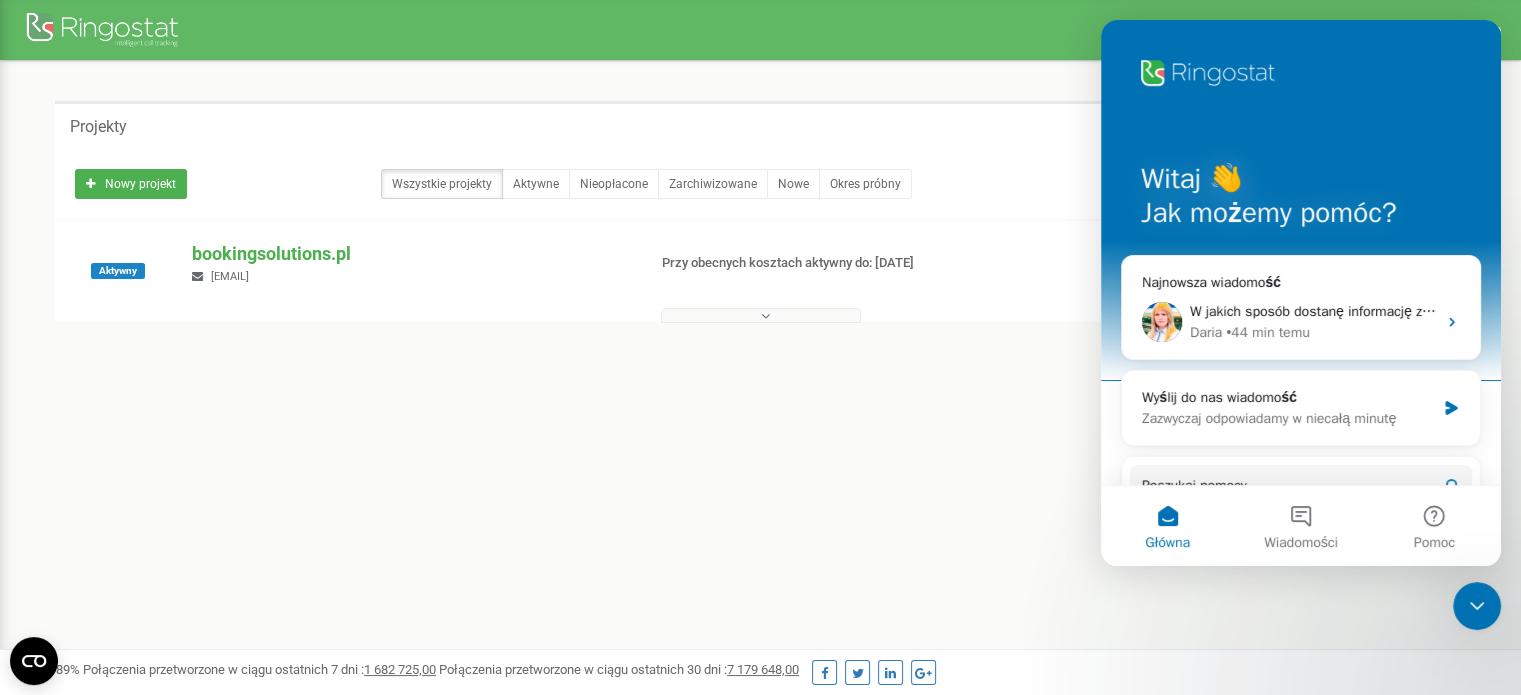 scroll, scrollTop: 0, scrollLeft: 0, axis: both 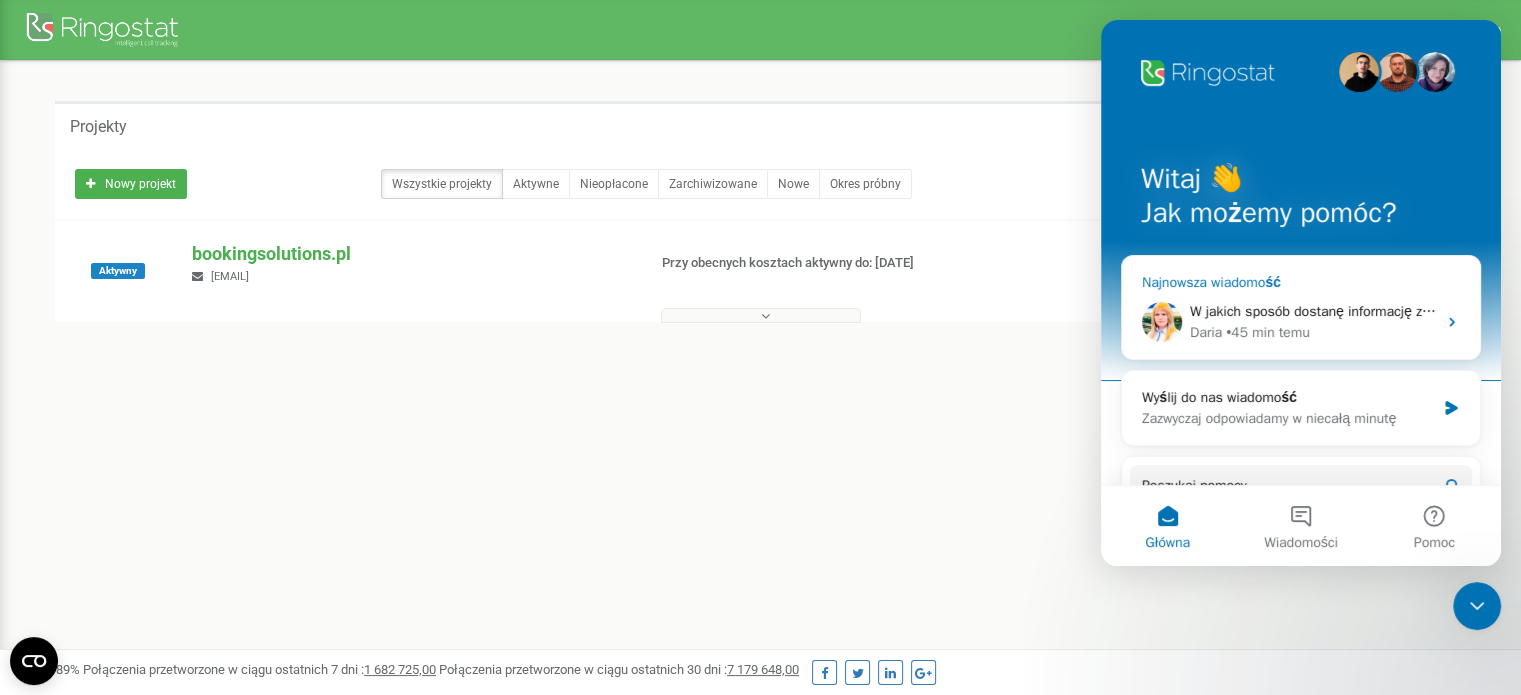 click on "[NAME] • 45 min temu" at bounding box center [1313, 332] 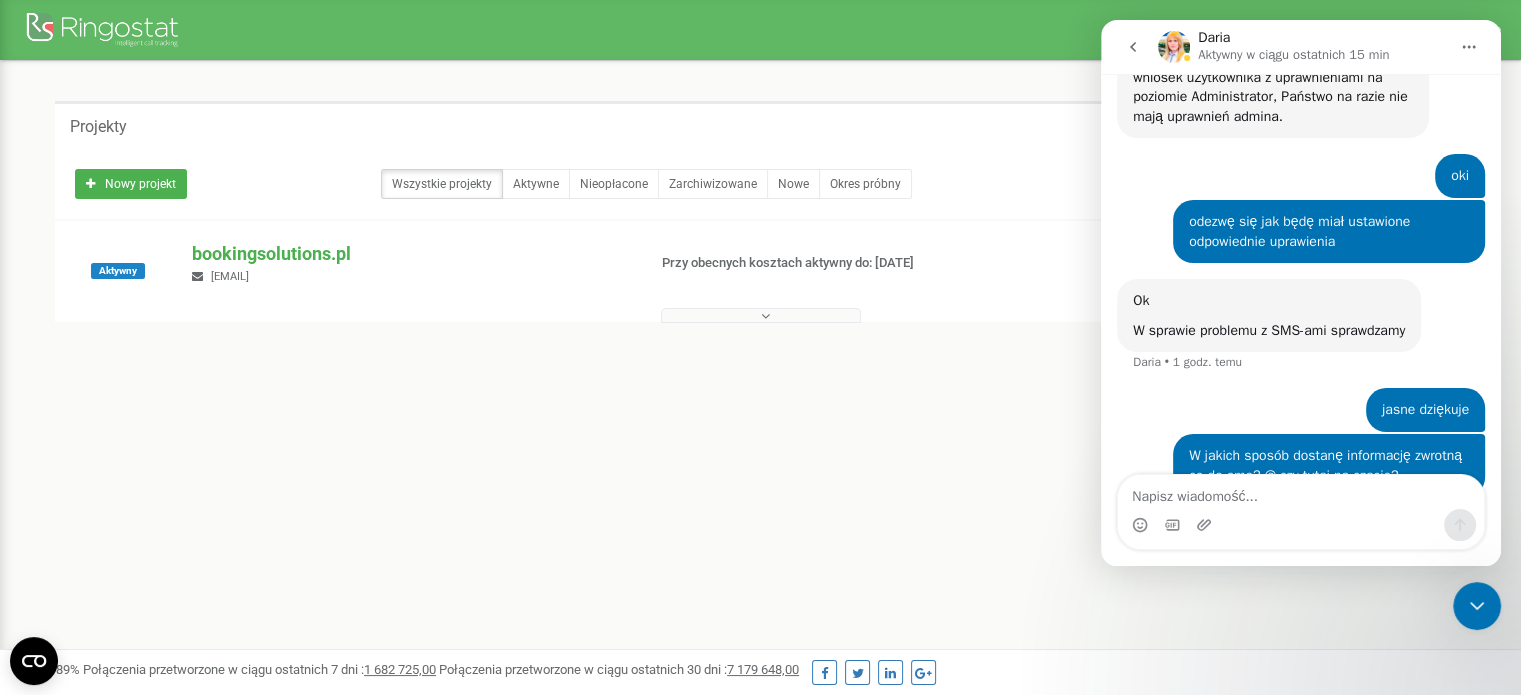 scroll, scrollTop: 3024, scrollLeft: 0, axis: vertical 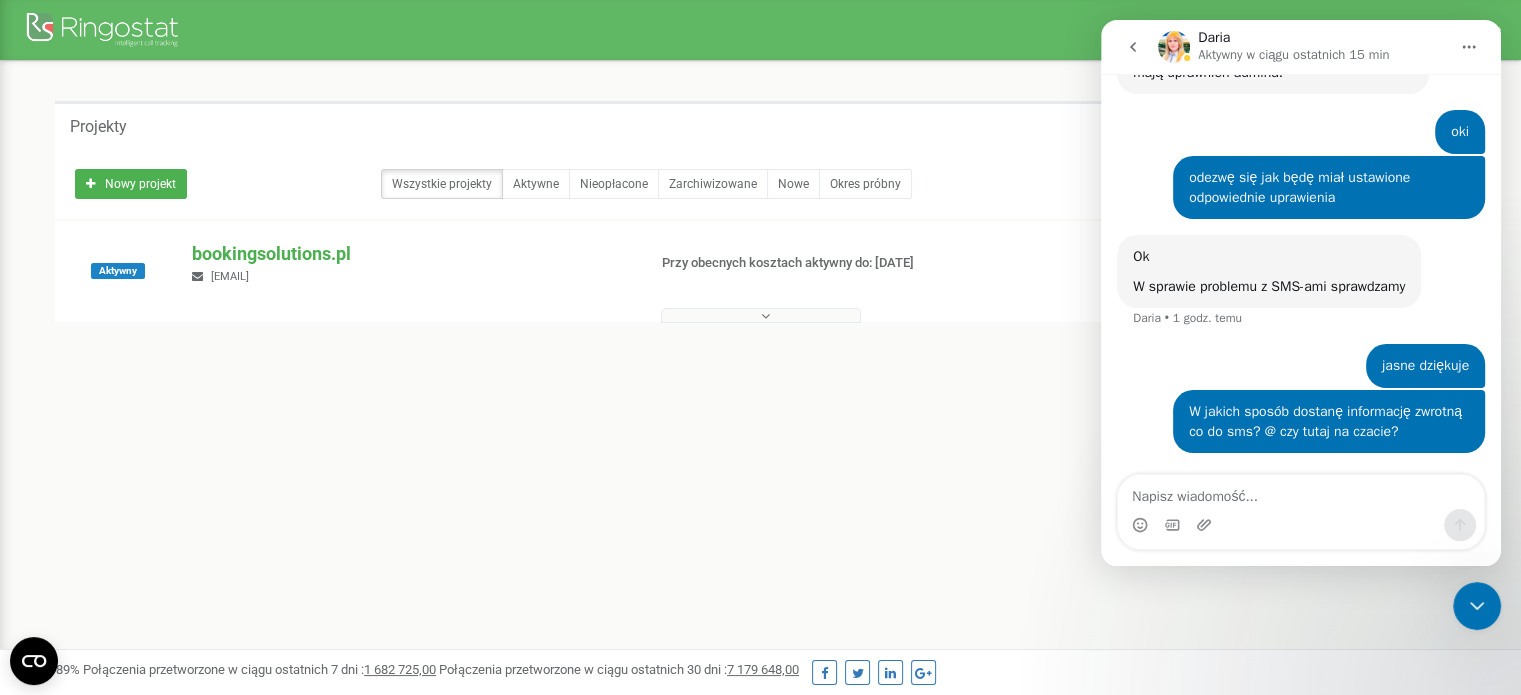 drag, startPoint x: 770, startPoint y: 491, endPoint x: 1097, endPoint y: 385, distance: 343.75137 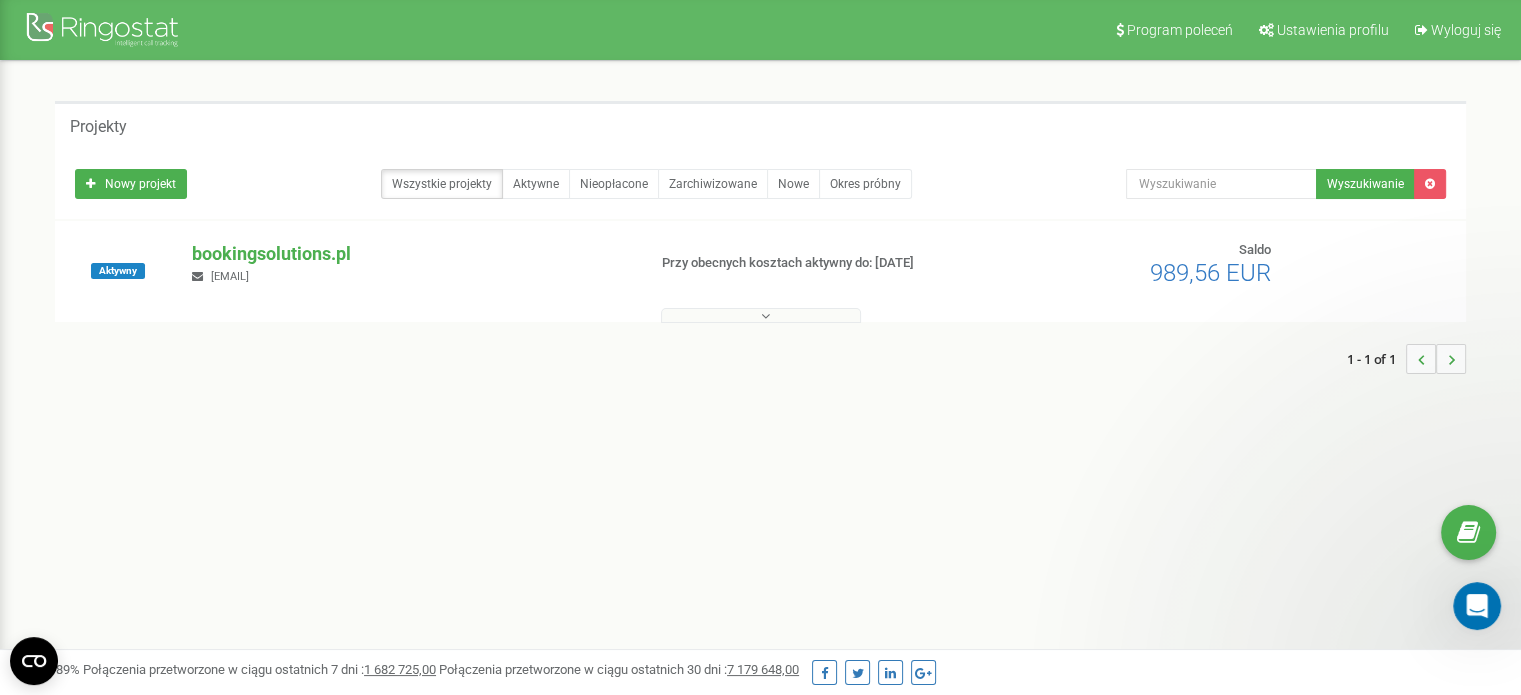 scroll, scrollTop: 0, scrollLeft: 0, axis: both 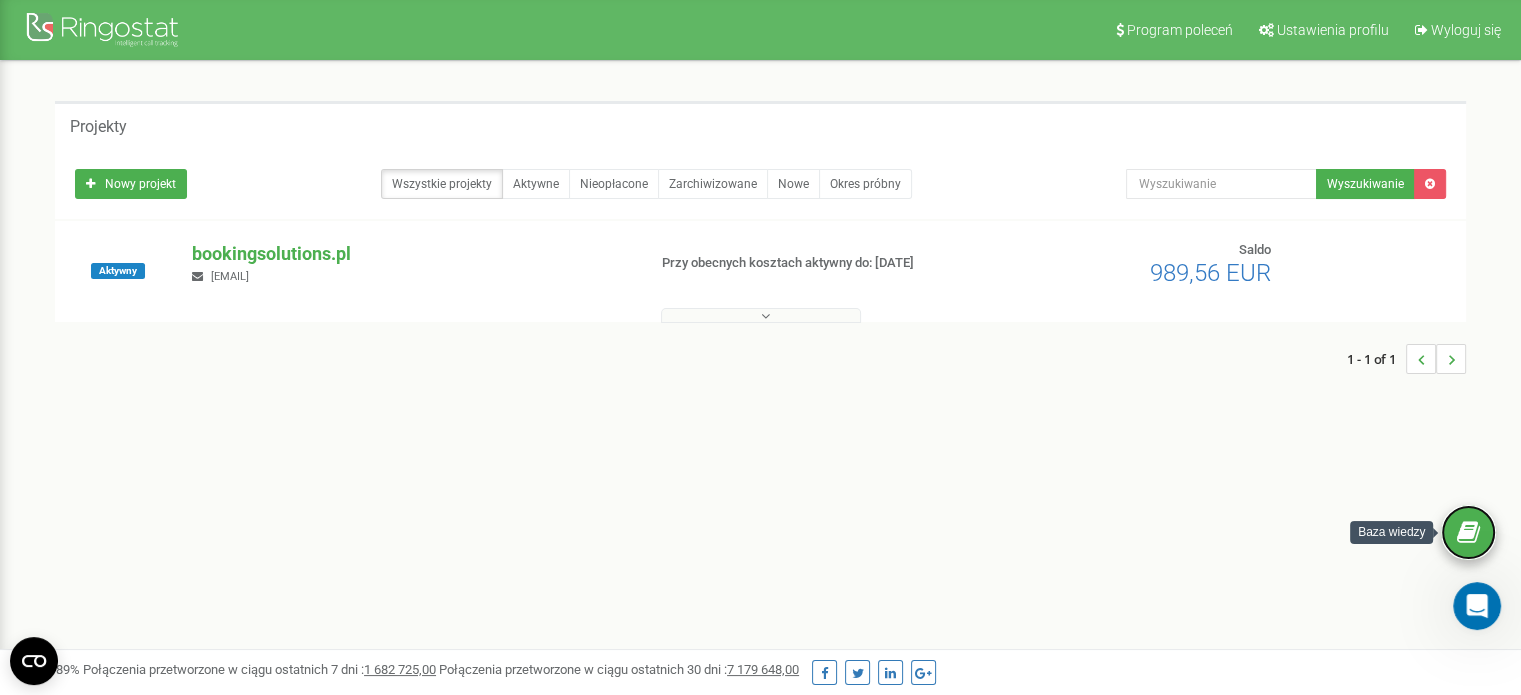 click at bounding box center [1468, 533] 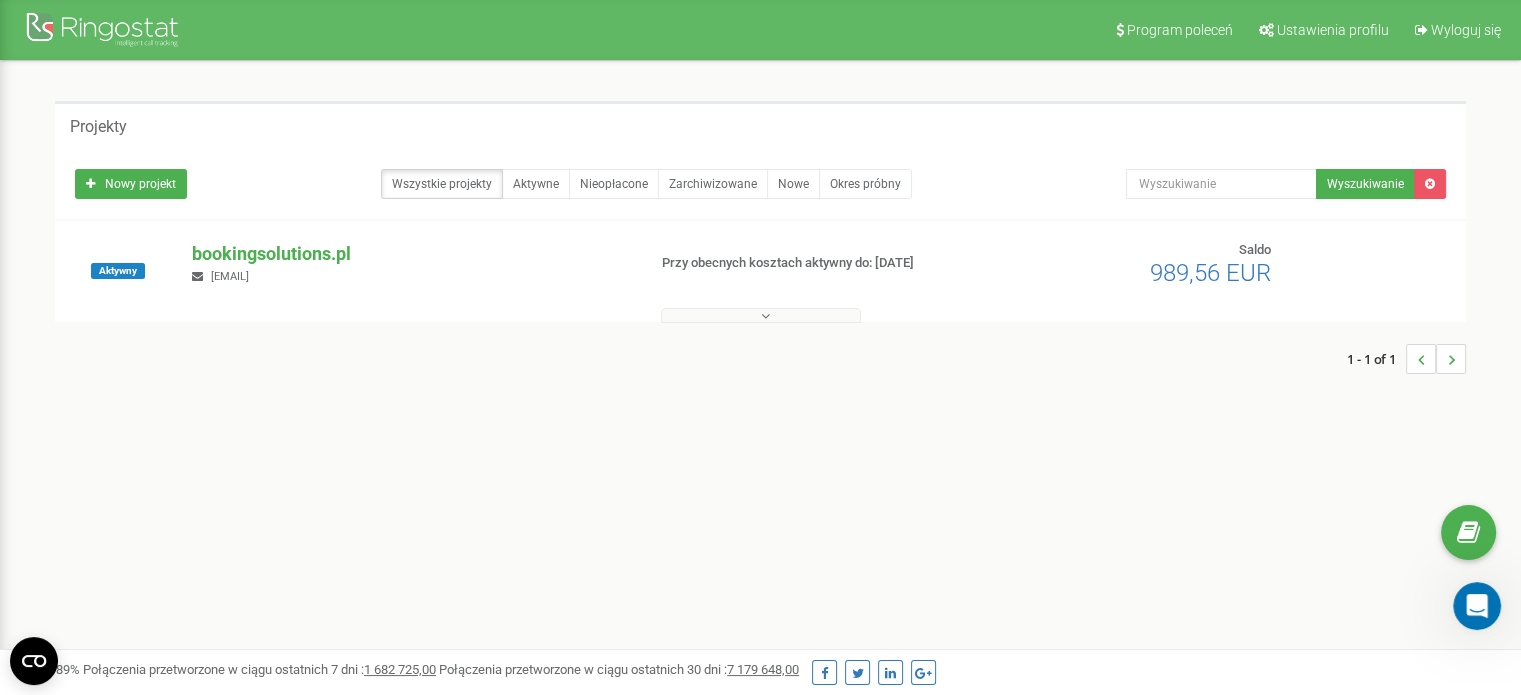 click at bounding box center (1477, 606) 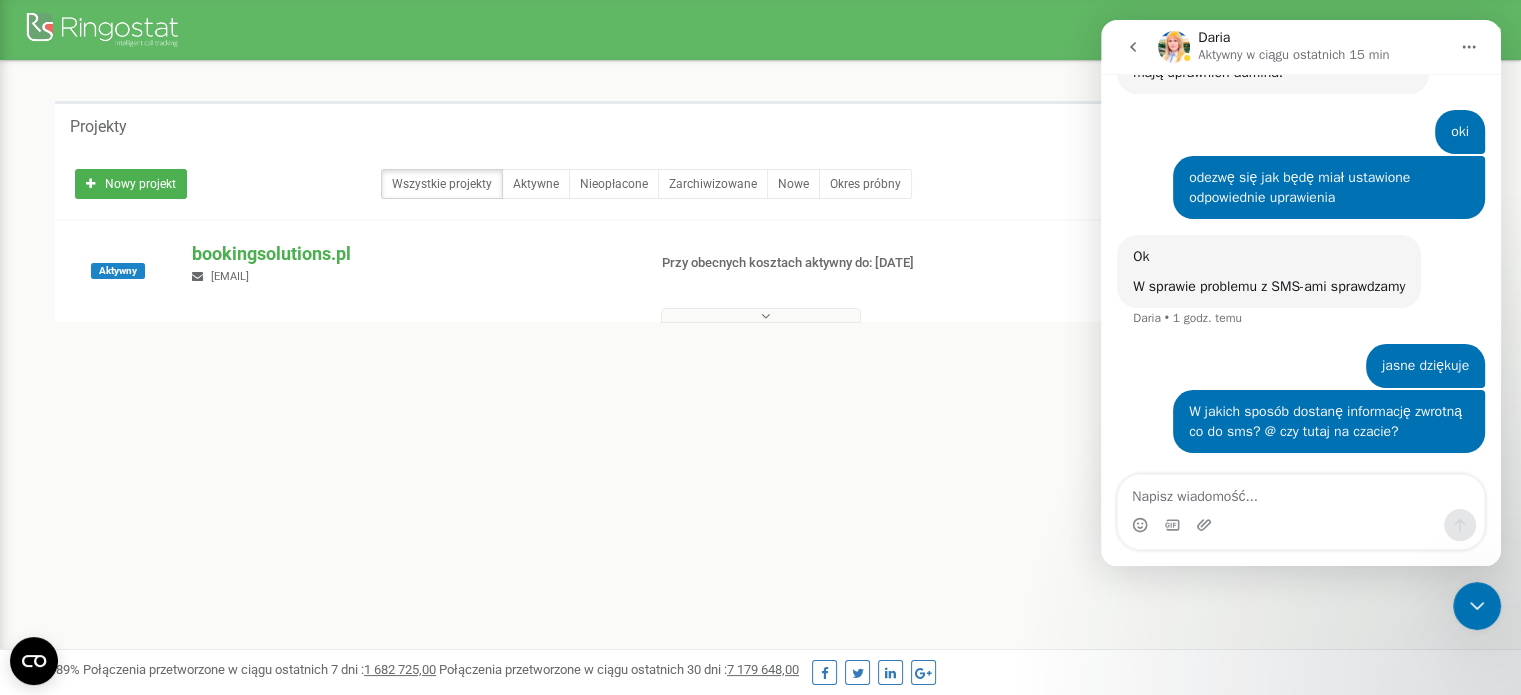 scroll, scrollTop: 3024, scrollLeft: 0, axis: vertical 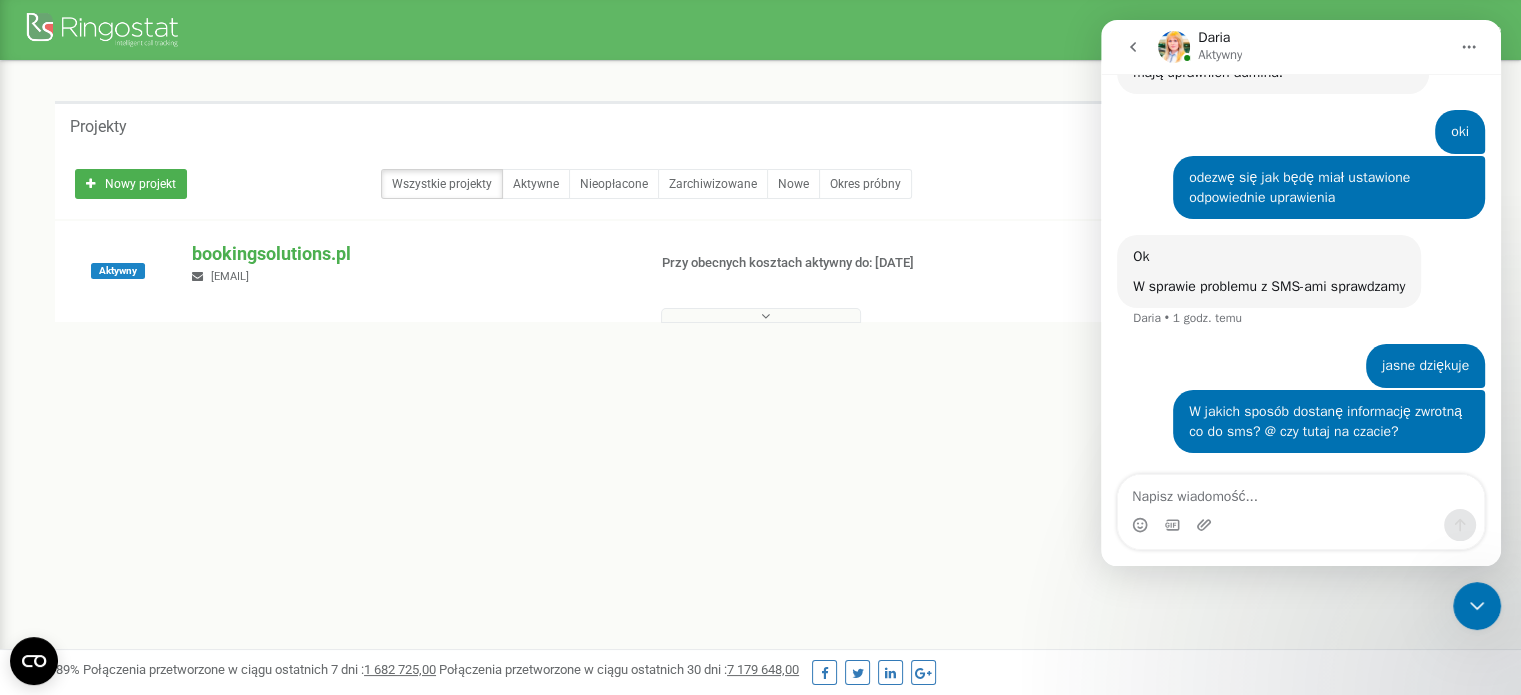 click on "Program poleceń
Ustawienia profilu
Wyloguj się
Projekty
Nowy projekt
Wszystkie projekty
Aktywne
Nieopłacone
Zarchiwizowane
Nowe
Okres próbny" at bounding box center [760, 600] 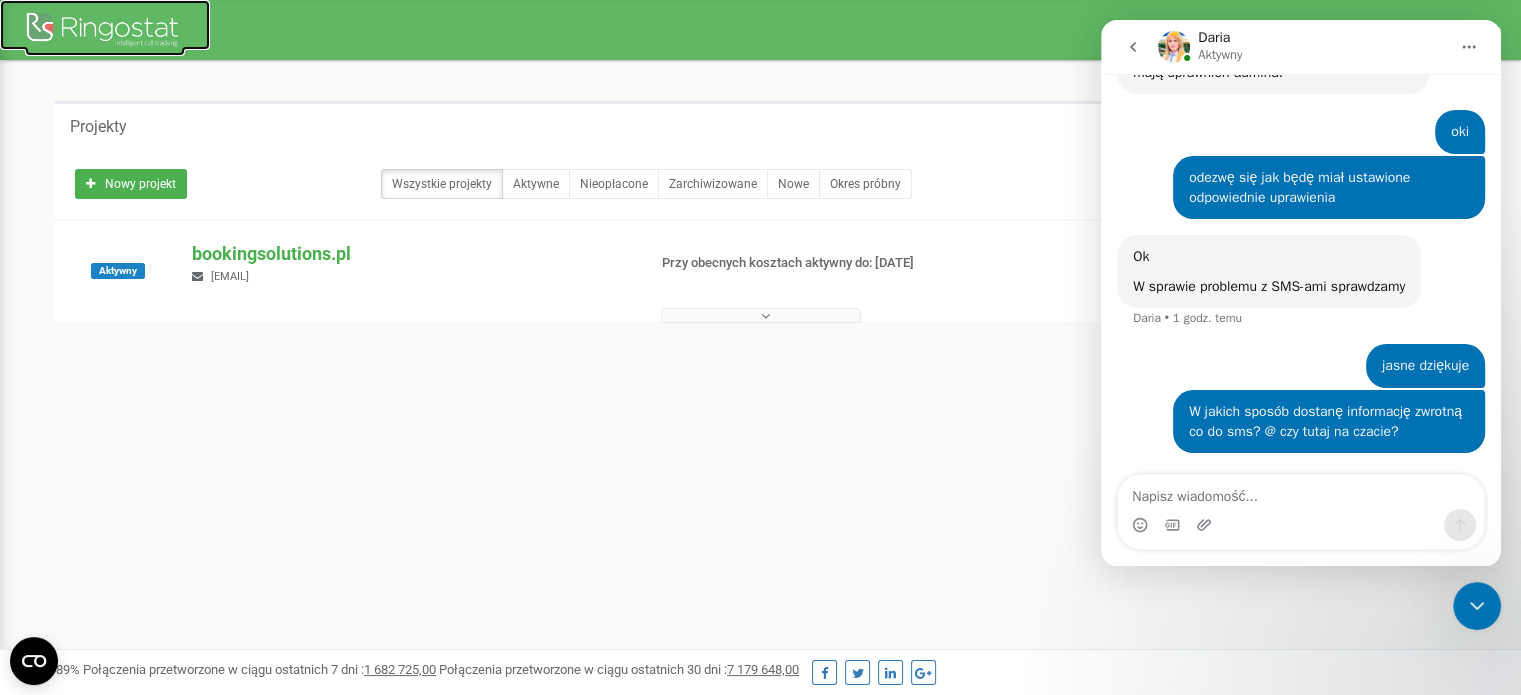 click at bounding box center [105, 32] 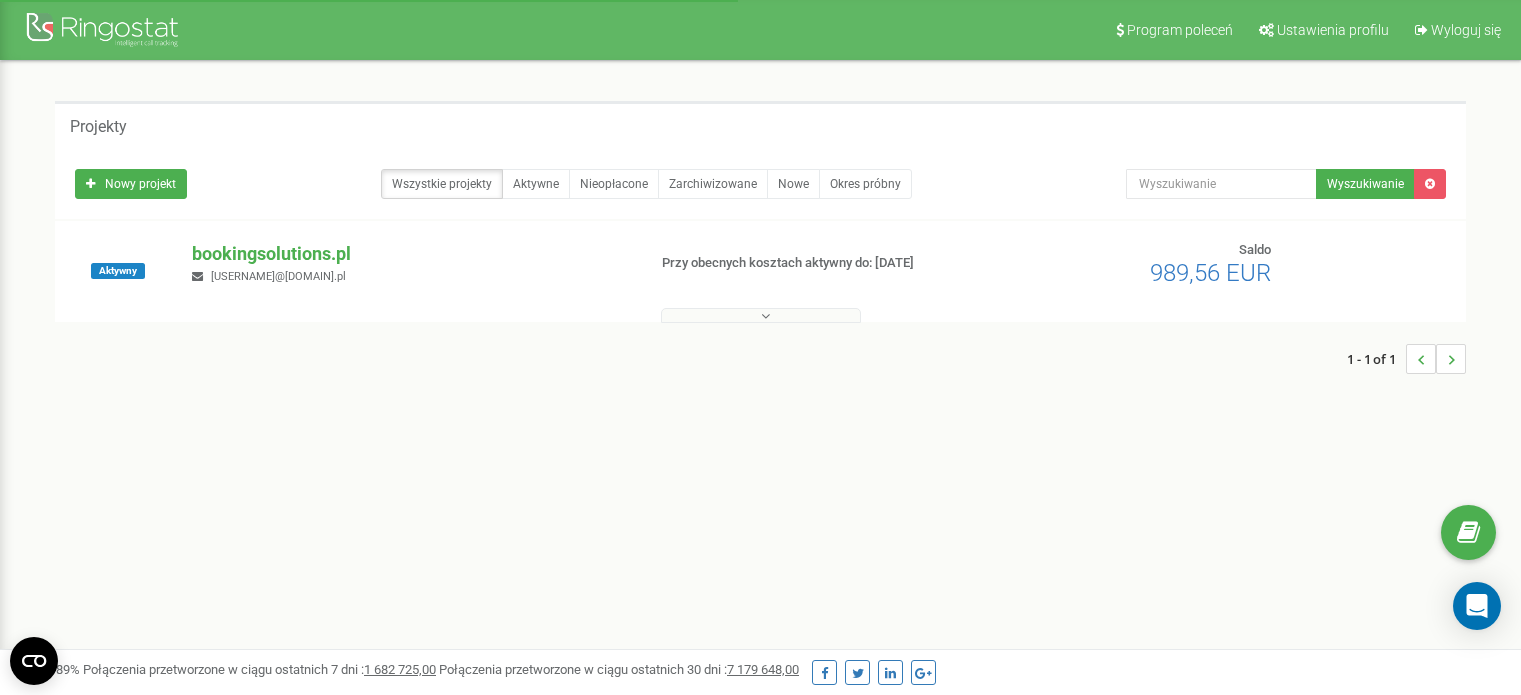 scroll, scrollTop: 0, scrollLeft: 0, axis: both 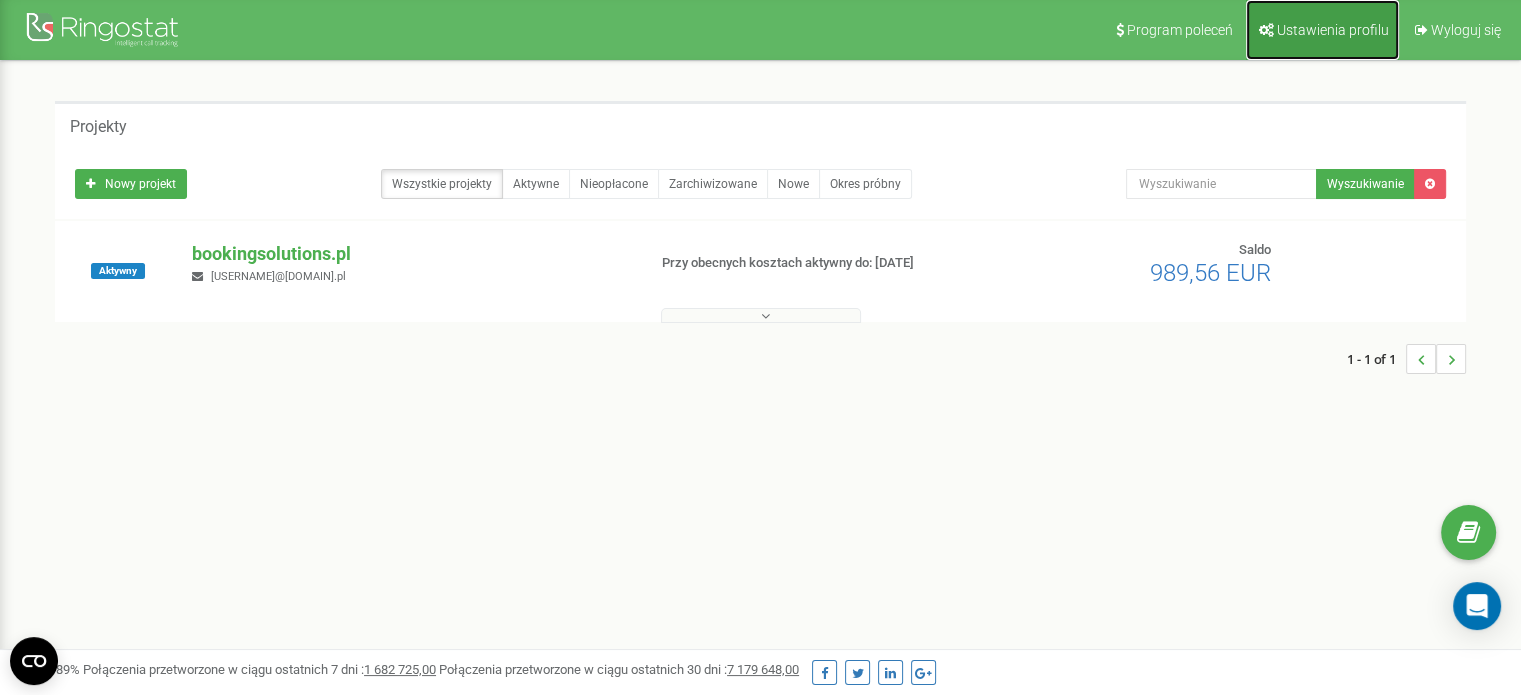 click on "Ustawienia profilu" at bounding box center (1322, 30) 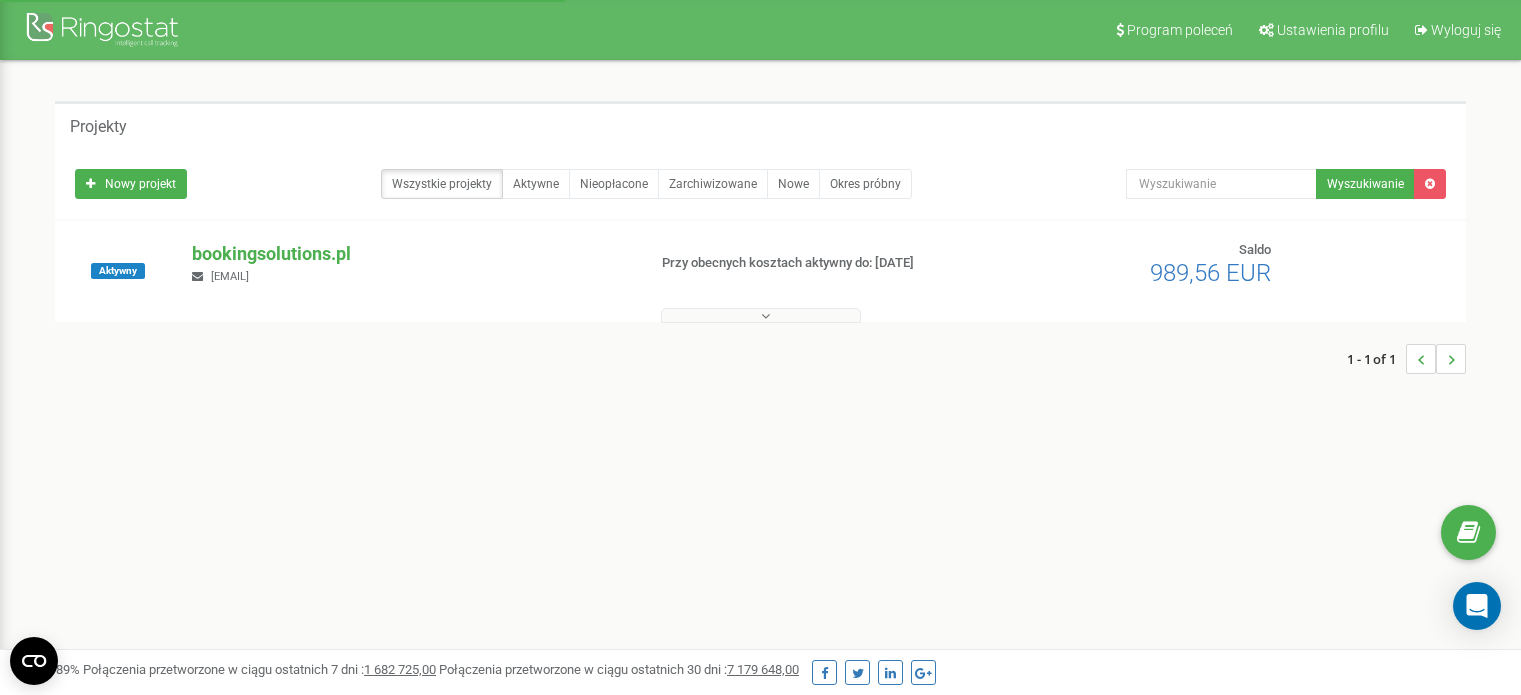 scroll, scrollTop: 0, scrollLeft: 0, axis: both 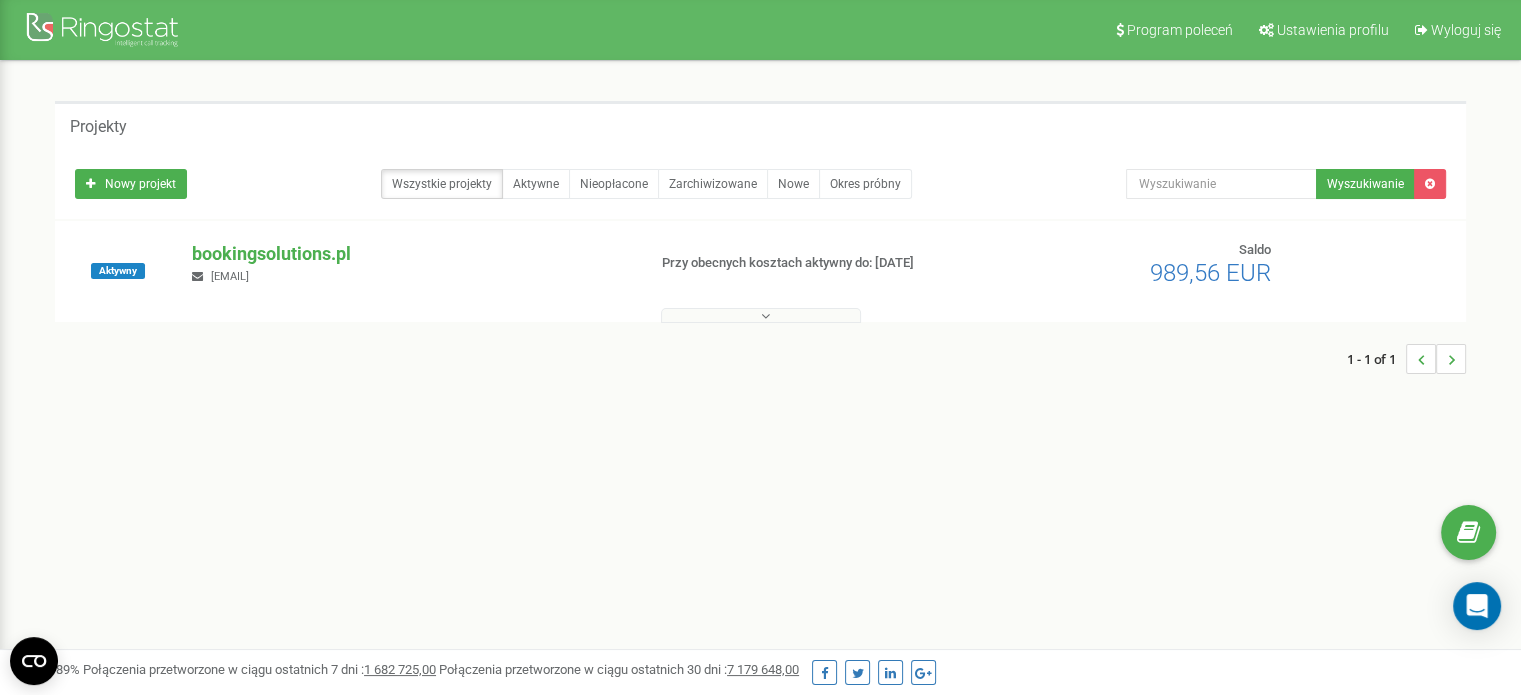 click on "[EMAIL]" at bounding box center [230, 276] 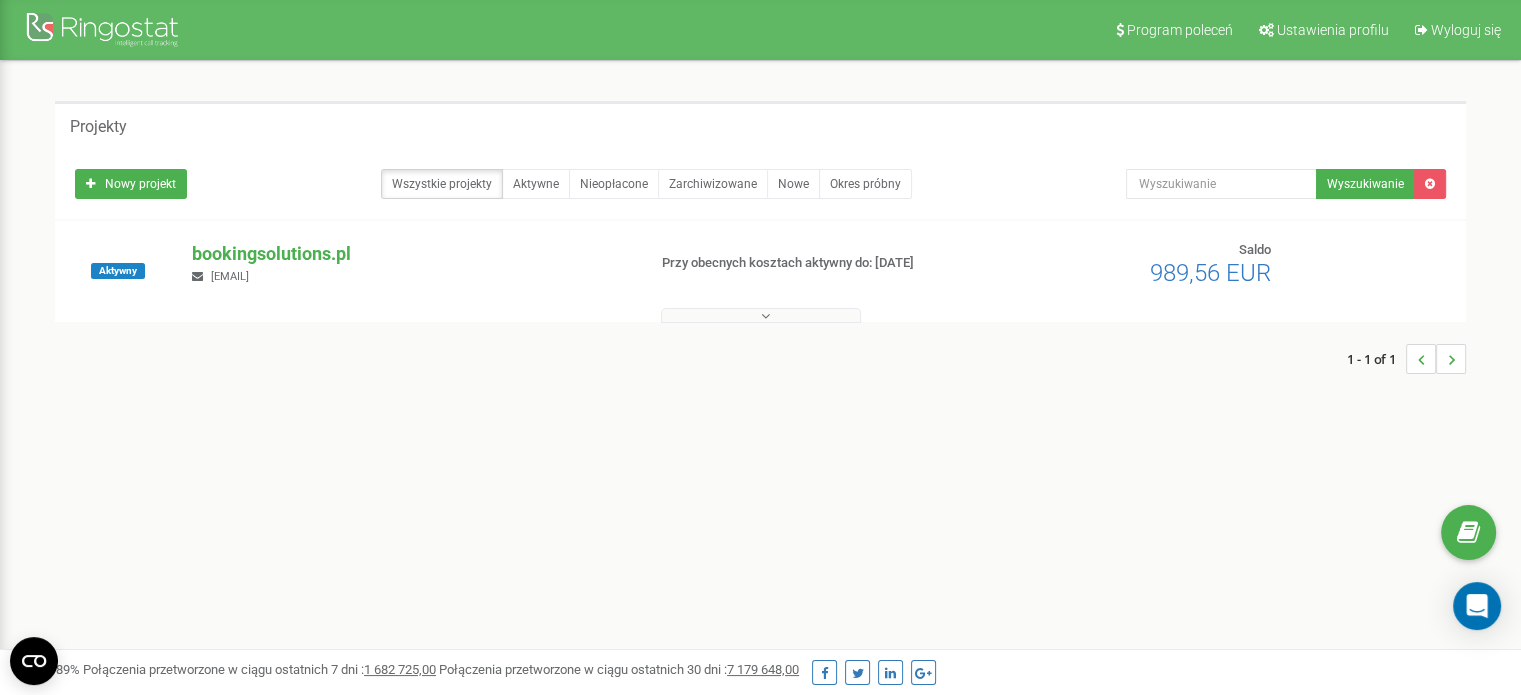 click at bounding box center [761, 315] 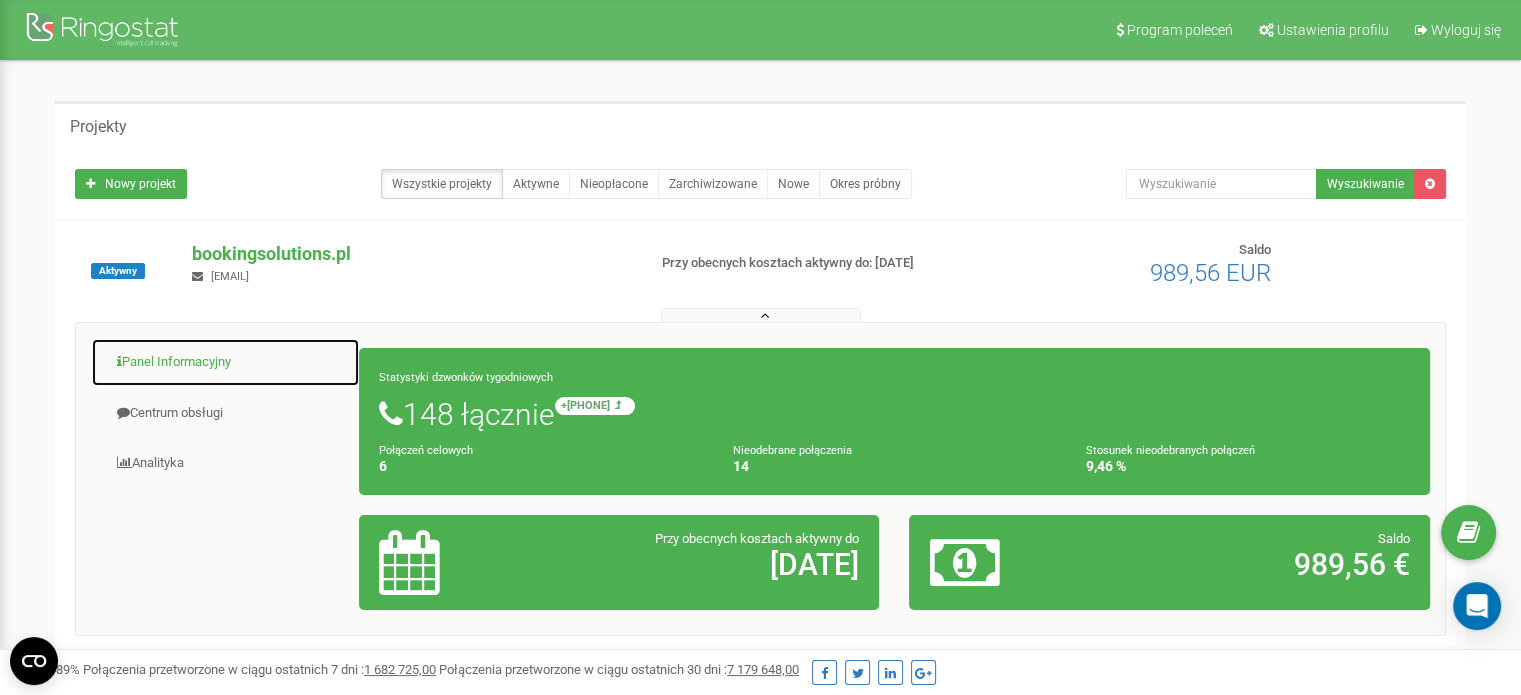 click on "Panel Informacyjny" at bounding box center (225, 362) 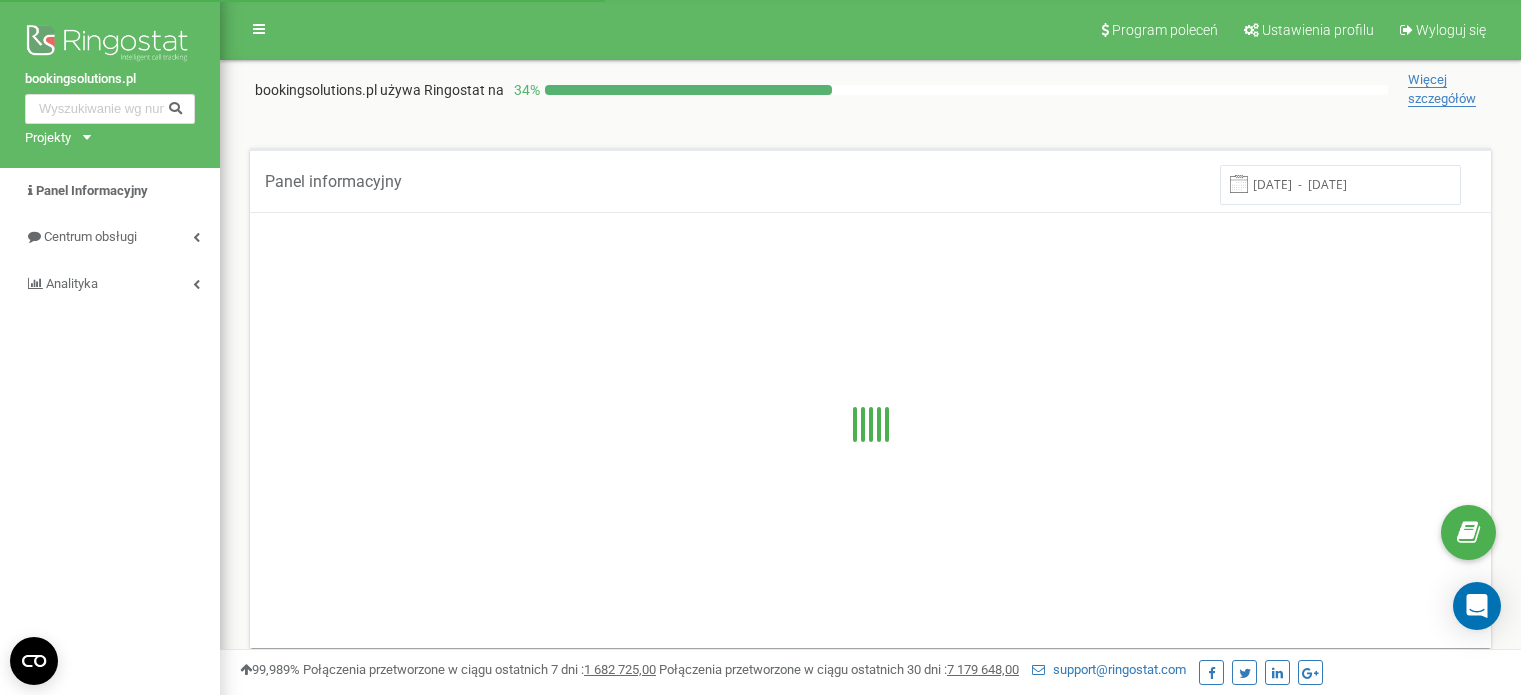 scroll, scrollTop: 0, scrollLeft: 0, axis: both 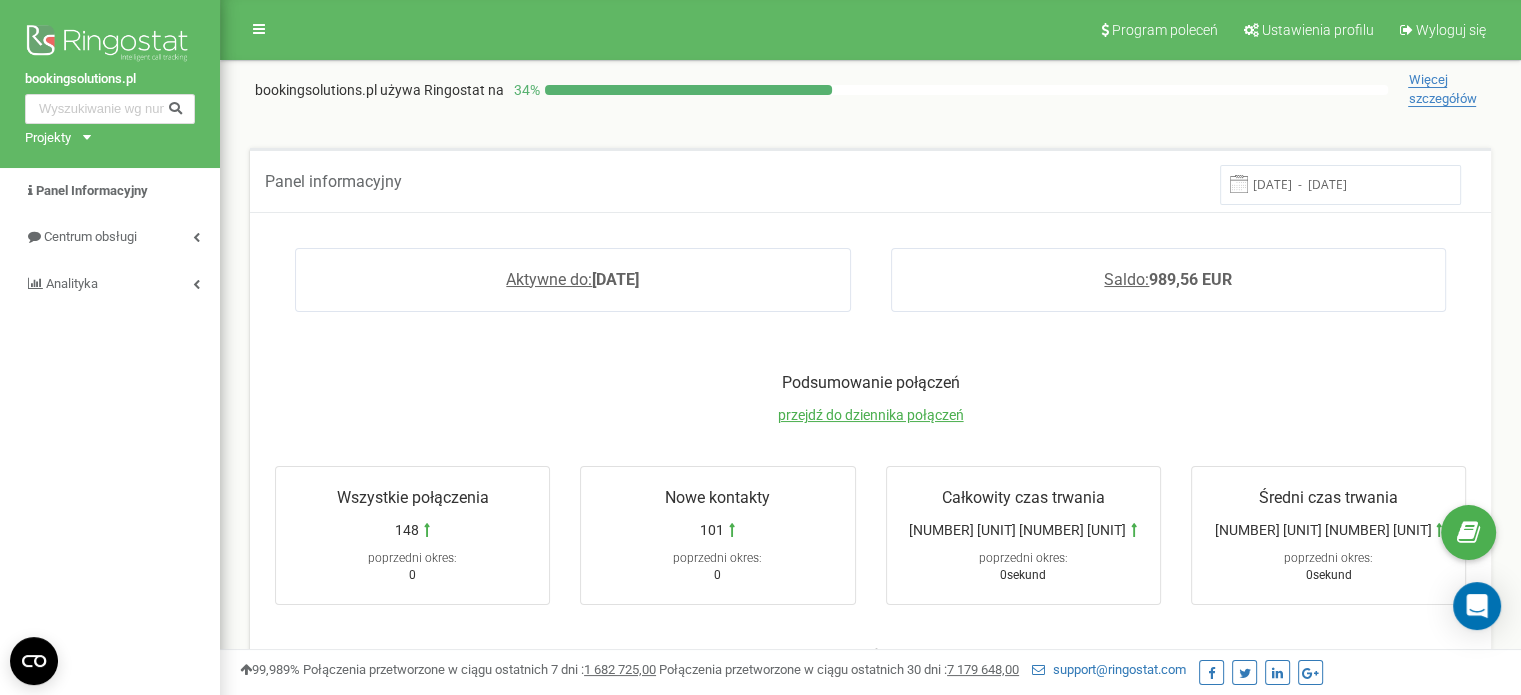 click on "Projekty bookingsolutions.pl" at bounding box center [54, 138] 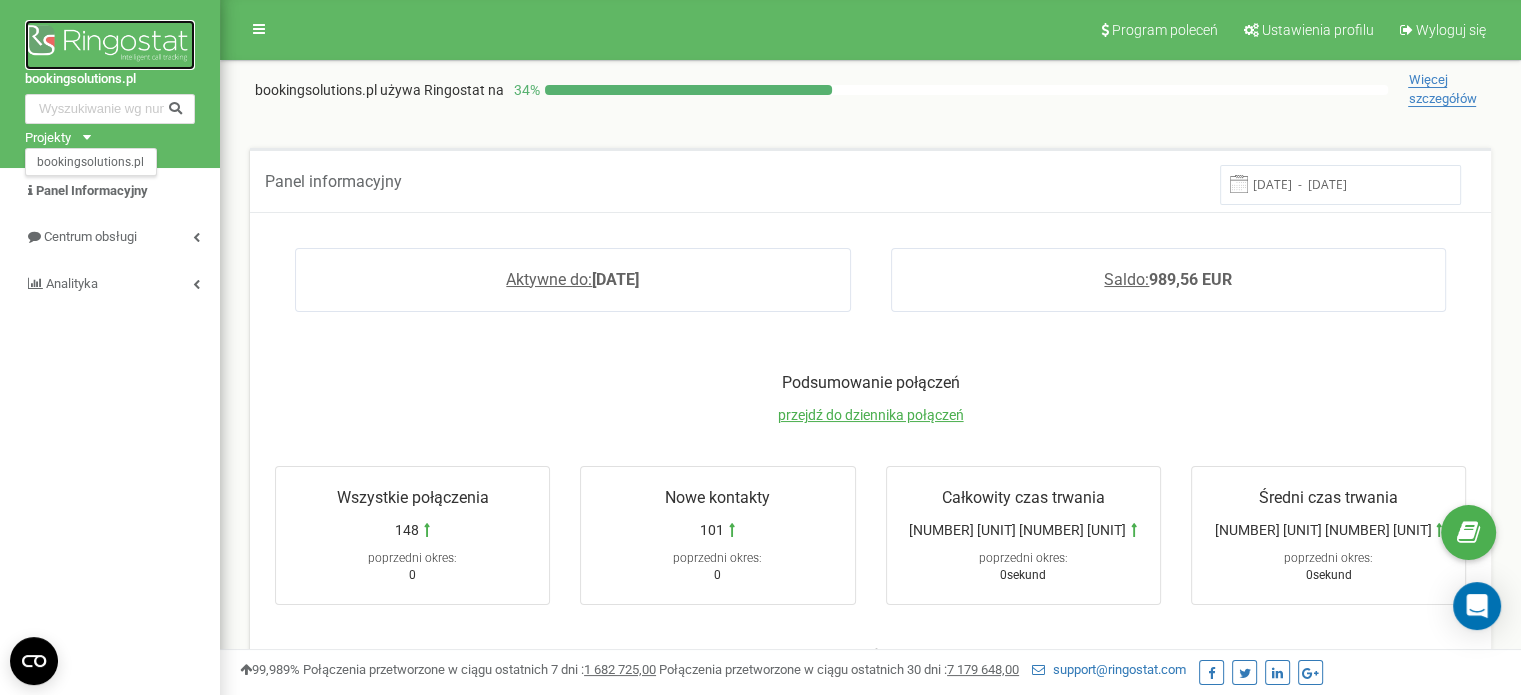 click at bounding box center (110, 45) 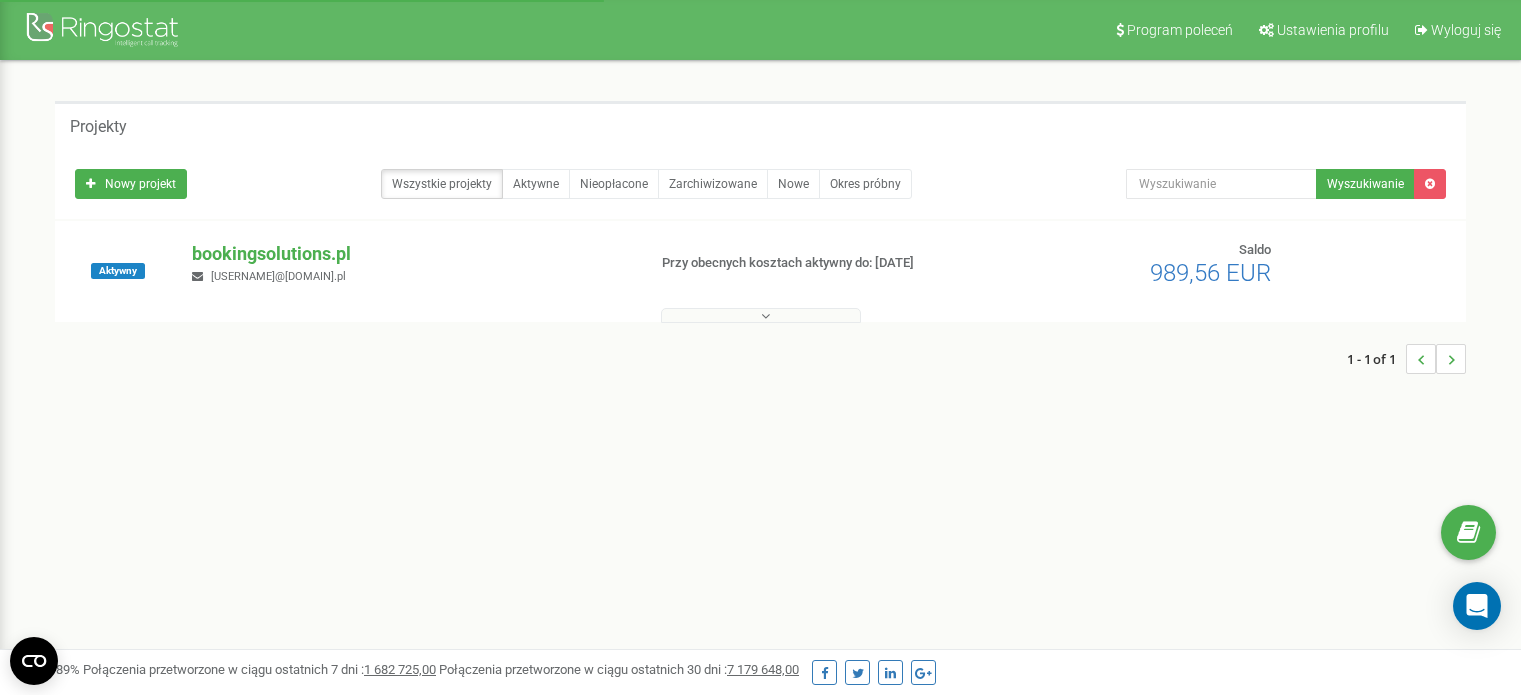 scroll, scrollTop: 0, scrollLeft: 0, axis: both 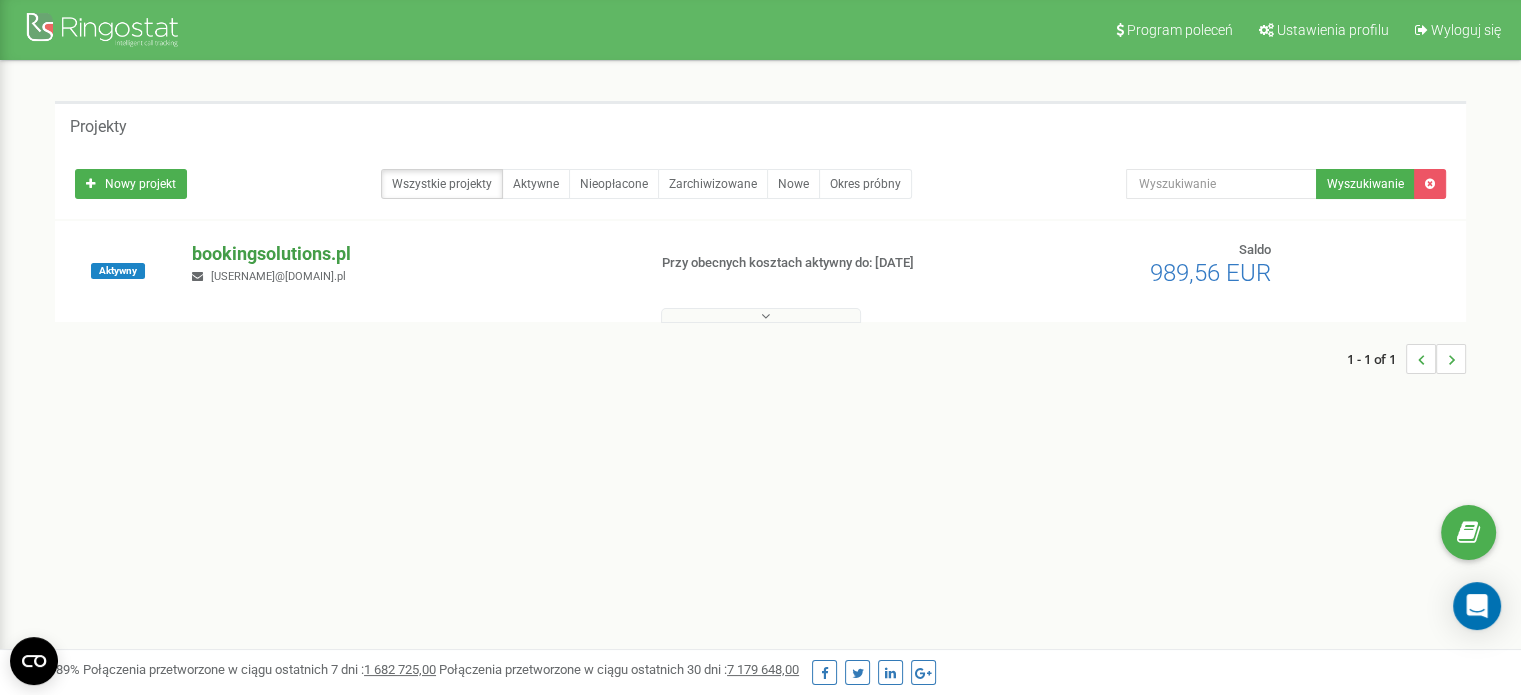 click on "bookingsolutions.pl" at bounding box center (410, 254) 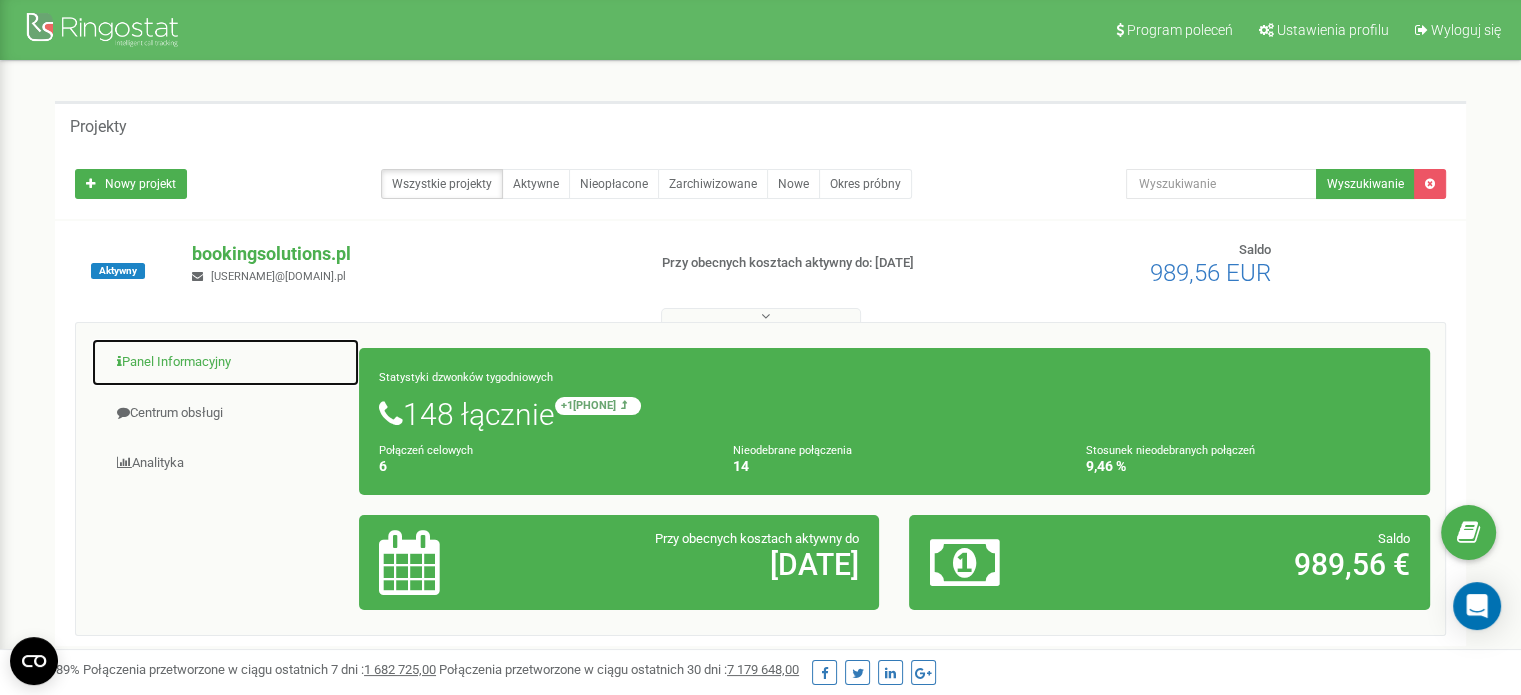 click on "Panel Informacyjny" at bounding box center [225, 362] 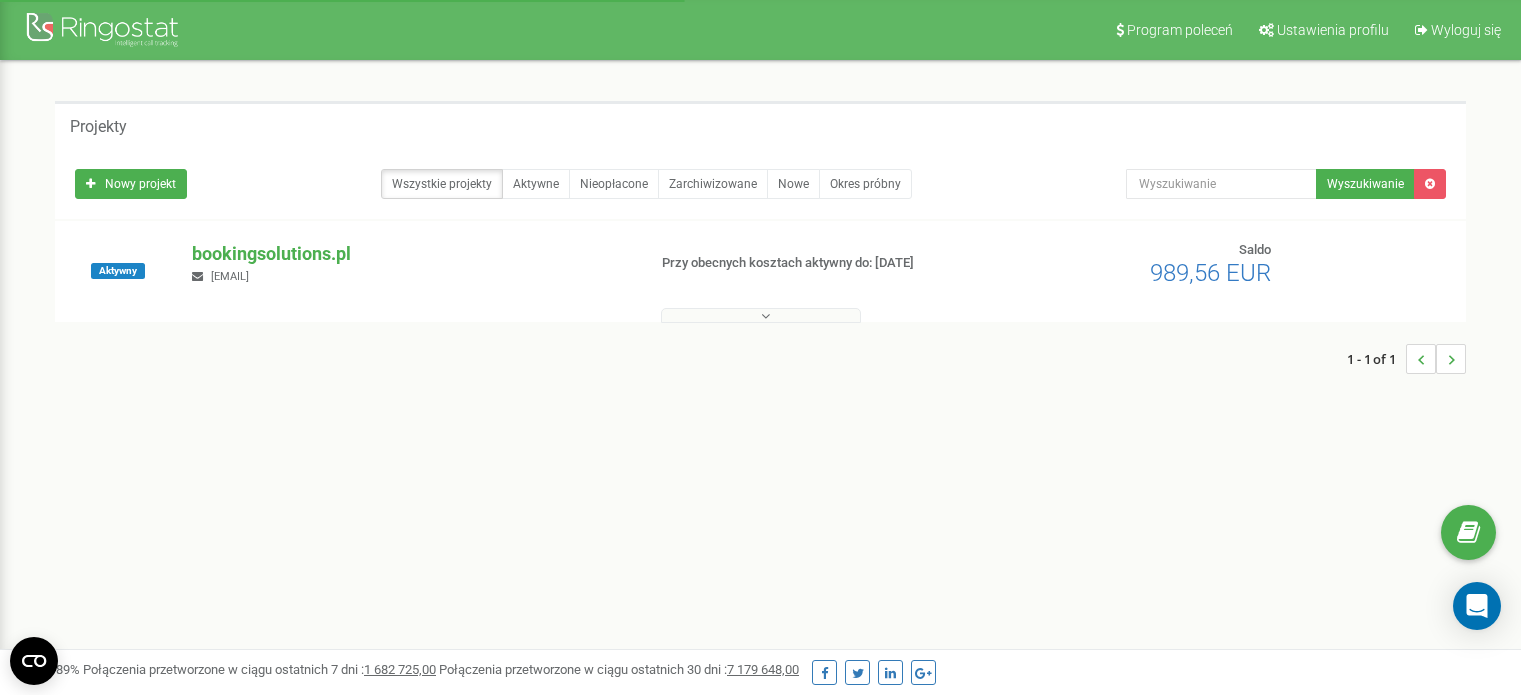 scroll, scrollTop: 0, scrollLeft: 0, axis: both 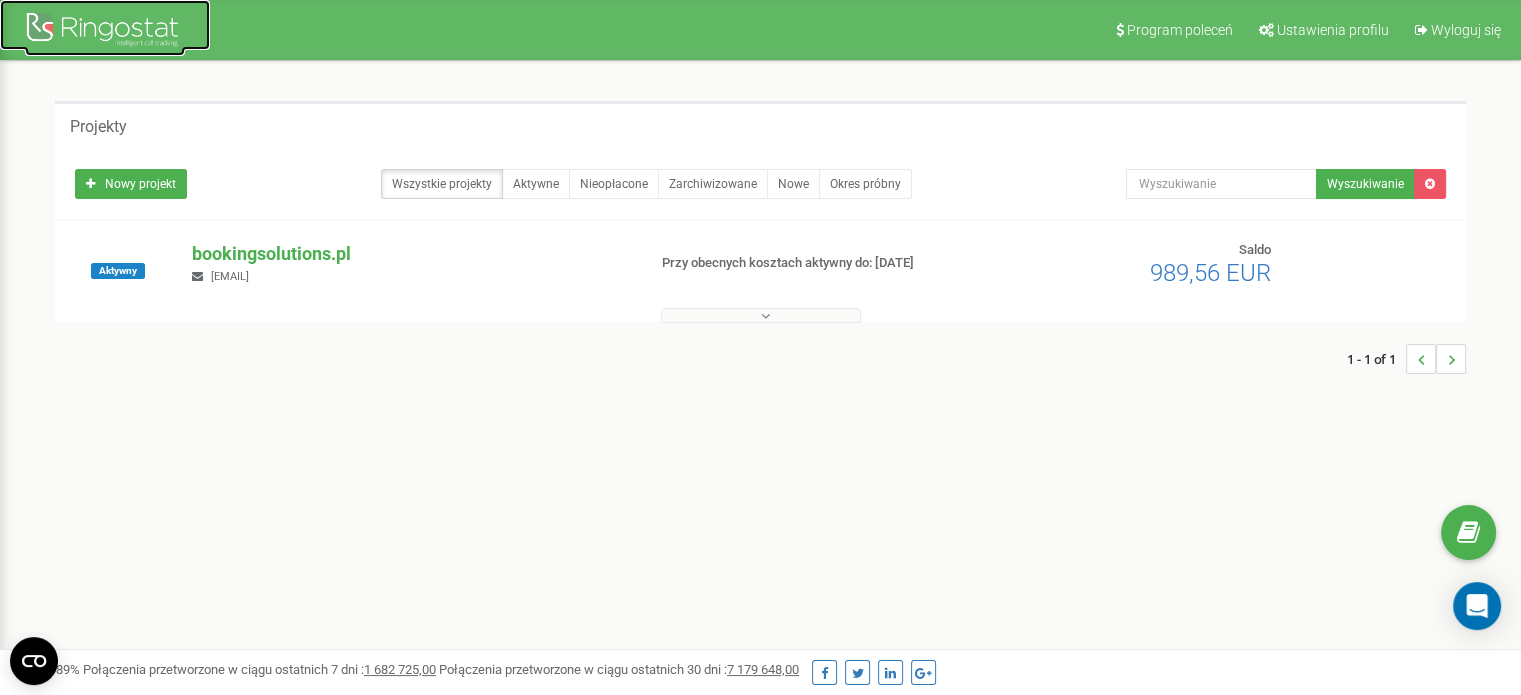 click at bounding box center [105, 32] 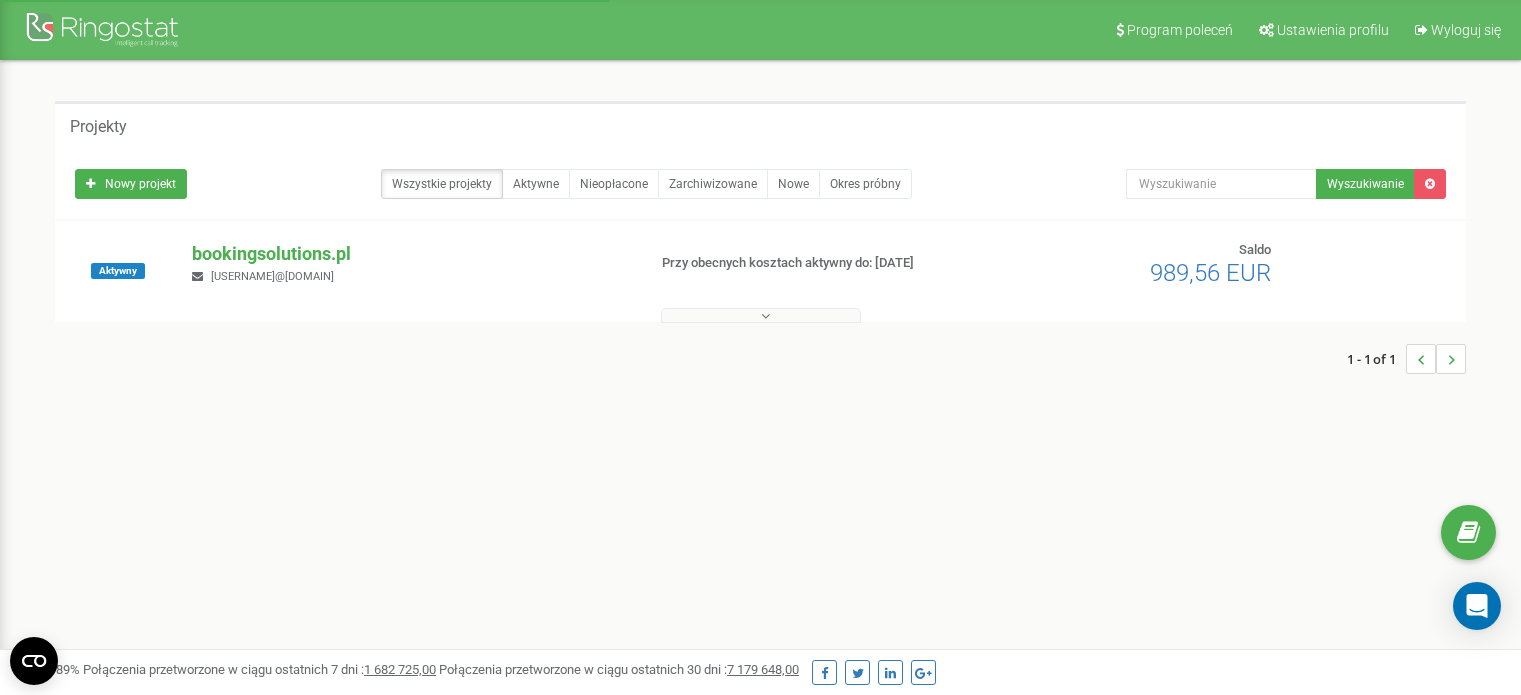scroll, scrollTop: 0, scrollLeft: 0, axis: both 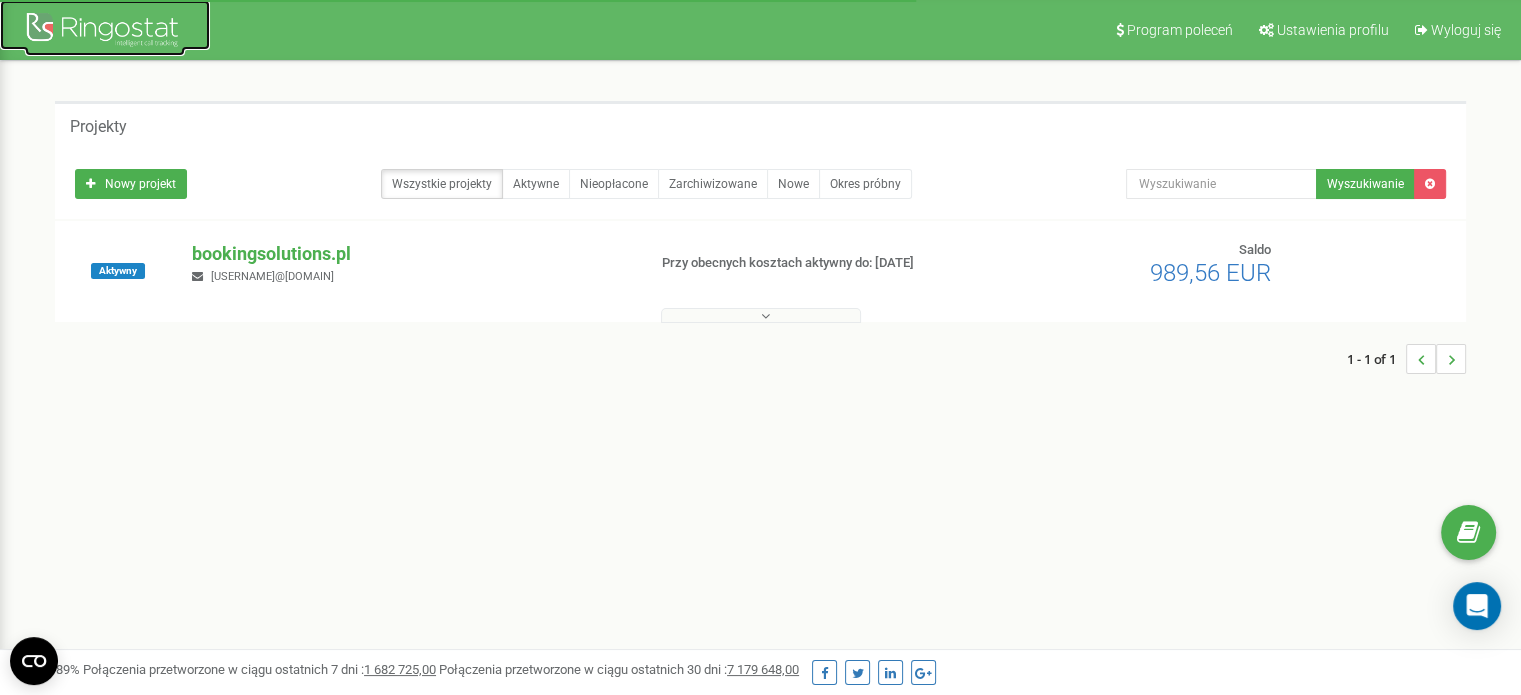 click at bounding box center (105, 32) 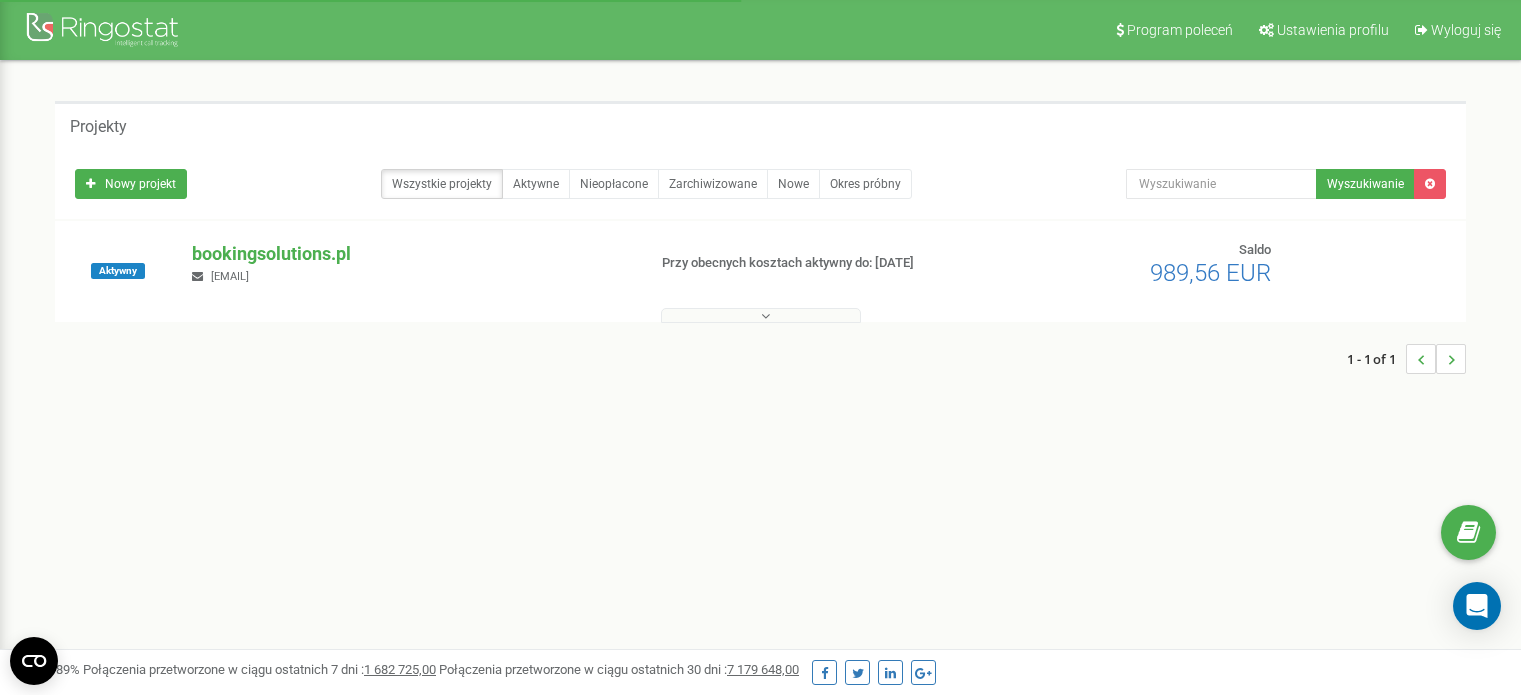 scroll, scrollTop: 0, scrollLeft: 0, axis: both 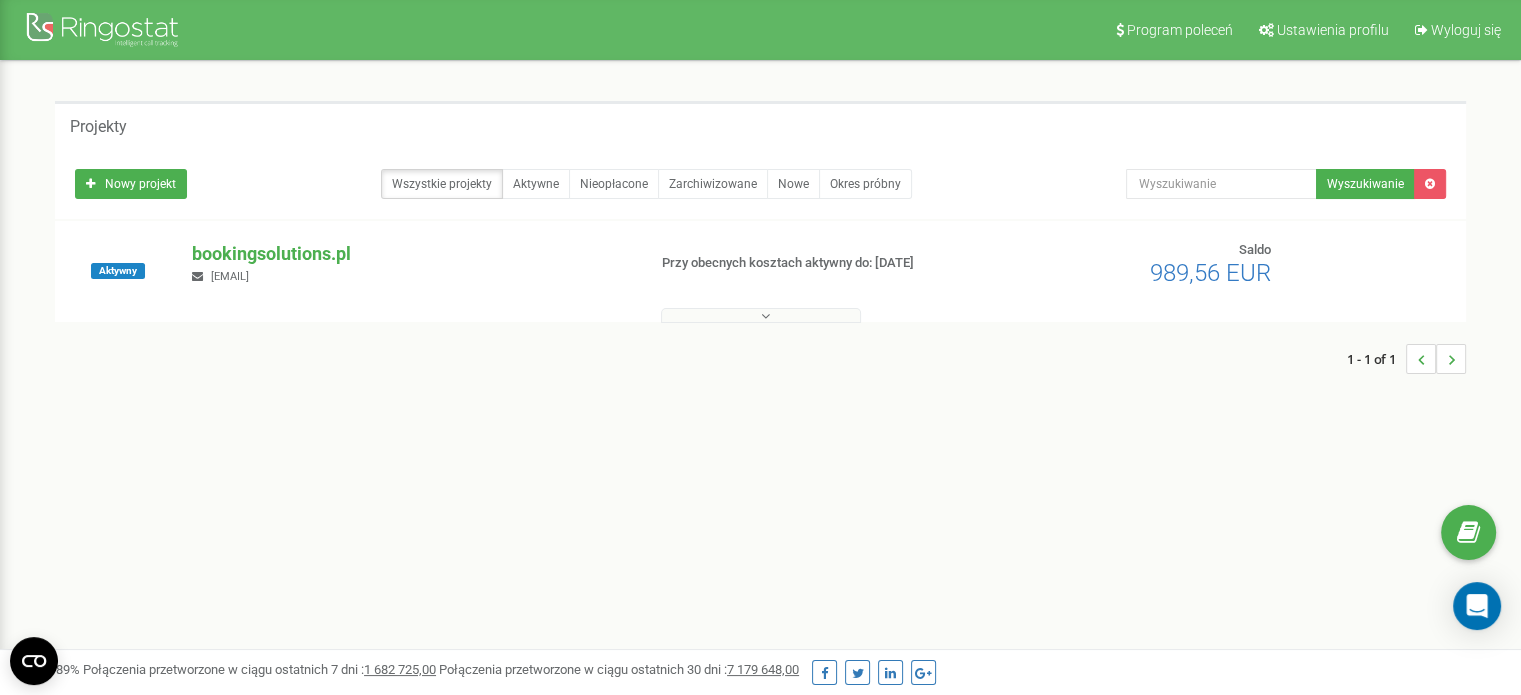 drag, startPoint x: 282, startPoint y: 233, endPoint x: 291, endPoint y: 287, distance: 54.74486 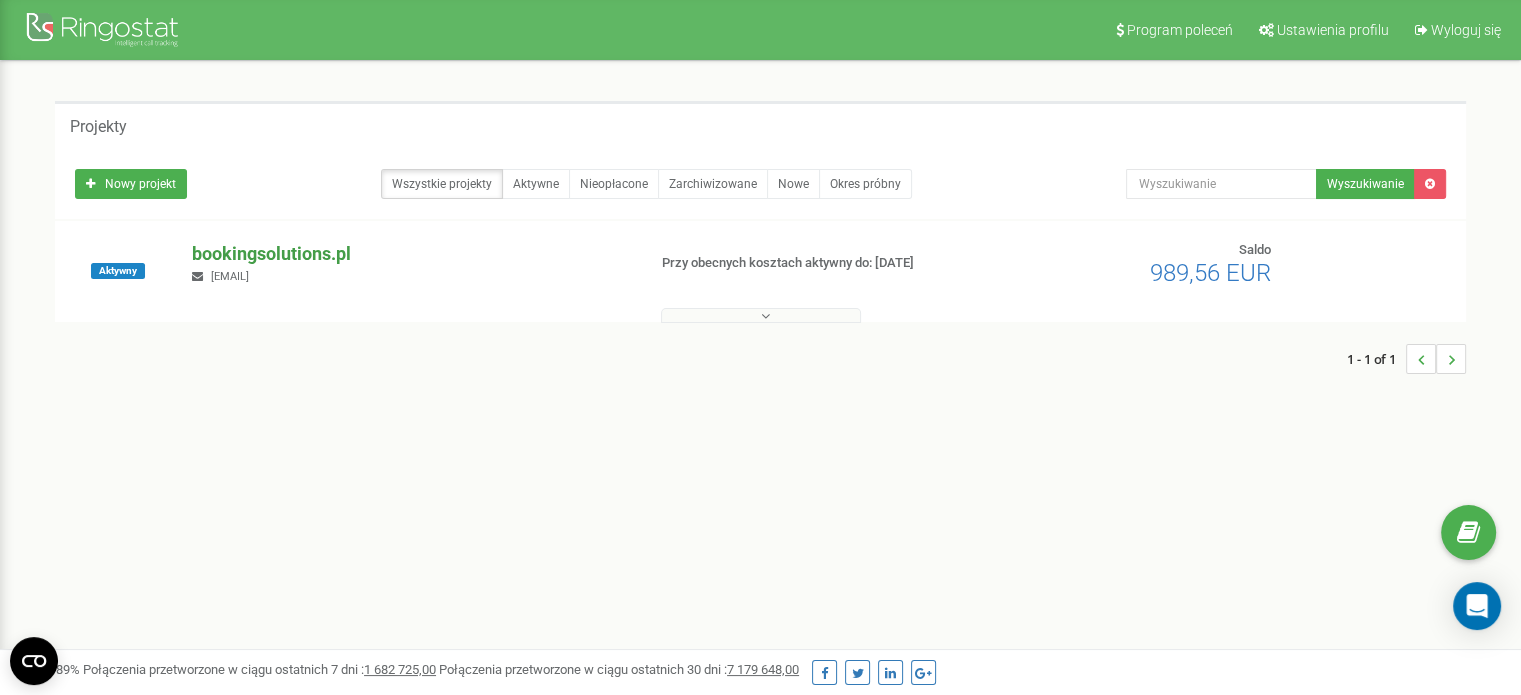 click on "Aktywny
bookingsolutions.pl
[EMAIL]
Przy obecnych kosztach aktywny do: [DATE]
Saldo" at bounding box center (760, 281) 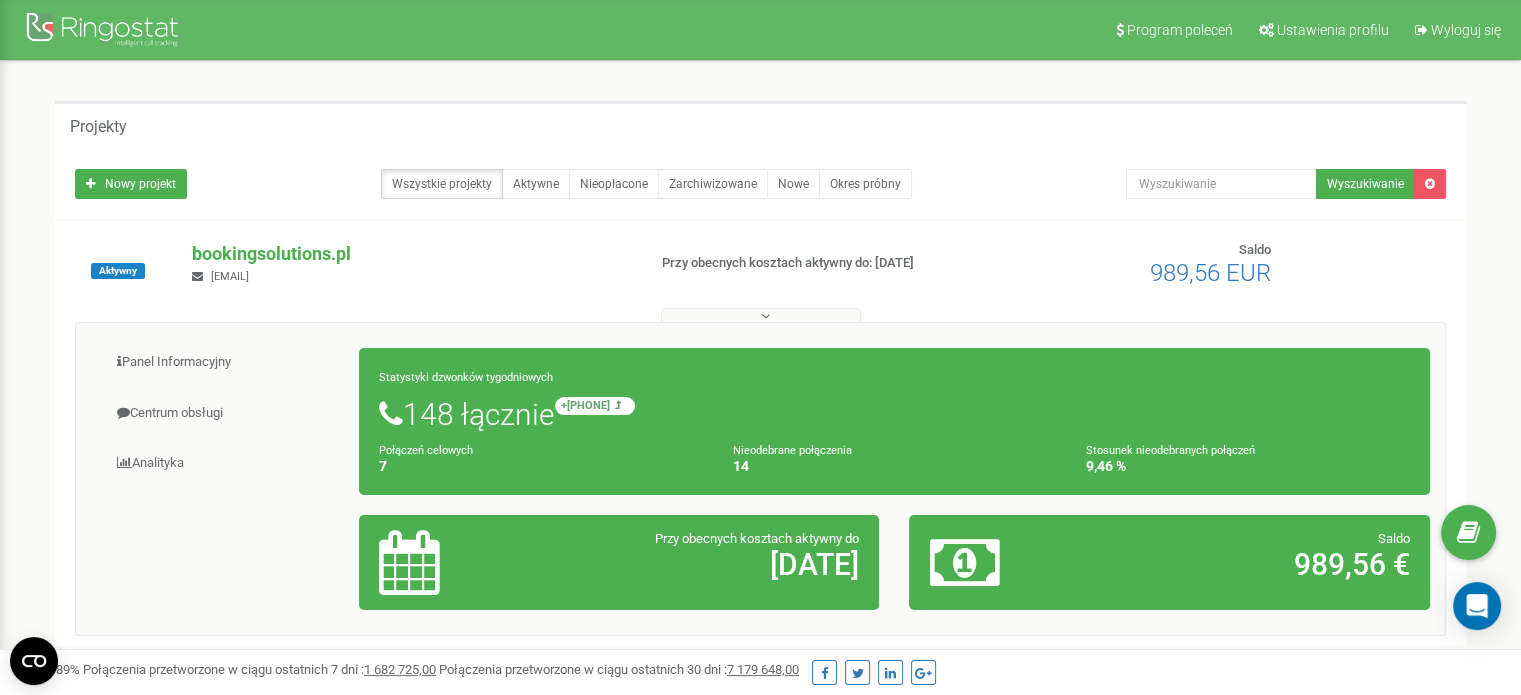 scroll, scrollTop: 504, scrollLeft: 0, axis: vertical 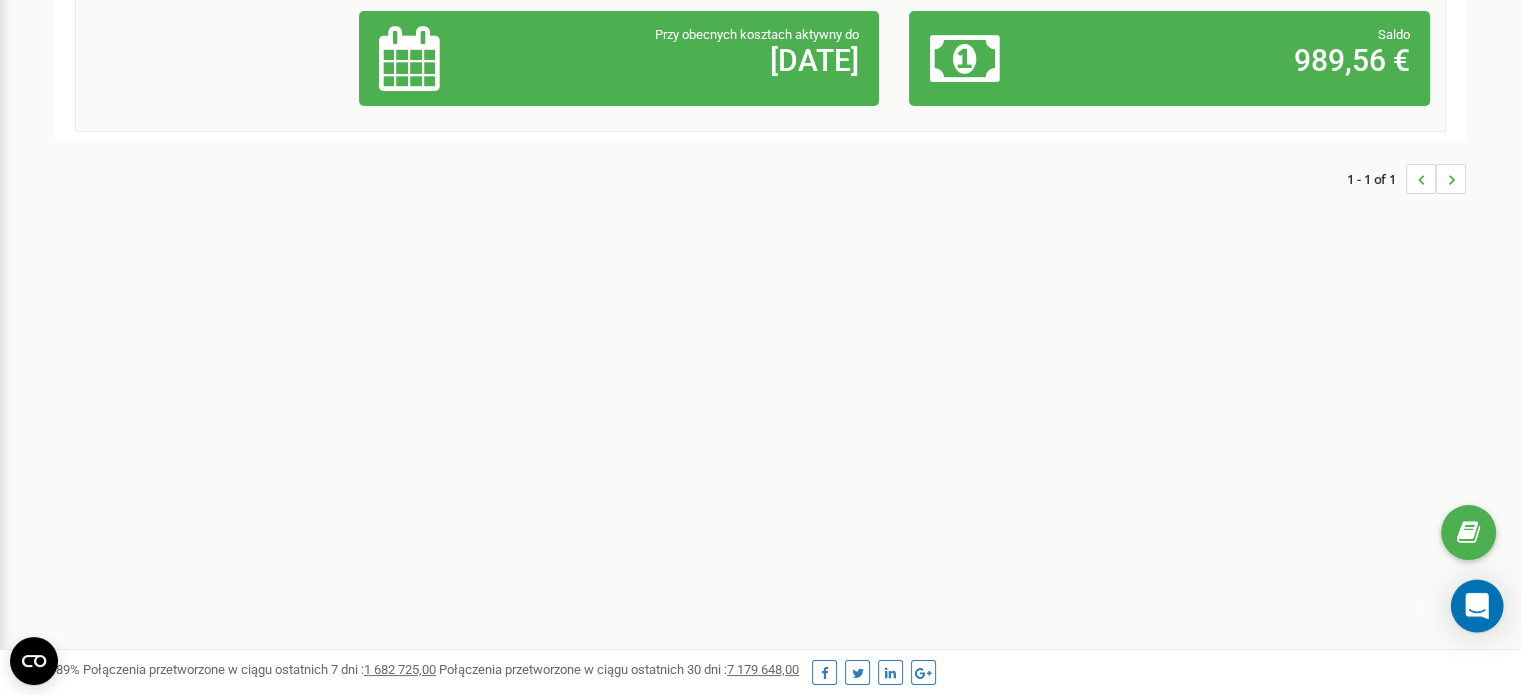click at bounding box center [1477, 606] 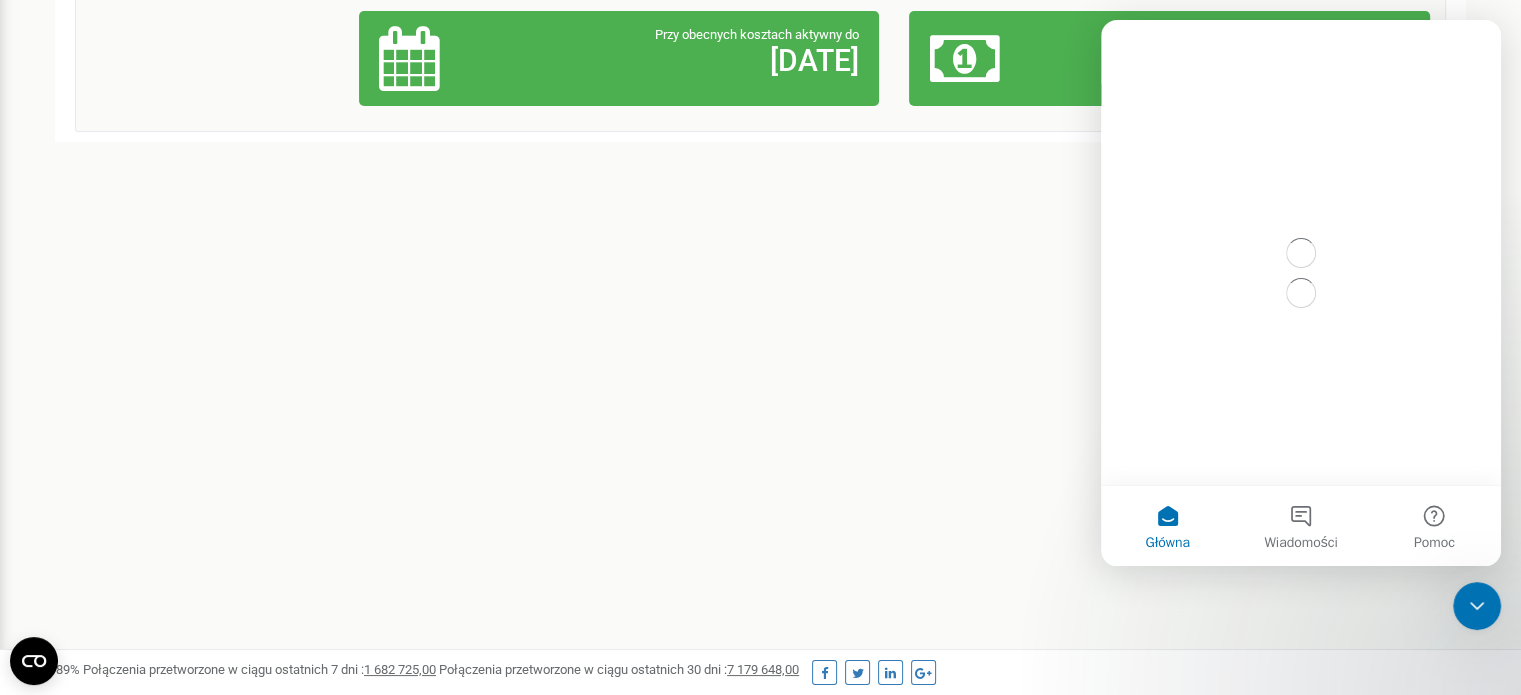 scroll, scrollTop: 0, scrollLeft: 0, axis: both 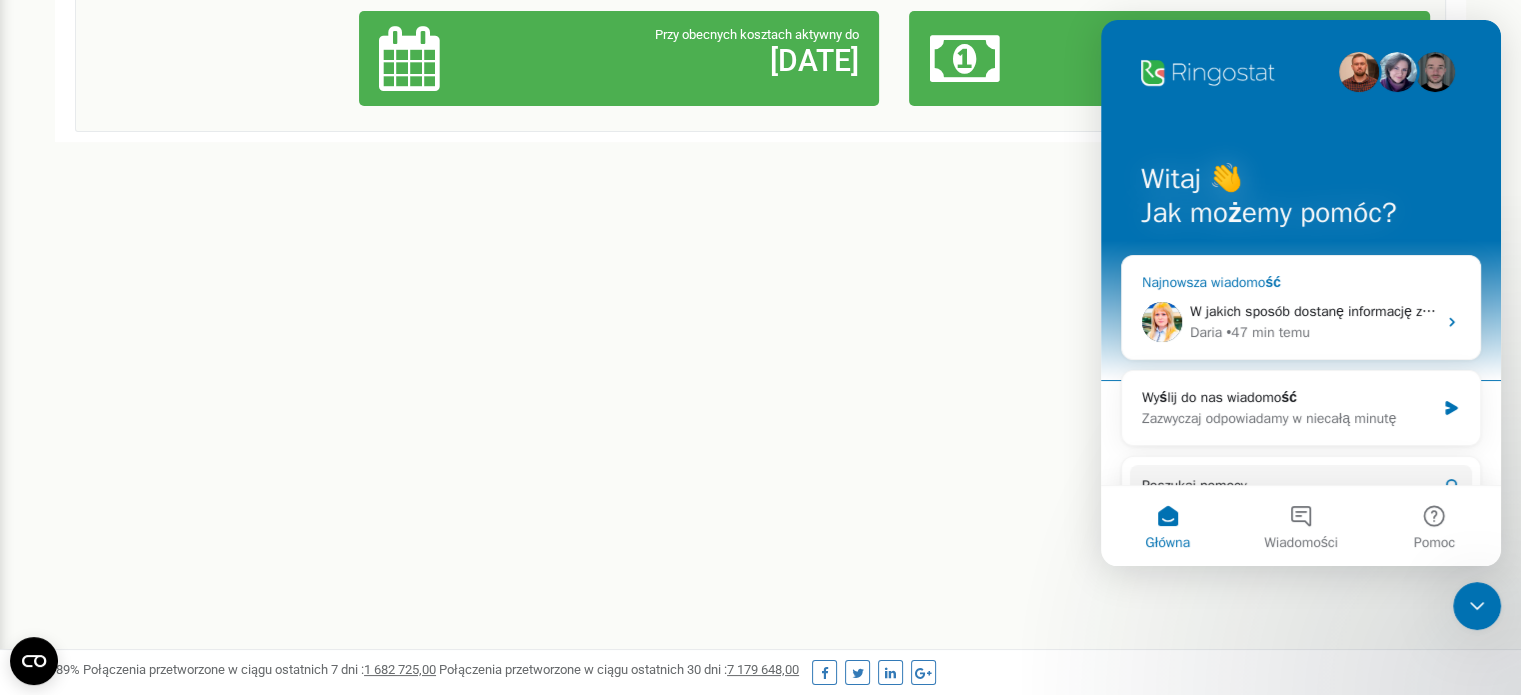 click on "W jakich sposób dostanę informację zwrotną co do sms?  @ czy tutaj na czacie?" at bounding box center [1433, 311] 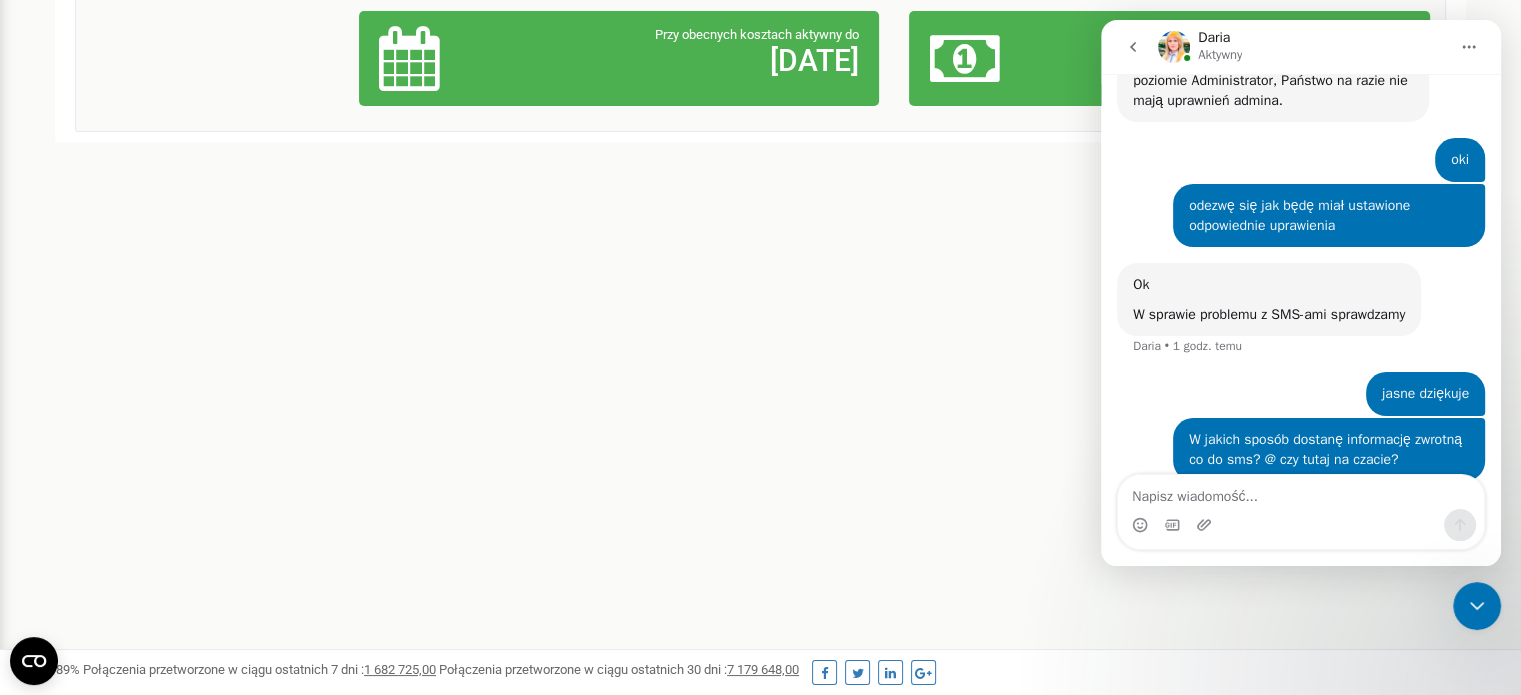 scroll, scrollTop: 3024, scrollLeft: 0, axis: vertical 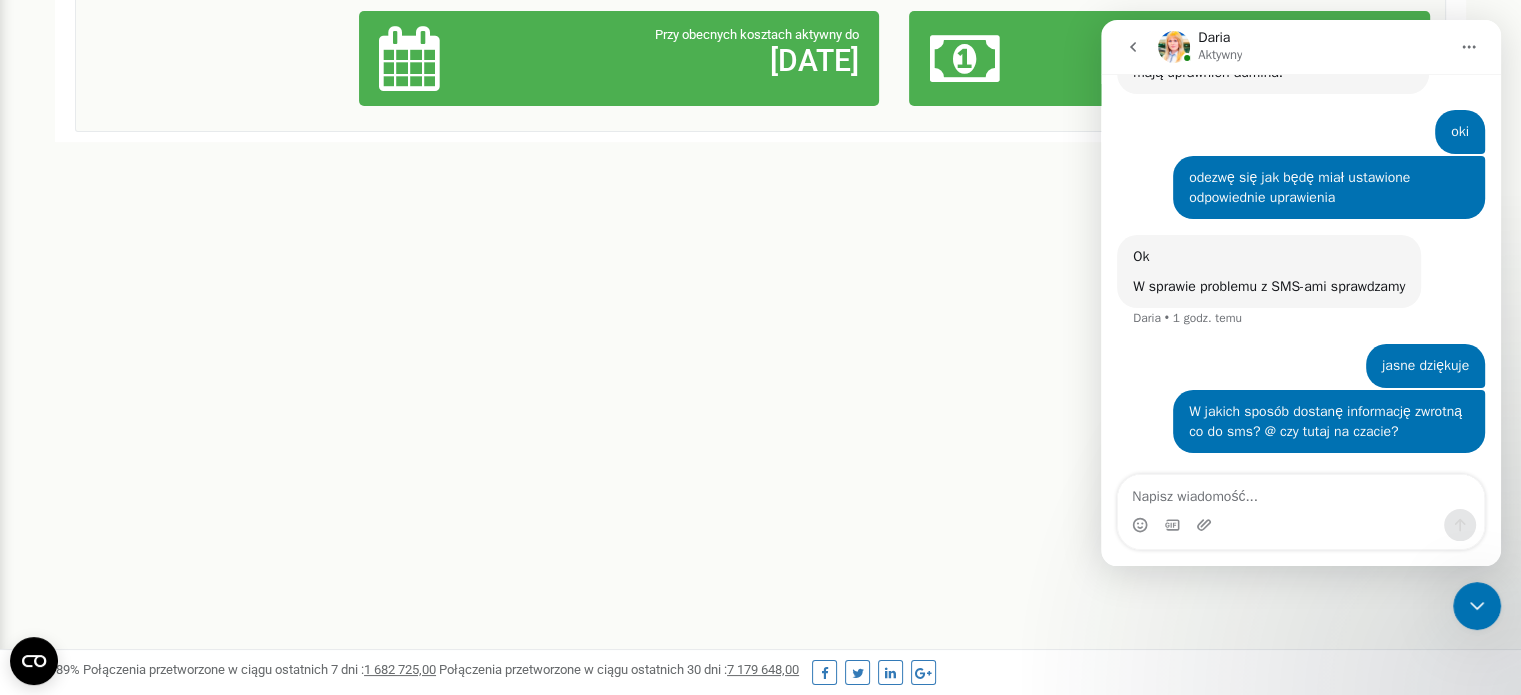 drag, startPoint x: 1271, startPoint y: 490, endPoint x: 1309, endPoint y: 496, distance: 38.470768 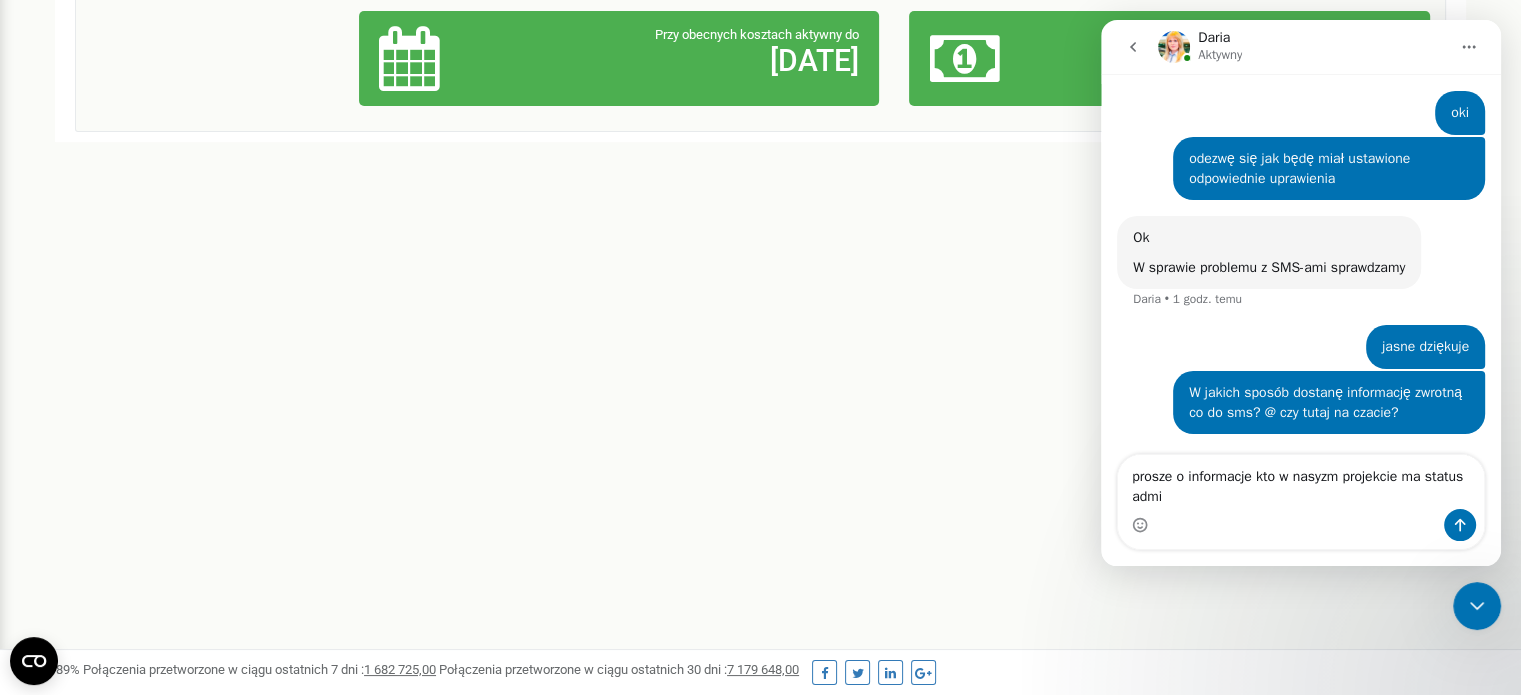 scroll, scrollTop: 3044, scrollLeft: 0, axis: vertical 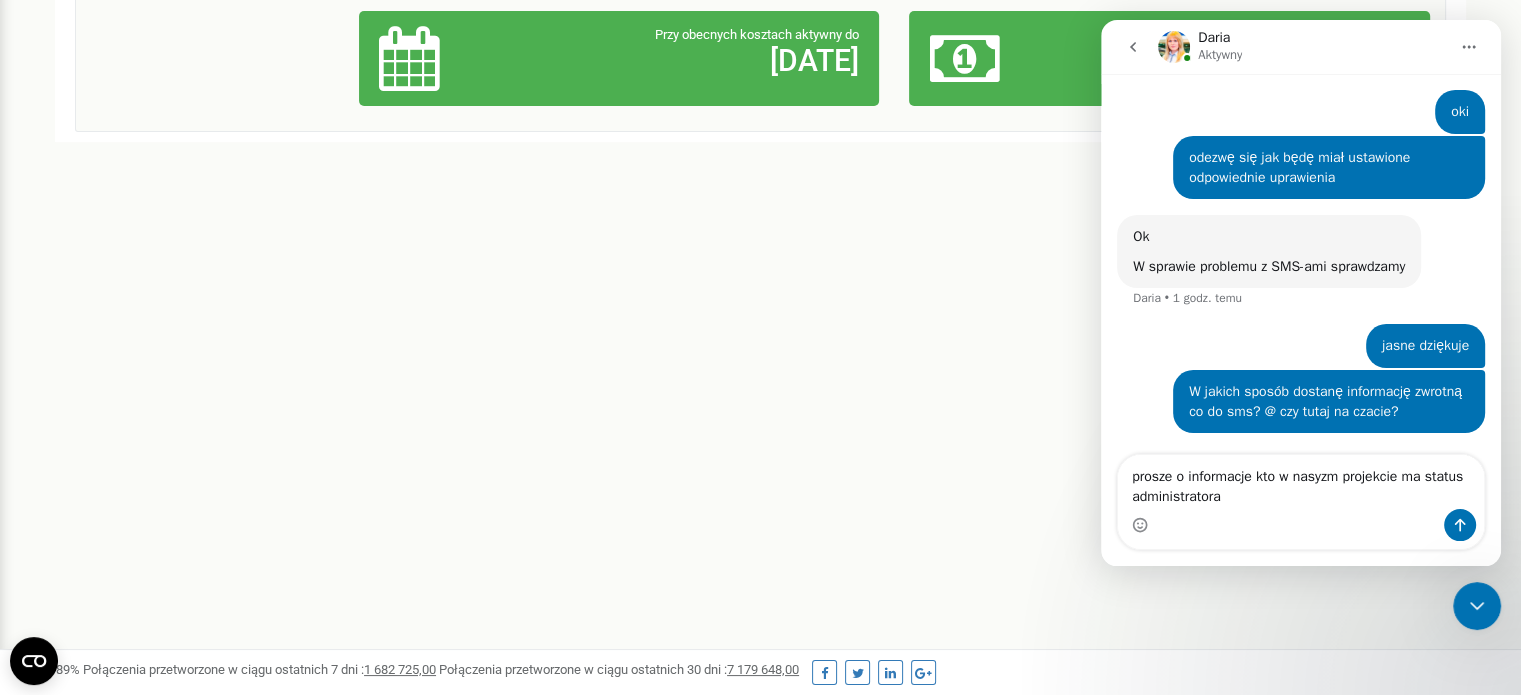 type on "prosze o informacje kto w nasyzm projekcie ma status administratora" 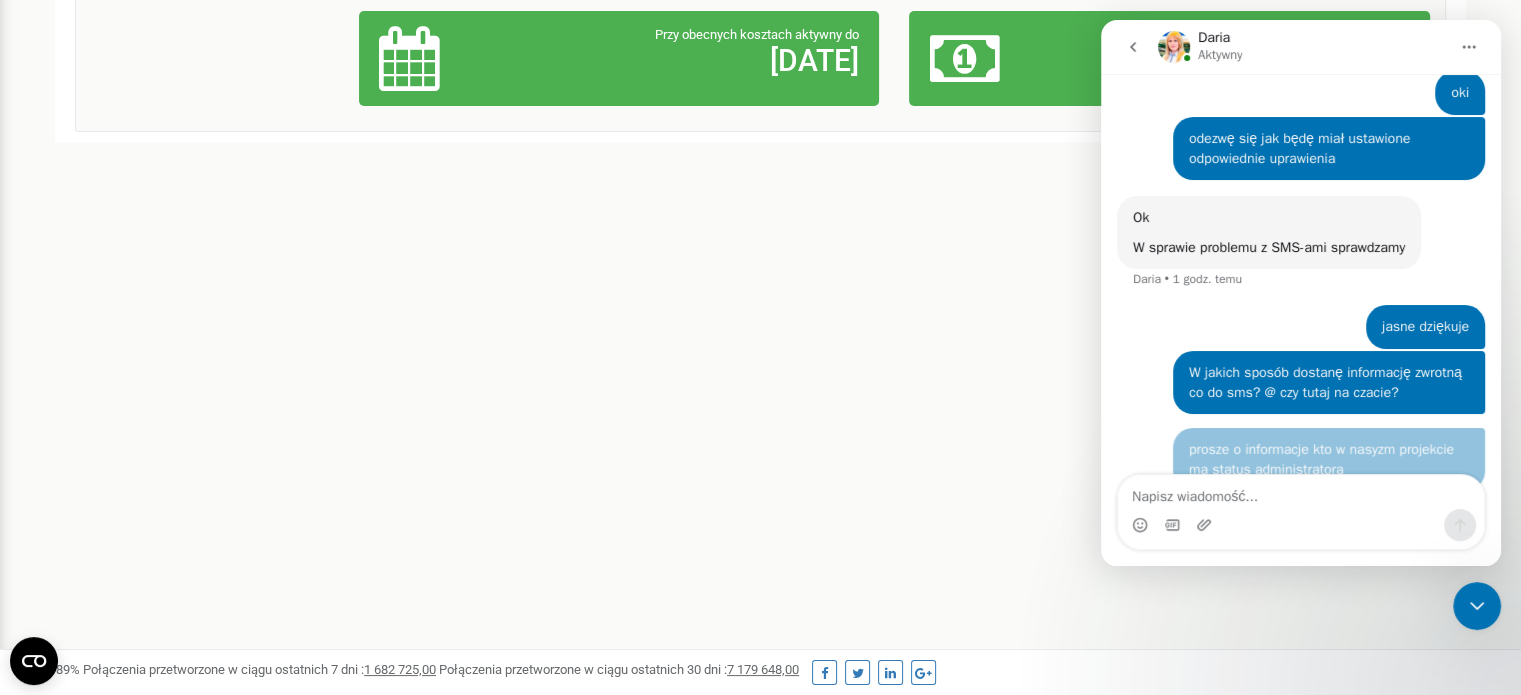 scroll, scrollTop: 3089, scrollLeft: 0, axis: vertical 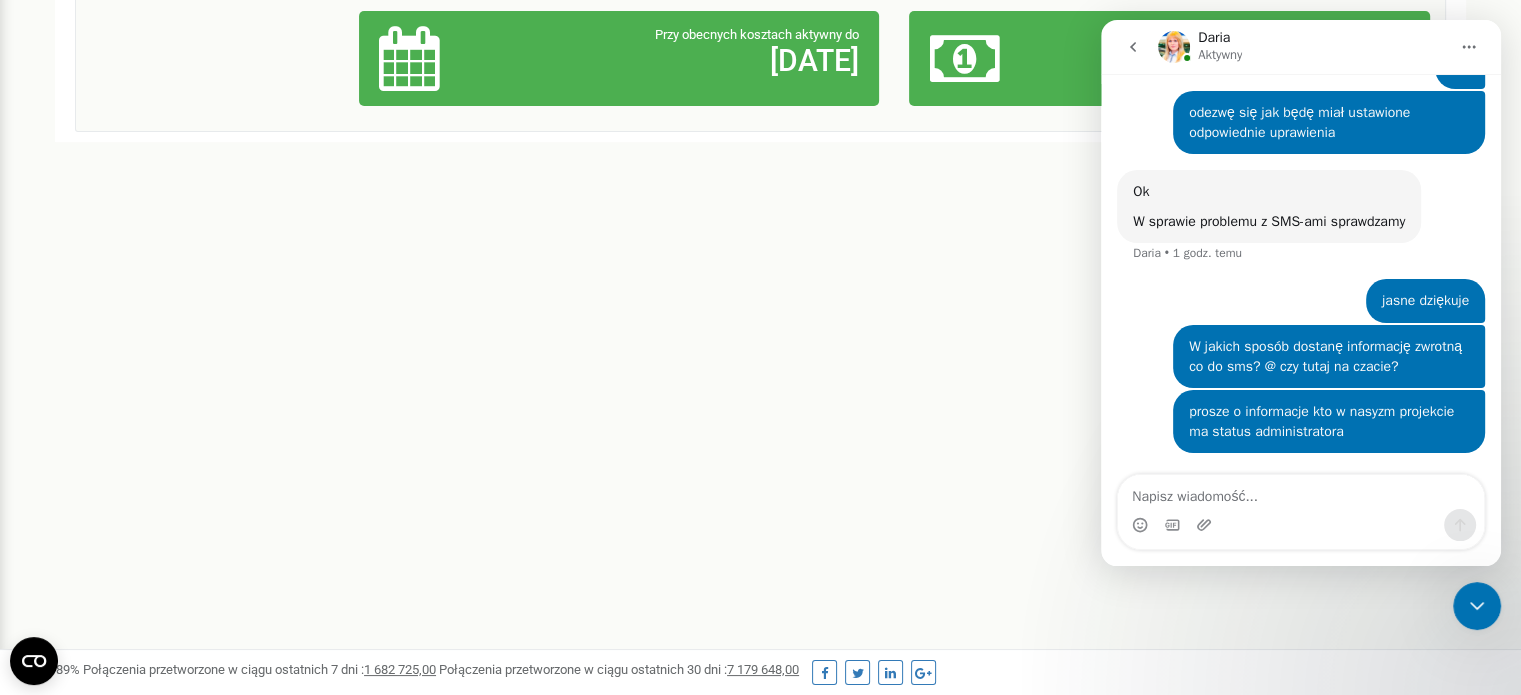 click on "Program poleceń
Ustawienia profilu
Wyloguj się
Projekty
Nowy projekt
Wszystkie projekty
Aktywne
Nieopłacone
Zarchiwizowane
Nowe
Okres próbny" at bounding box center [760, 96] 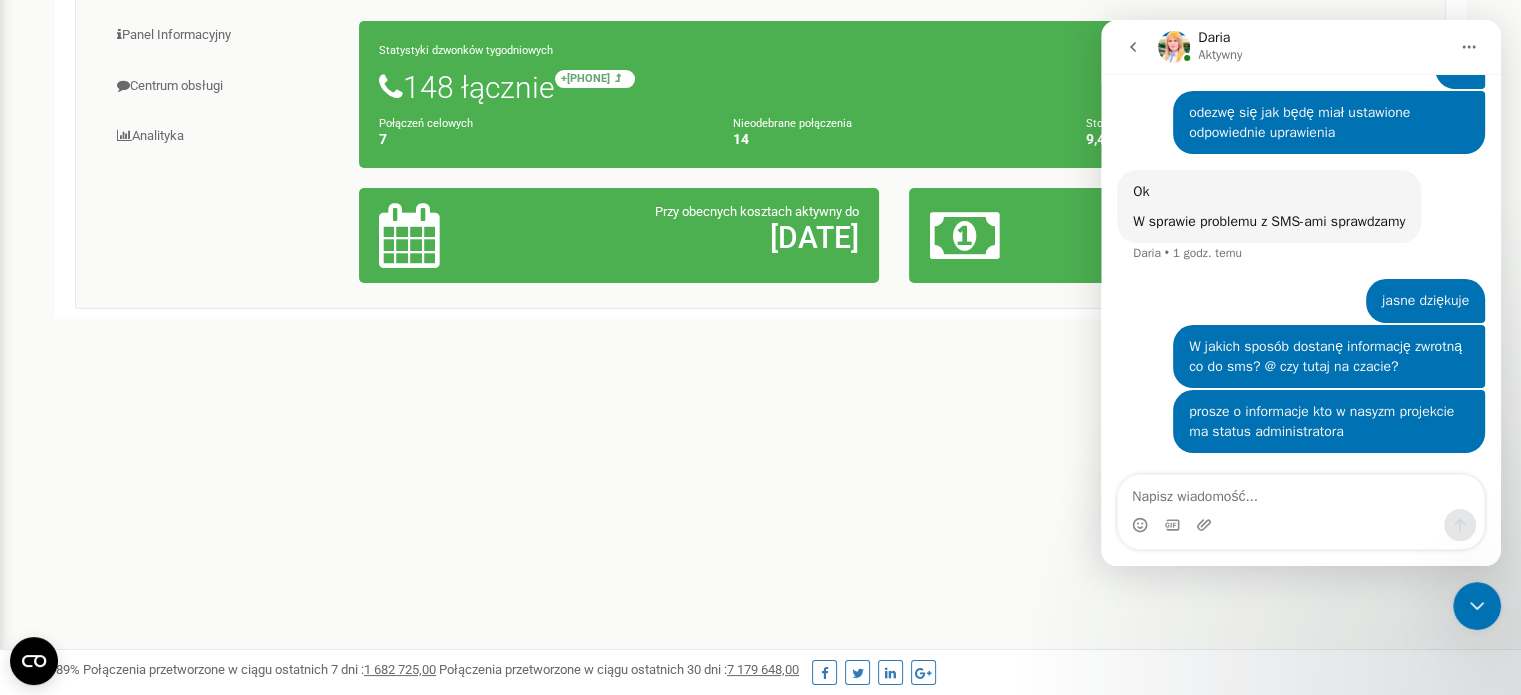 scroll, scrollTop: 0, scrollLeft: 0, axis: both 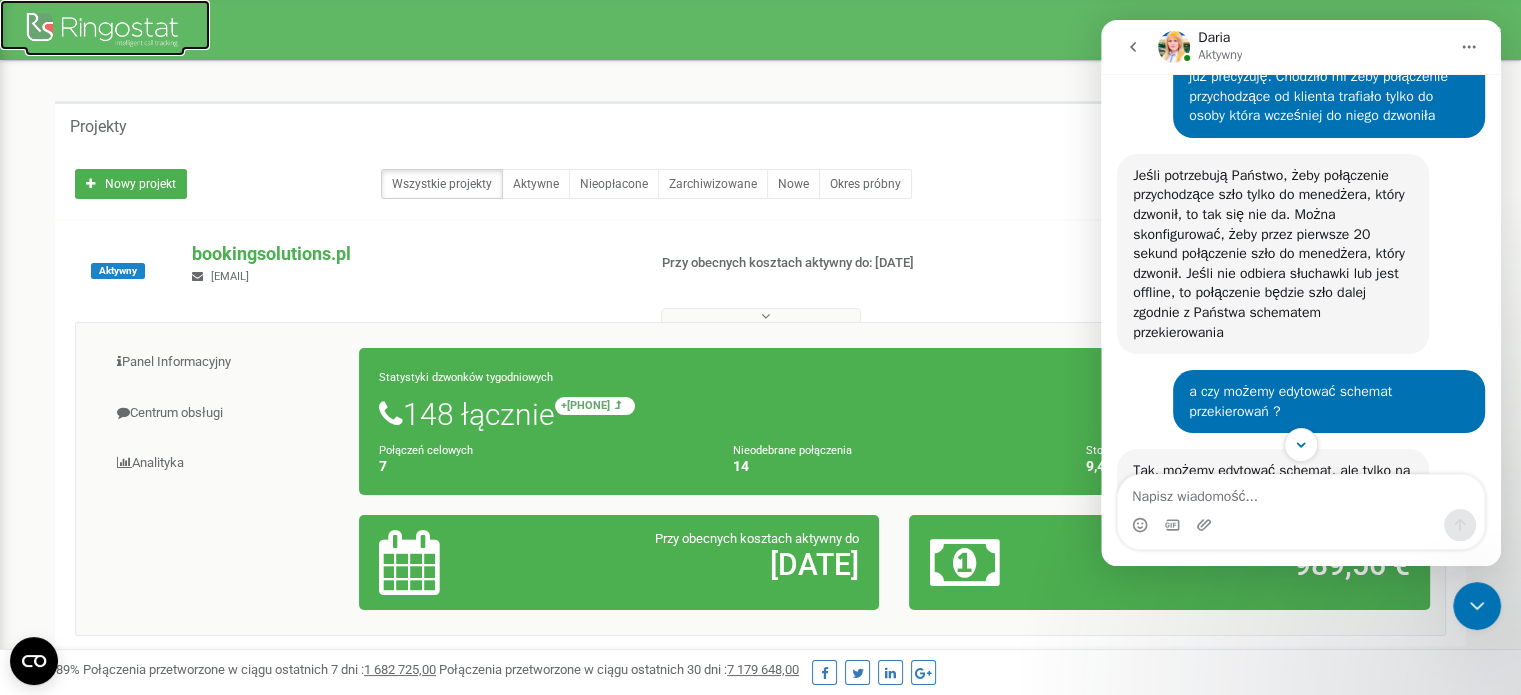 click at bounding box center (105, 32) 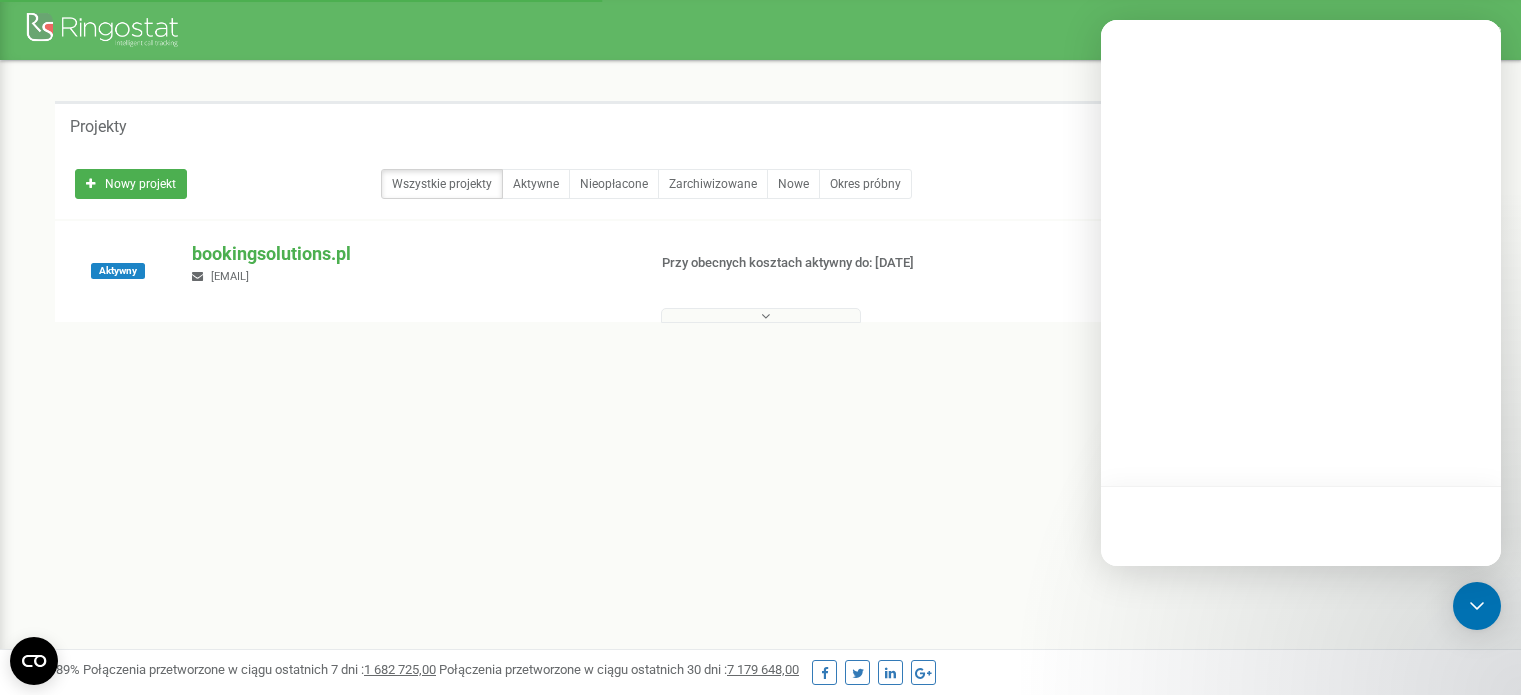 scroll, scrollTop: 200, scrollLeft: 0, axis: vertical 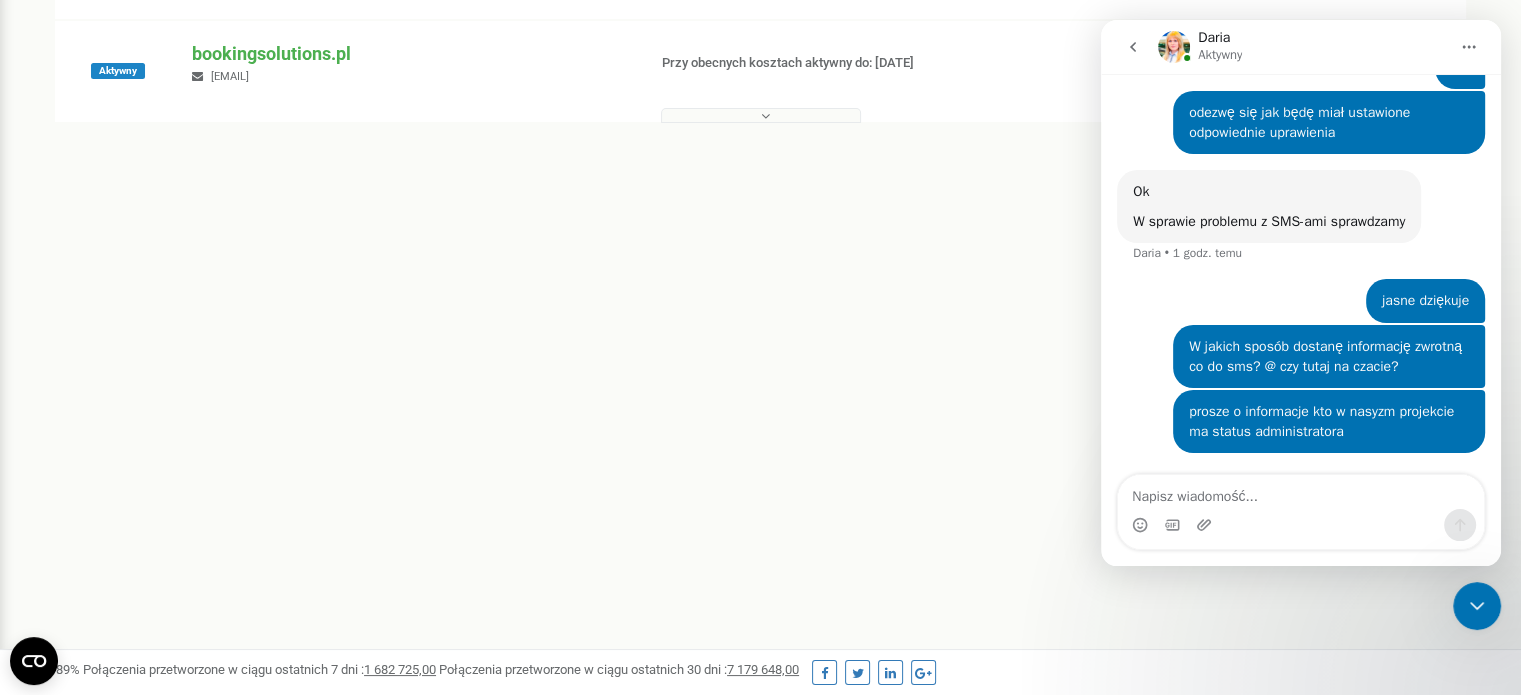 click at bounding box center (760, 111) 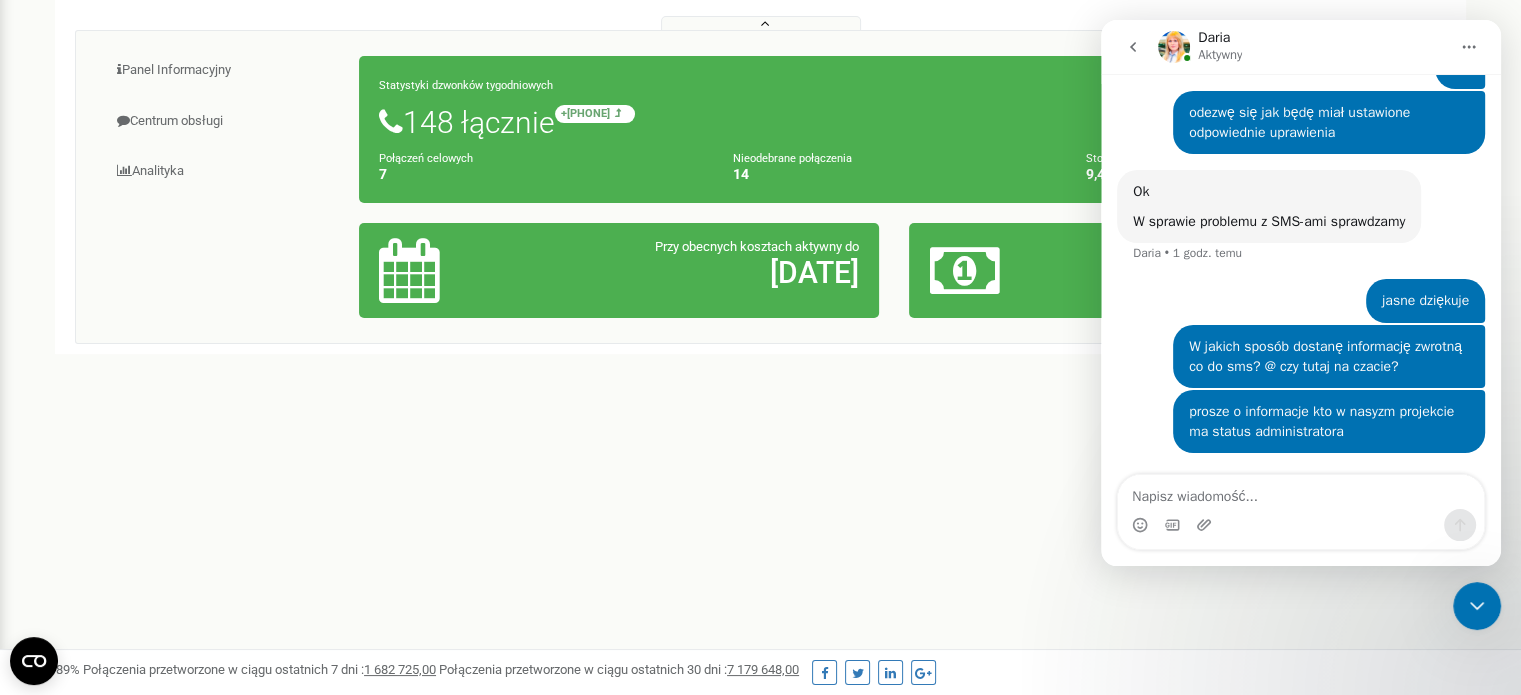 scroll, scrollTop: 0, scrollLeft: 0, axis: both 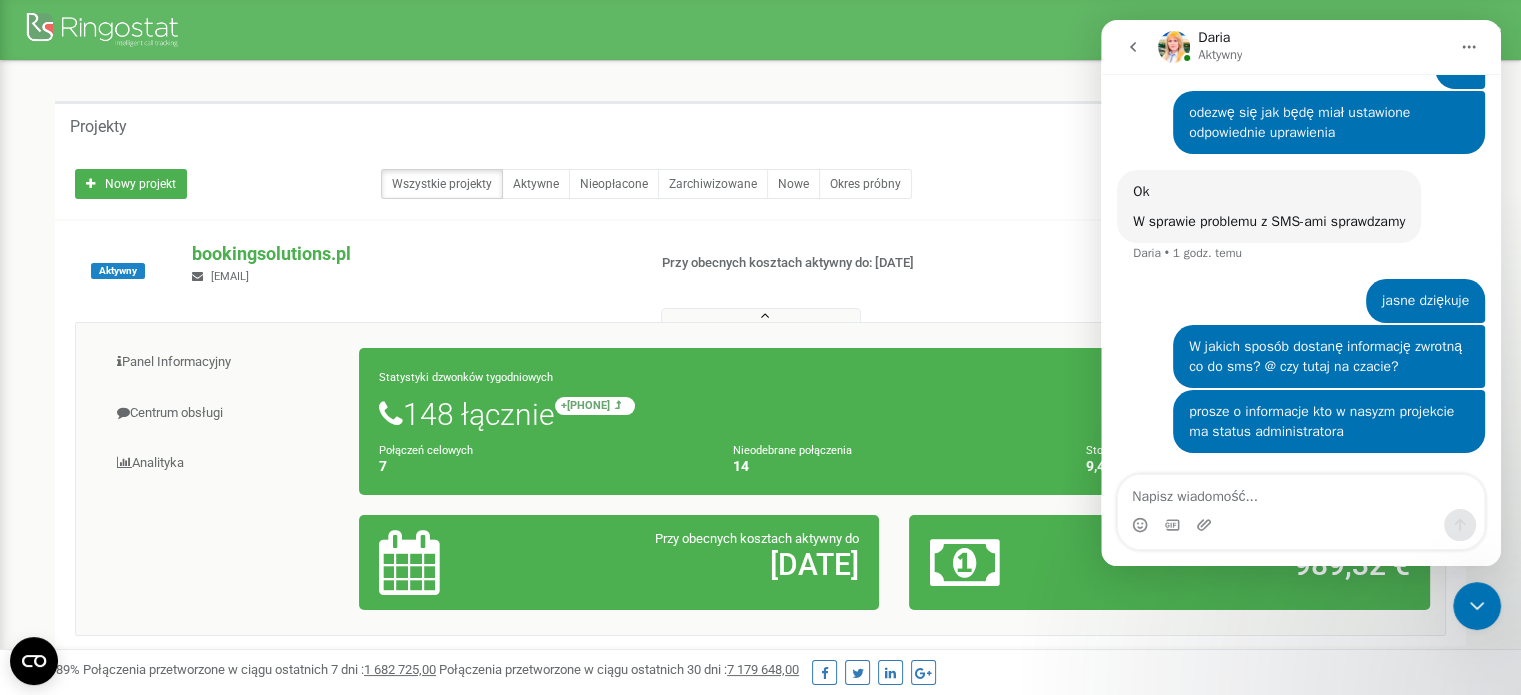 click on "Nowy projekt
Wszystkie projekty
Aktywne
Nieopłacone
Zarchiwizowane
Nowe
Okres próbny
Wyszukiwanie" at bounding box center (760, 184) 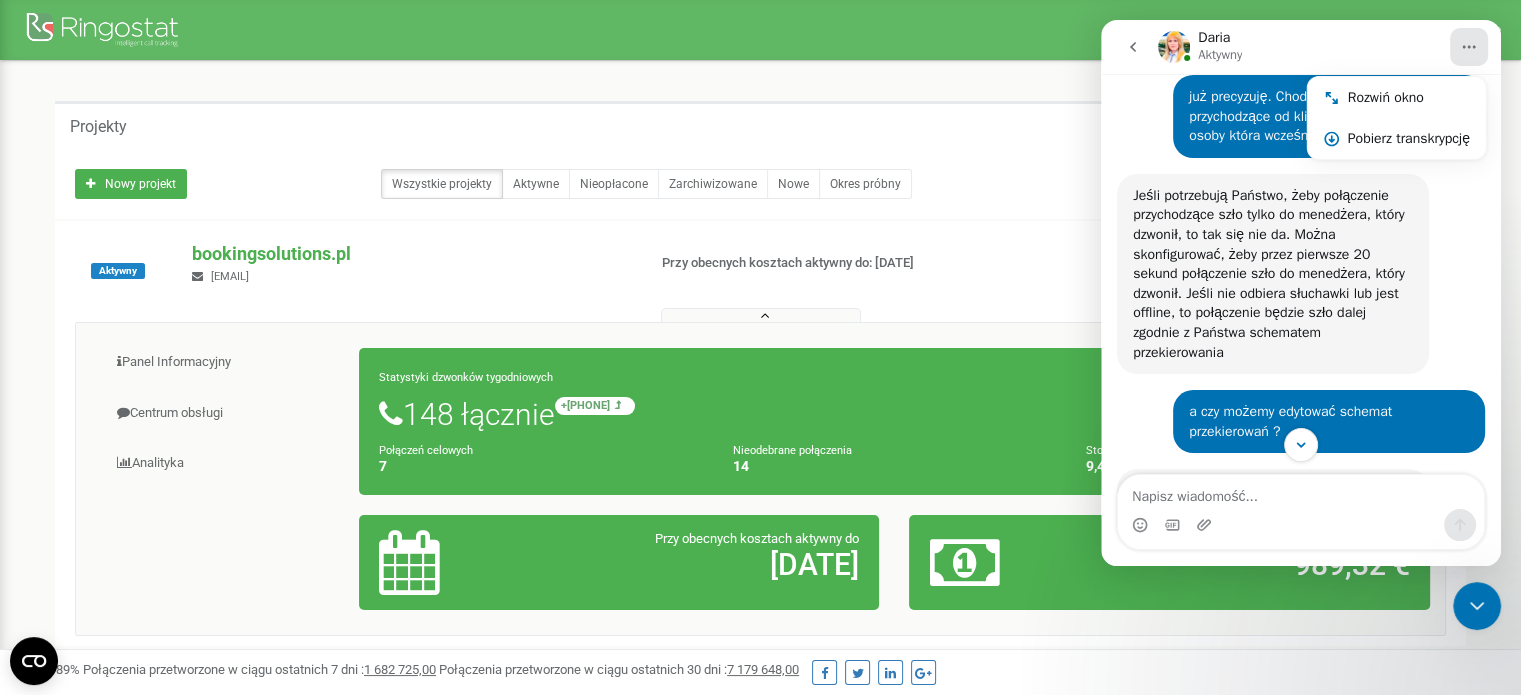 scroll, scrollTop: 1889, scrollLeft: 0, axis: vertical 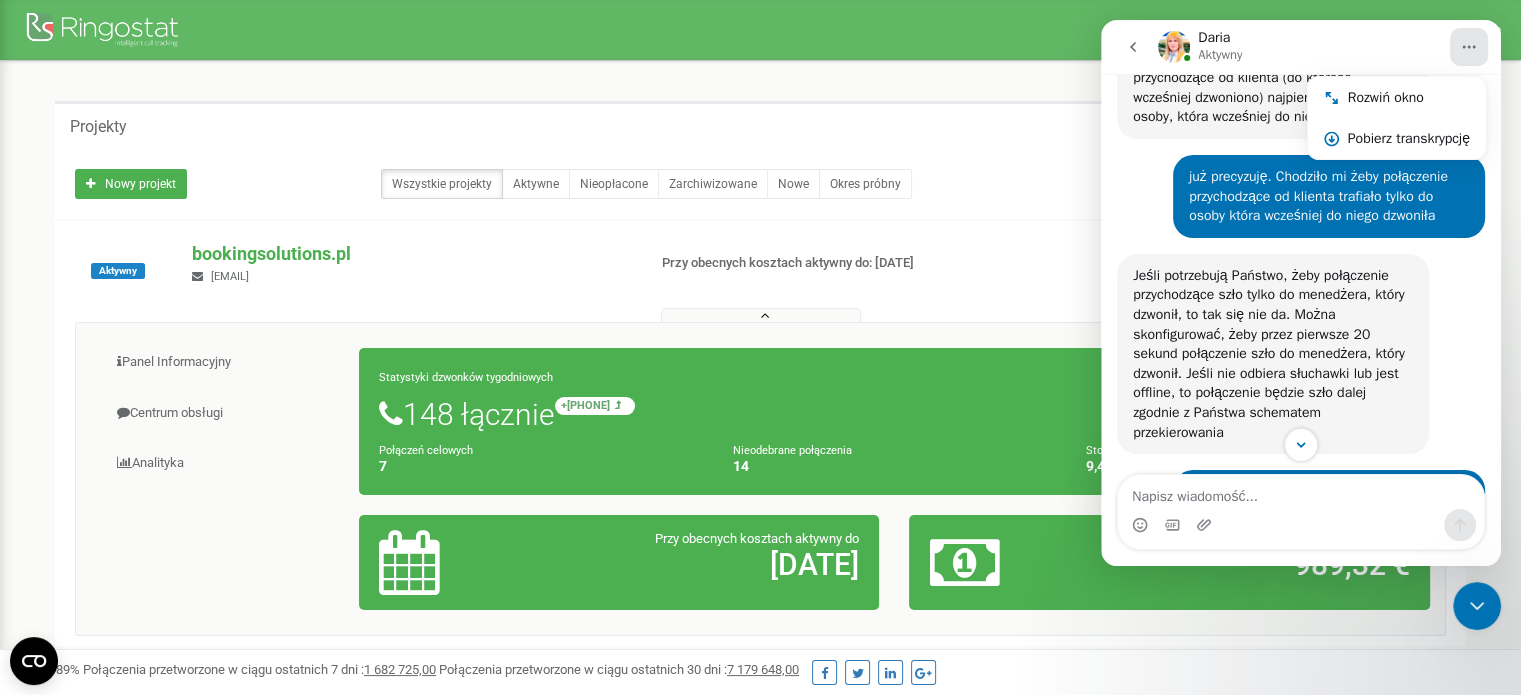 drag, startPoint x: 342, startPoint y: 147, endPoint x: 741, endPoint y: 98, distance: 401.9975 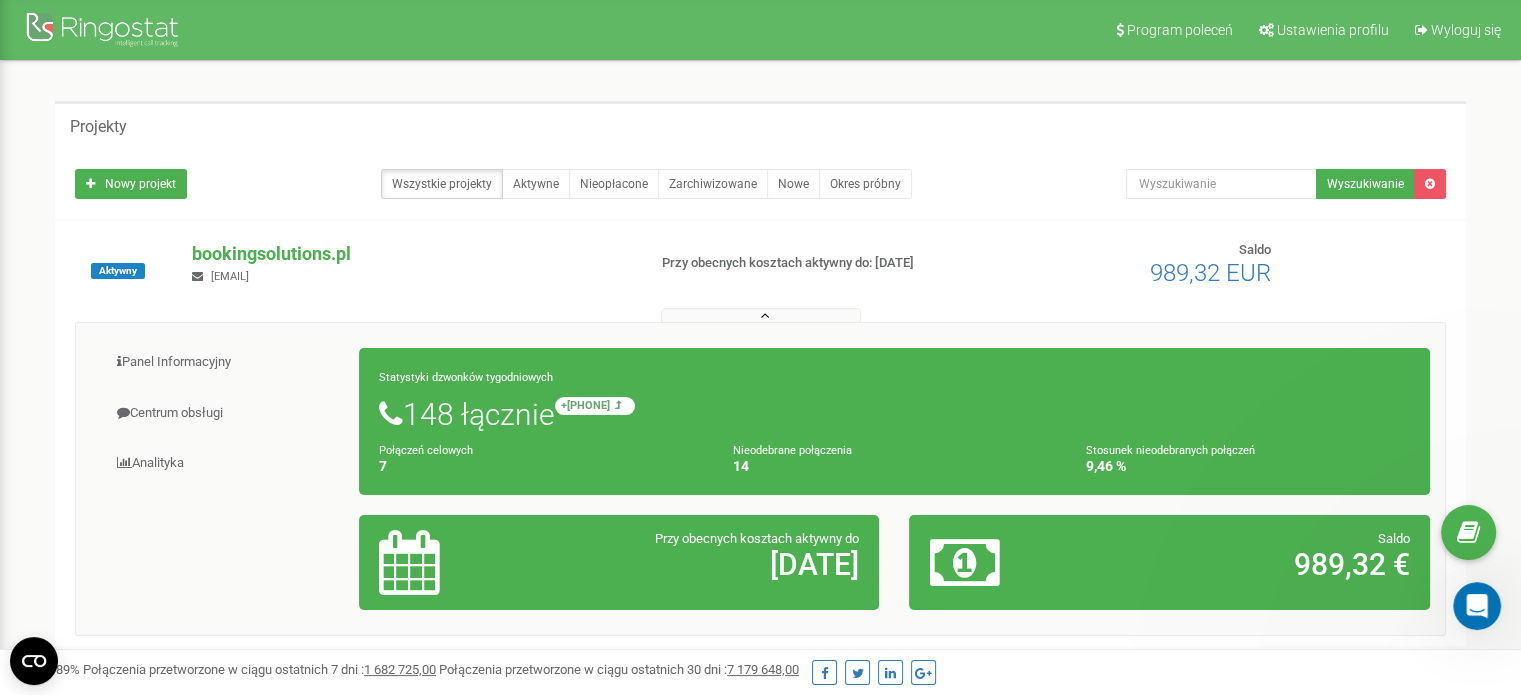 scroll, scrollTop: 0, scrollLeft: 0, axis: both 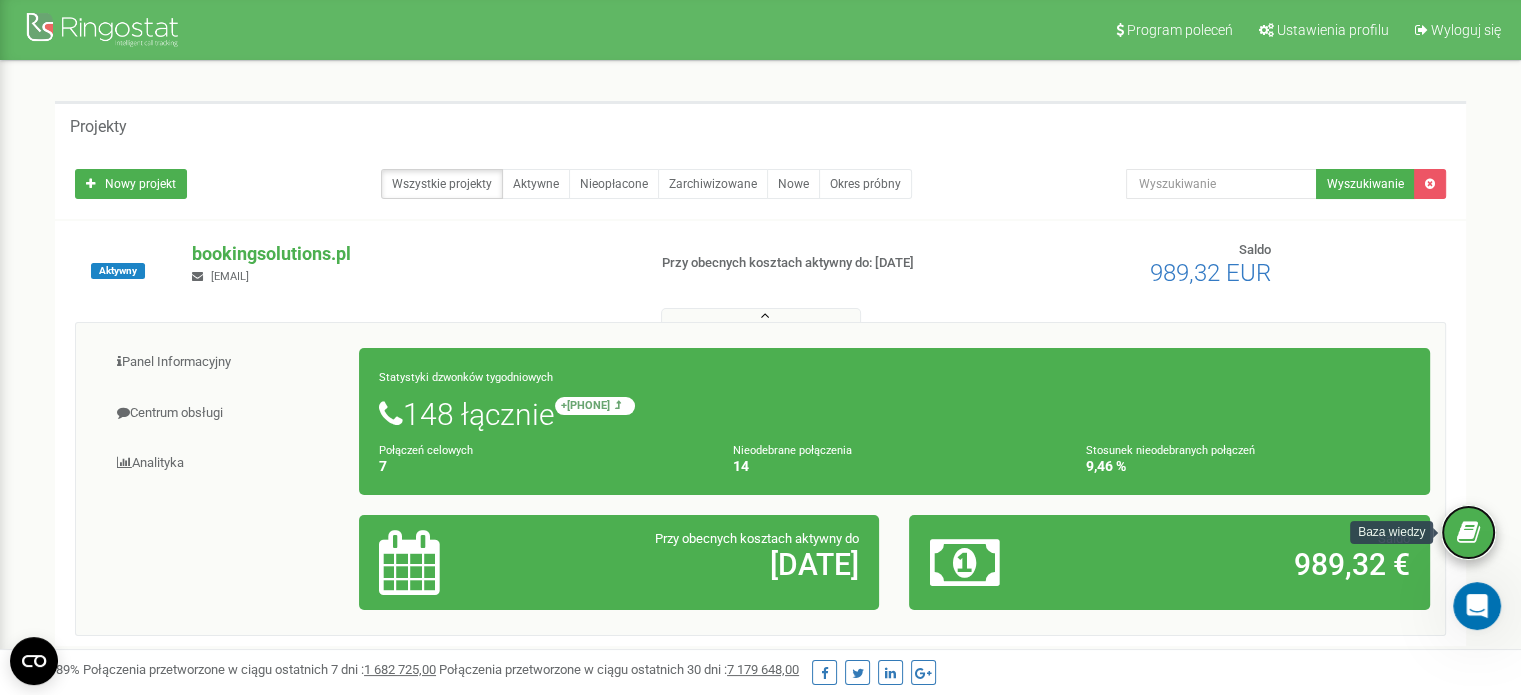 click at bounding box center [1468, 532] 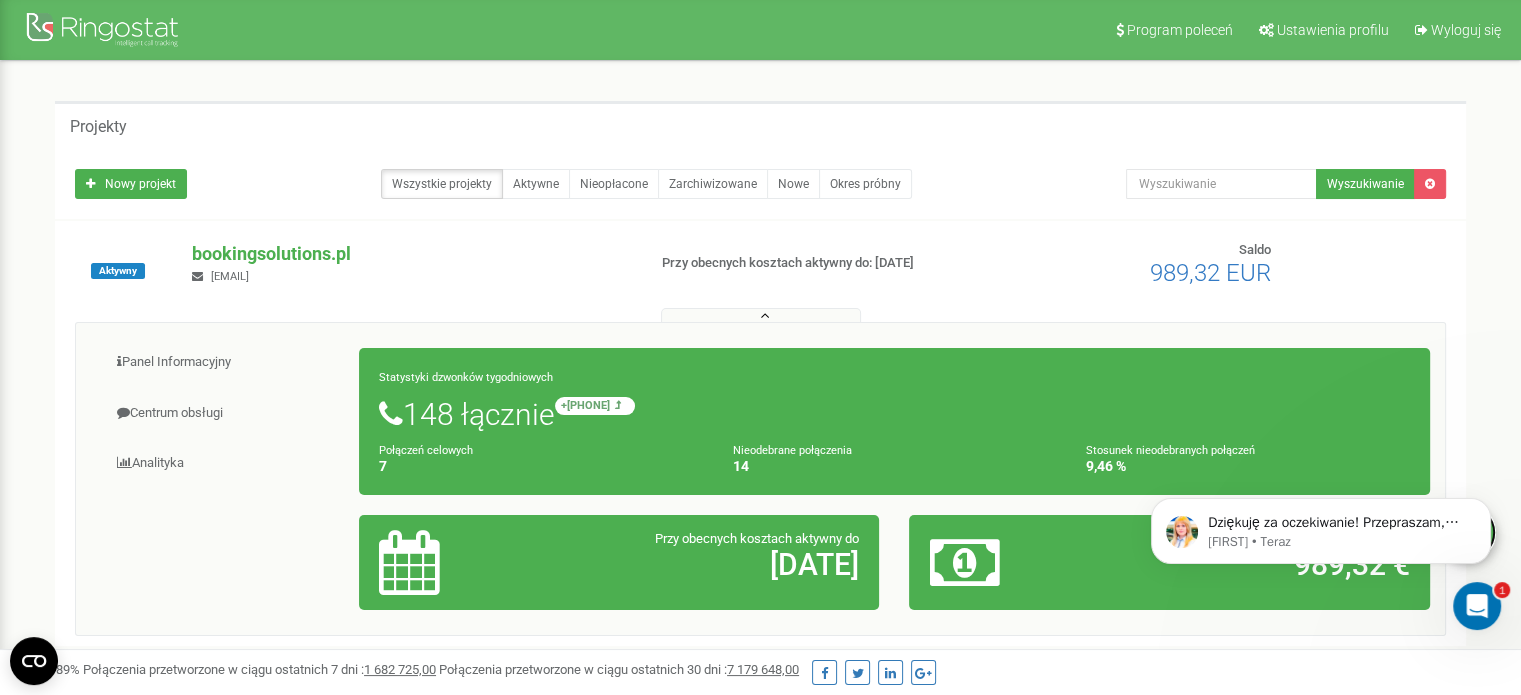scroll, scrollTop: 0, scrollLeft: 0, axis: both 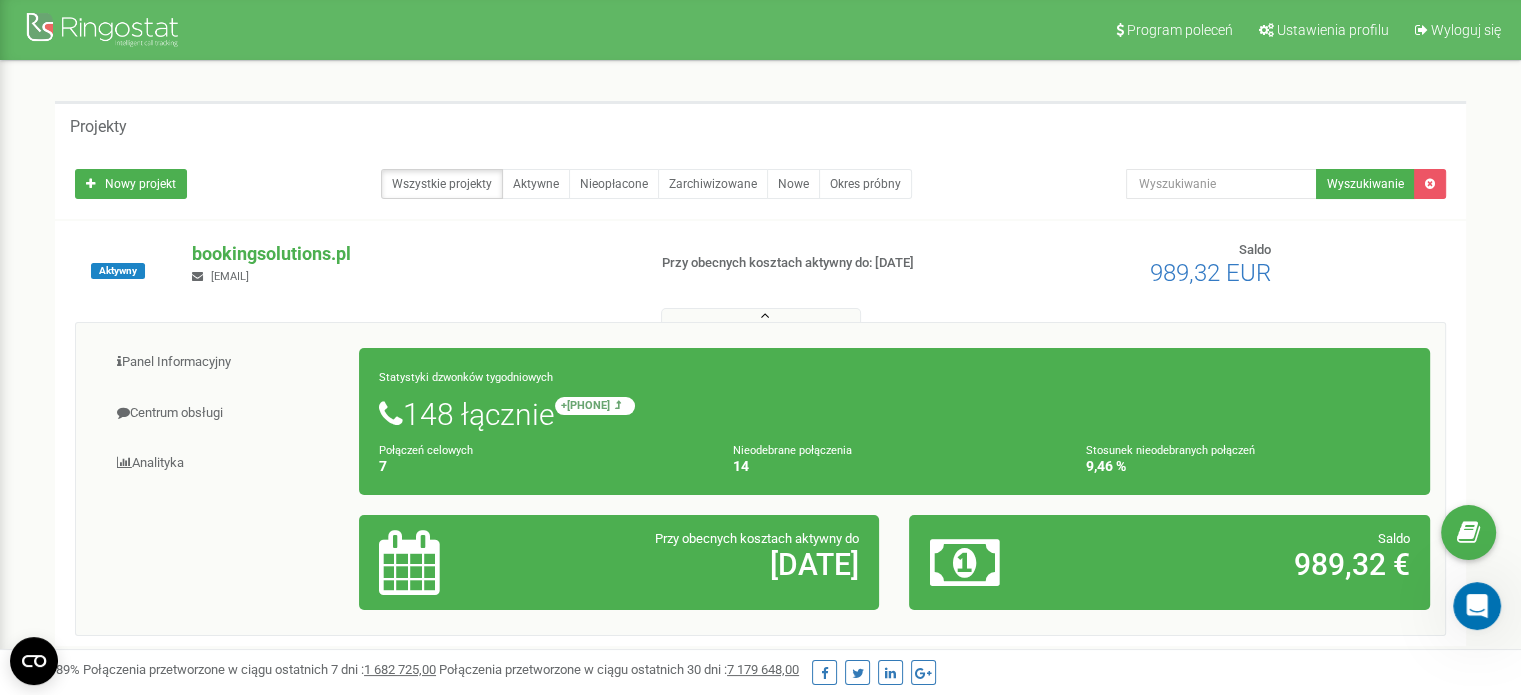 click at bounding box center (1477, 606) 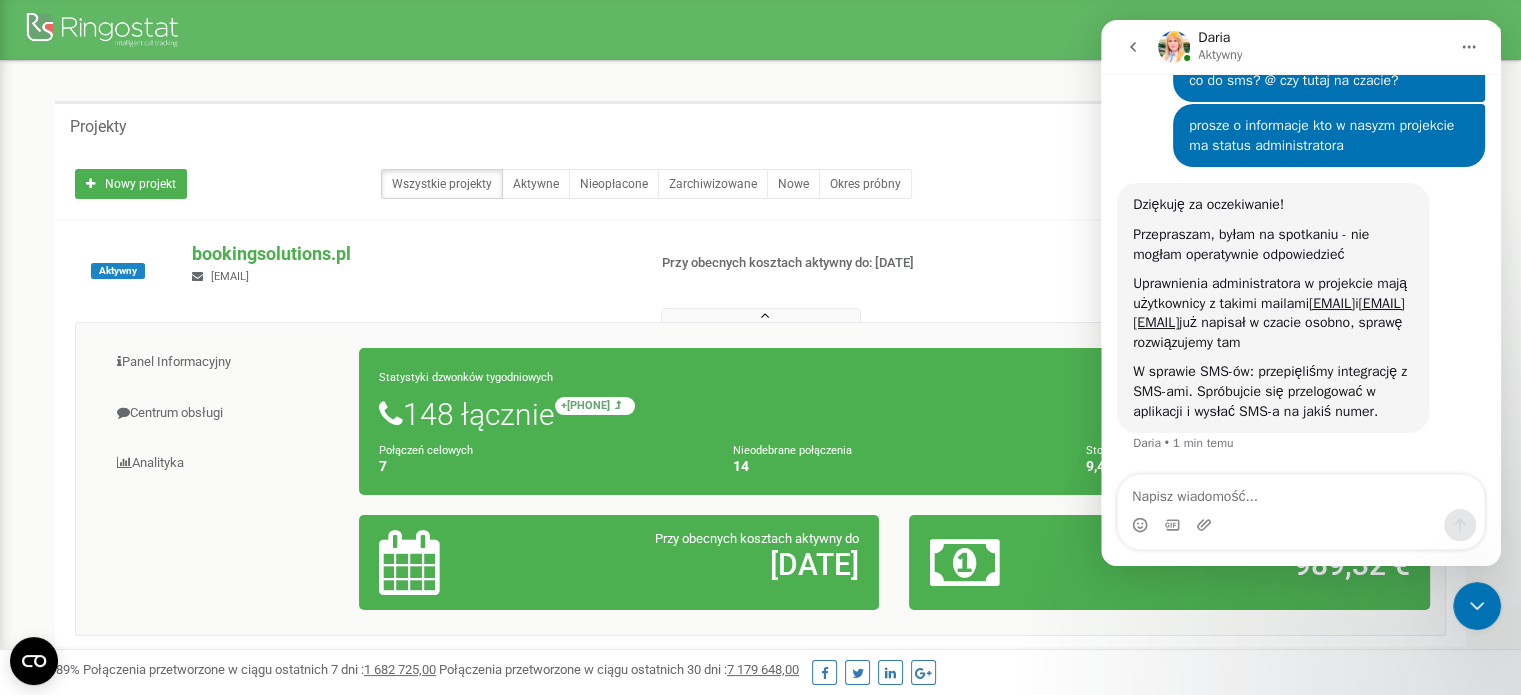scroll, scrollTop: 3395, scrollLeft: 0, axis: vertical 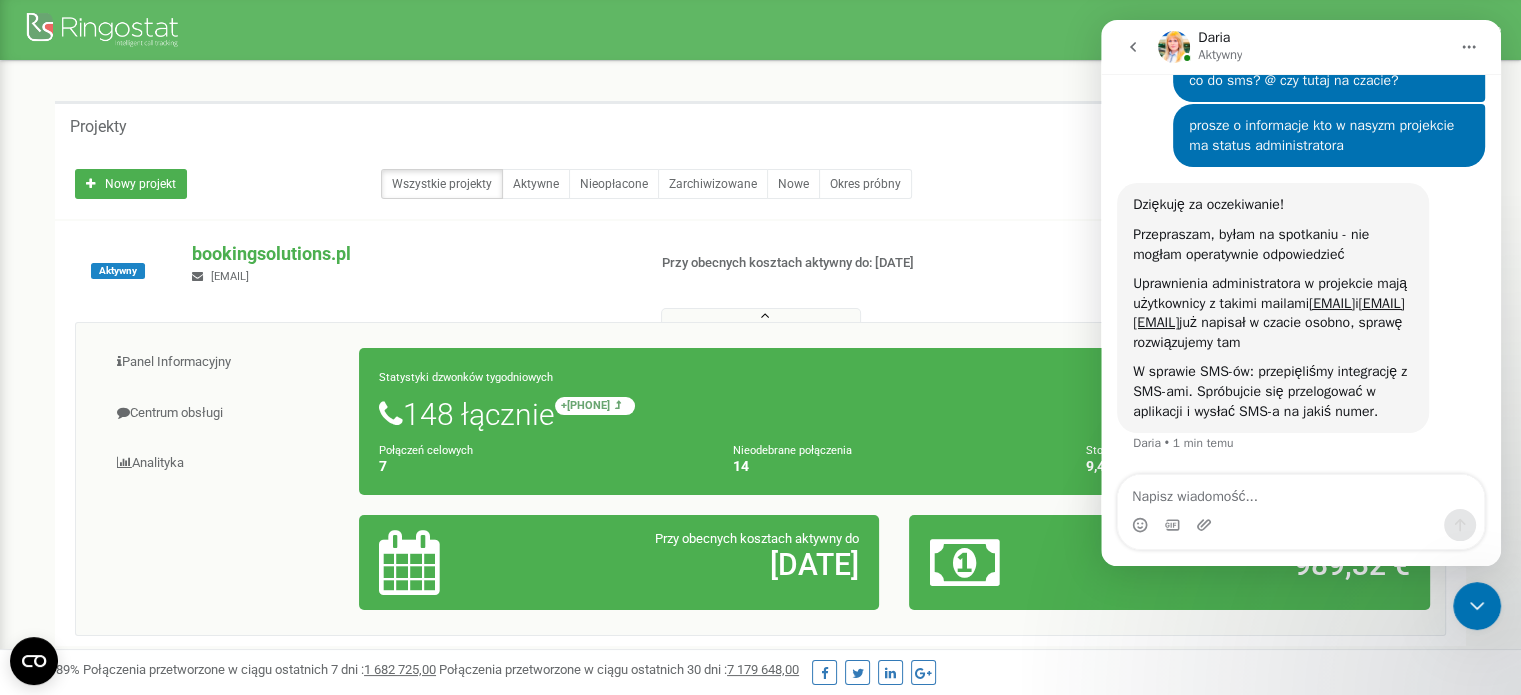 drag, startPoint x: 447, startPoint y: 67, endPoint x: 877, endPoint y: 144, distance: 436.83978 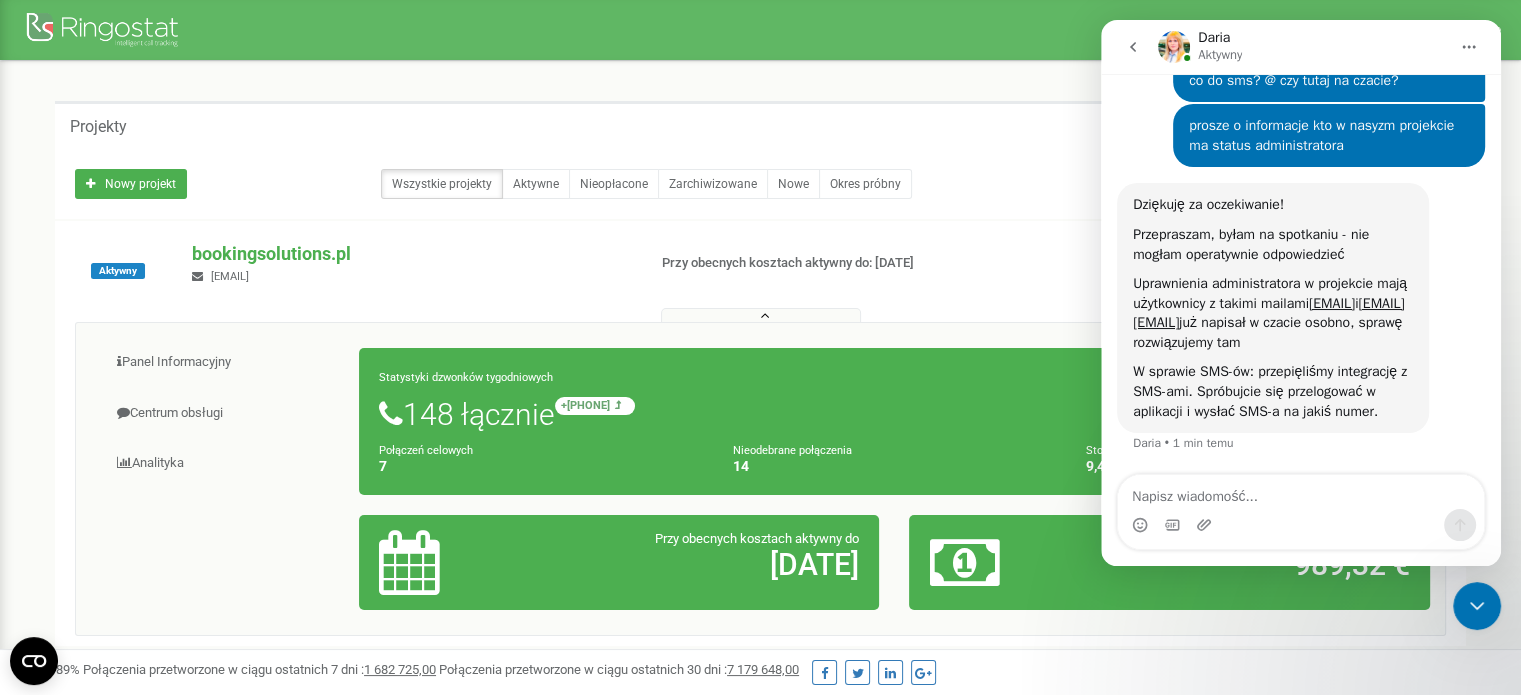 drag, startPoint x: 1481, startPoint y: 614, endPoint x: 1491, endPoint y: 624, distance: 14.142136 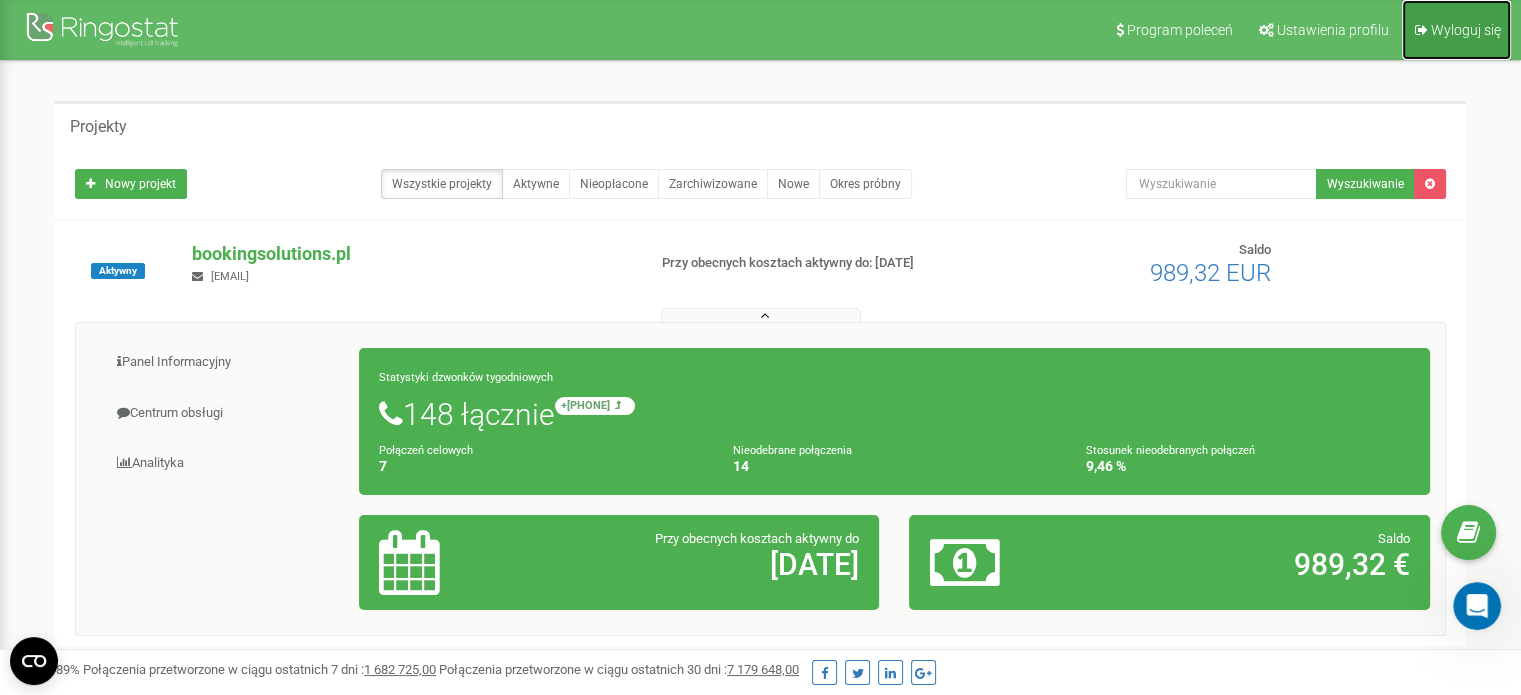 click on "Wyloguj się" at bounding box center (1466, 30) 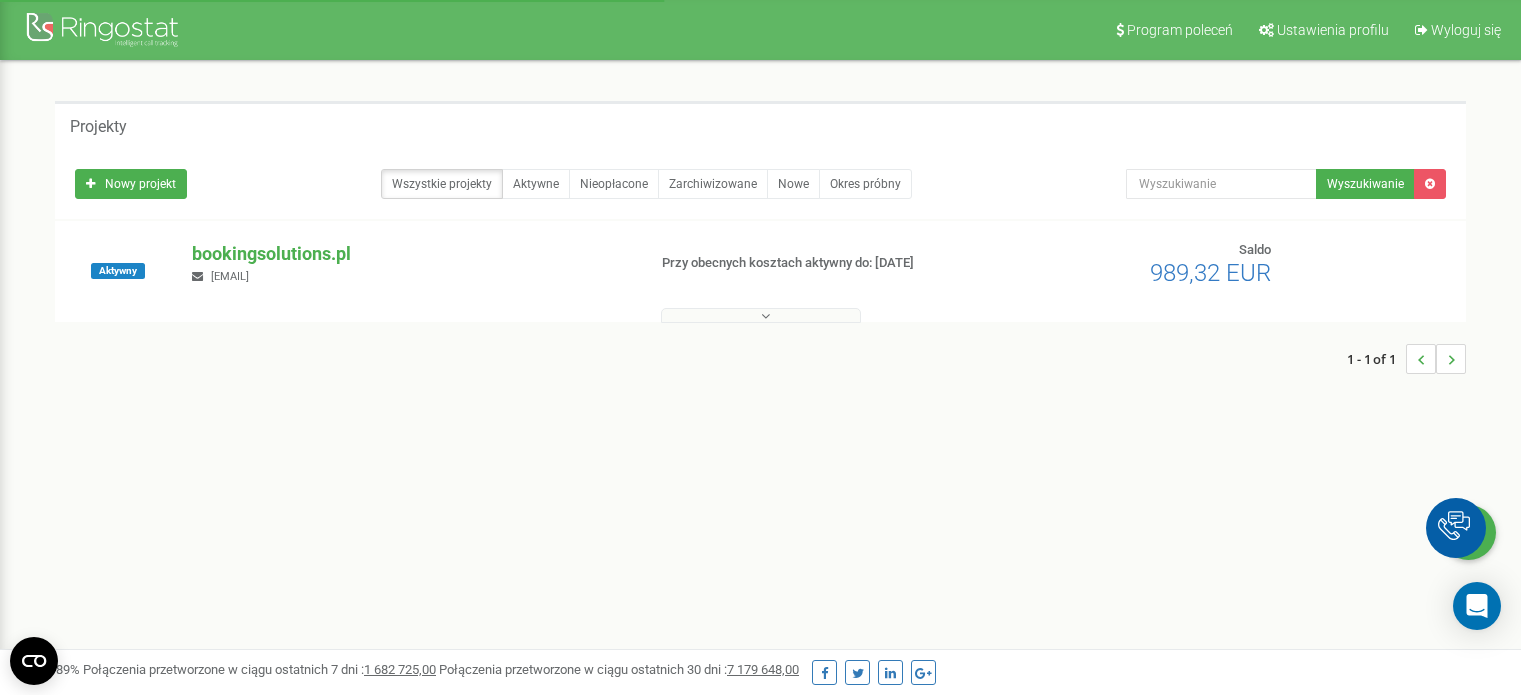 scroll, scrollTop: 0, scrollLeft: 0, axis: both 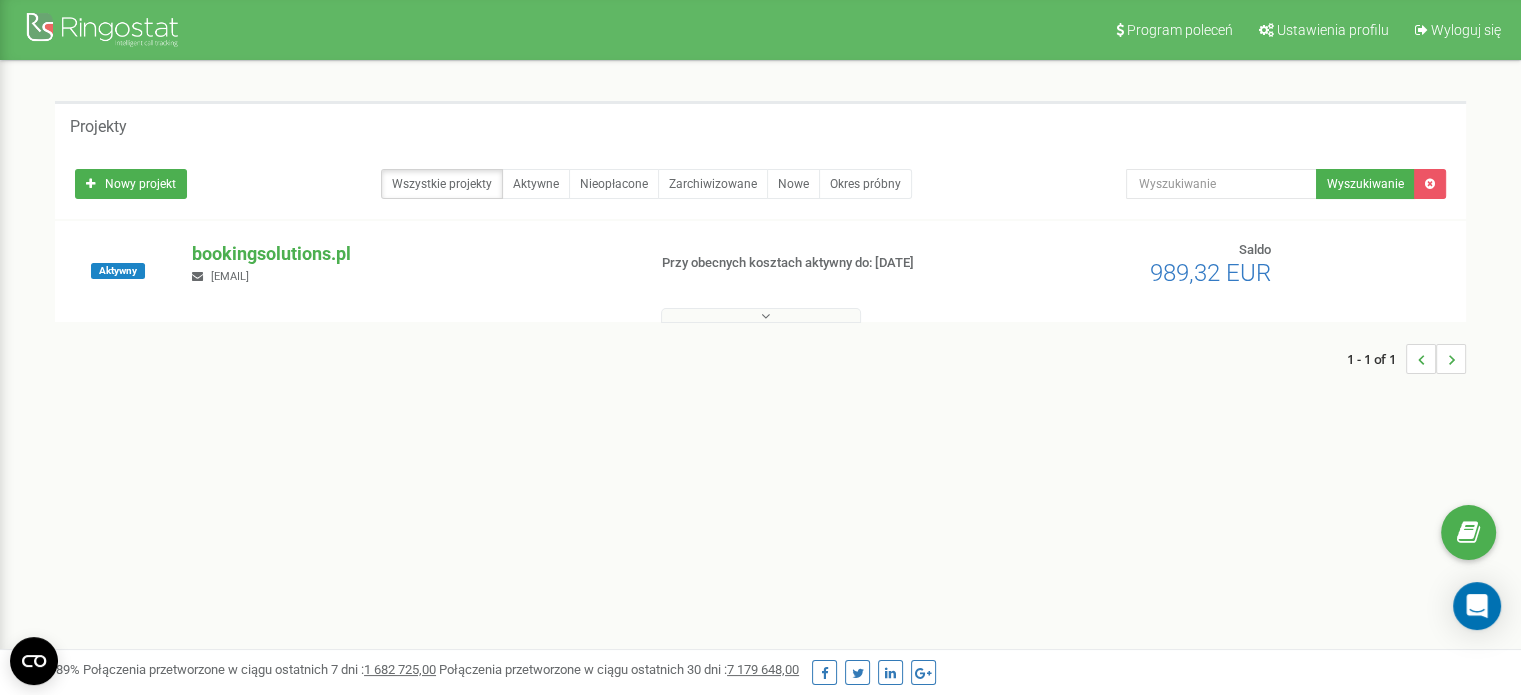 drag, startPoint x: 151, startPoint y: 597, endPoint x: 48, endPoint y: 573, distance: 105.75916 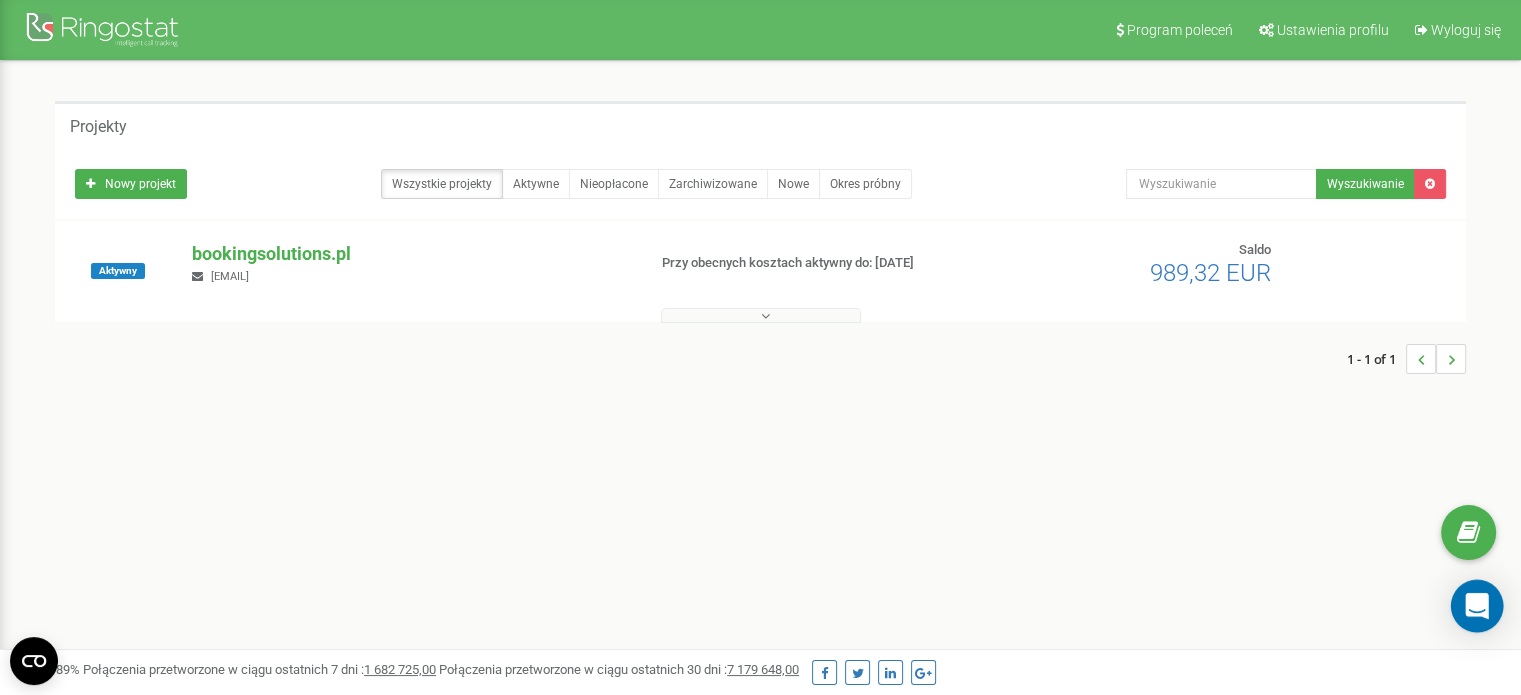 click 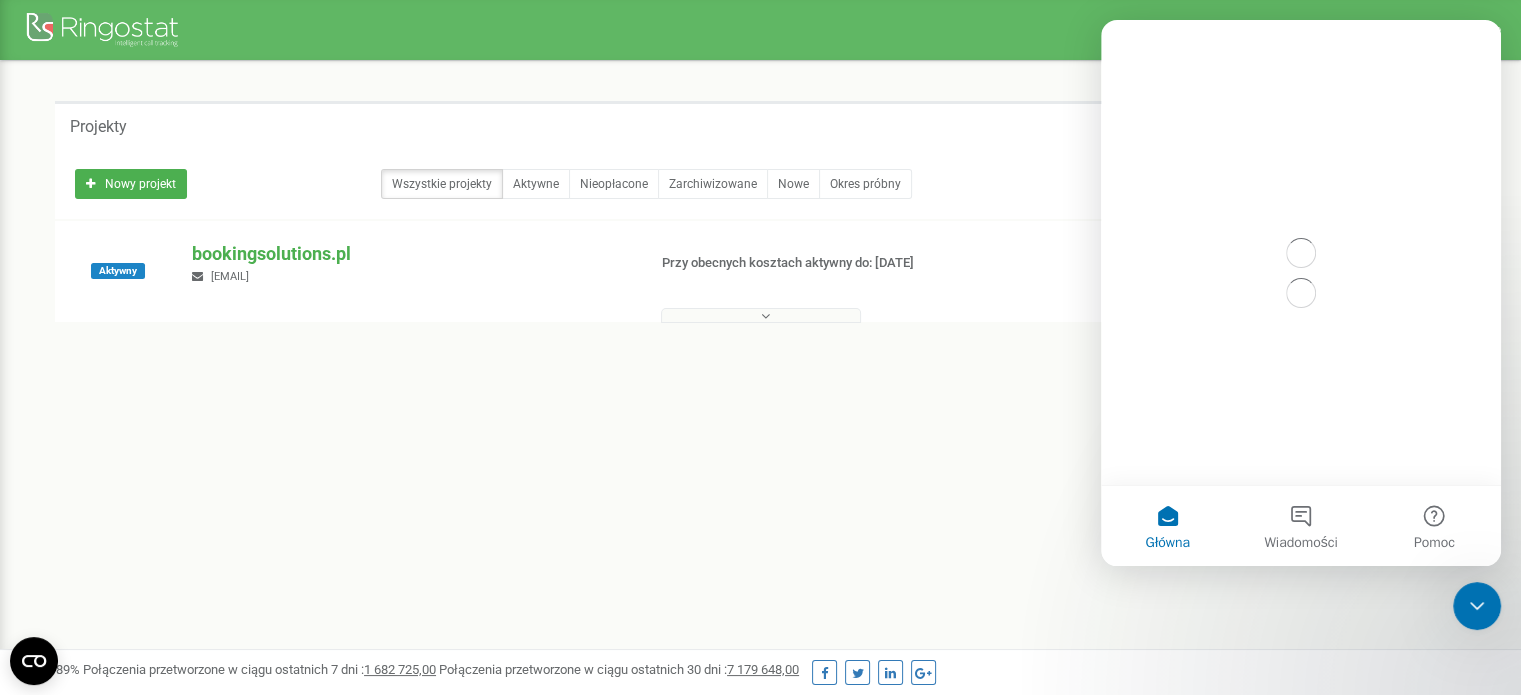 scroll, scrollTop: 0, scrollLeft: 0, axis: both 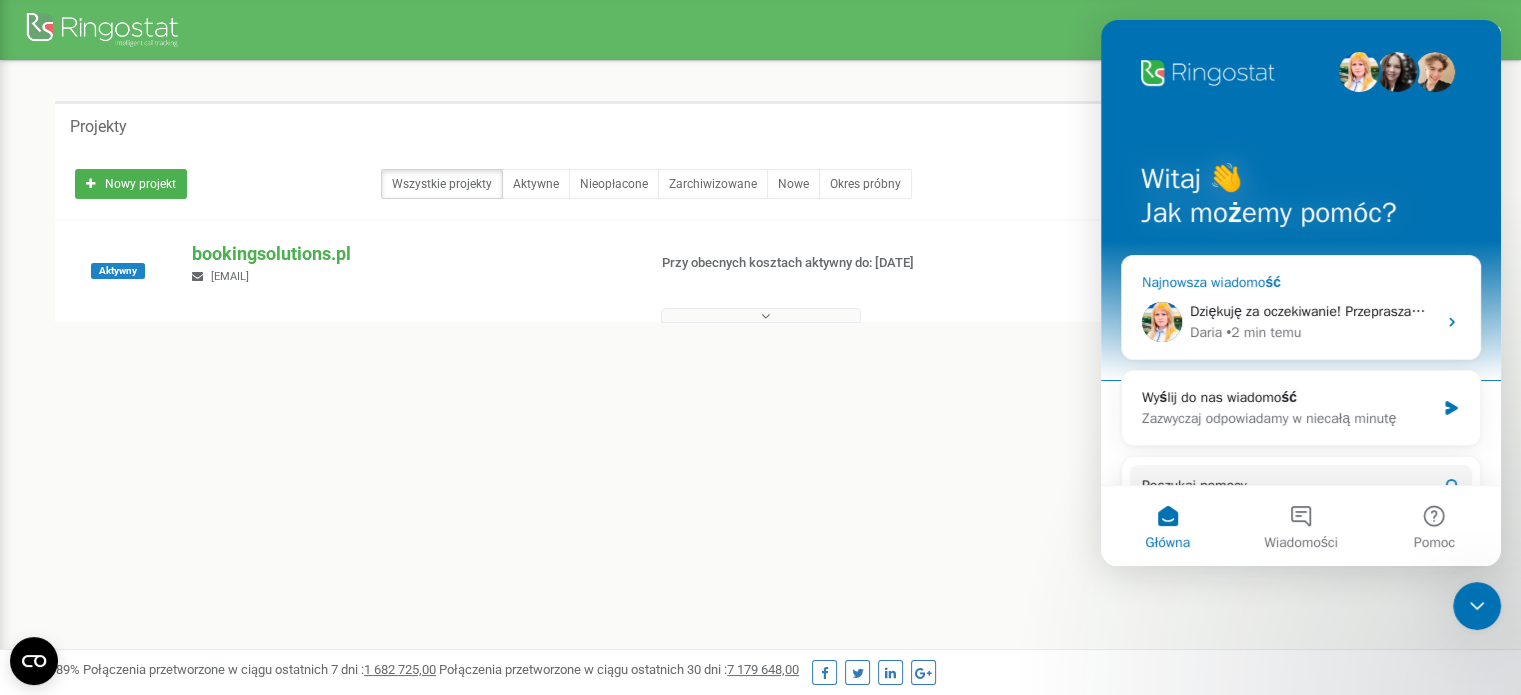 click on "Dziękuję za oczekiwanie!   Przepraszam, byłam na spotkaniu - nie mogłam operatywnie odpowiedzieć   Uprawnienia administratora w projekcie mają użytkownicy z takimi mailami [EMAIL] i [EMAIL] [EMAIL] już napisał w czacie osobno, sprawę rozwiązujemy tam   W sprawie SMS-ów: przepięliśmy integrację z SMS-ami. Spróbujcie się przelogować w aplikacji i wysłać SMS-a na jakiś numer. Daria •  2 min temu" at bounding box center [1301, 322] 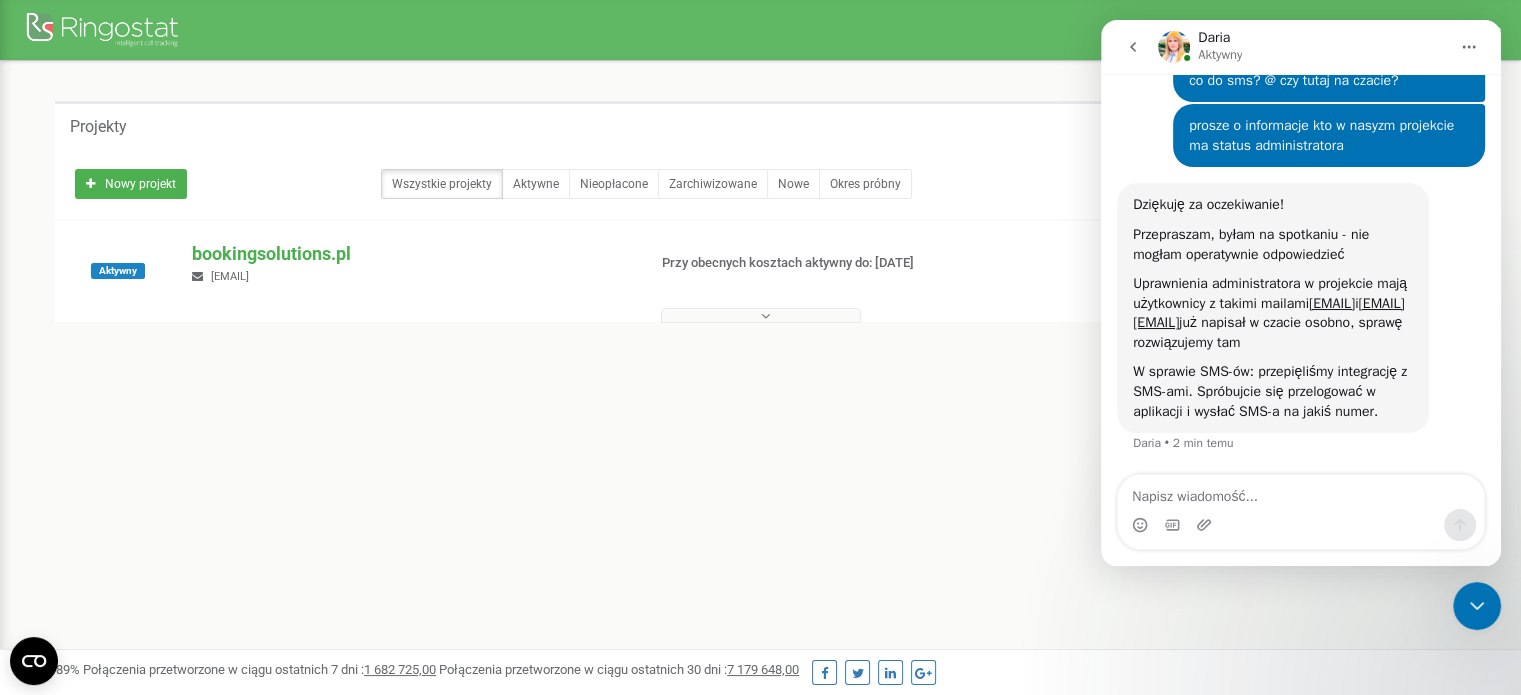 scroll, scrollTop: 3394, scrollLeft: 0, axis: vertical 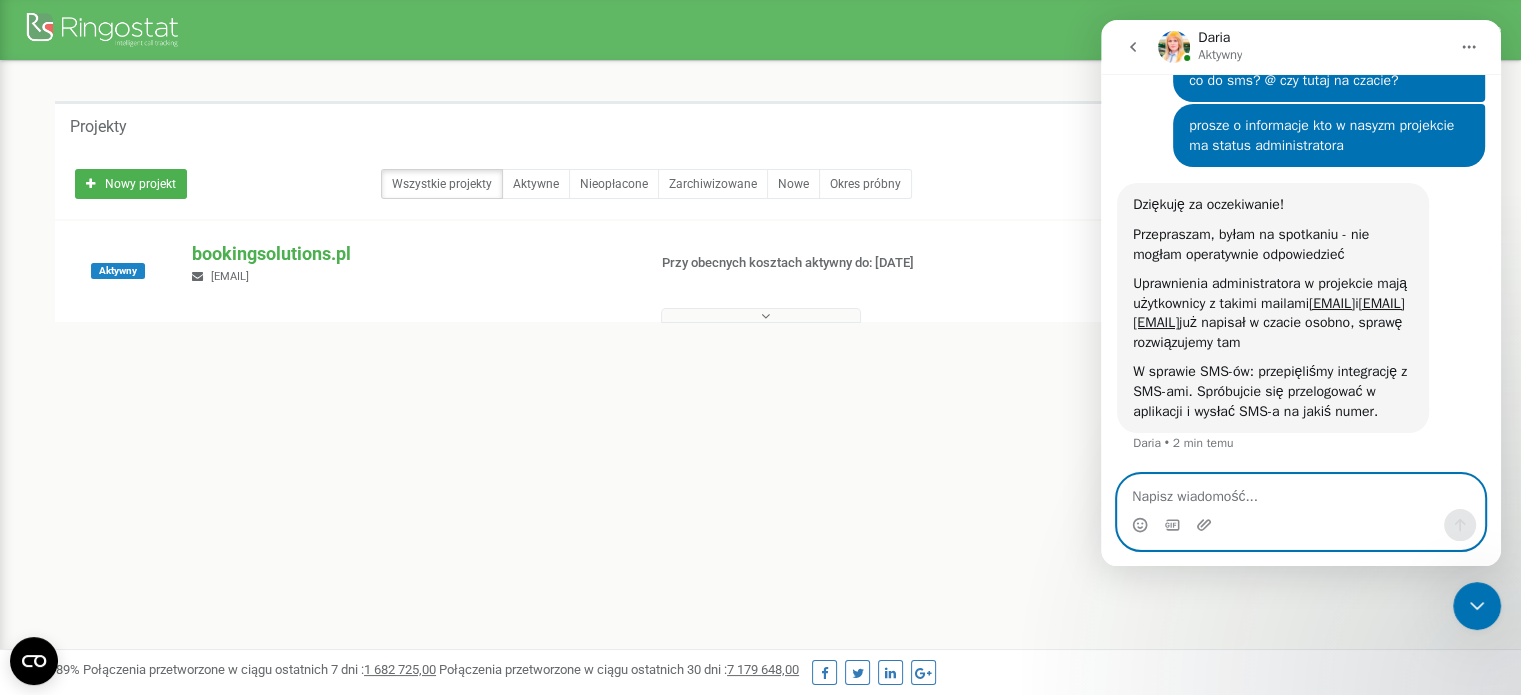 click at bounding box center (1301, 492) 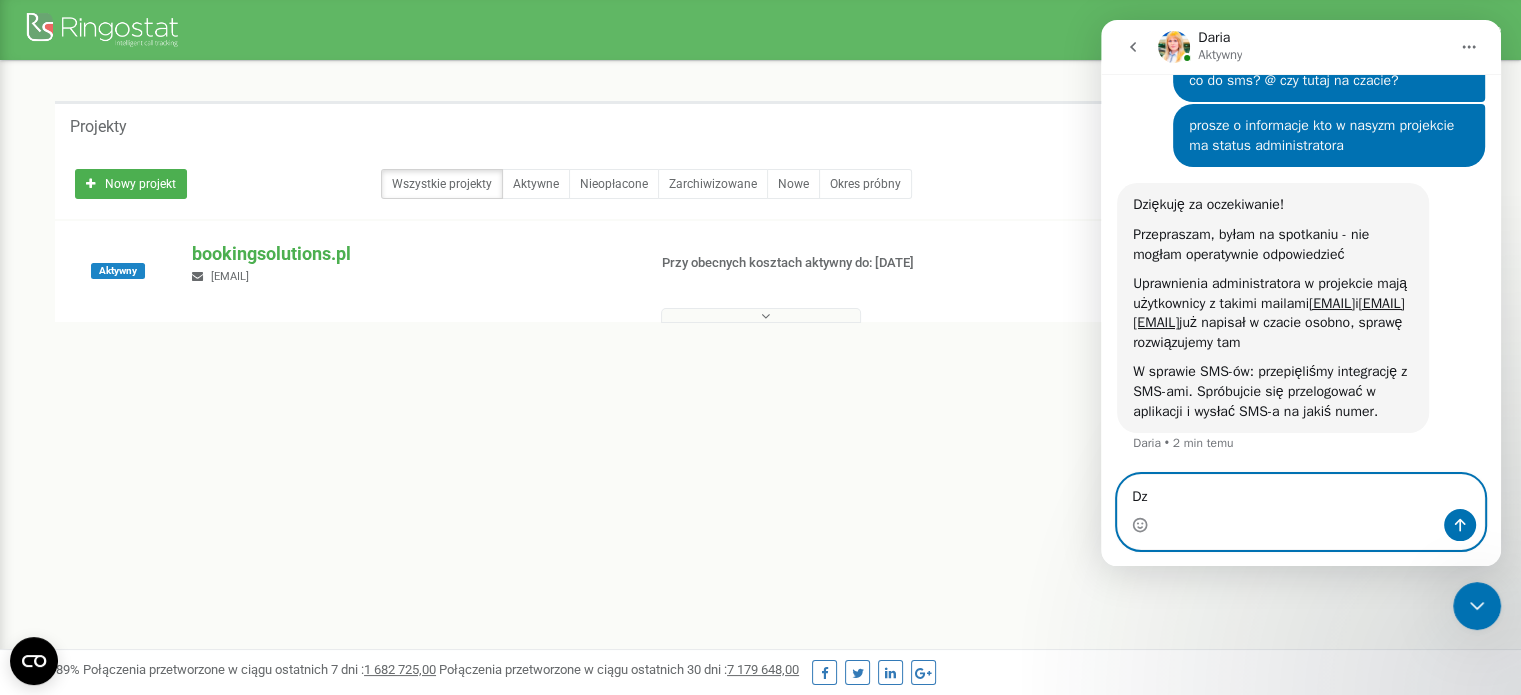 type on "D" 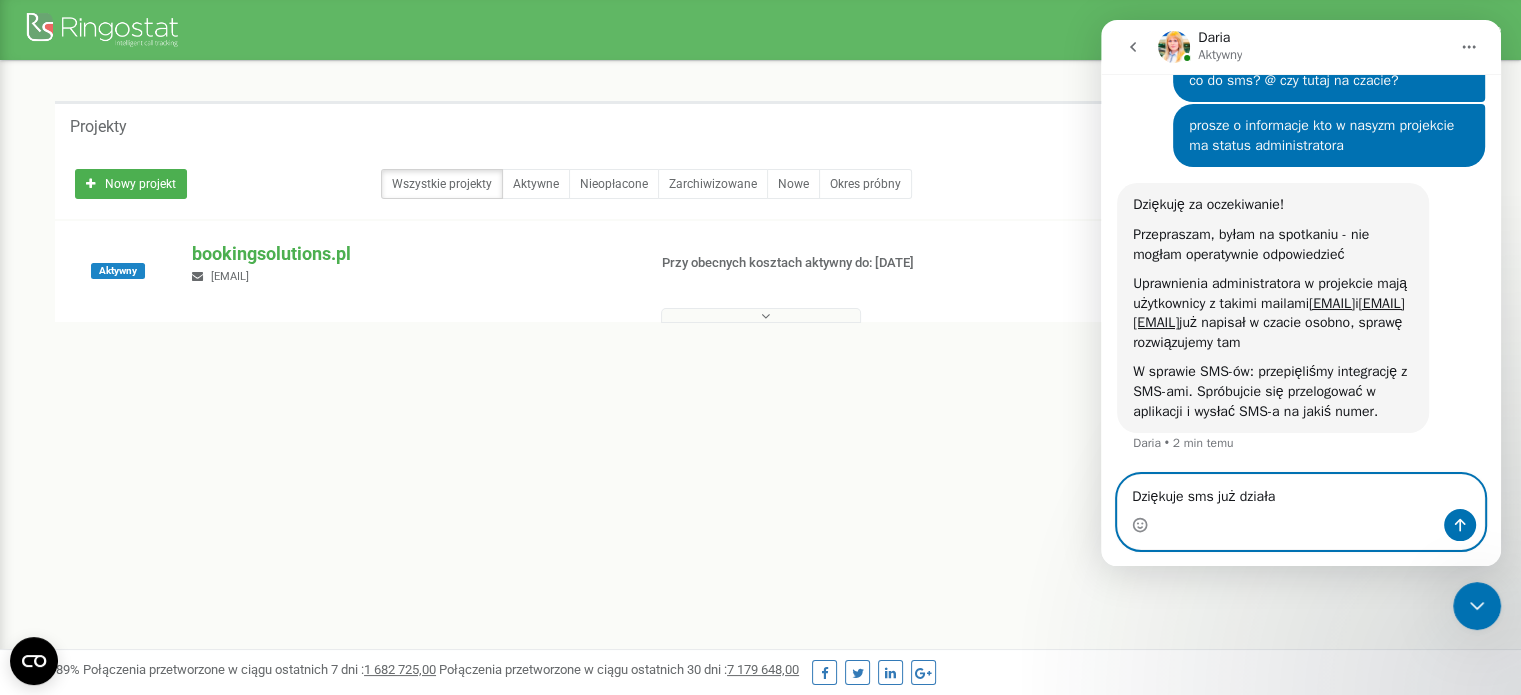 type on "Dziękuje sms już działa" 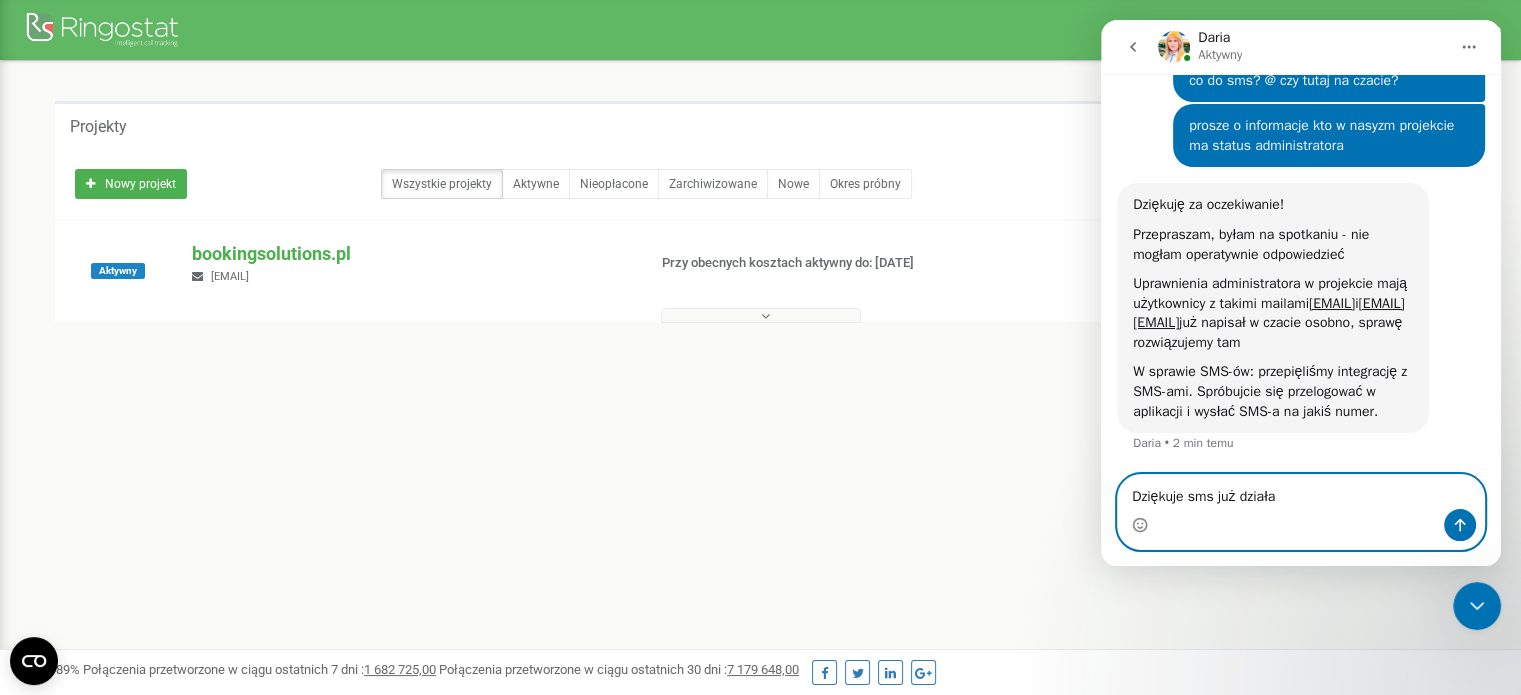 type 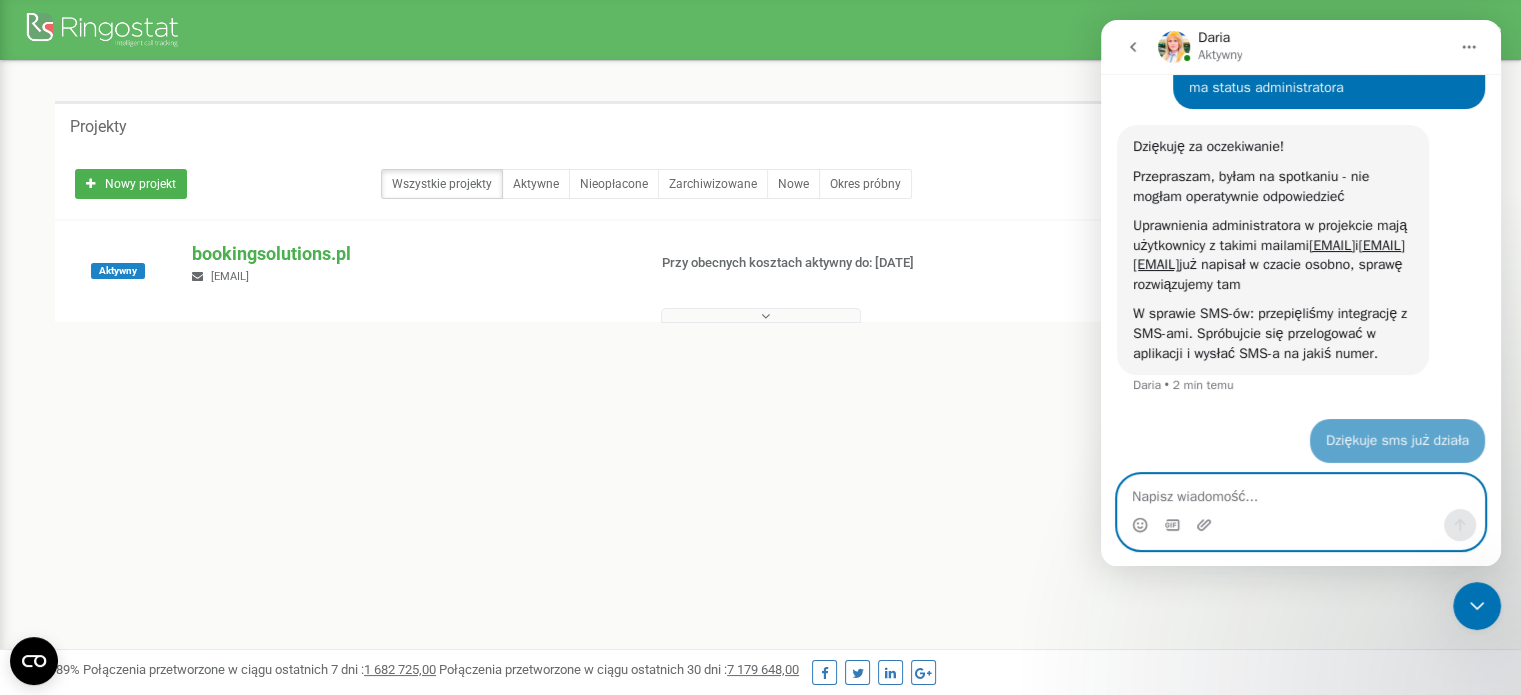 scroll, scrollTop: 3454, scrollLeft: 0, axis: vertical 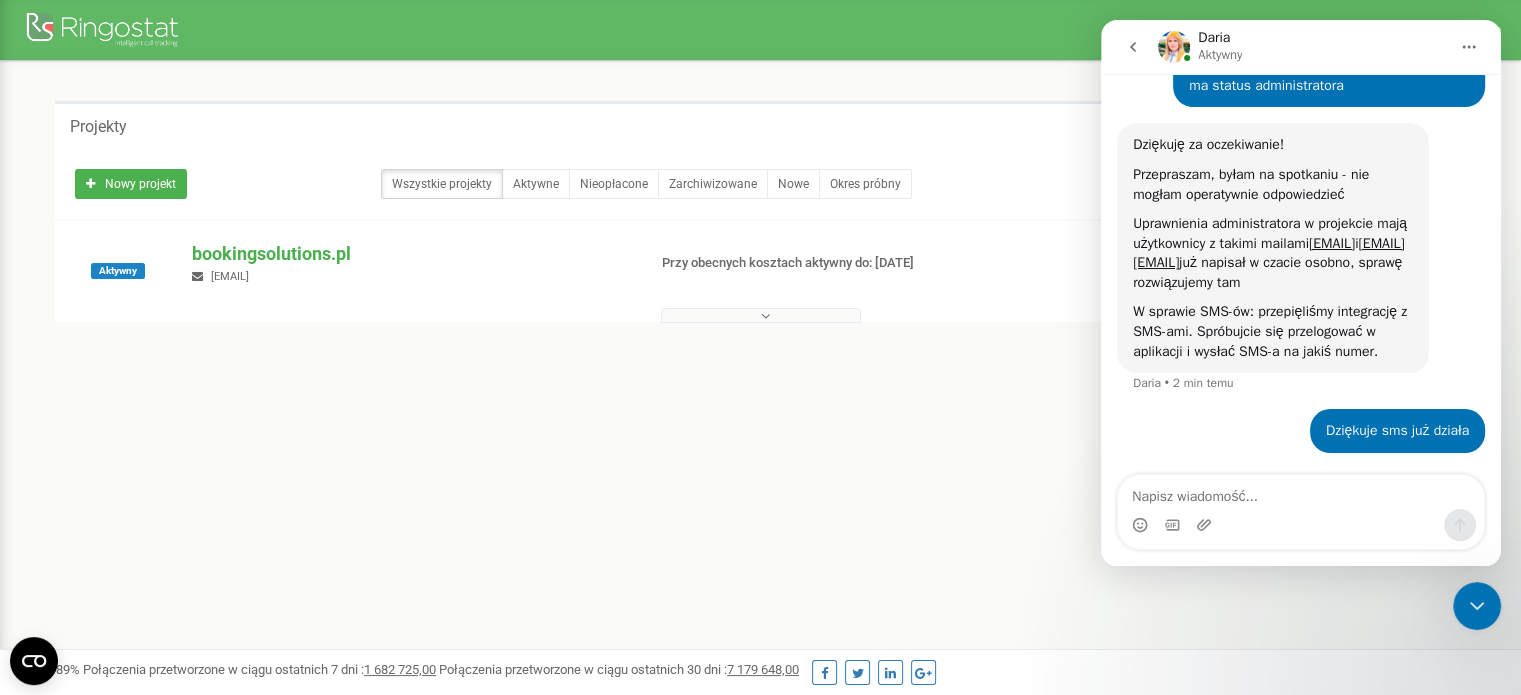 drag, startPoint x: 2901, startPoint y: 1269, endPoint x: 1474, endPoint y: 617, distance: 1568.8955 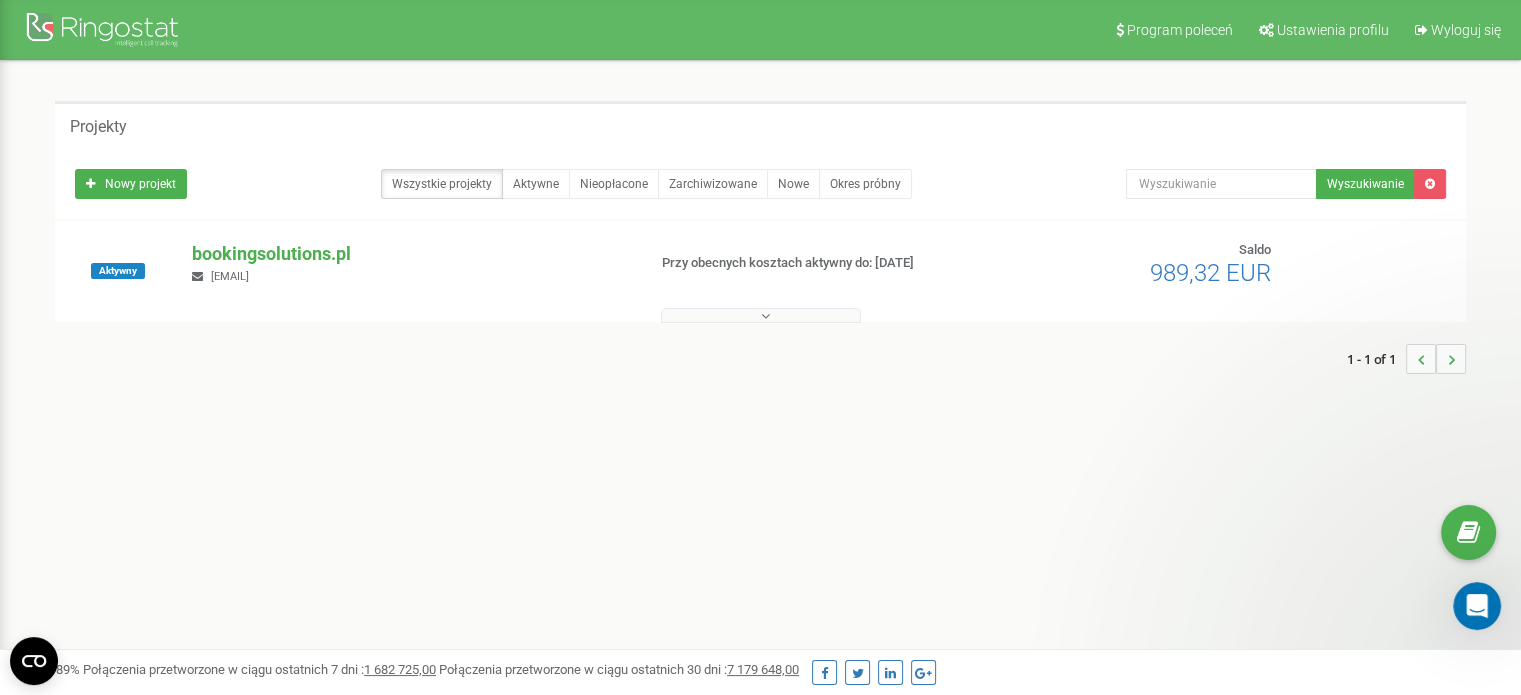 scroll, scrollTop: 0, scrollLeft: 0, axis: both 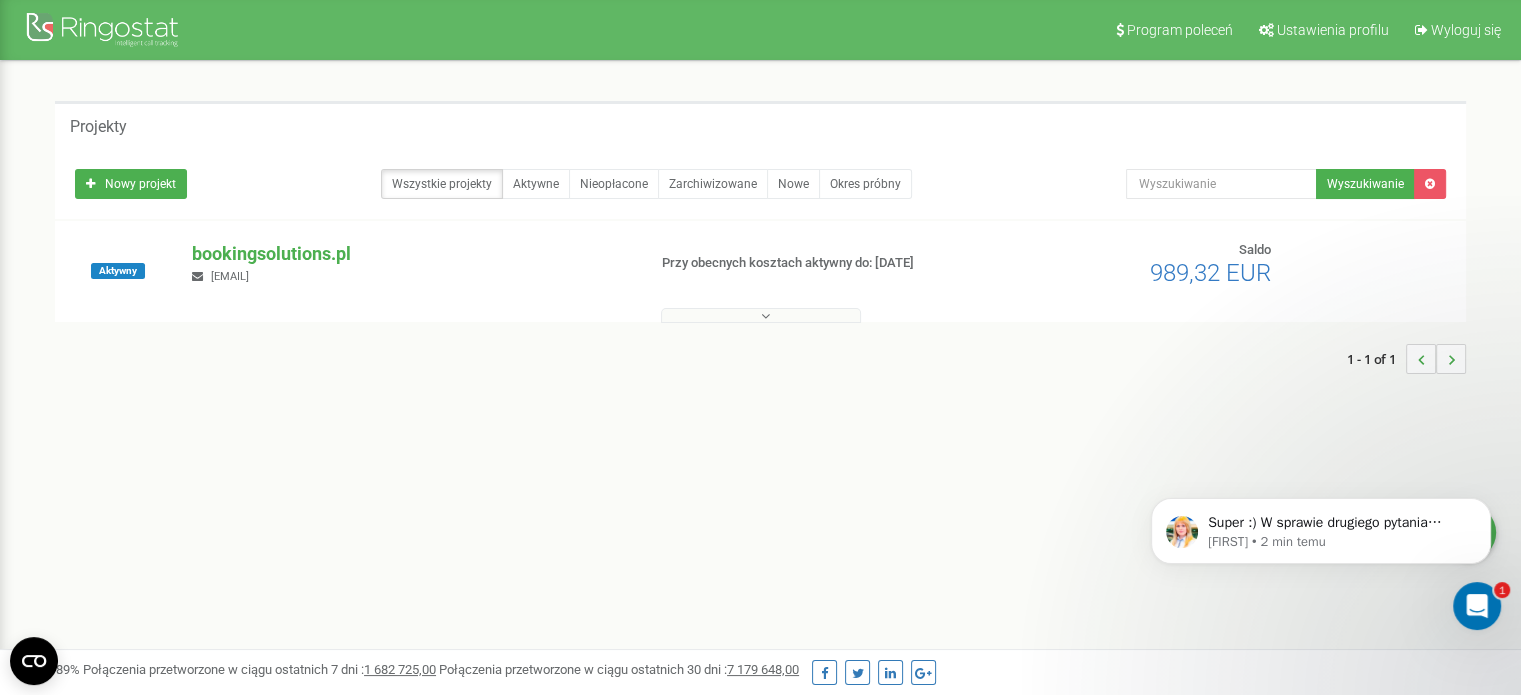click on "Program poleceń
Ustawienia profilu
Wyloguj się
Projekty
Nowy projekt
Wszystkie projekty
Aktywne
Nieopłacone
Zarchiwizowane
Nowe
Okres próbny" at bounding box center (760, 600) 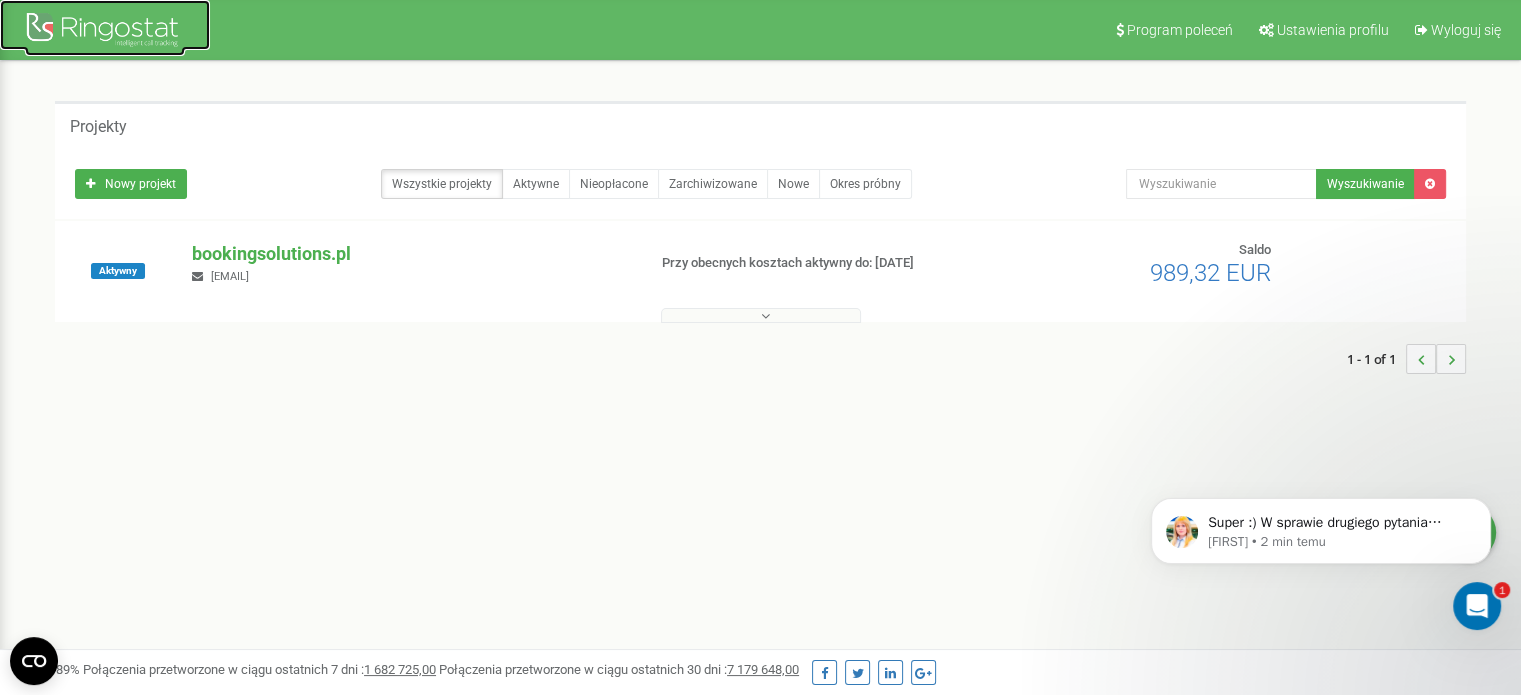 click at bounding box center (105, 32) 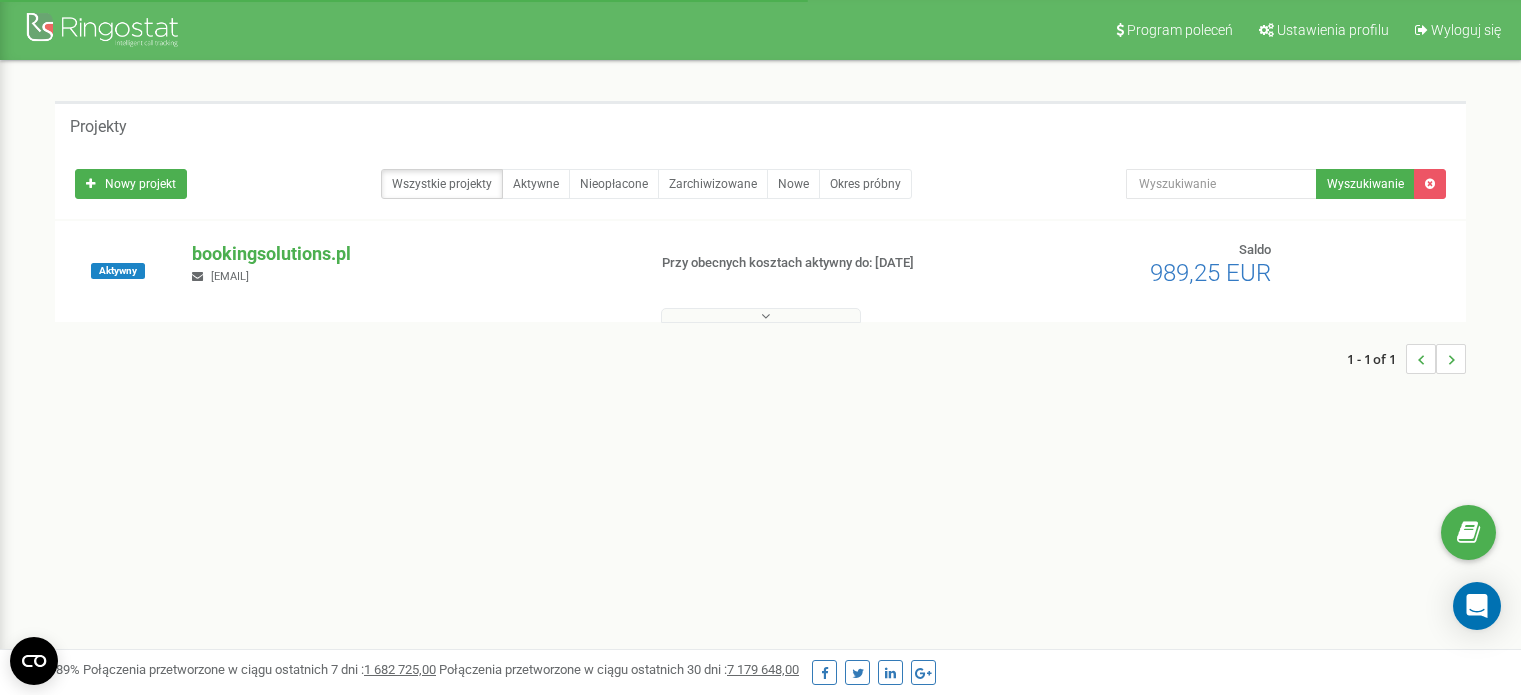 scroll, scrollTop: 0, scrollLeft: 0, axis: both 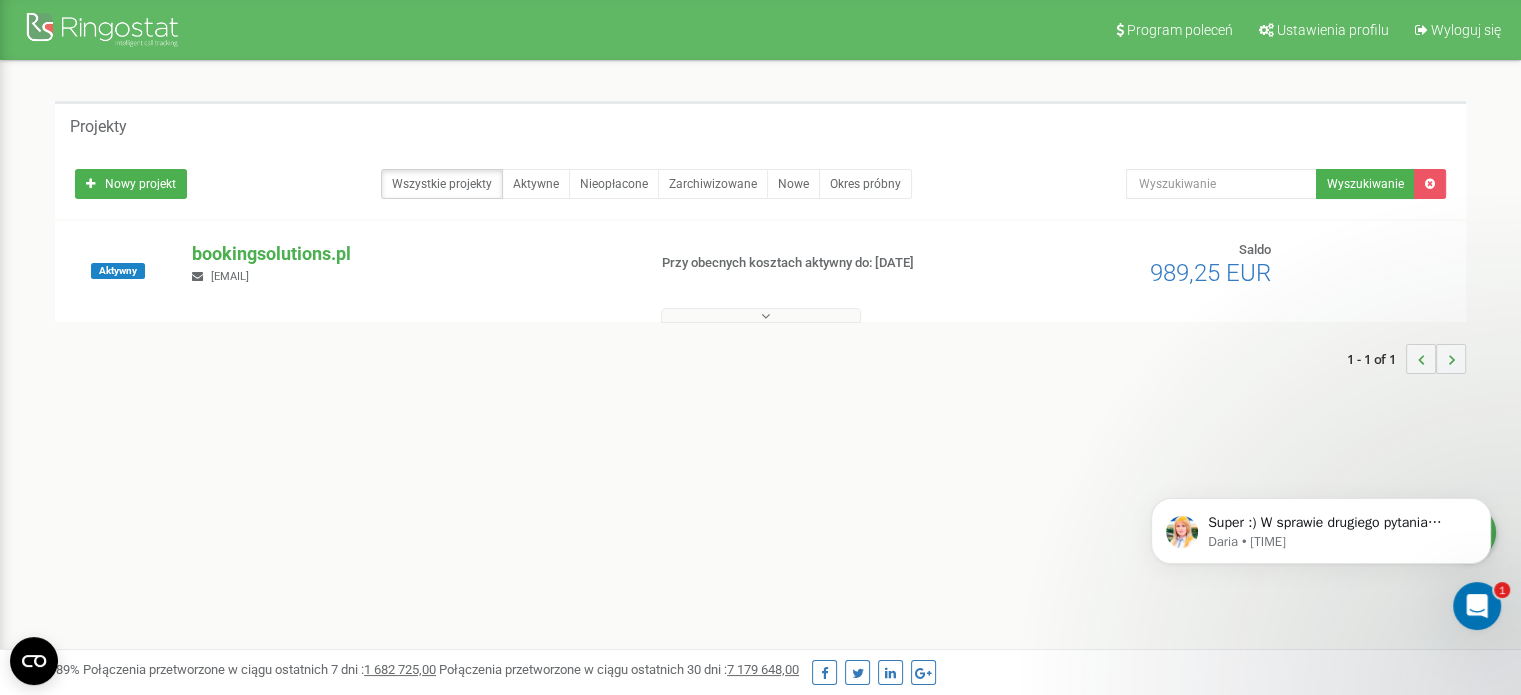 click on "1" at bounding box center (1477, 606) 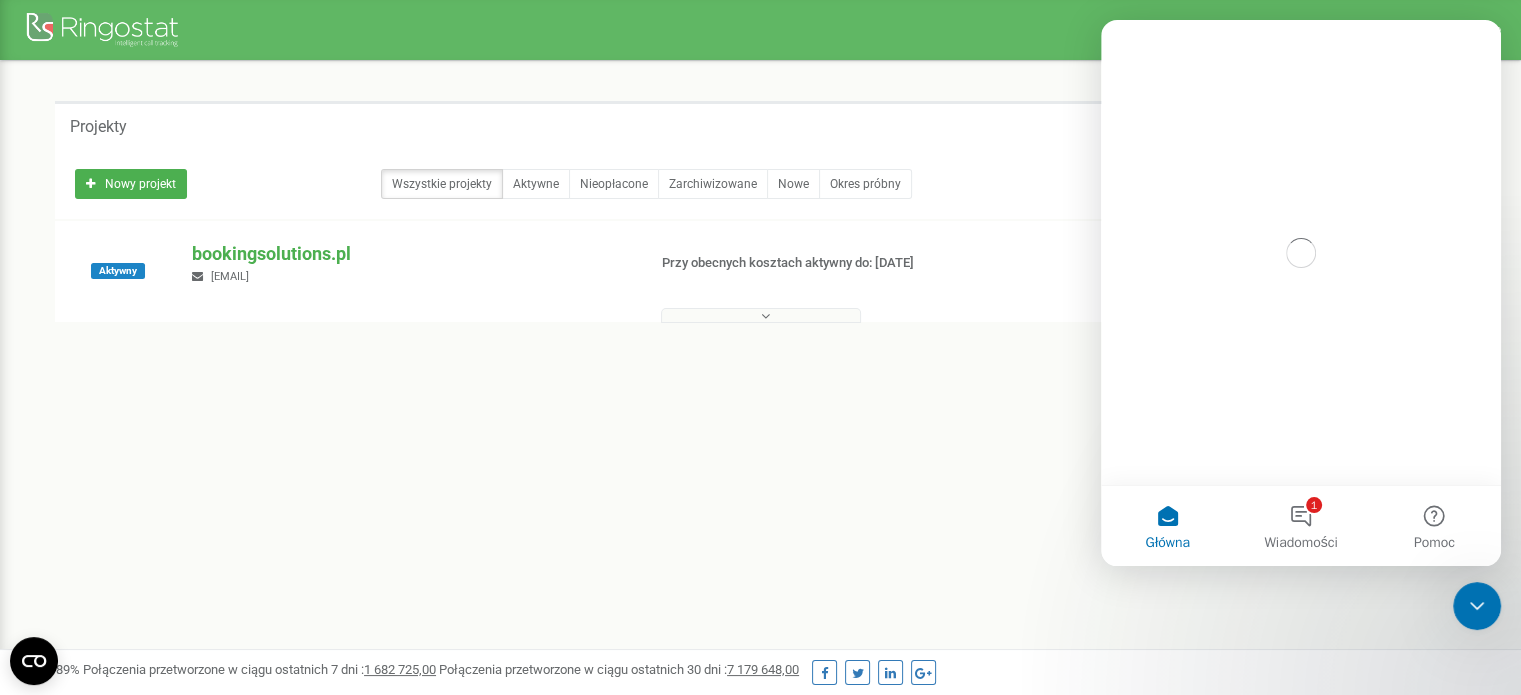 scroll, scrollTop: 0, scrollLeft: 0, axis: both 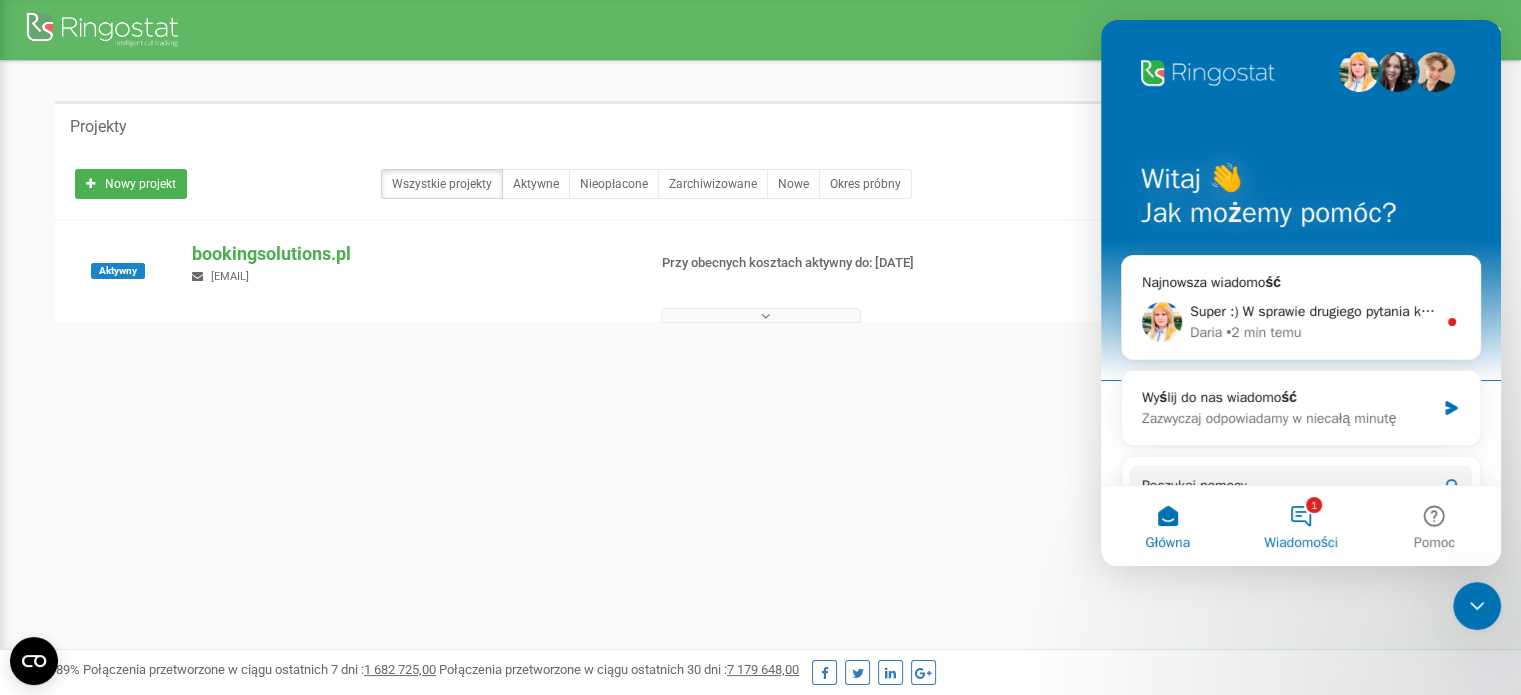 click on "1 Wiadomości" at bounding box center [1300, 526] 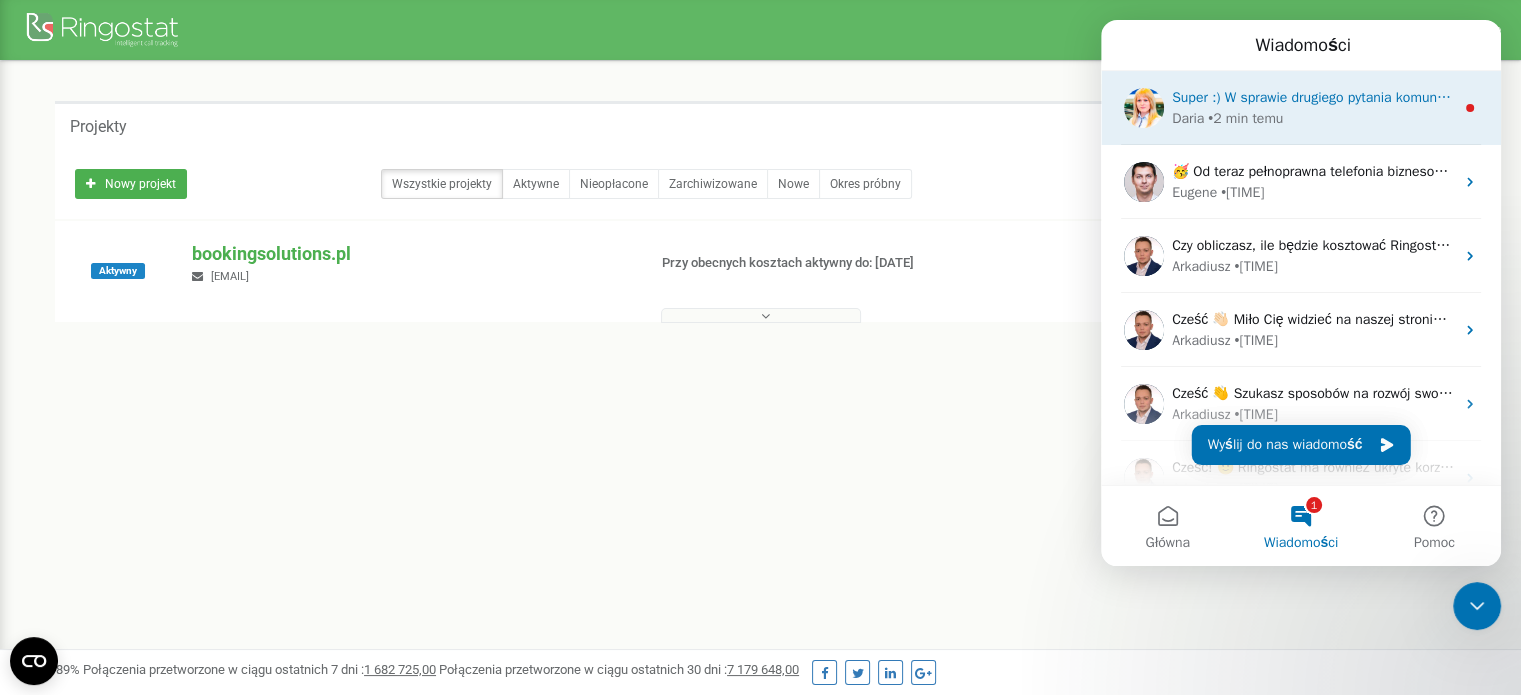 click on "Super :) W sprawie drugiego pytania komunikujemy się z Państwa koleżanką w innym czacie. Proszę powiedzieć, czy mogę jeszcze w czymś pomóc w ramach tego czatu?" at bounding box center (1688, 97) 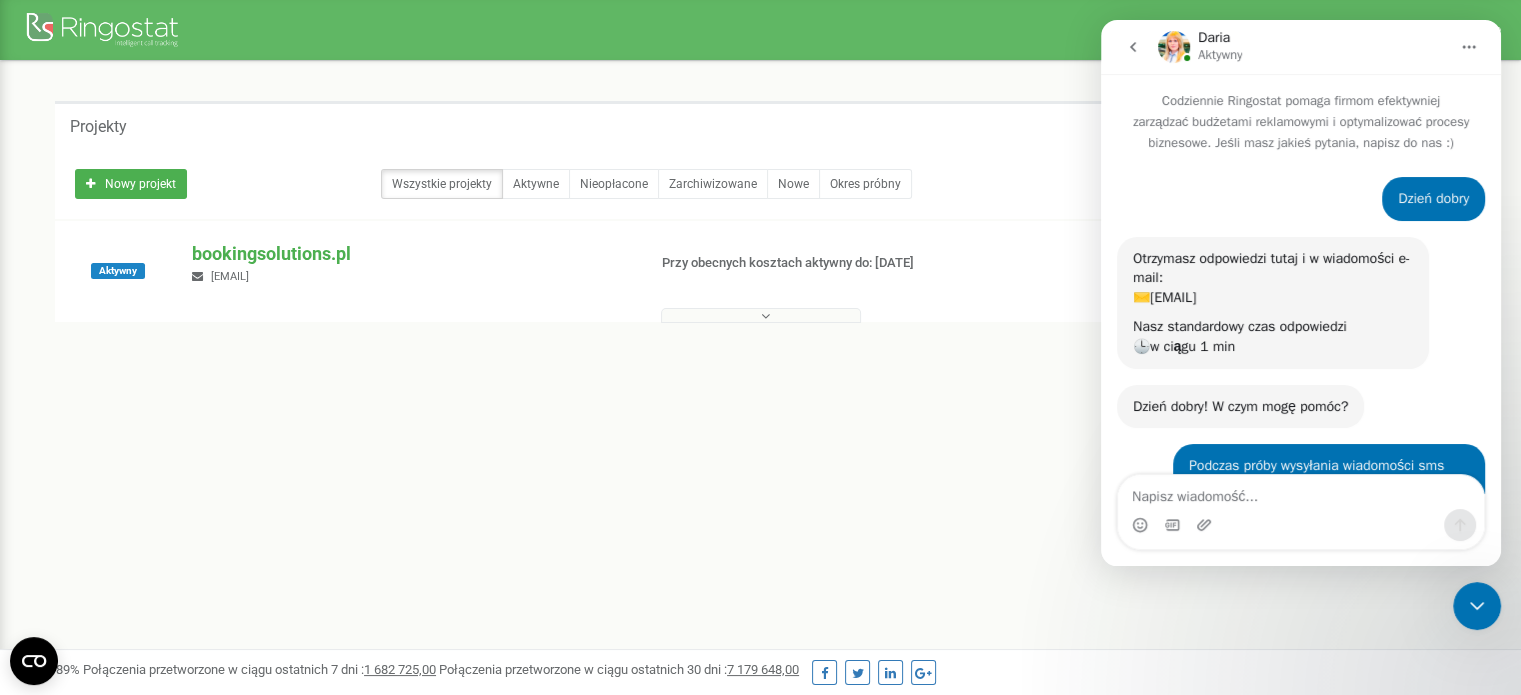 scroll, scrollTop: 3, scrollLeft: 0, axis: vertical 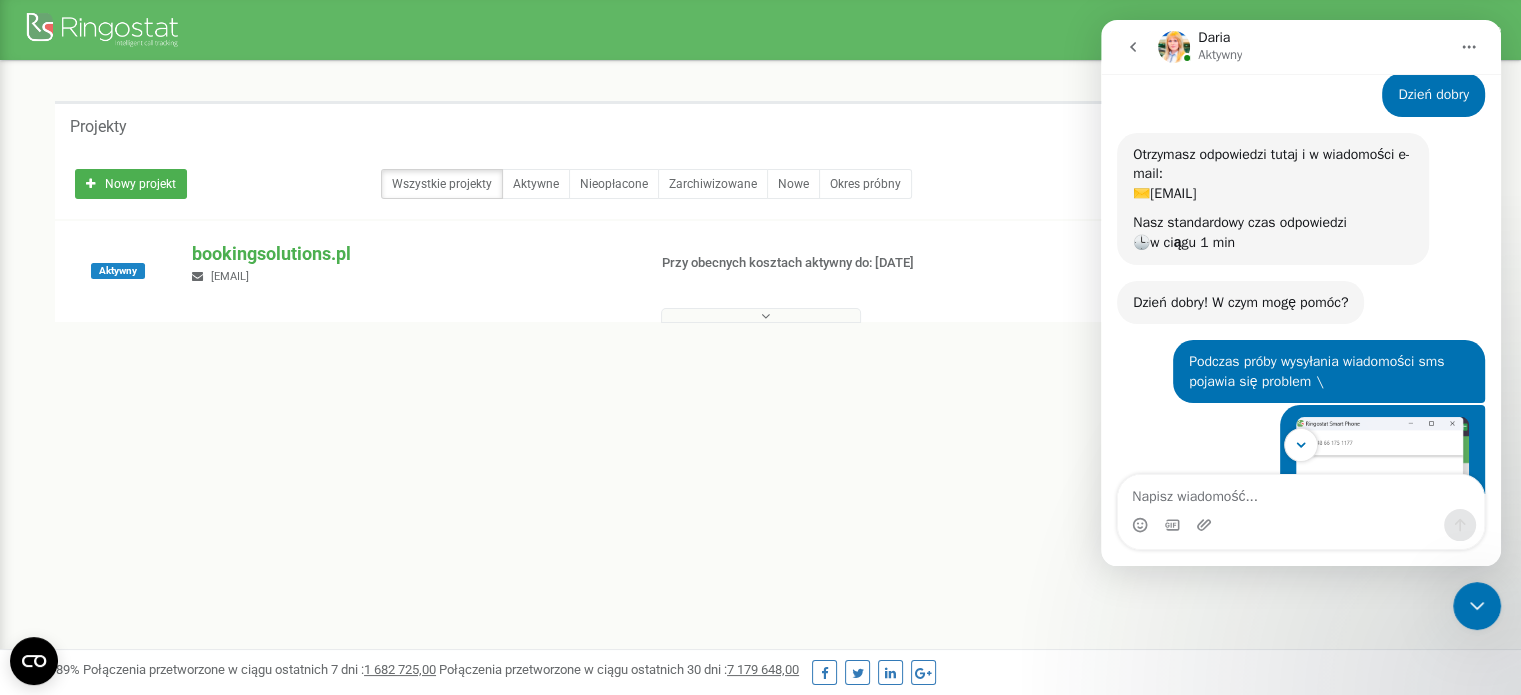 click 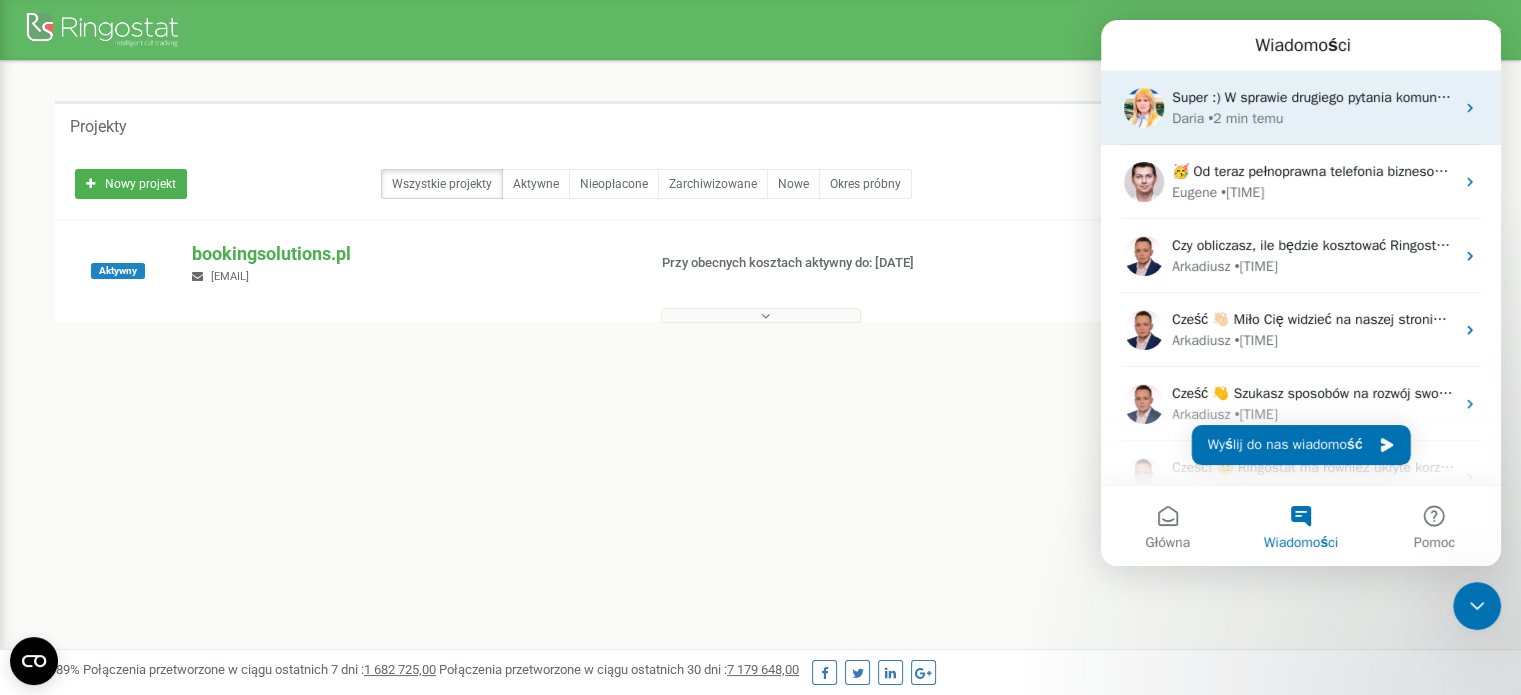 scroll, scrollTop: 0, scrollLeft: 0, axis: both 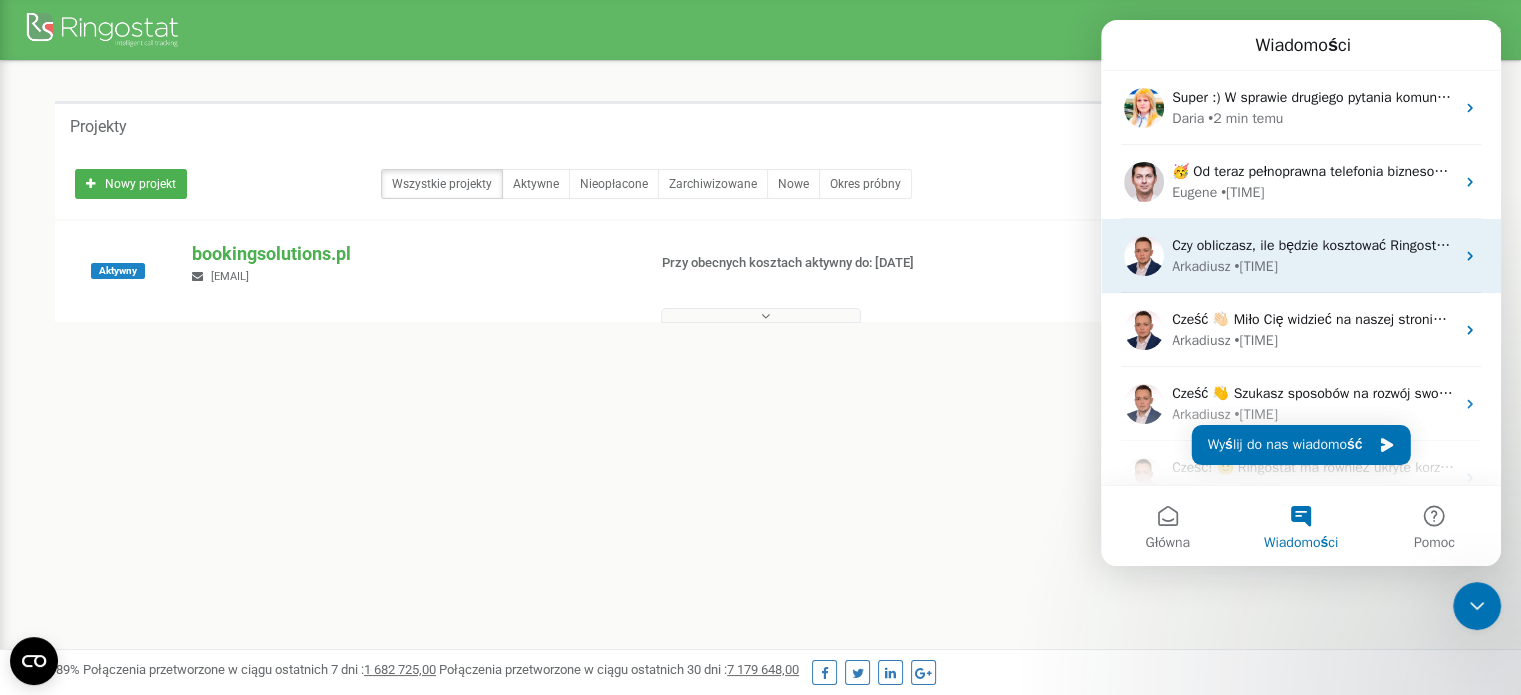 click on "Arkadiusz • [TIME]" at bounding box center (1301, 256) 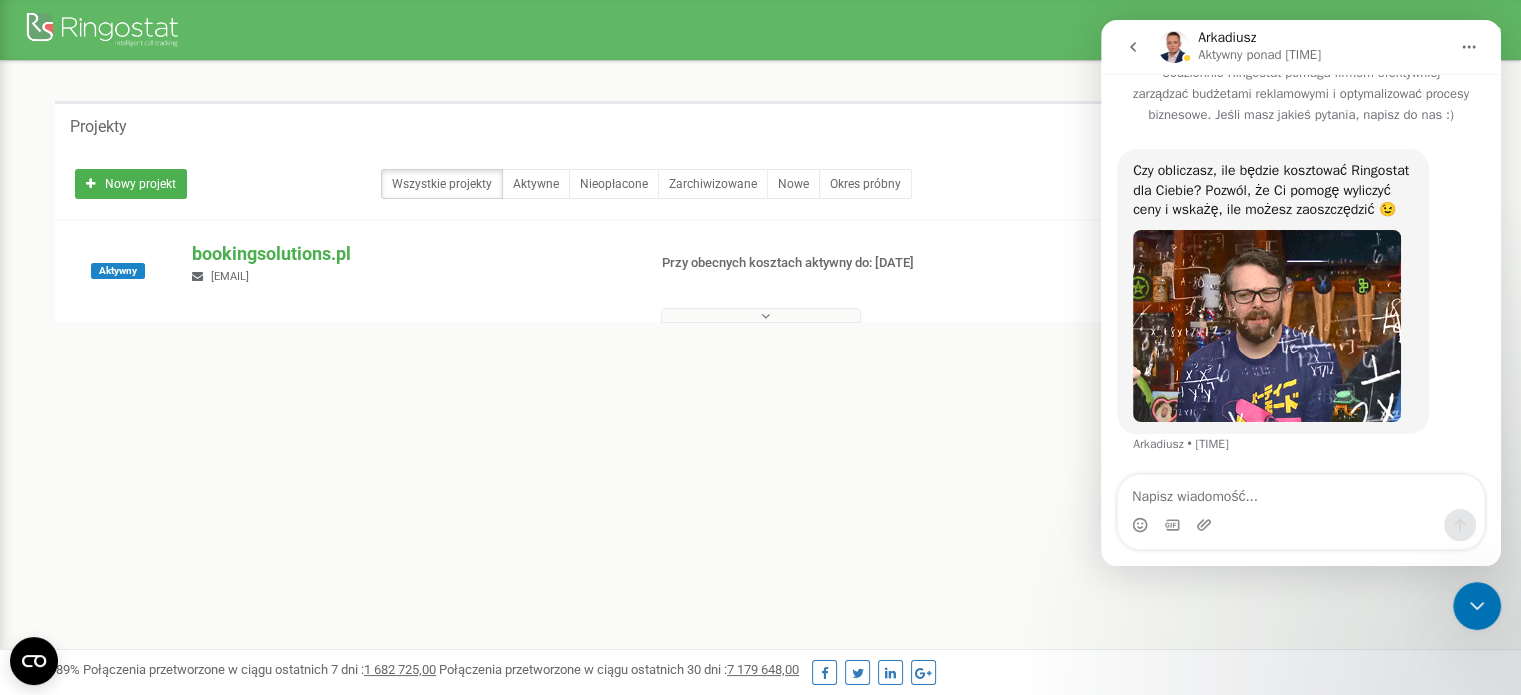 scroll, scrollTop: 28, scrollLeft: 0, axis: vertical 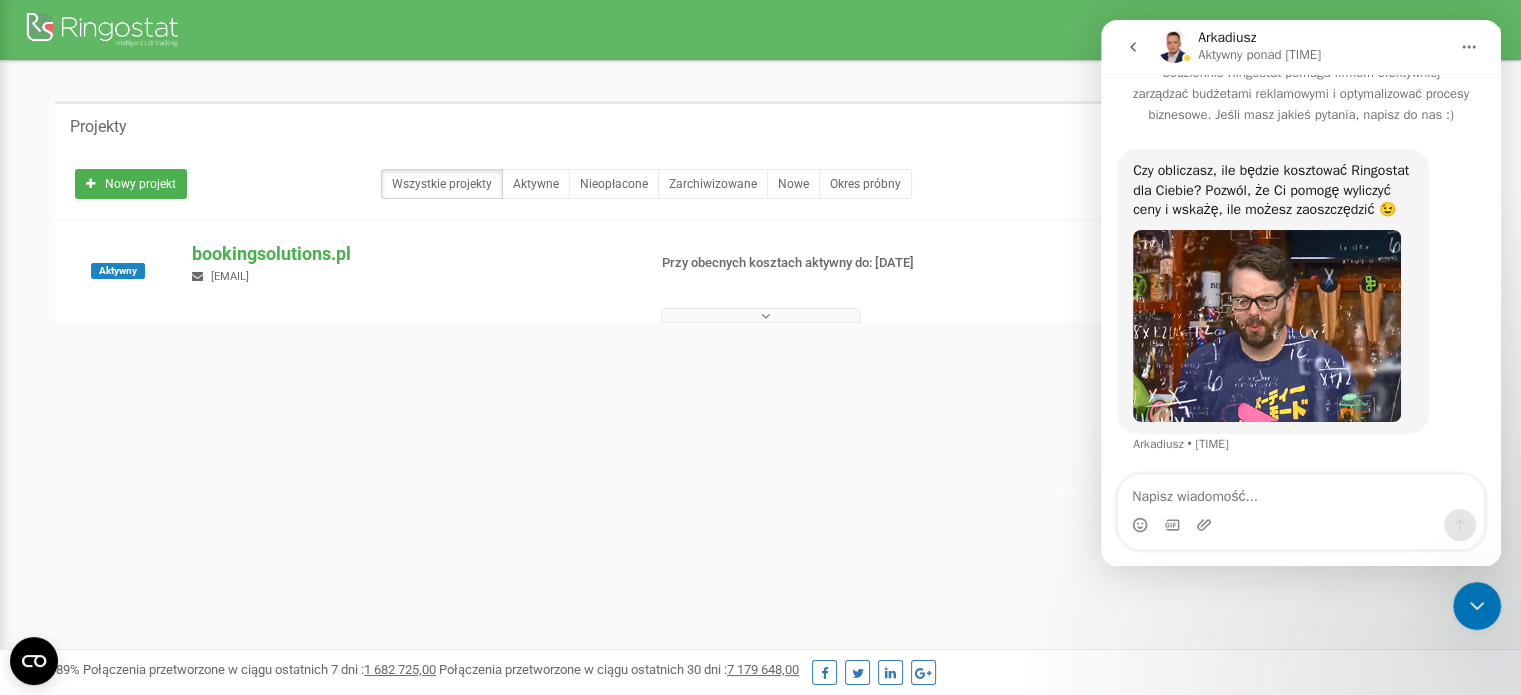 drag, startPoint x: 290, startPoint y: 123, endPoint x: 237, endPoint y: 156, distance: 62.433964 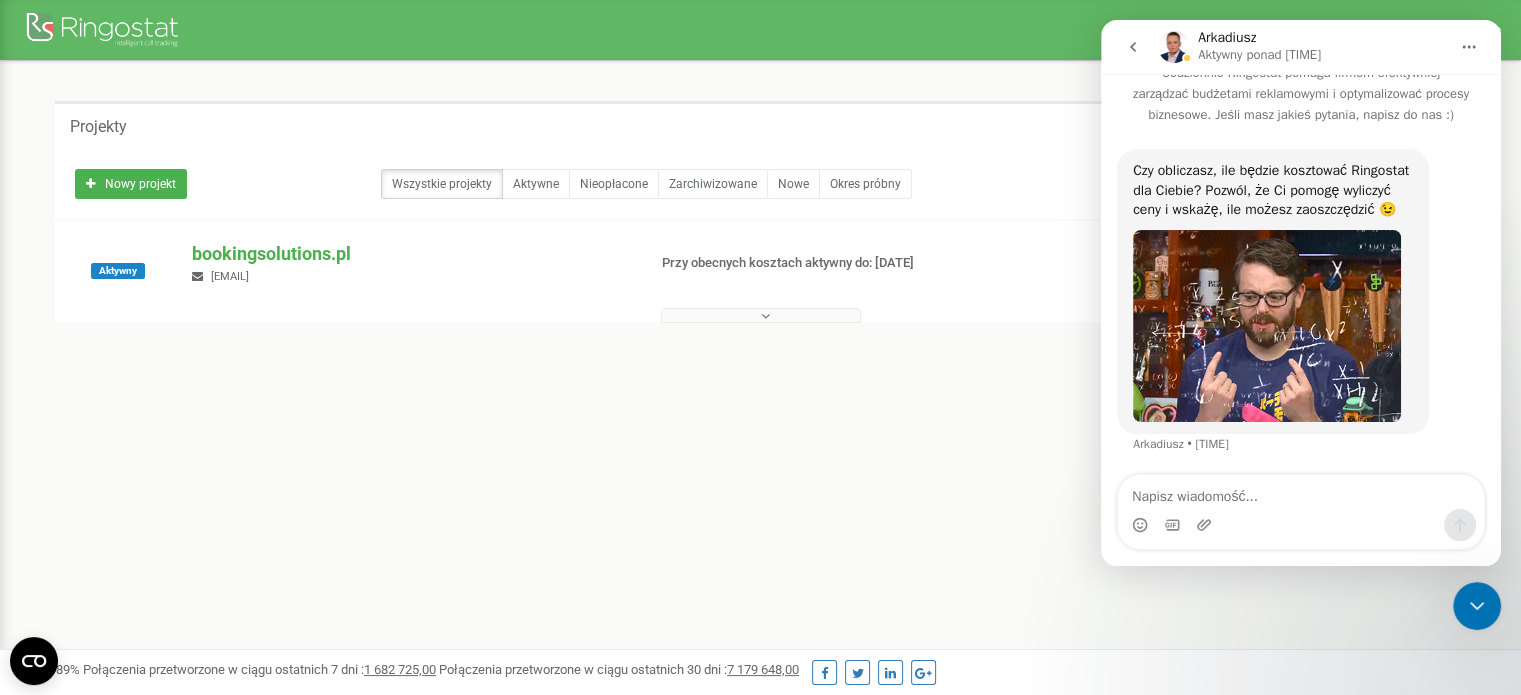 click on "Projekty" at bounding box center (760, 125) 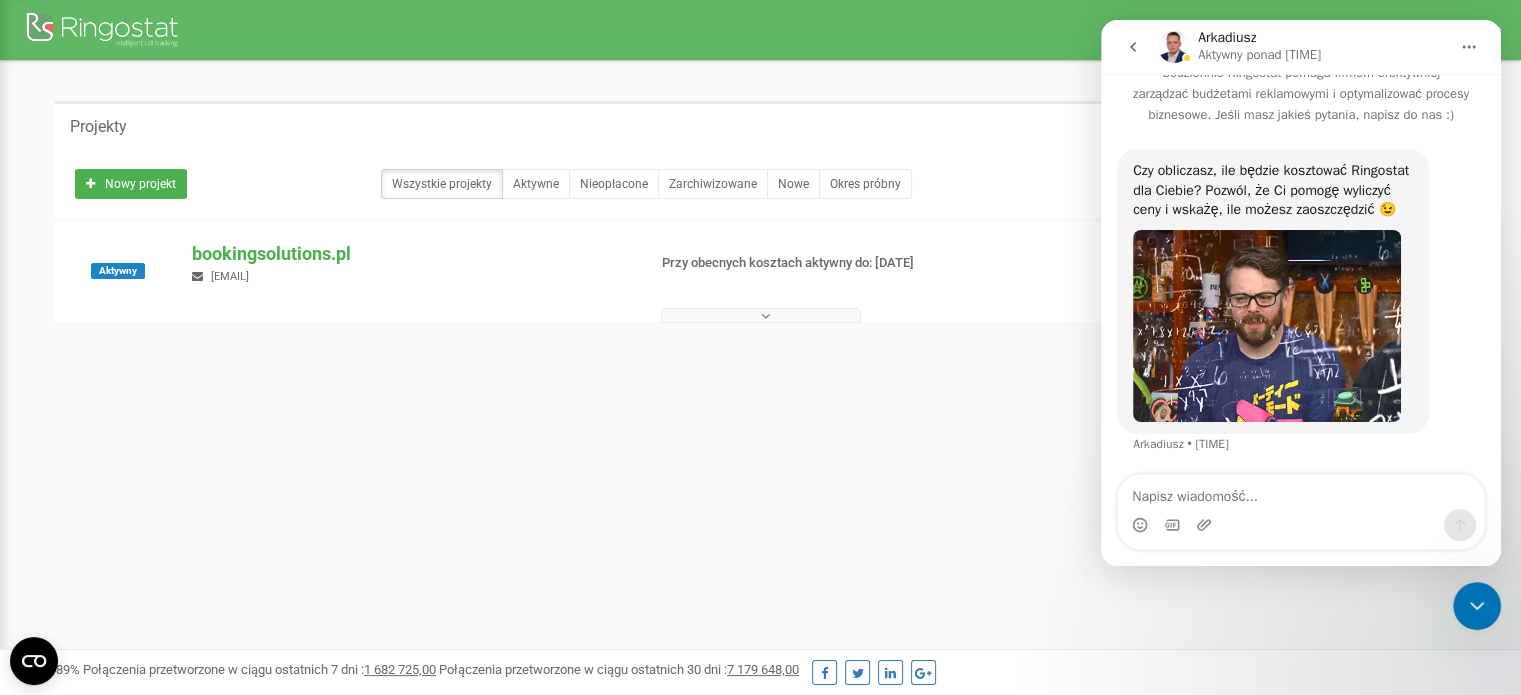 click on "Program poleceń
Ustawienia profilu
Wyloguj się
Projekty
Nowy projekt
Wszystkie projekty
Aktywne
Nieopłacone
Zarchiwizowane
Nowe
Okres próbny" at bounding box center [760, 600] 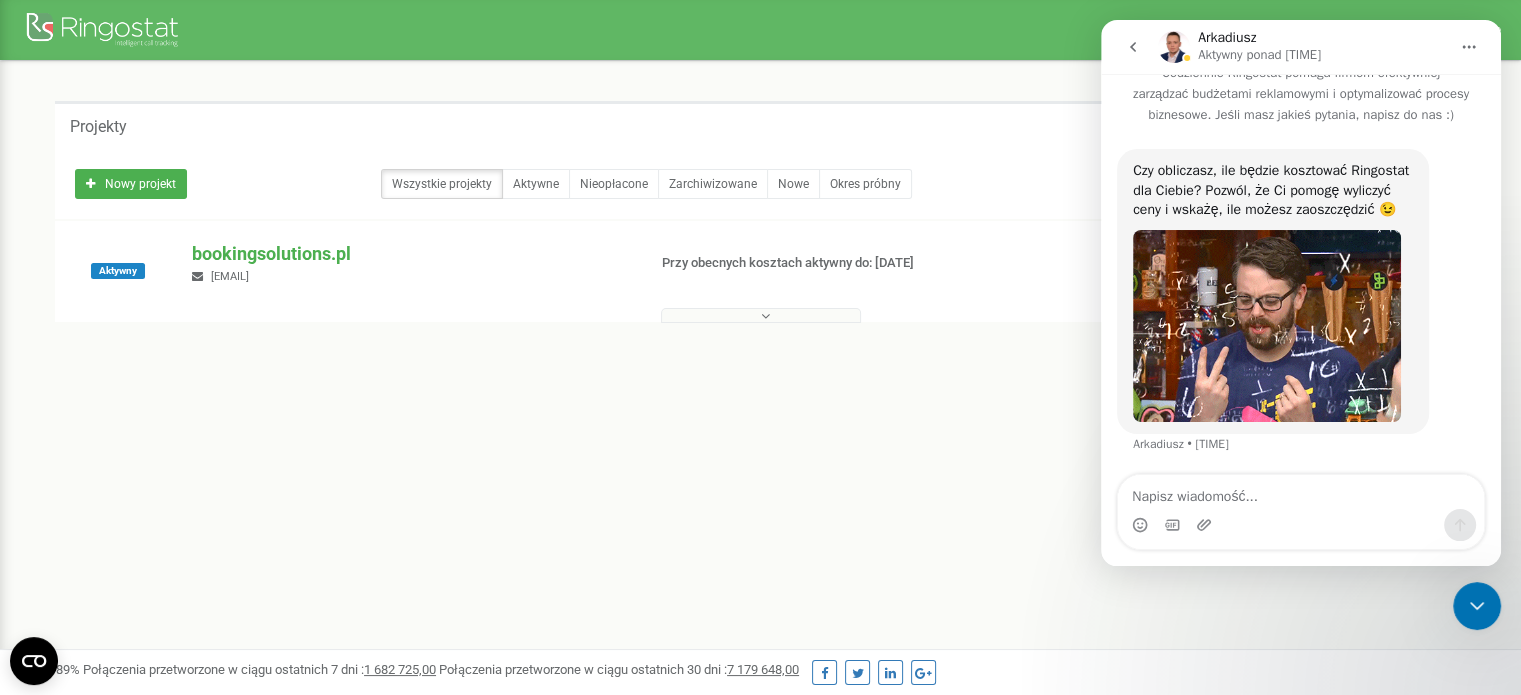 click 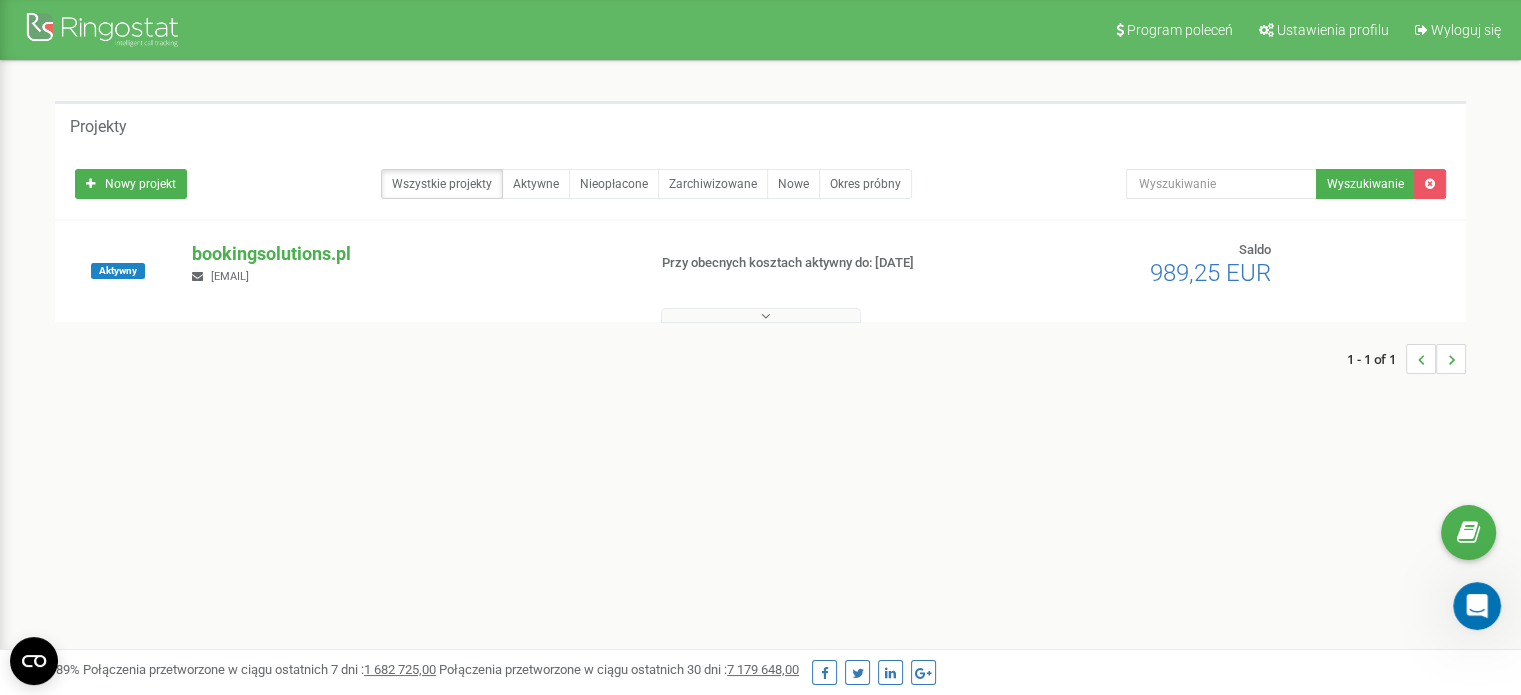 scroll, scrollTop: 0, scrollLeft: 0, axis: both 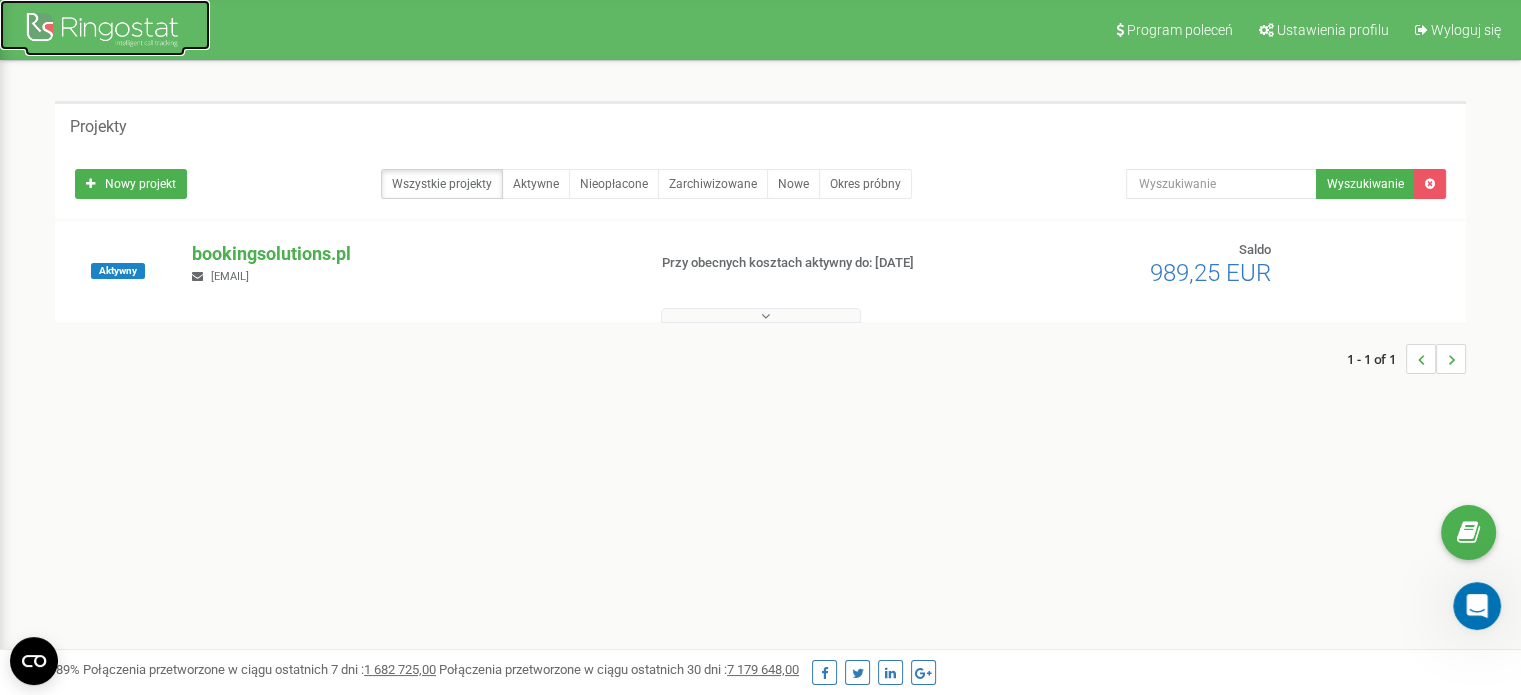 click at bounding box center [105, 32] 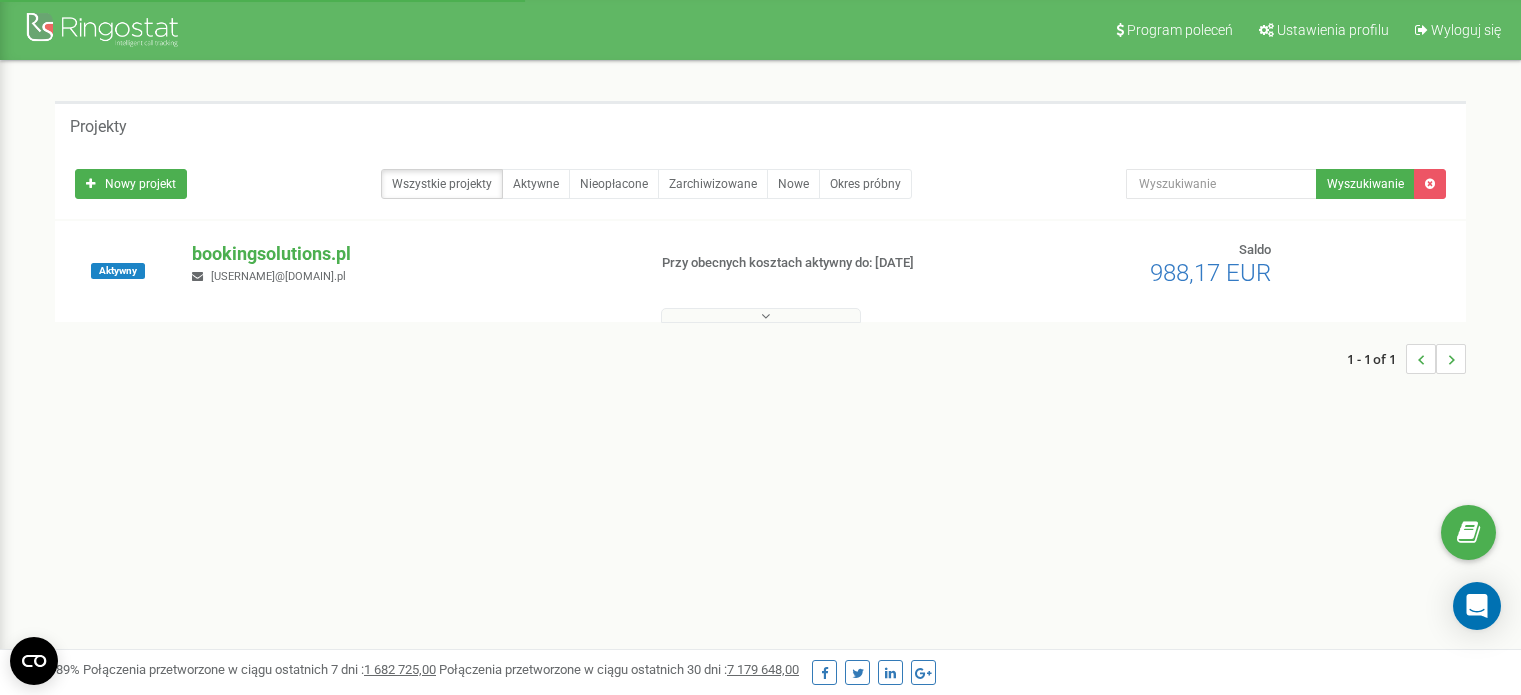 scroll, scrollTop: 0, scrollLeft: 0, axis: both 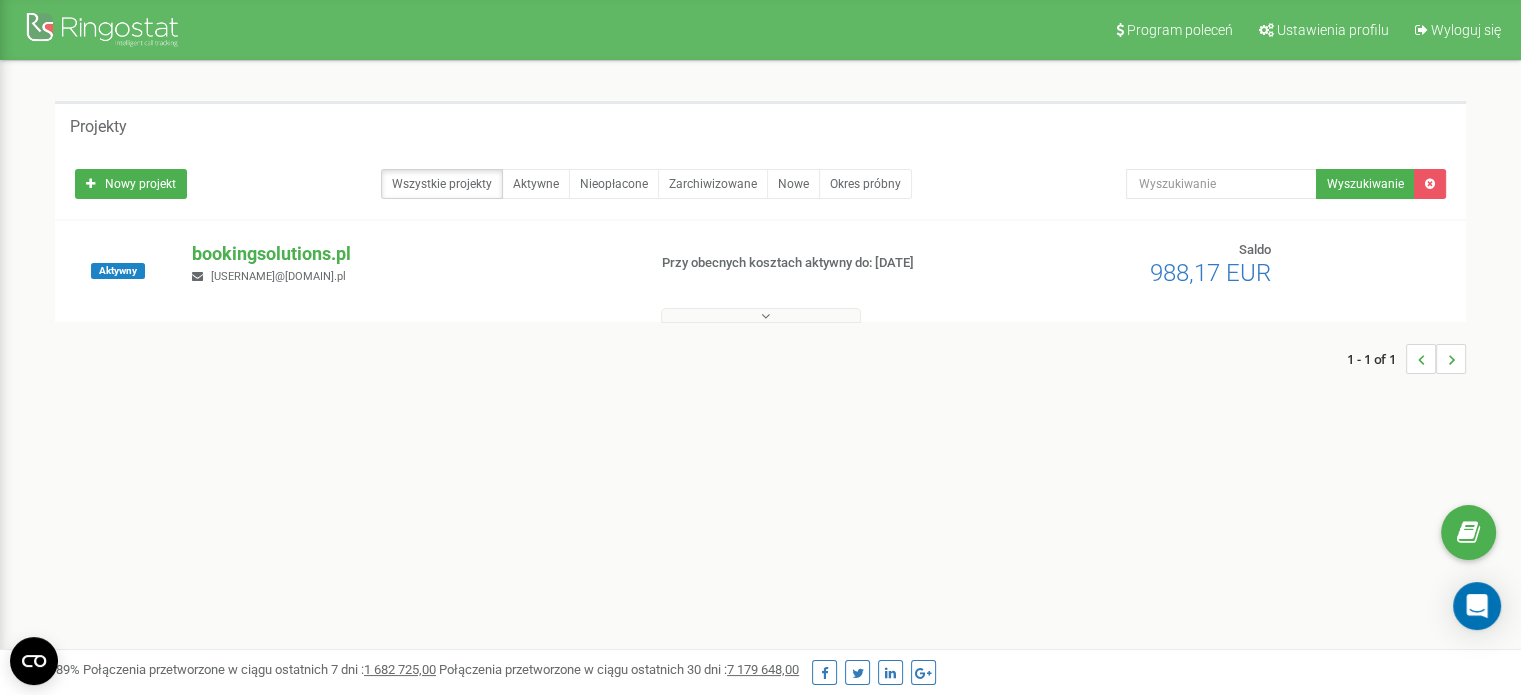 click on "Program poleceń
Ustawienia profilu
Wyloguj się
Projekty
Nowy projekt
Wszystkie projekty
Aktywne
Nieopłacone
Zarchiwizowane
Nowe
Okres próbny" at bounding box center (760, 600) 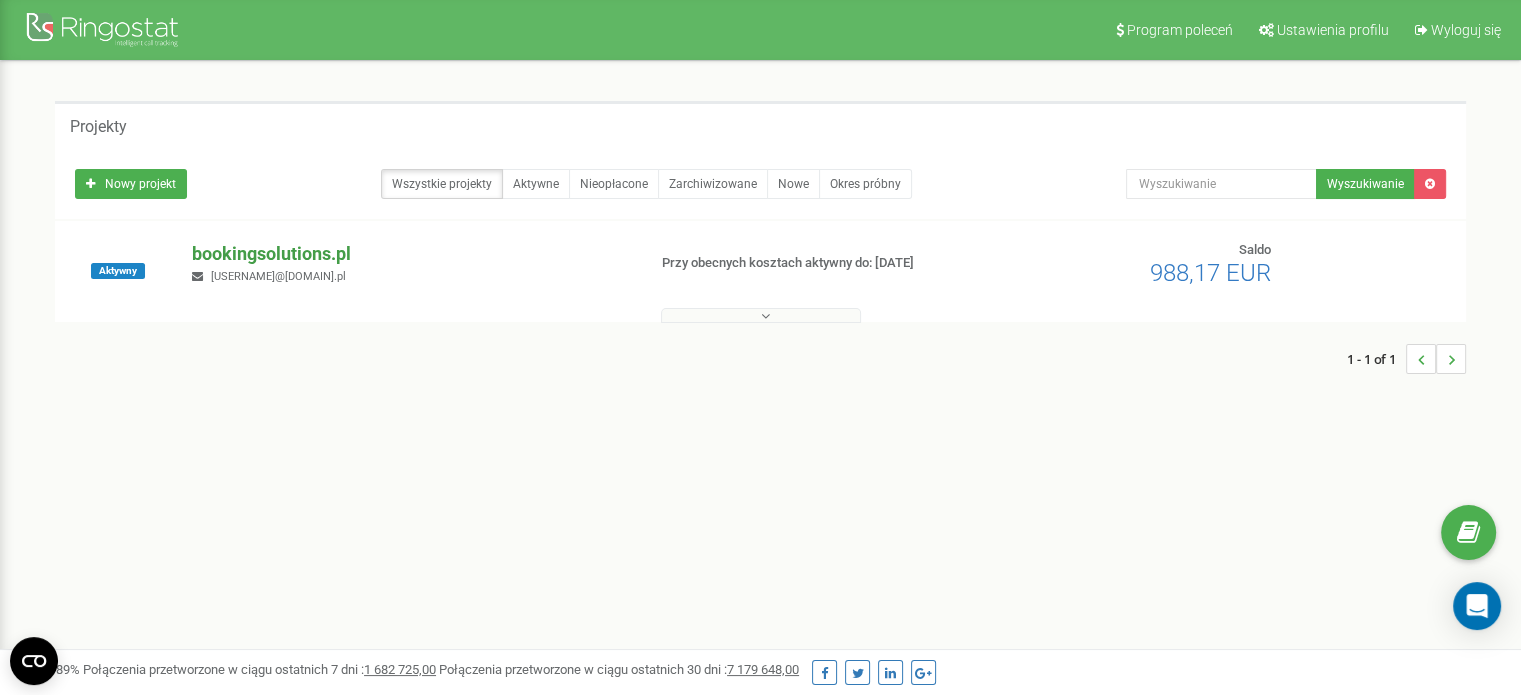 click on "bookingsolutions.pl" at bounding box center [410, 254] 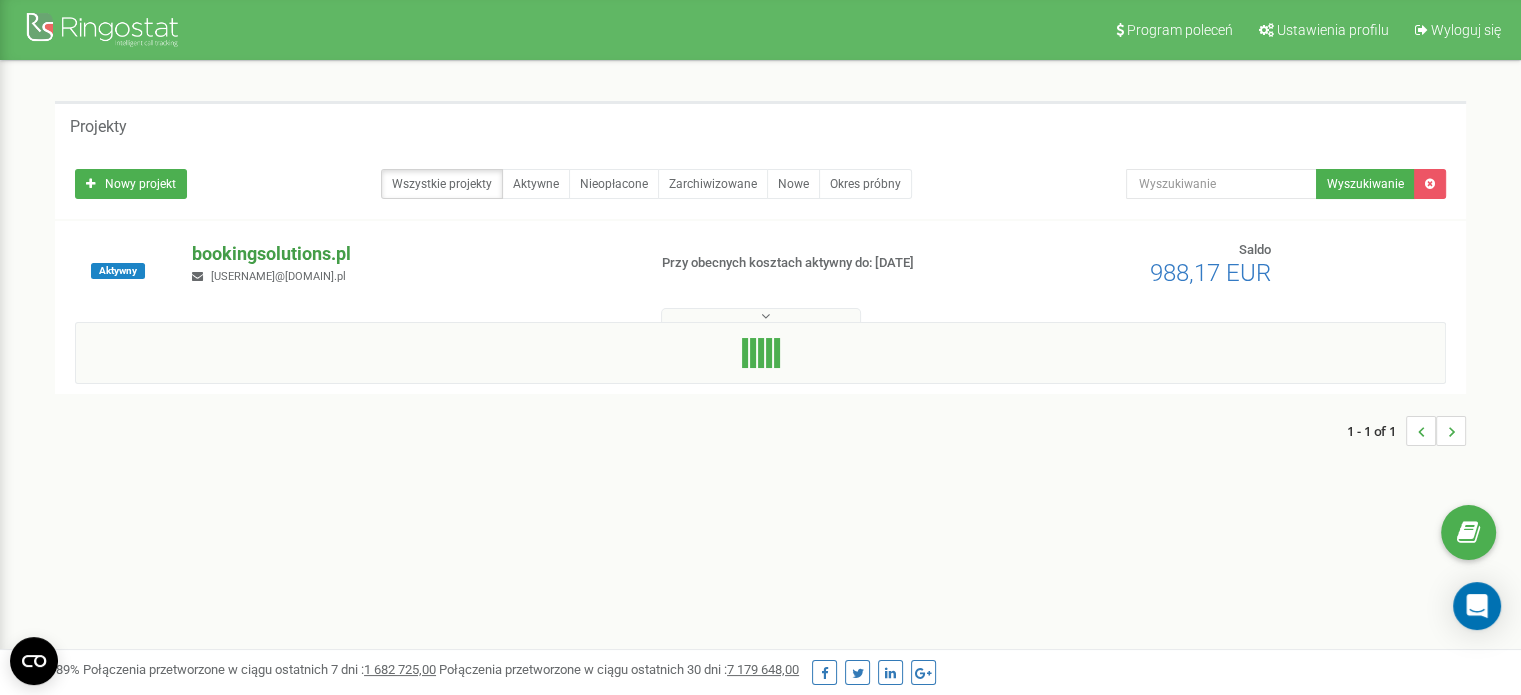 click on "bookingsolutions.pl" at bounding box center [410, 254] 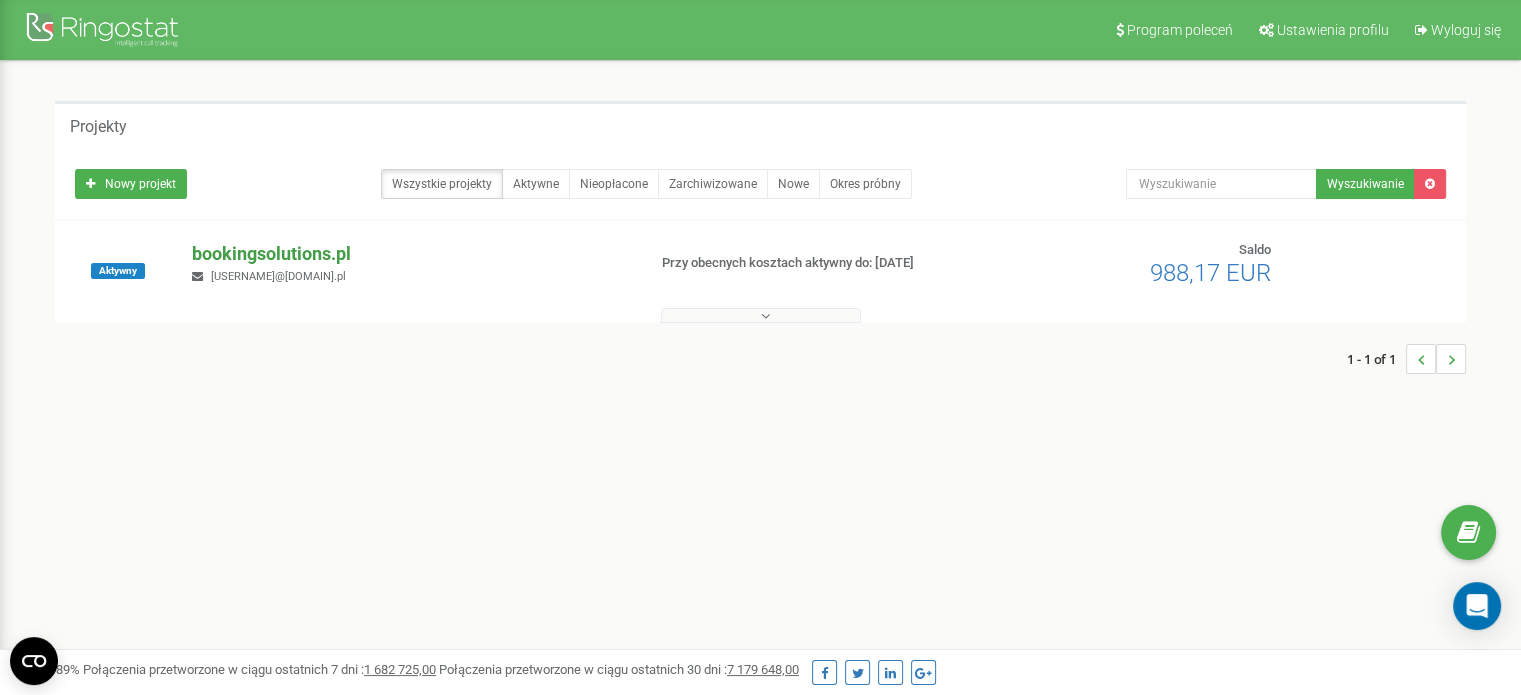 click on "bookingsolutions.pl" at bounding box center [410, 254] 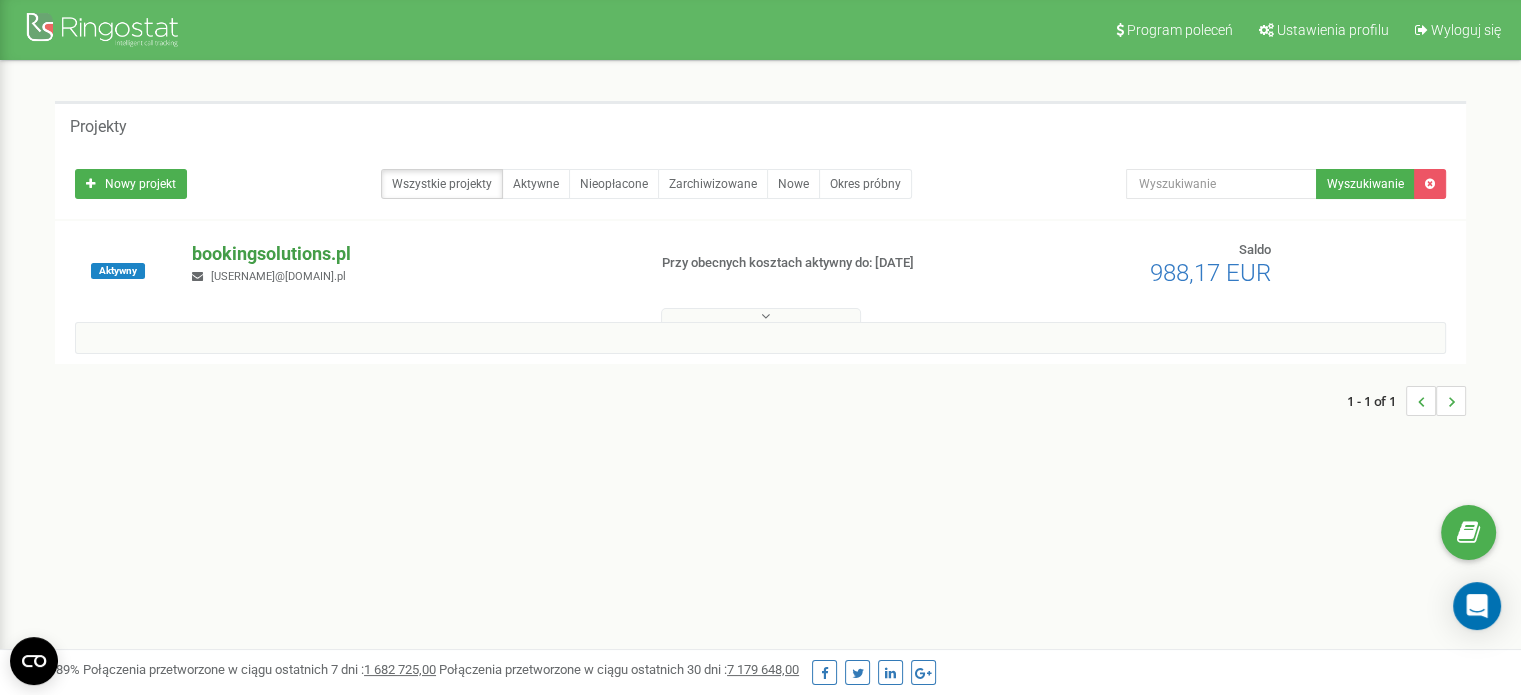 click on "bookingsolutions.pl" at bounding box center (410, 254) 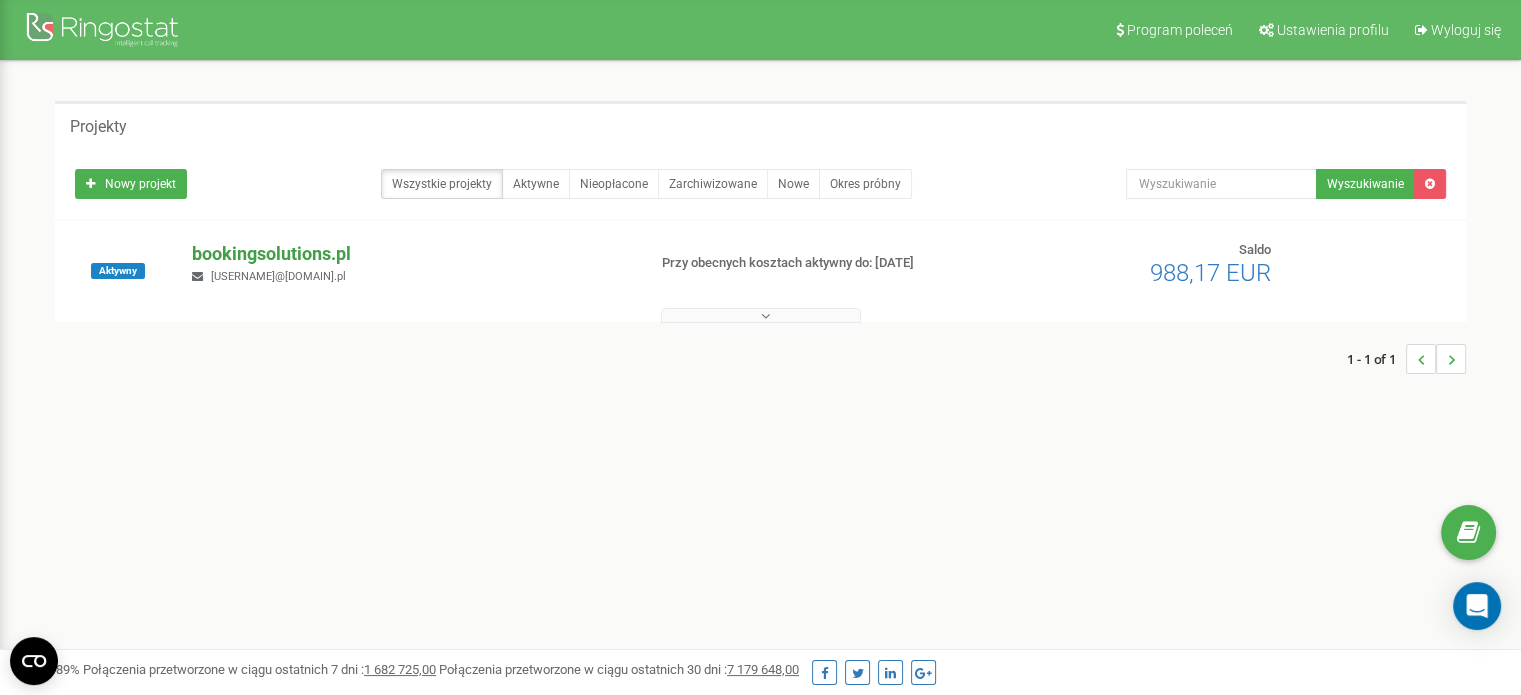 click on "bookingsolutions.pl" at bounding box center [410, 254] 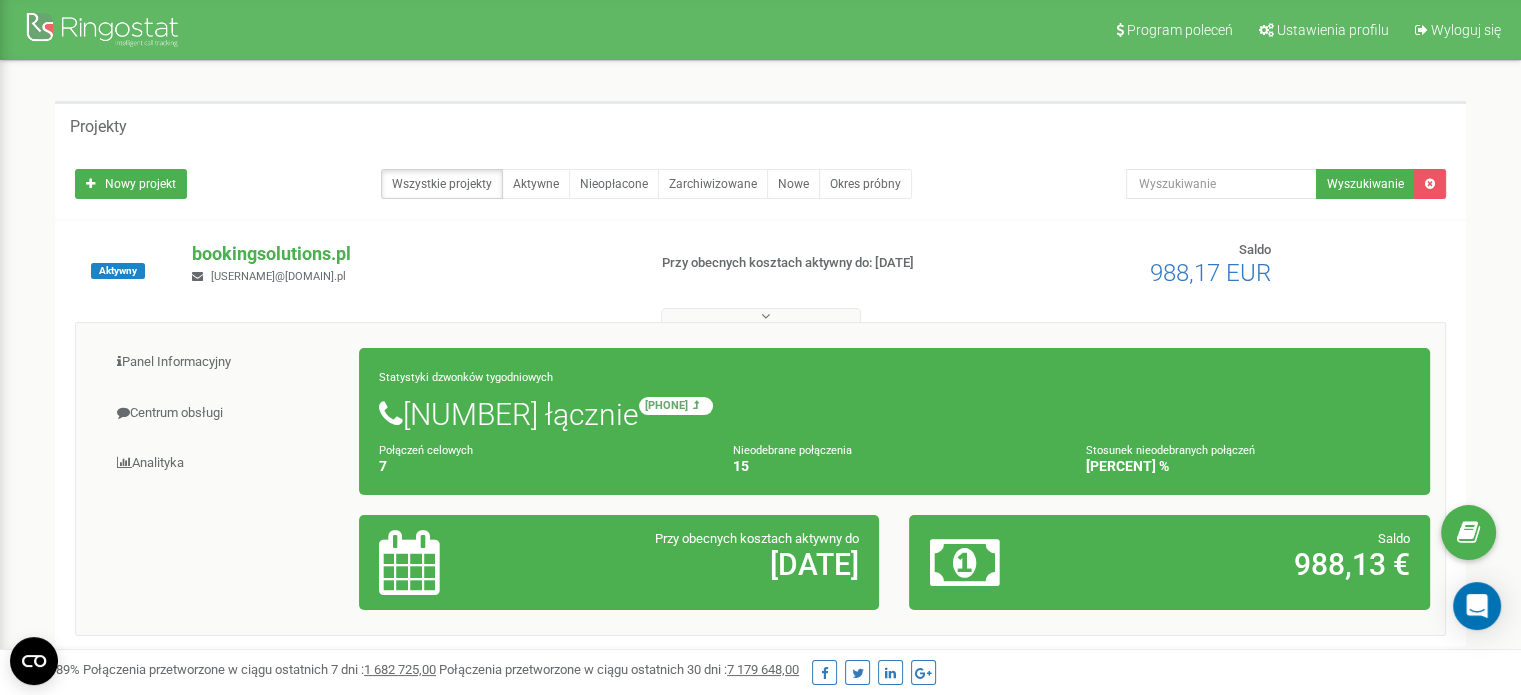 click on "Panel Informacyjny
Centrum obsługi
Analityka
Statystyki dzwonków tygodniowych
[NUMBER] łącznie                             [NUMBER] [NUMBER] [PERCENT] % Saldo" at bounding box center (760, 479) 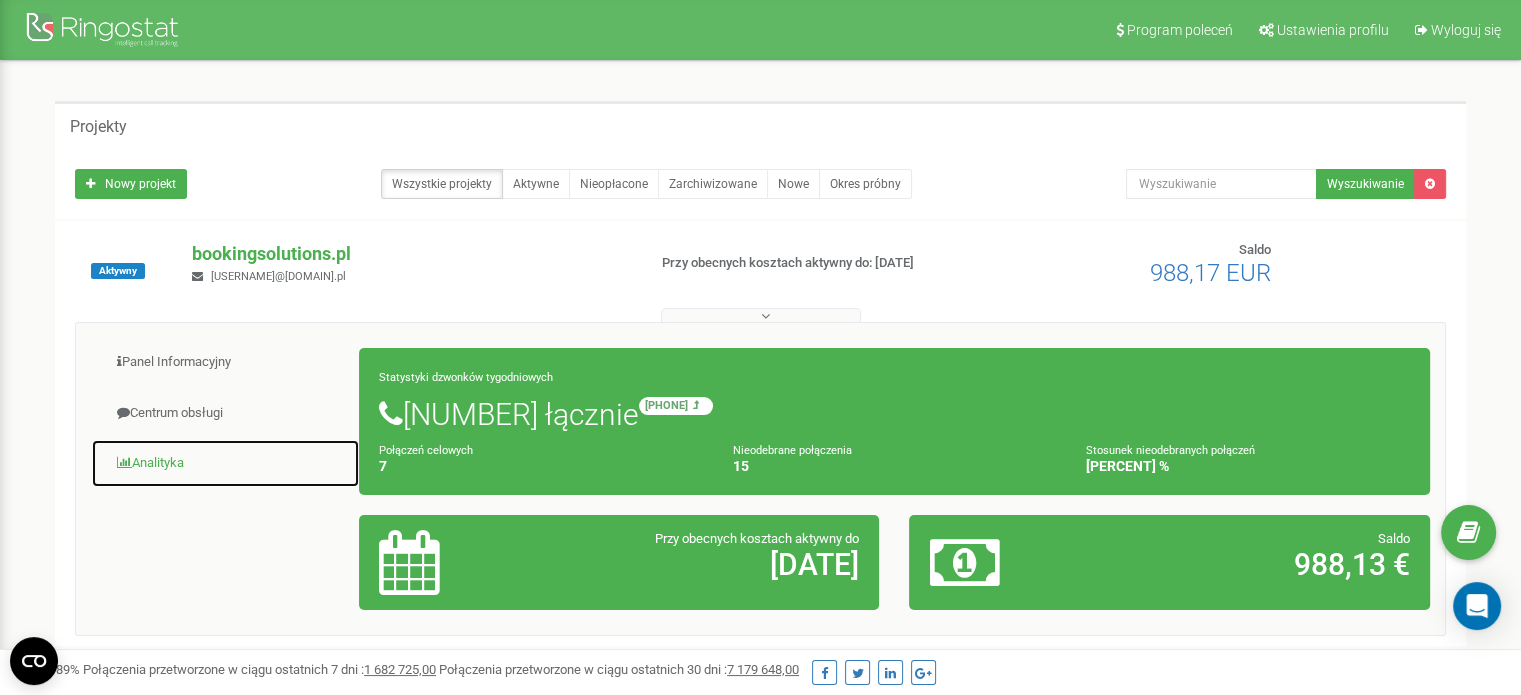 click on "Analityka" at bounding box center (225, 463) 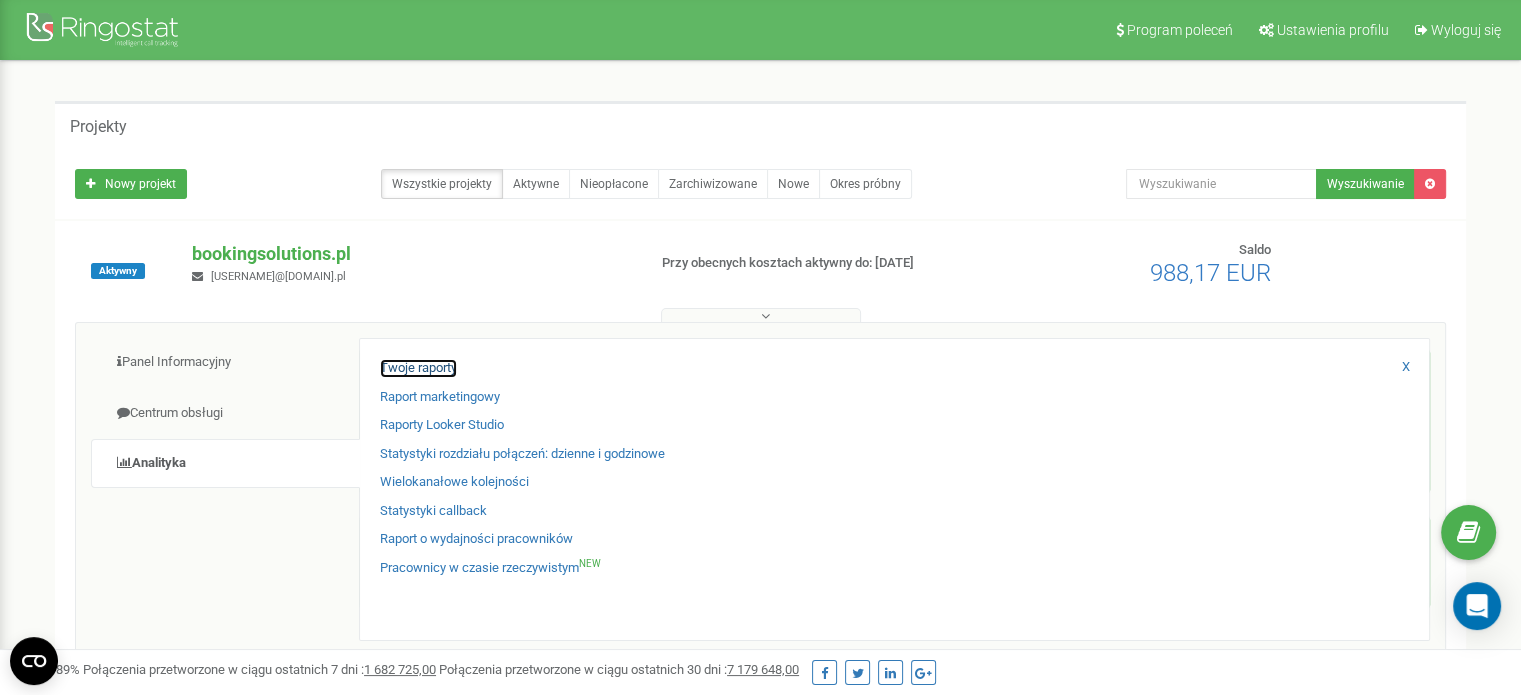 click on "Twoje raporty" at bounding box center [418, 368] 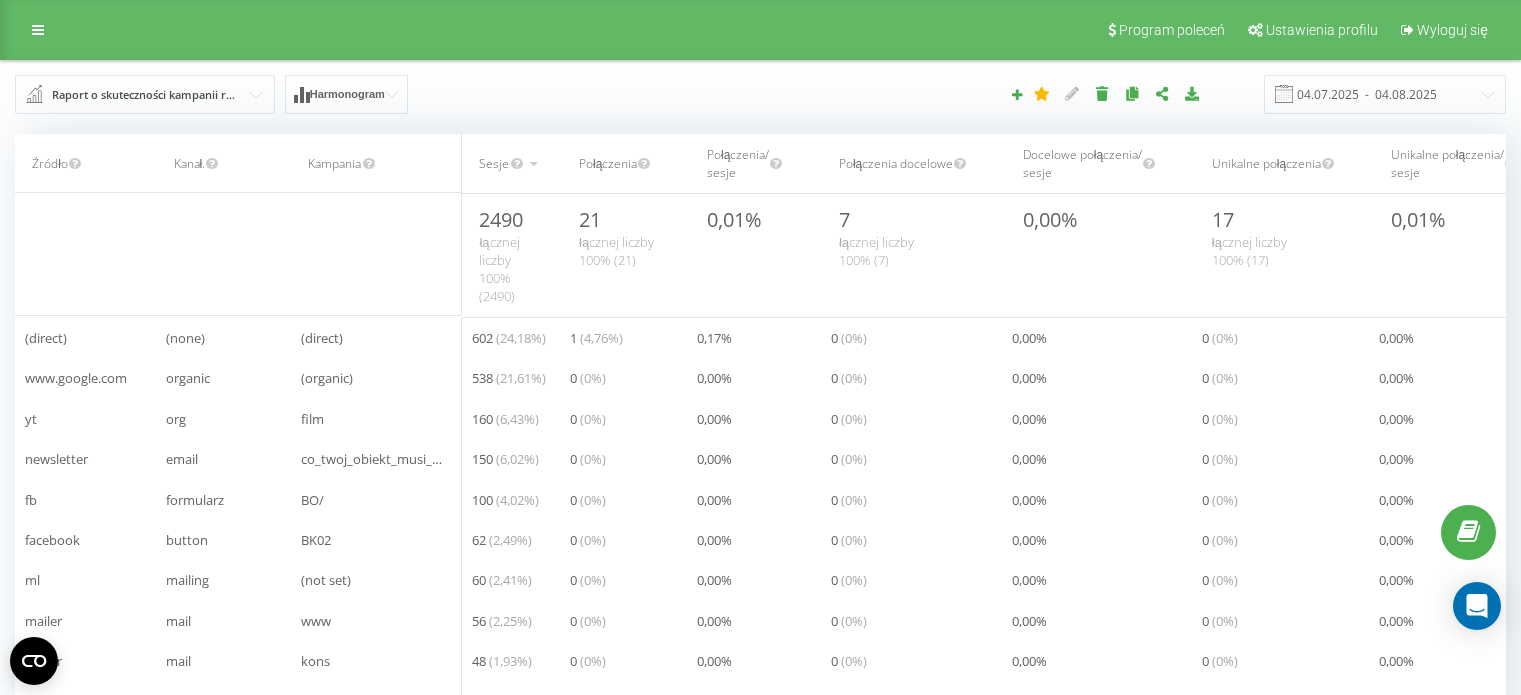 scroll, scrollTop: 0, scrollLeft: 0, axis: both 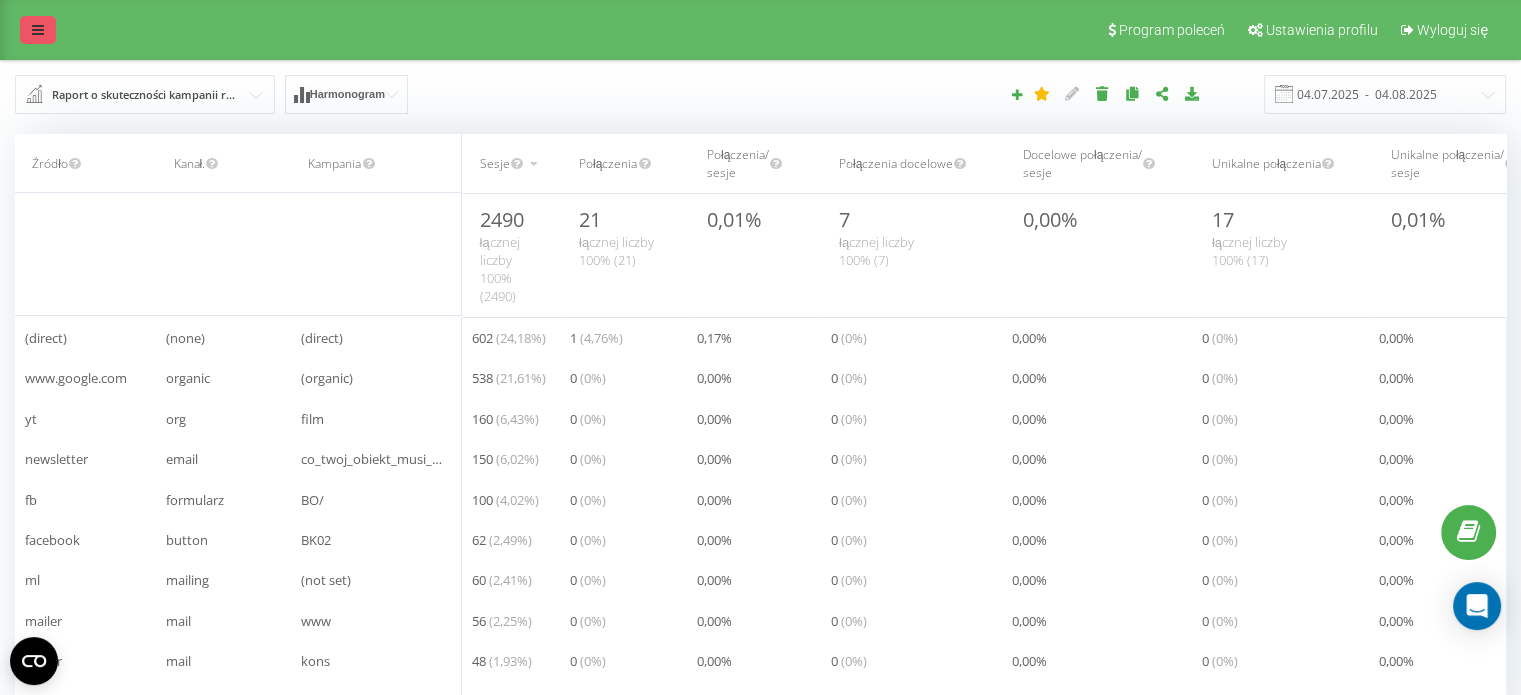 click at bounding box center (38, 30) 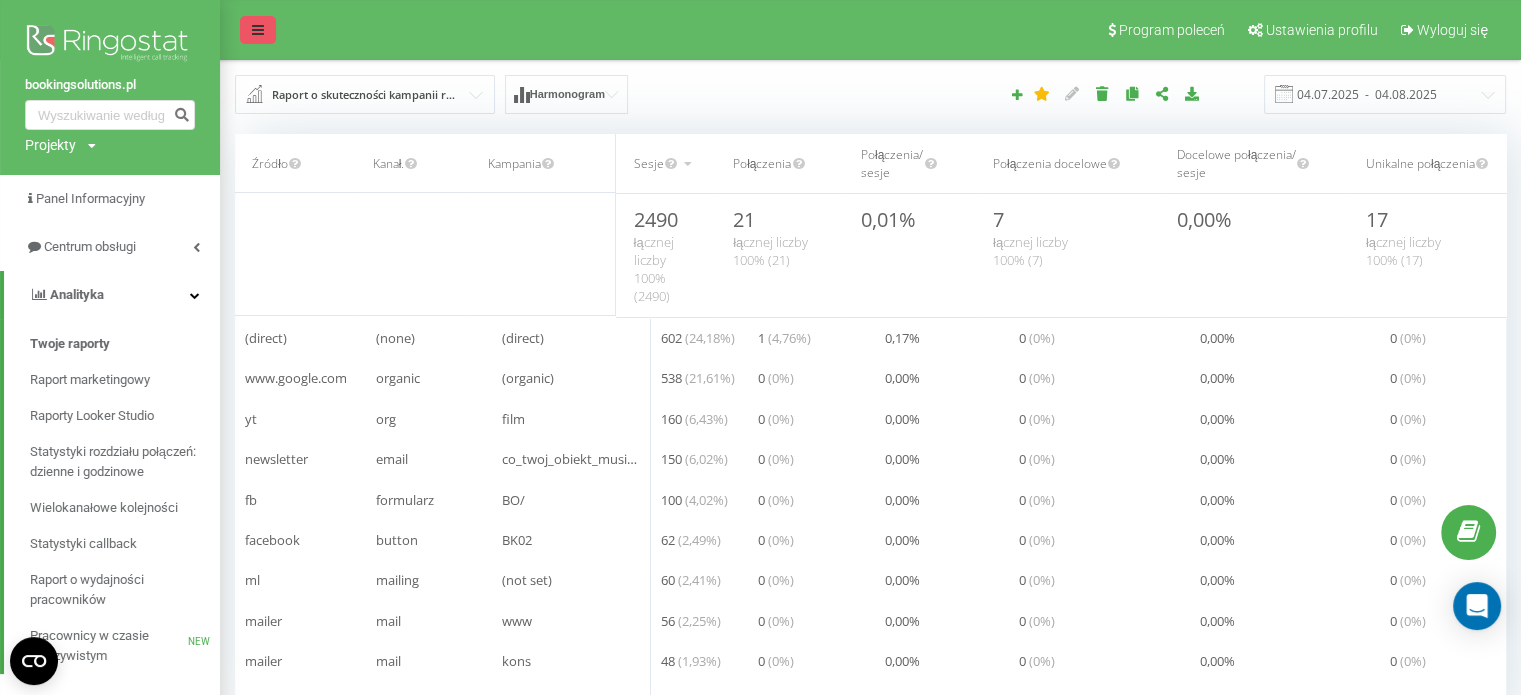 scroll, scrollTop: 10, scrollLeft: 10, axis: both 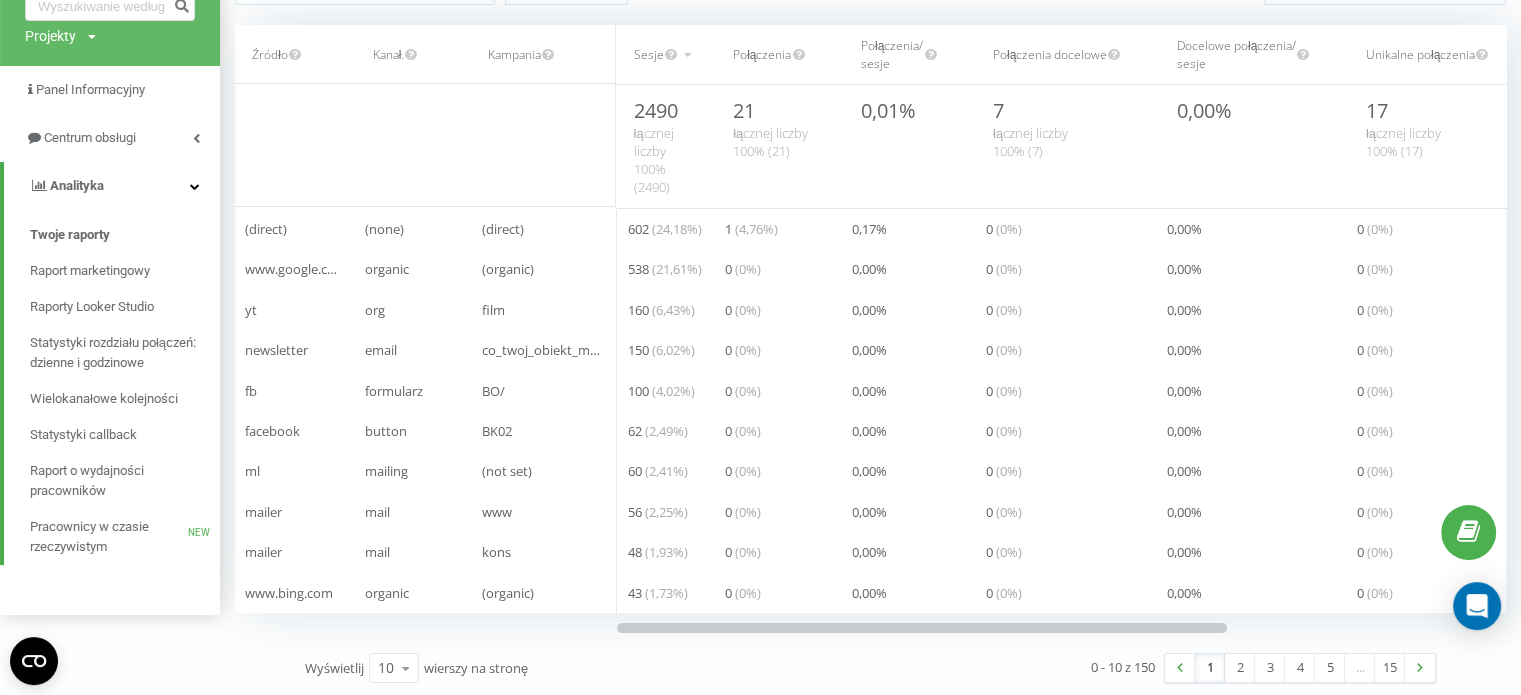 click at bounding box center [413, 145] 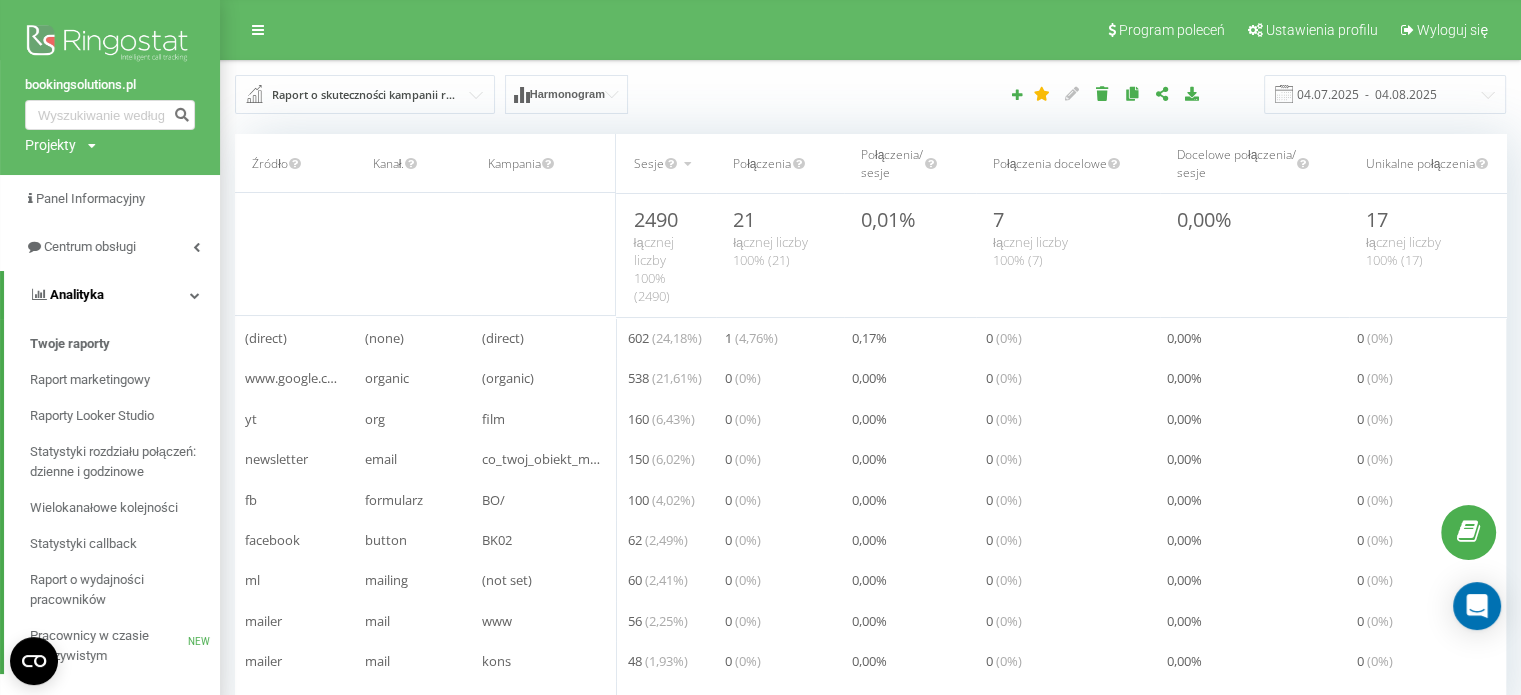 click on "Analityka" at bounding box center [77, 294] 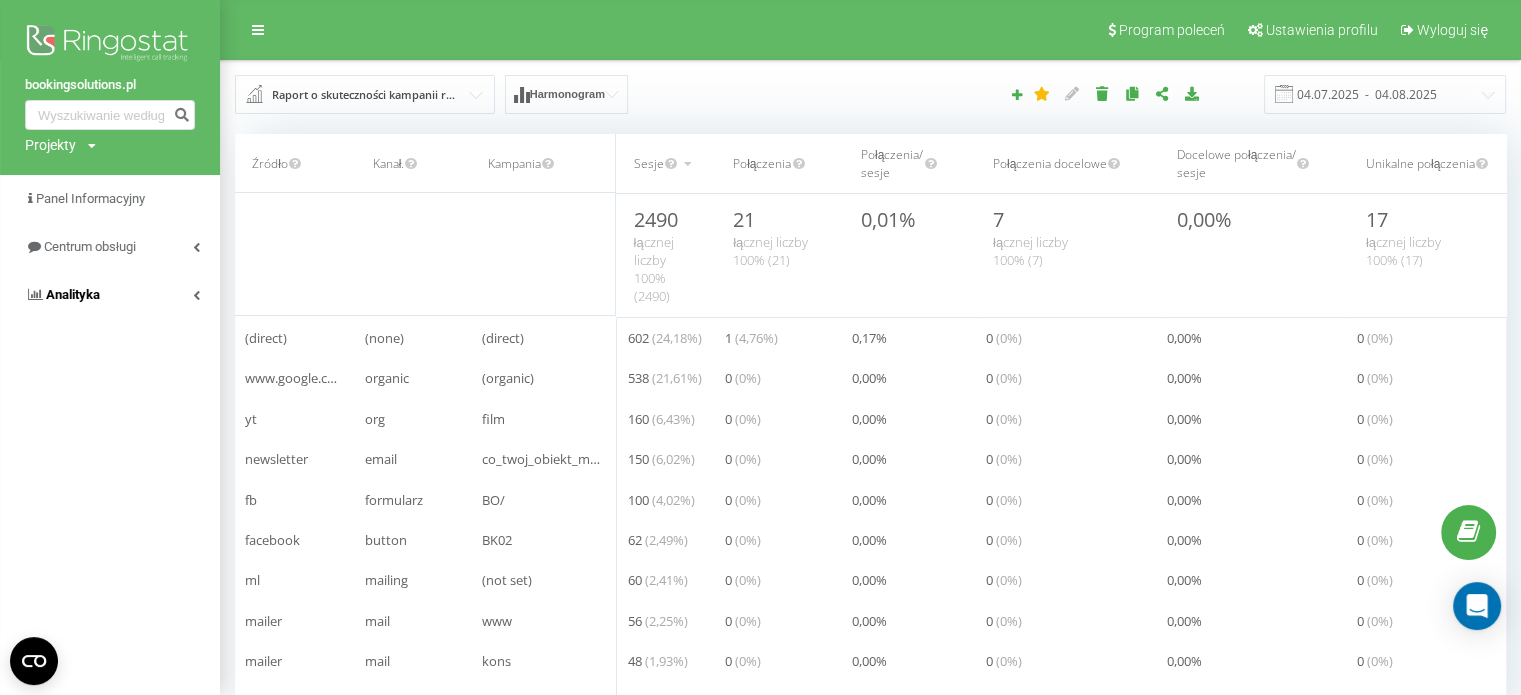 click on "Analityka" at bounding box center (73, 294) 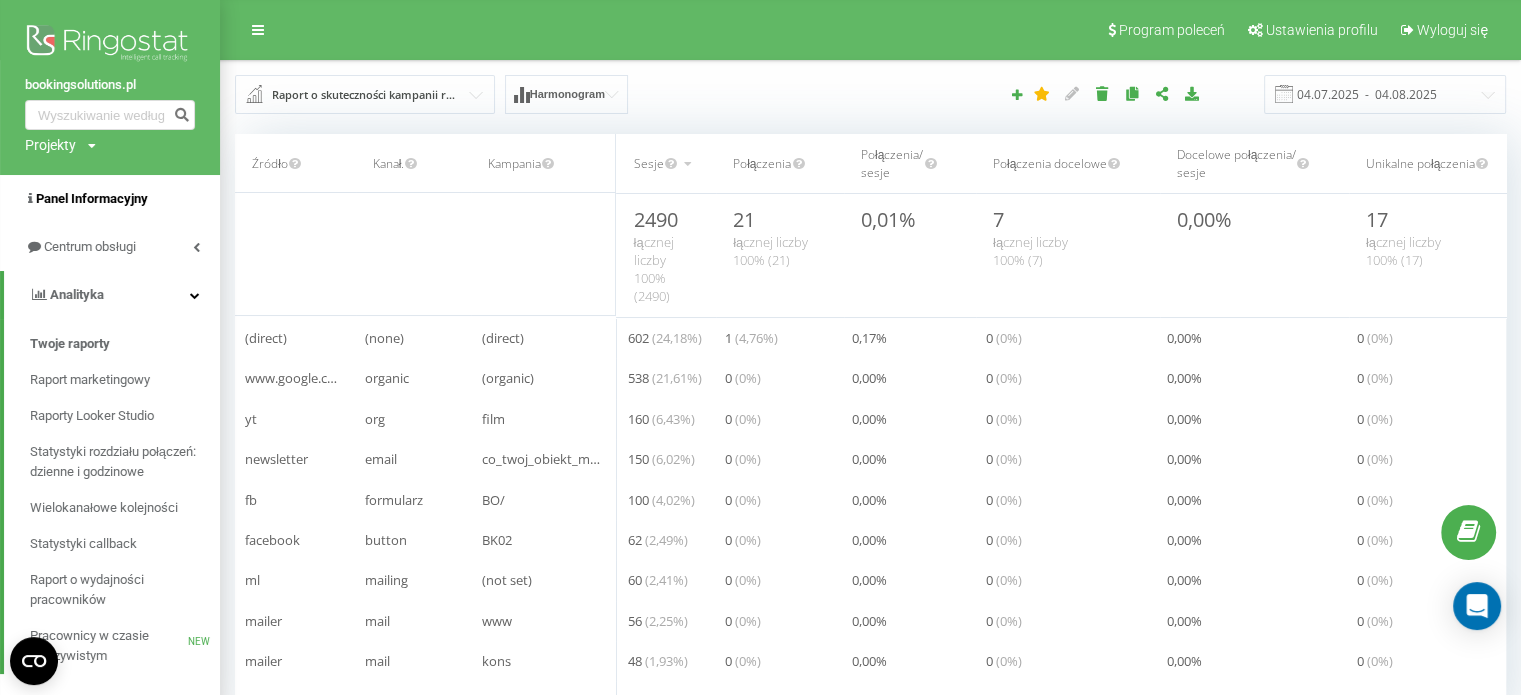 click on "Panel Informacyjny" at bounding box center [92, 198] 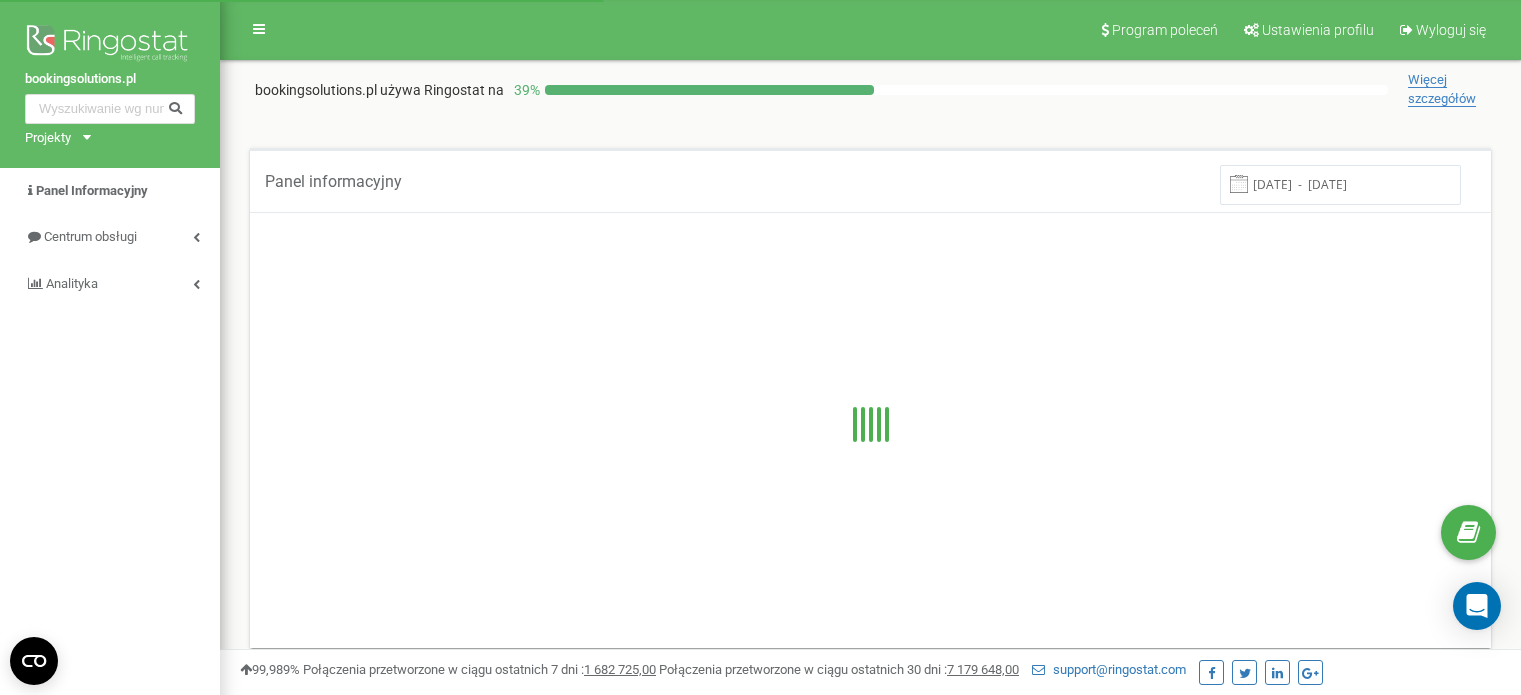 scroll, scrollTop: 0, scrollLeft: 0, axis: both 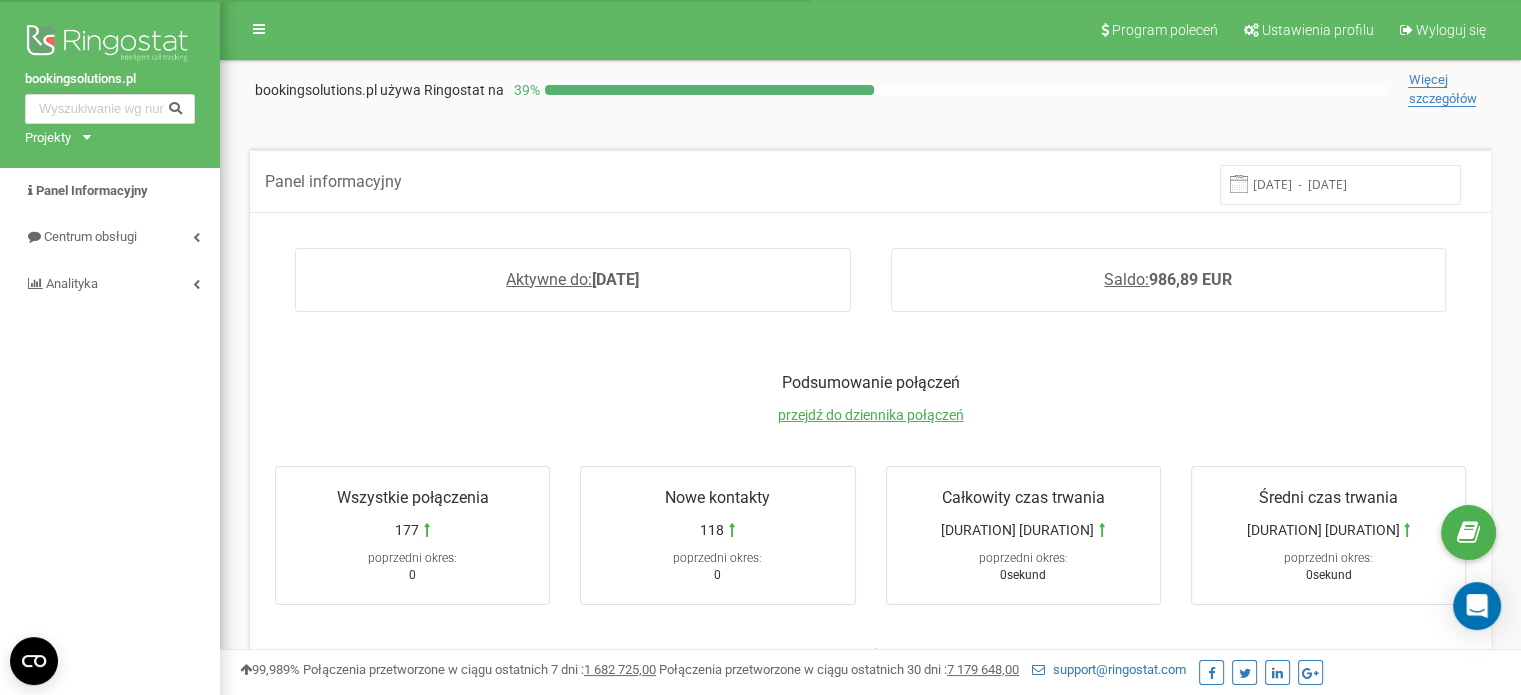click on "Podsumowanie połączeń przejdź do dziennika połączeń Wszystkie połączenia 177 poprzedni okres: 0 Nowe kontakty 118 poprzedni okres: 0 Całkowity czas trwania 4godziny 9minut poprzedni okres: 0sekund Średni czas trwania 1minuta 24sekundy poprzedni okres: 0sekund" at bounding box center [870, 488] 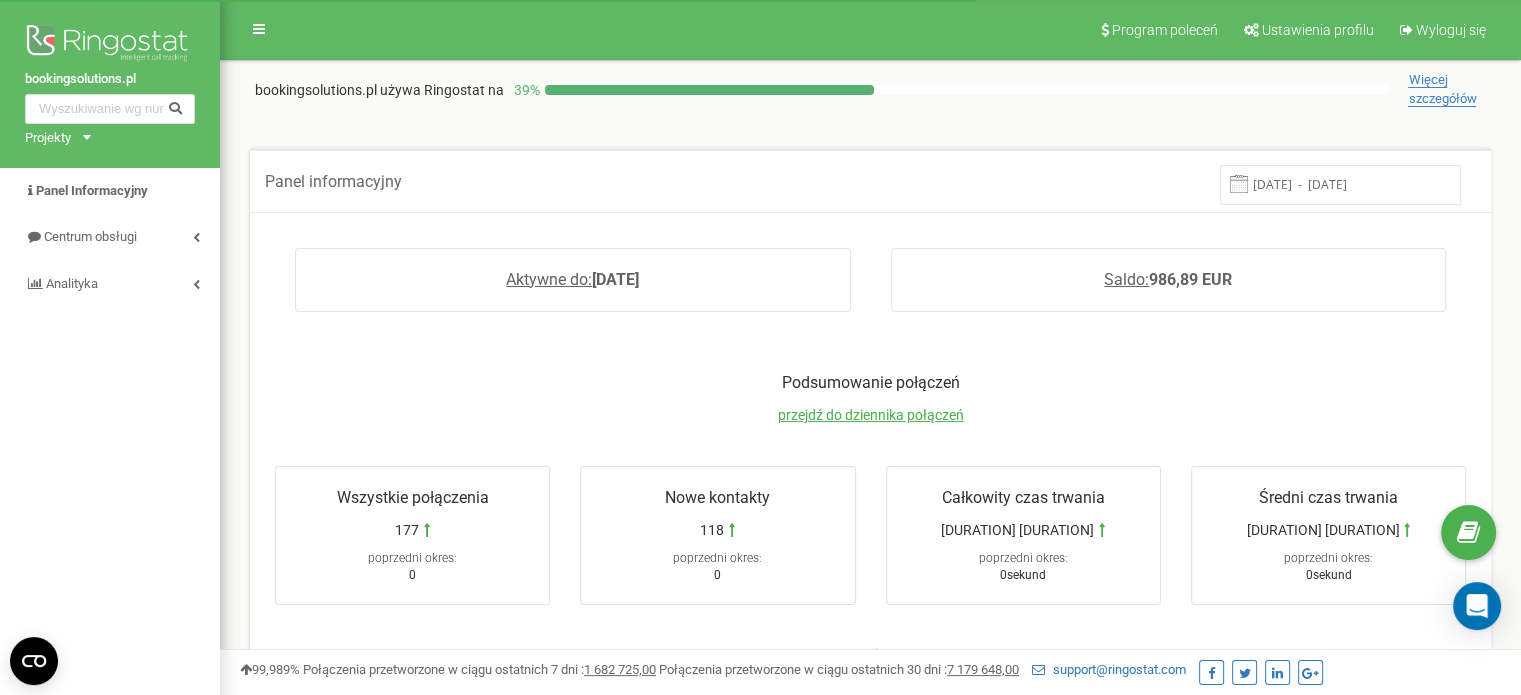 drag, startPoint x: 1432, startPoint y: 247, endPoint x: 1360, endPoint y: 199, distance: 86.53323 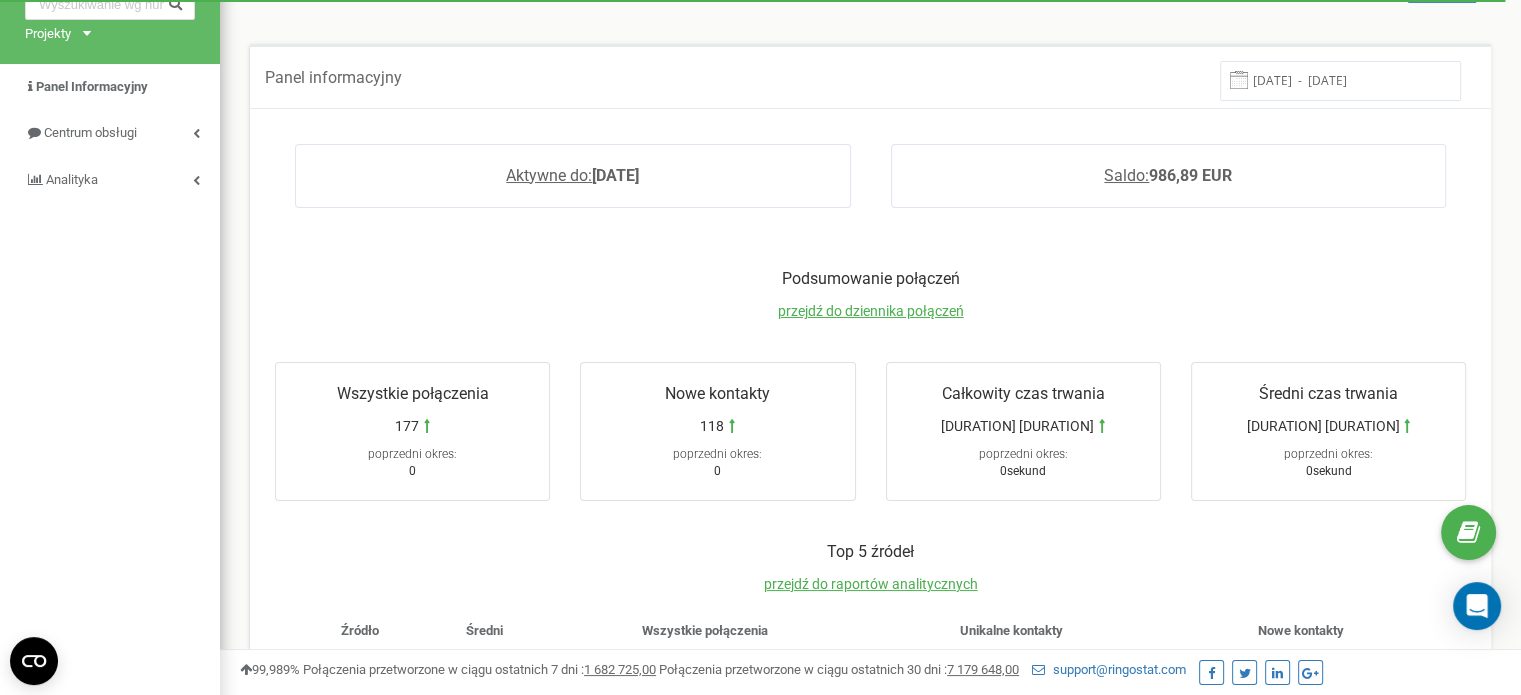 scroll, scrollTop: 584, scrollLeft: 0, axis: vertical 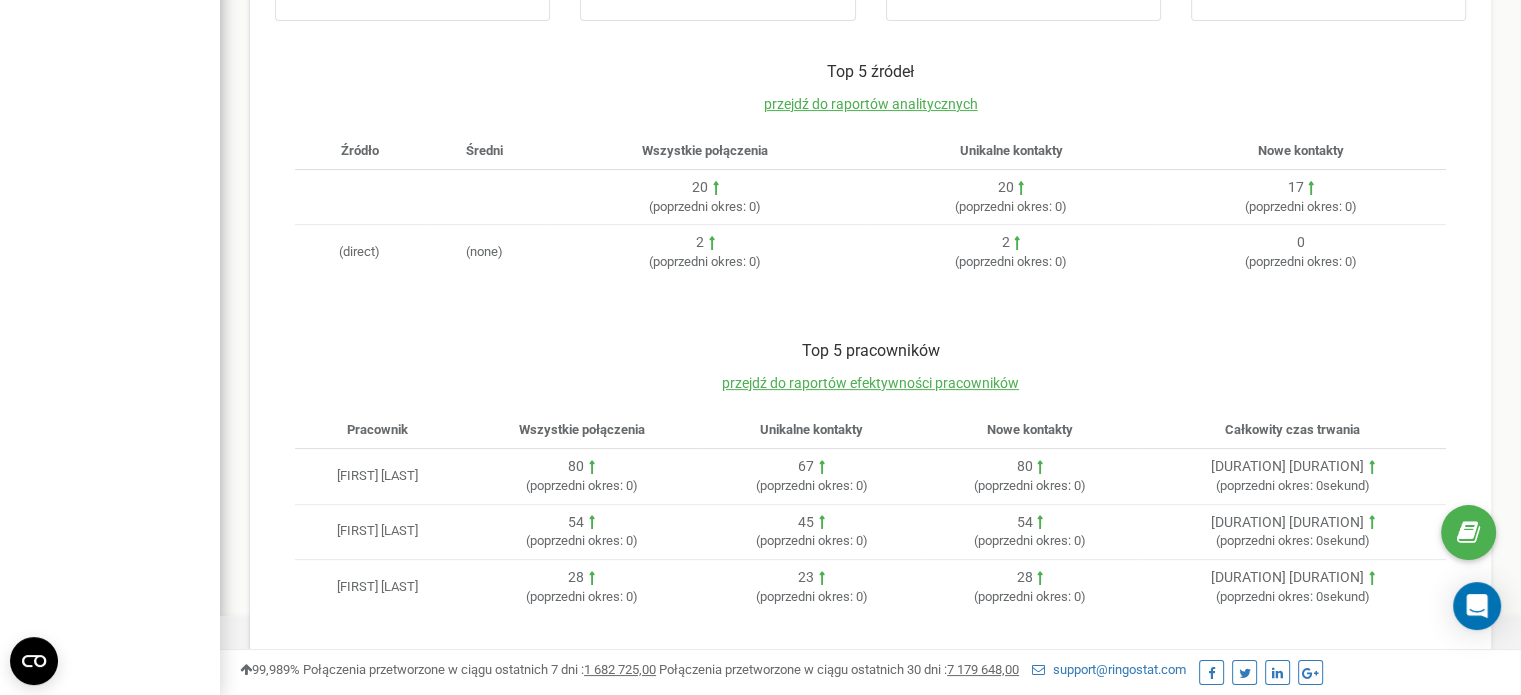 drag, startPoint x: 62, startPoint y: 242, endPoint x: 49, endPoint y: 243, distance: 13.038404 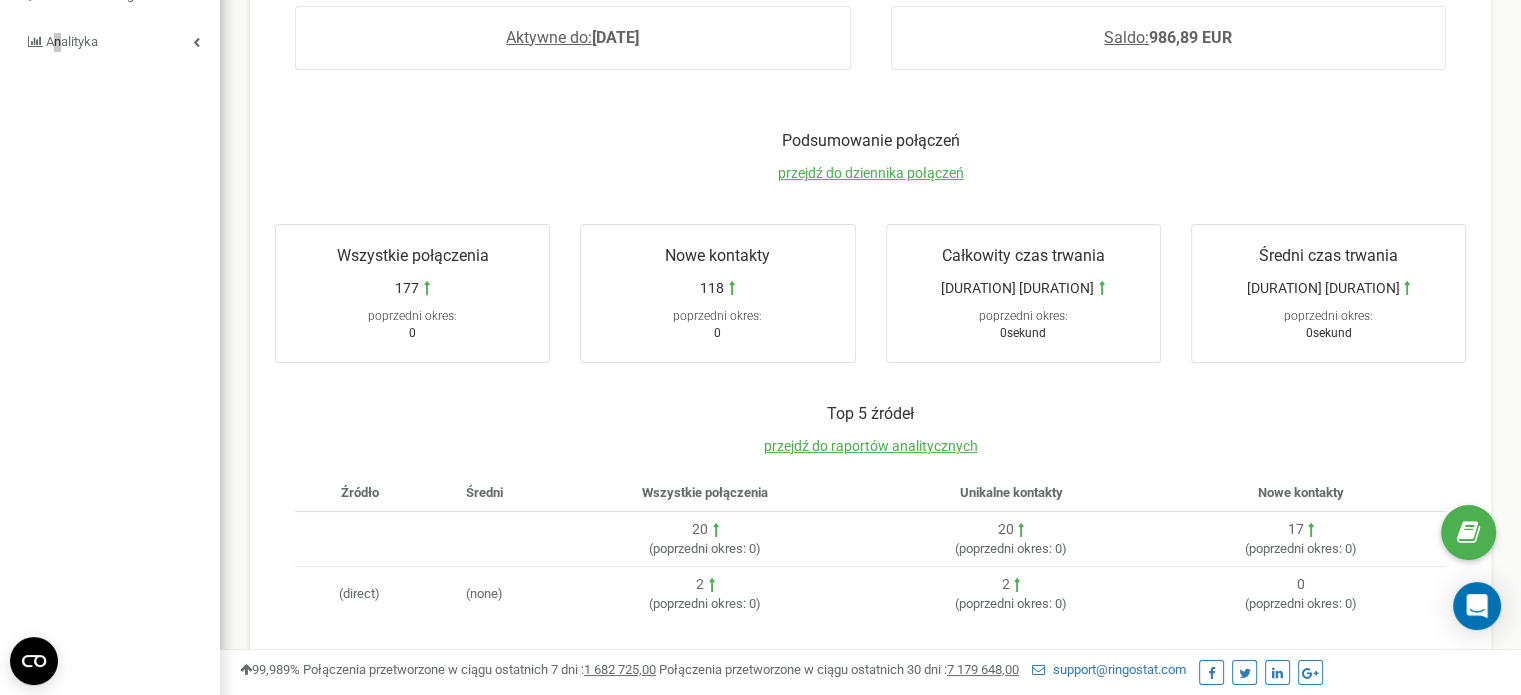 scroll, scrollTop: 0, scrollLeft: 0, axis: both 